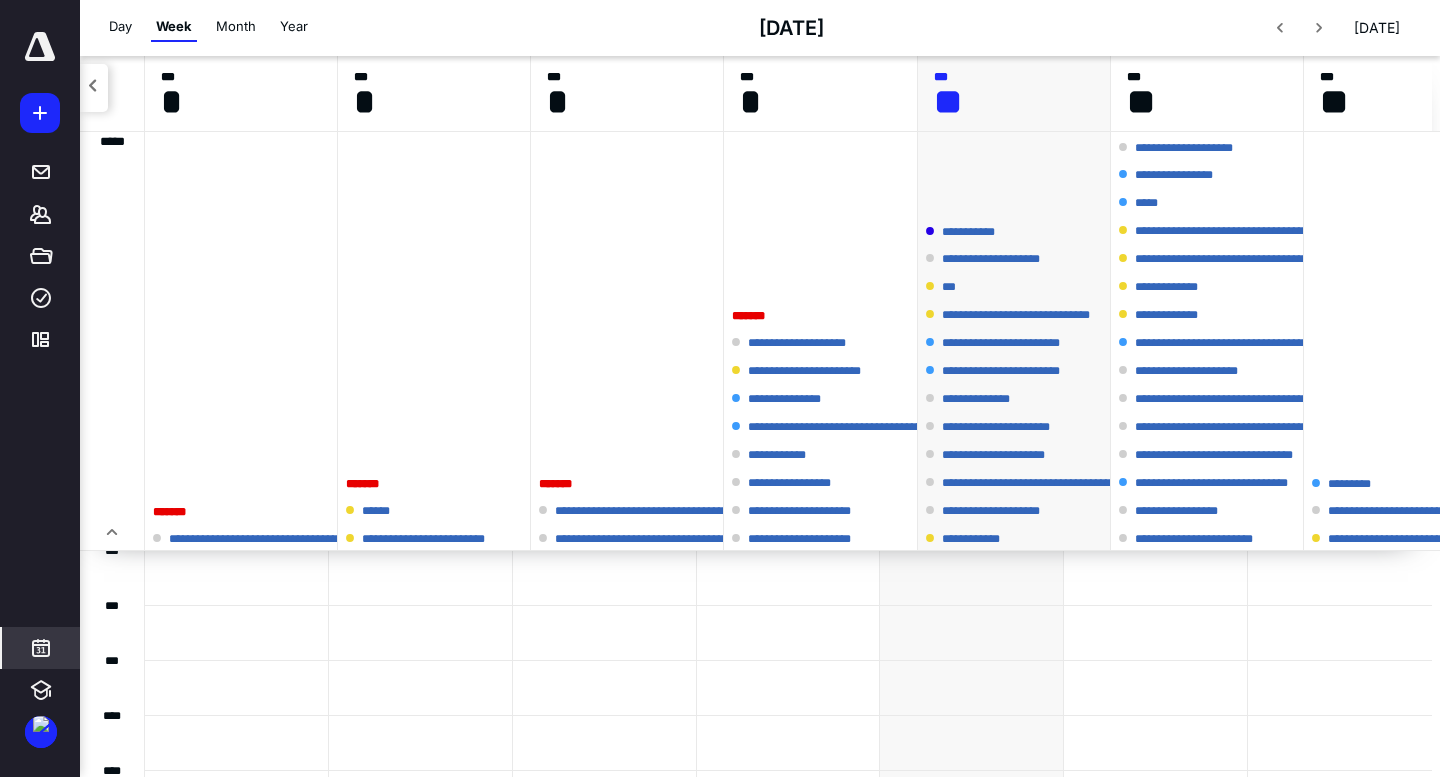 scroll, scrollTop: 0, scrollLeft: 0, axis: both 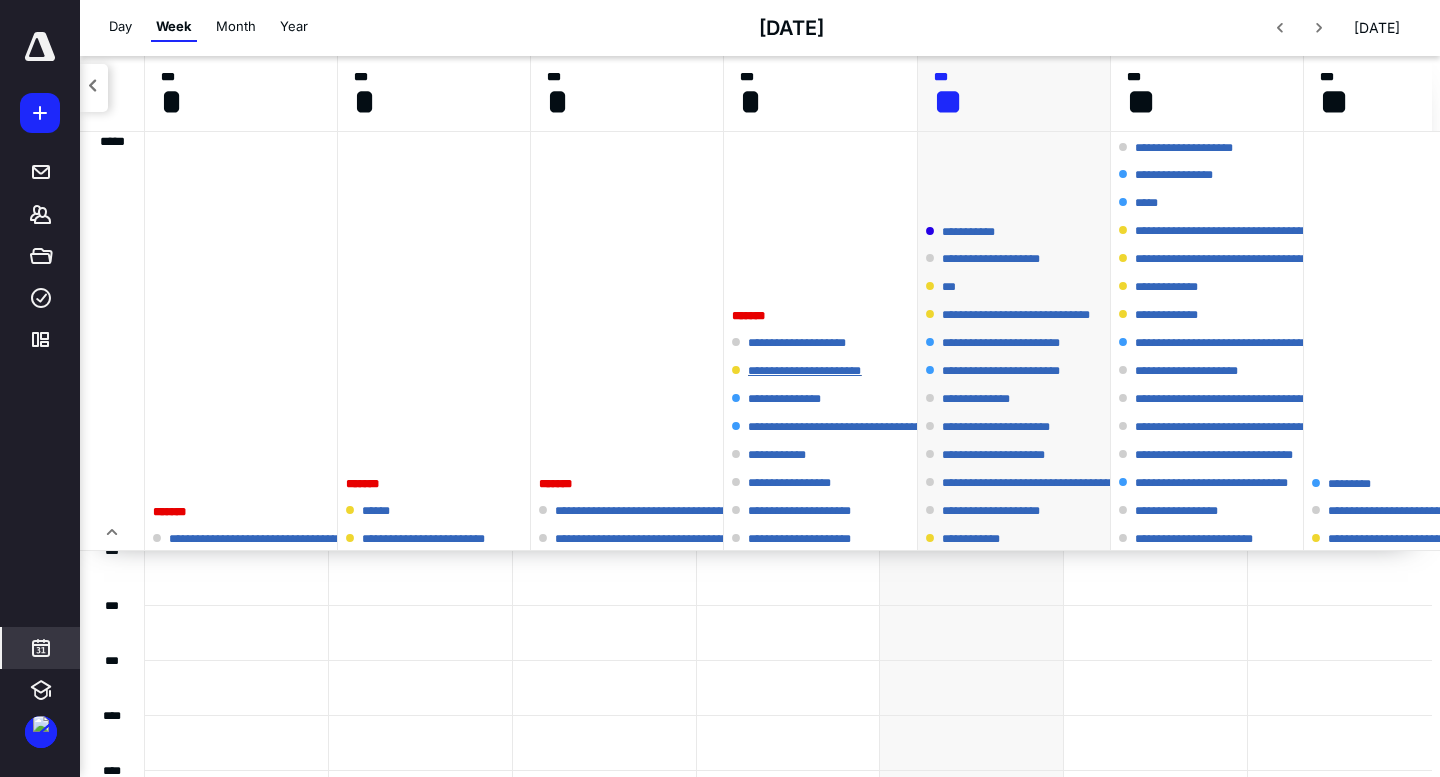 click on "**********" at bounding box center [821, 371] 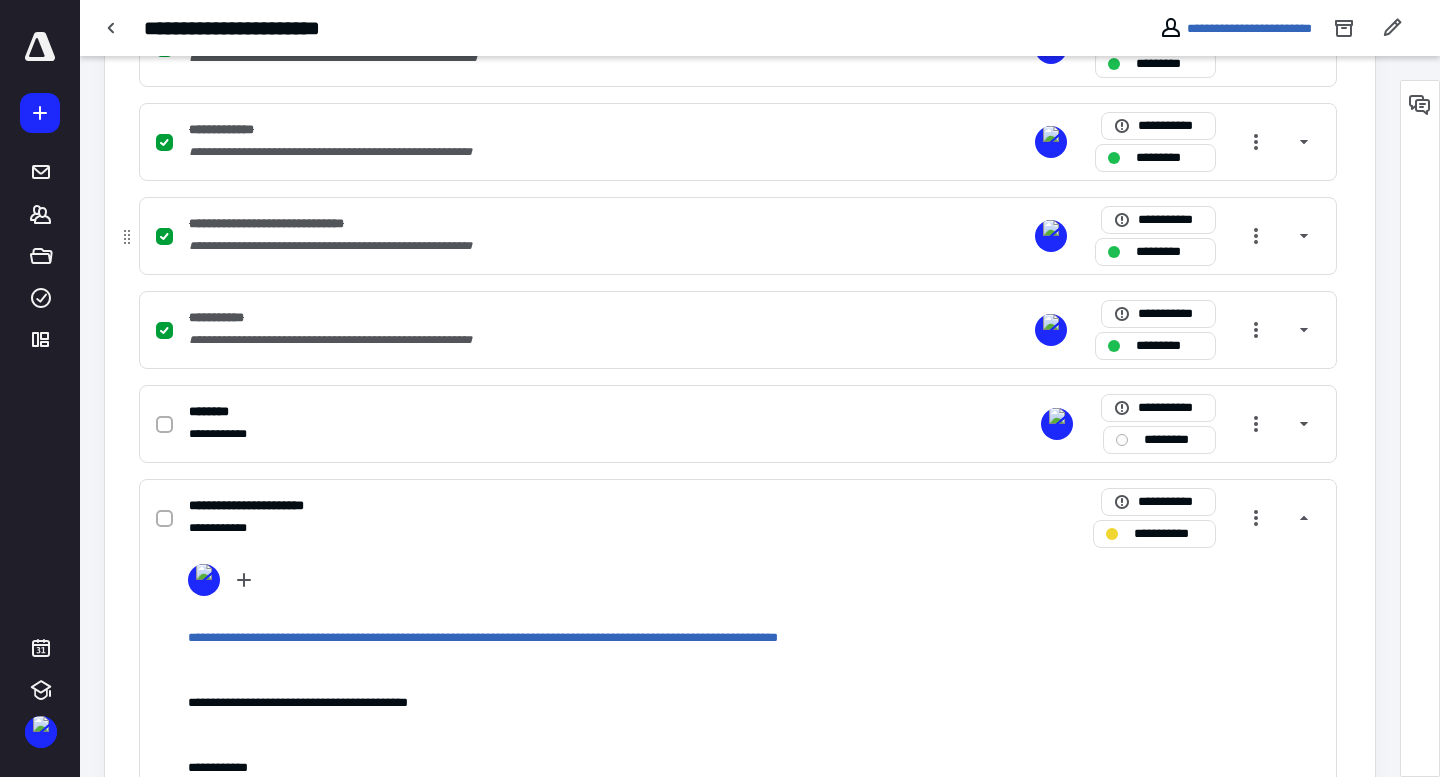 scroll, scrollTop: 703, scrollLeft: 0, axis: vertical 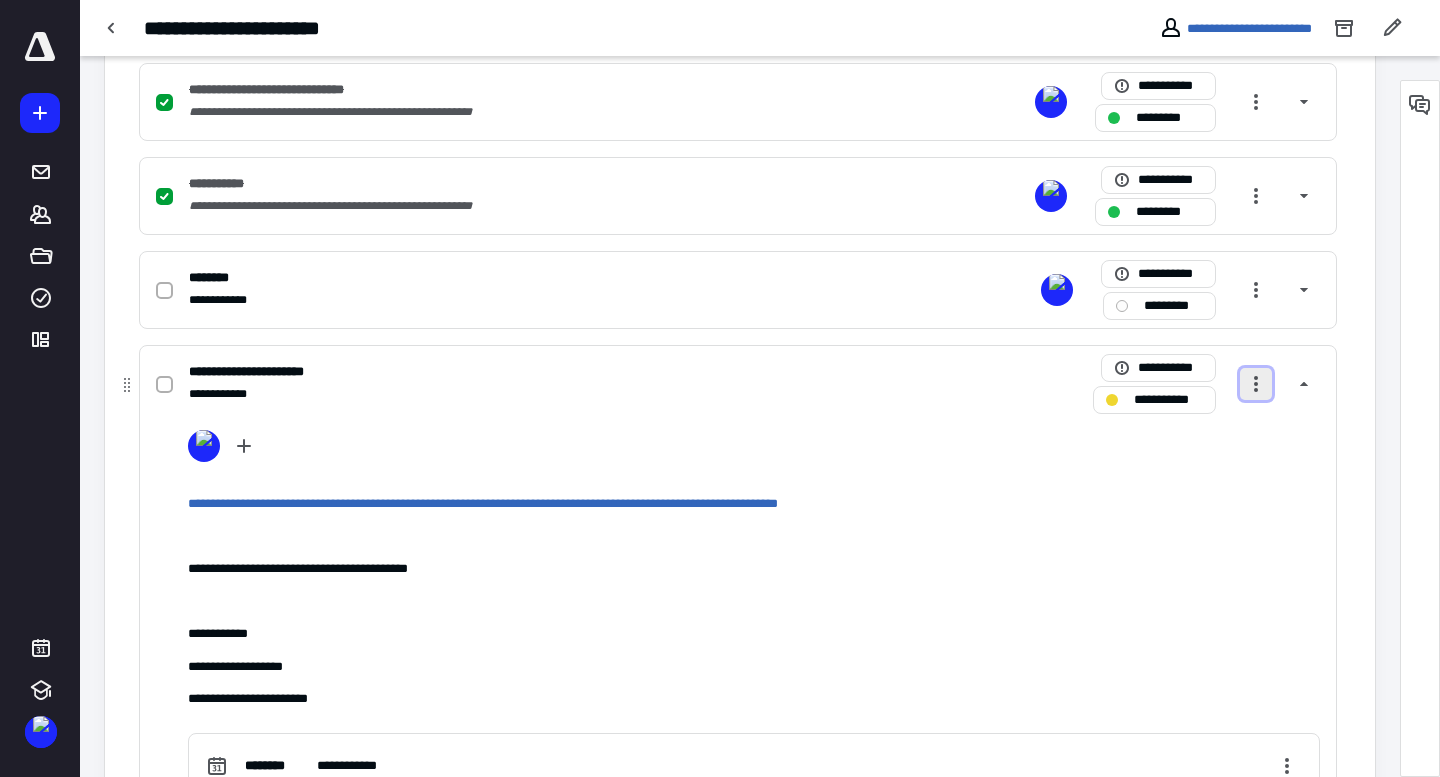 drag, startPoint x: 1256, startPoint y: 386, endPoint x: 1259, endPoint y: 396, distance: 10.440307 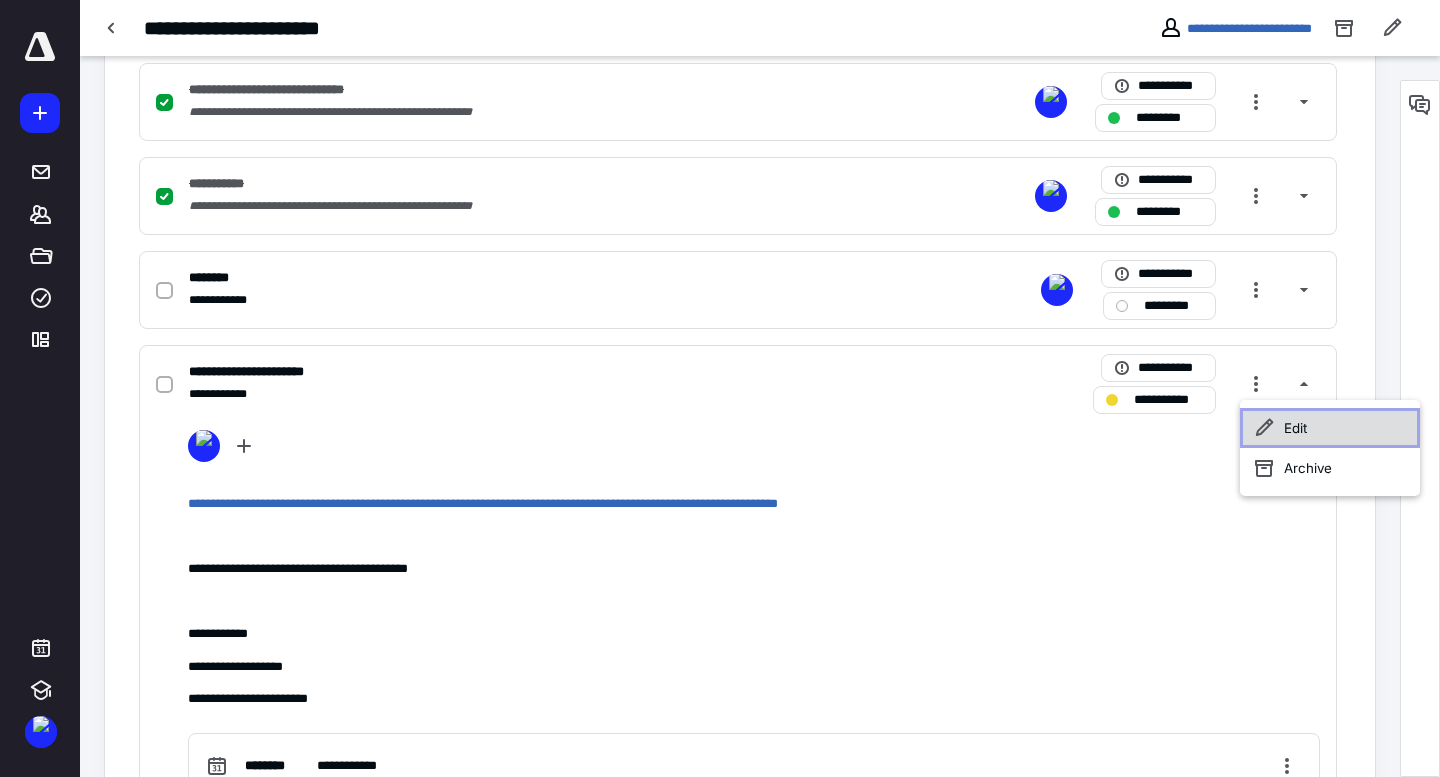 click on "Edit" at bounding box center (1330, 428) 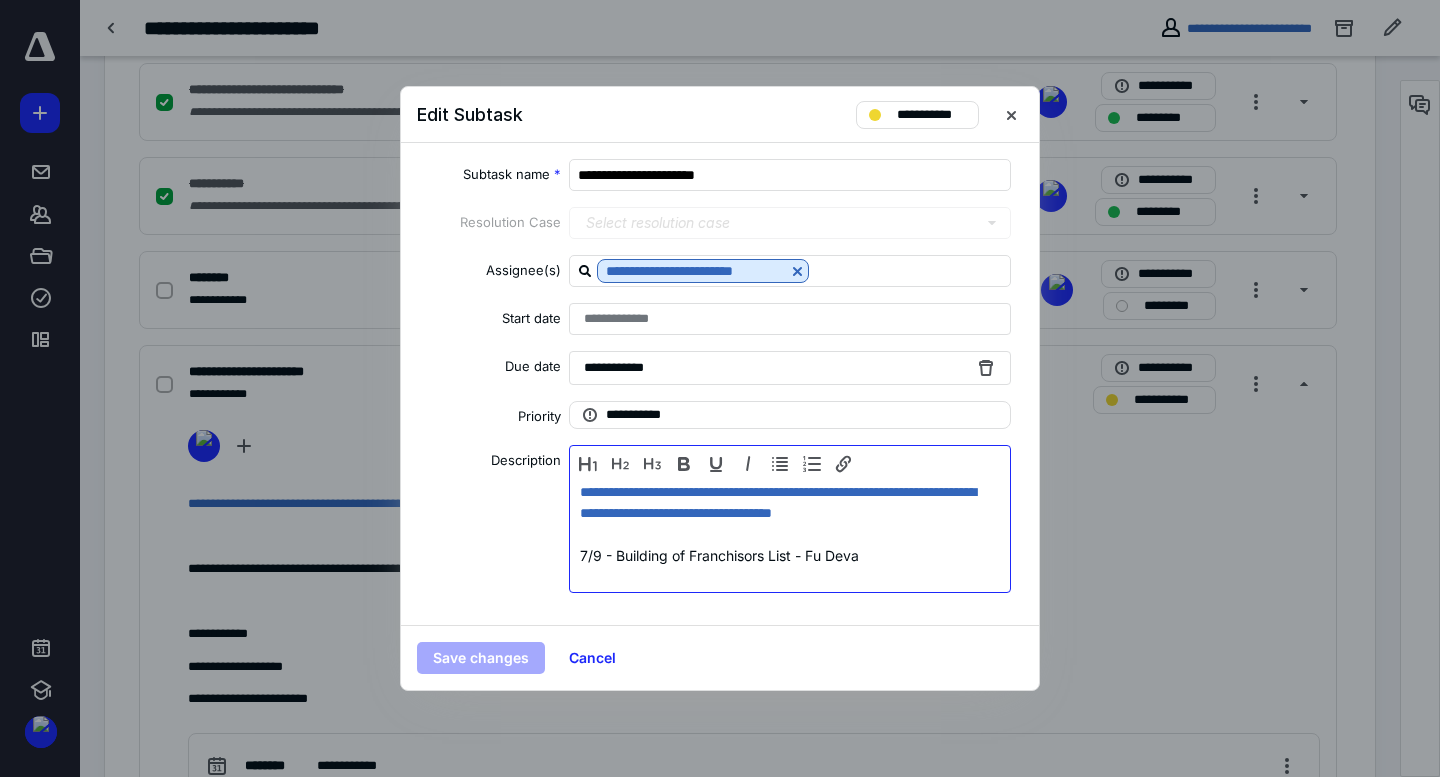 click on "7/9 - Building of Franchisors List - Fu Deva" at bounding box center (790, 555) 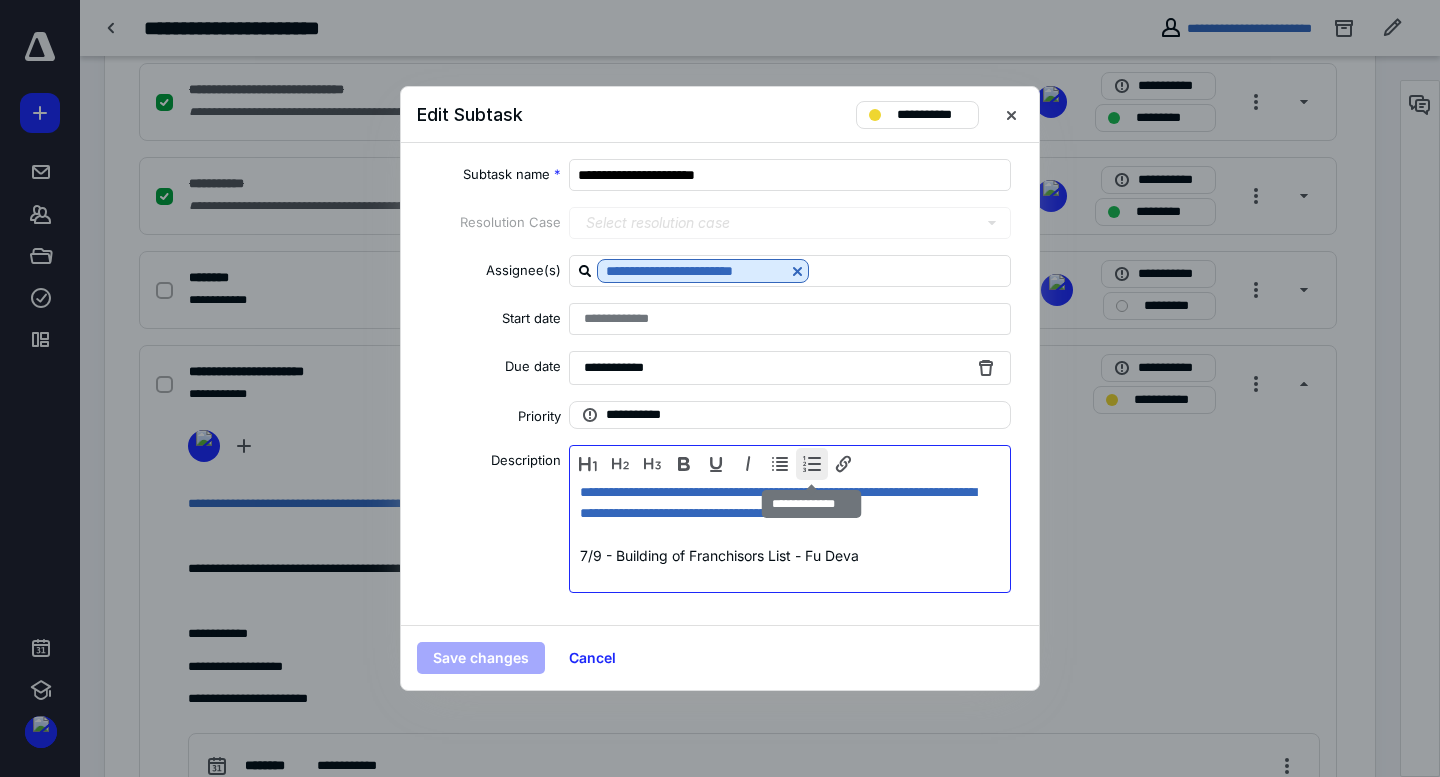 type 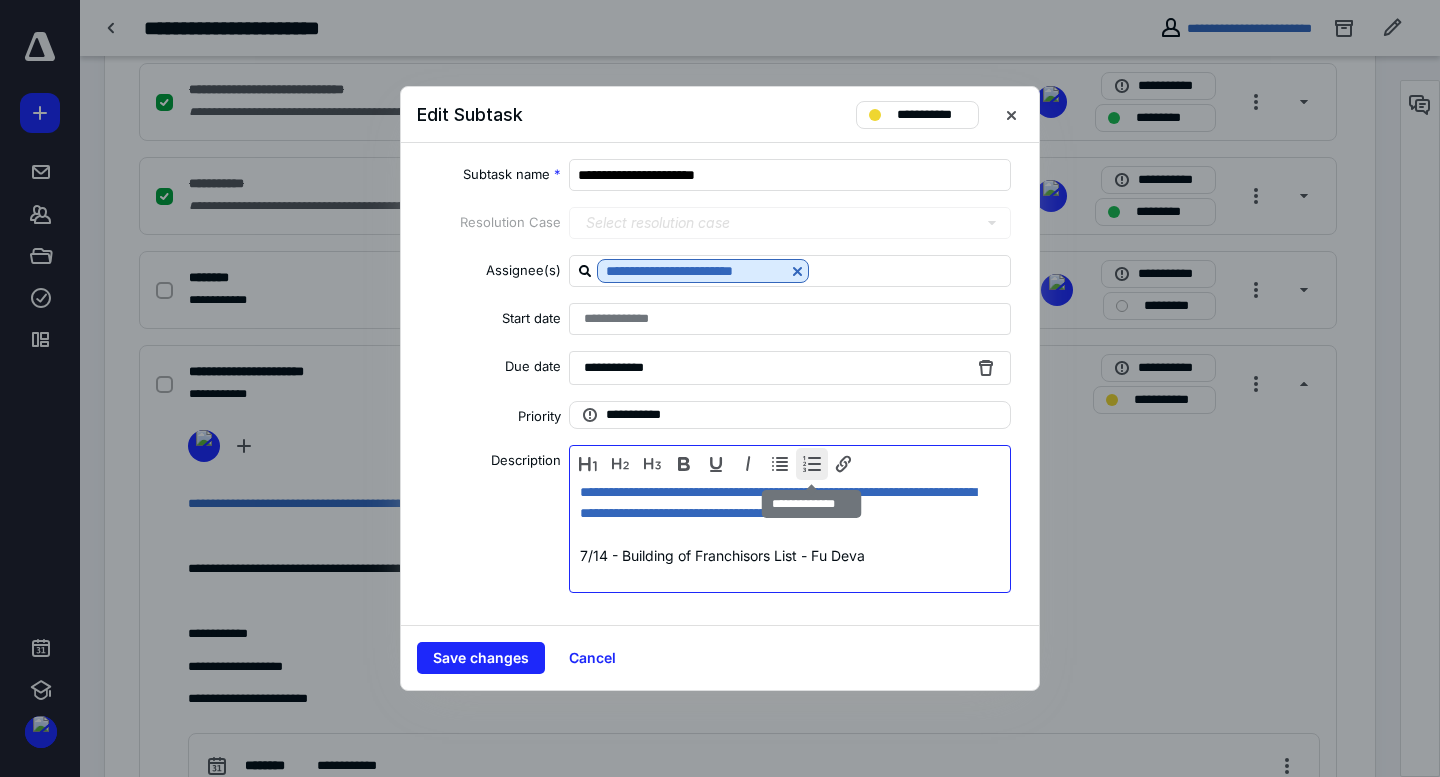 scroll, scrollTop: 20, scrollLeft: 0, axis: vertical 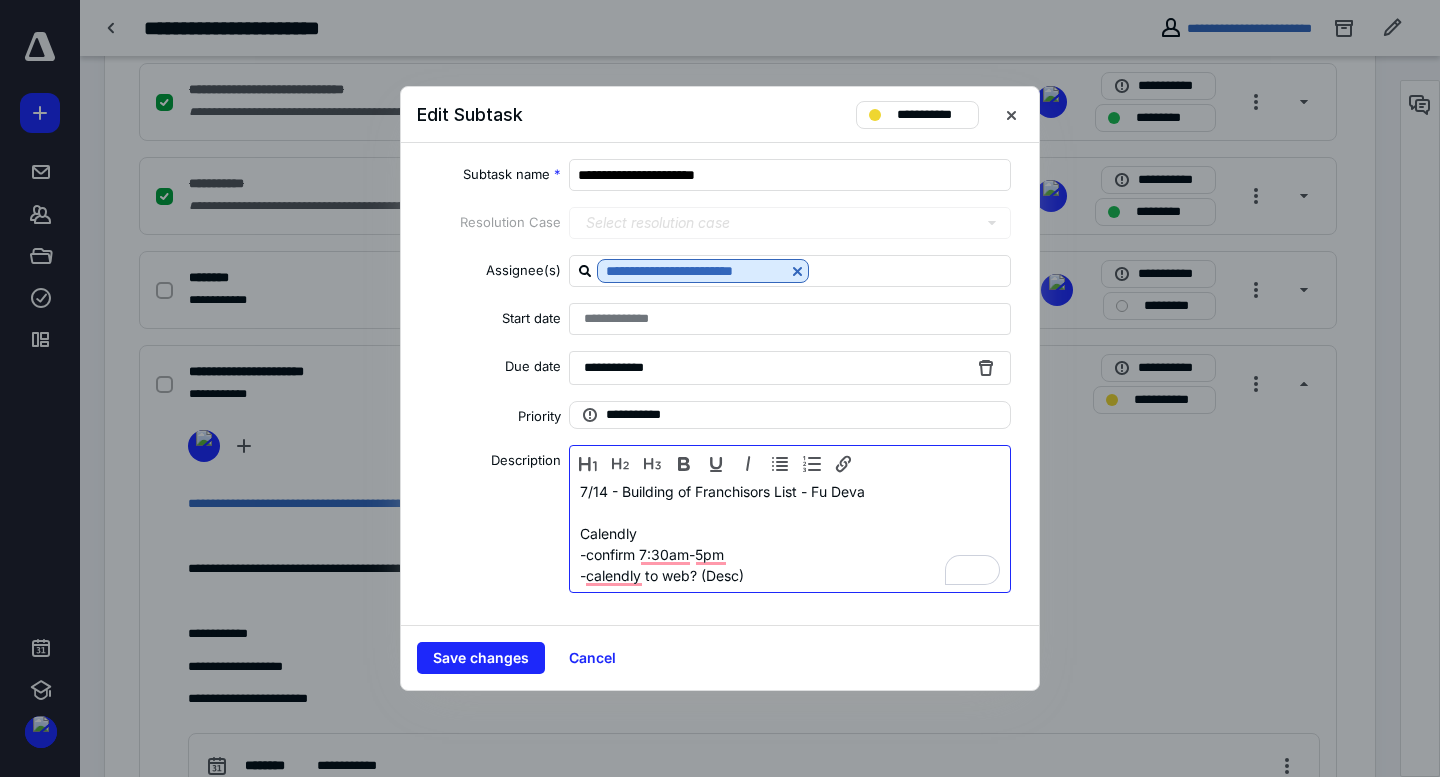 drag, startPoint x: 777, startPoint y: 537, endPoint x: 746, endPoint y: 530, distance: 31.780497 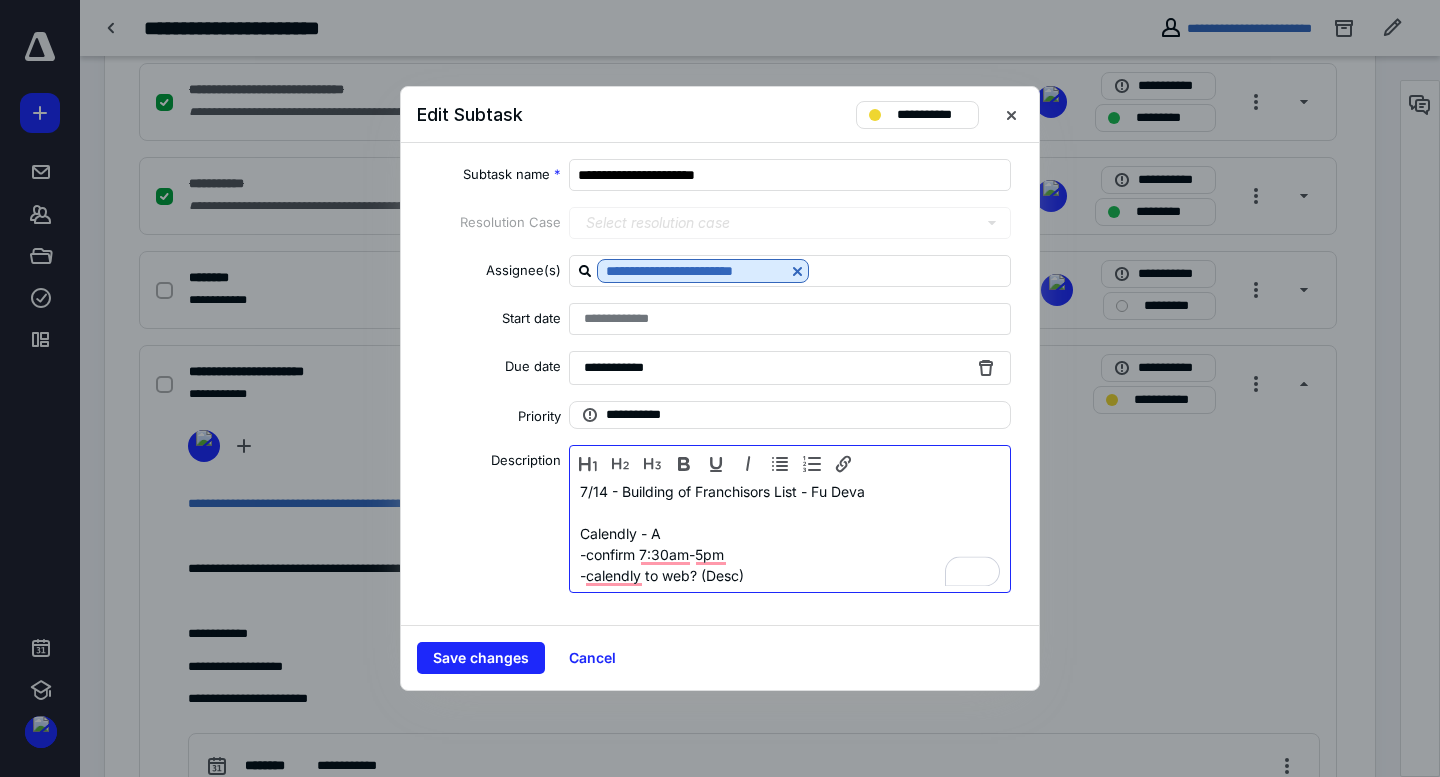 scroll, scrollTop: 93, scrollLeft: 0, axis: vertical 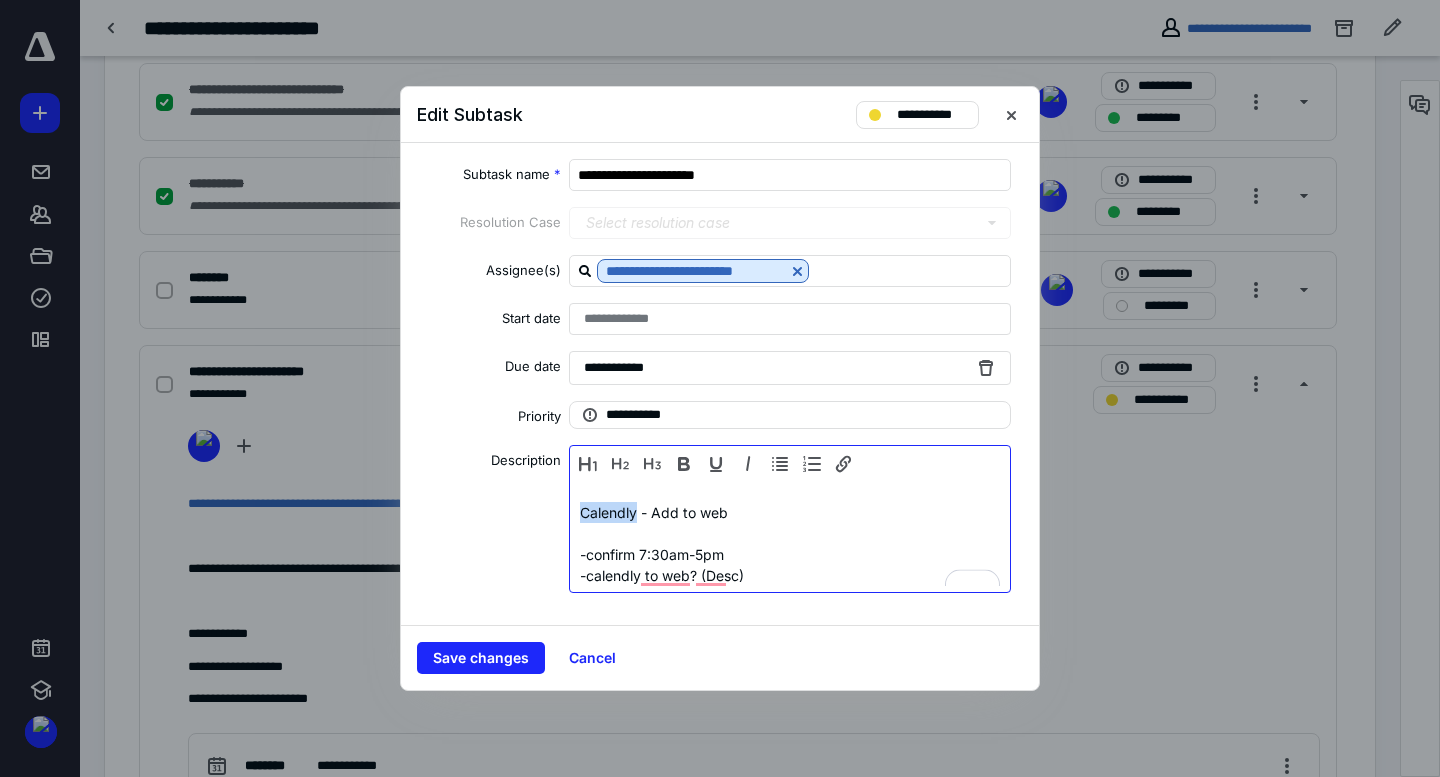 copy on "Calendly" 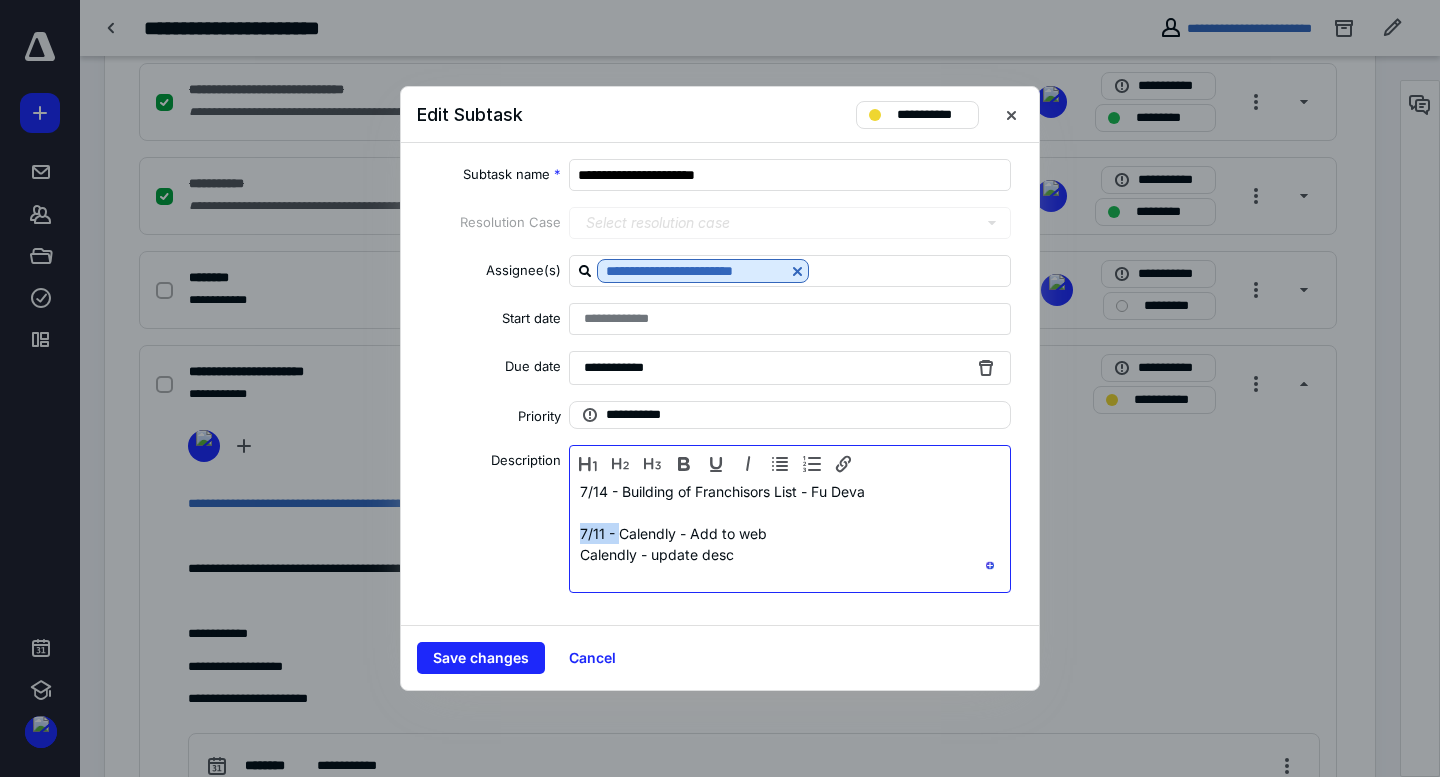 copy on "7/11 -" 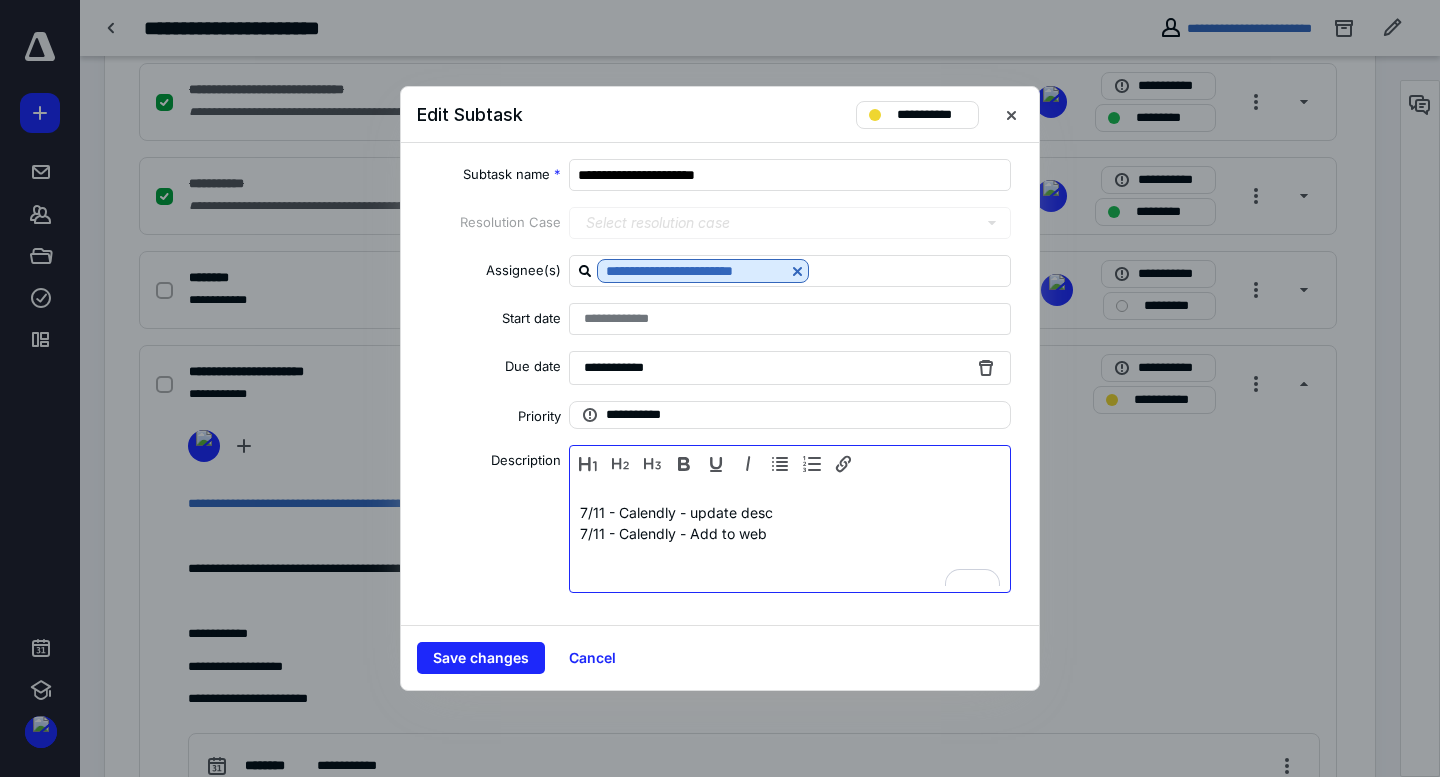 click on "7/11 - Calendly - Add to web" at bounding box center (673, 533) 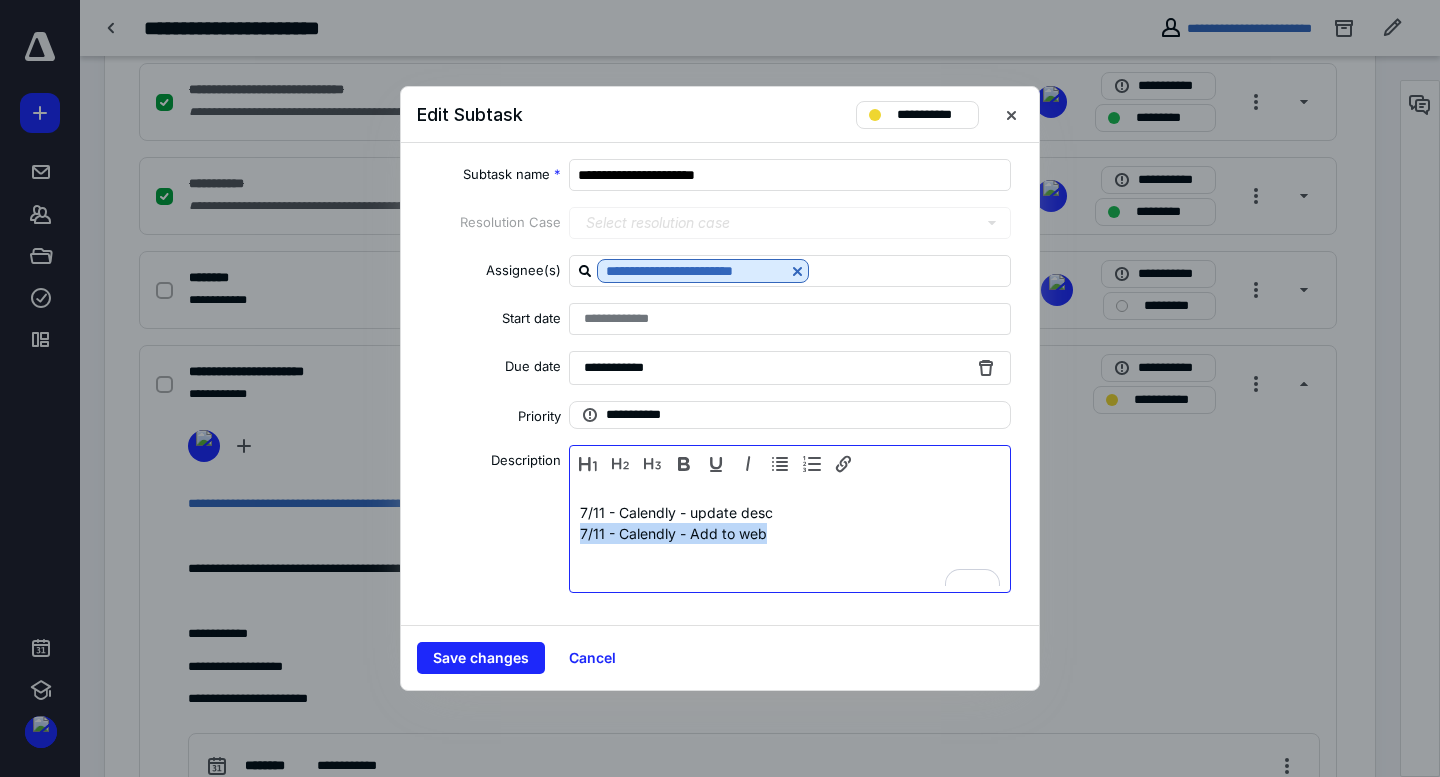 click on "**********" at bounding box center [720, 388] 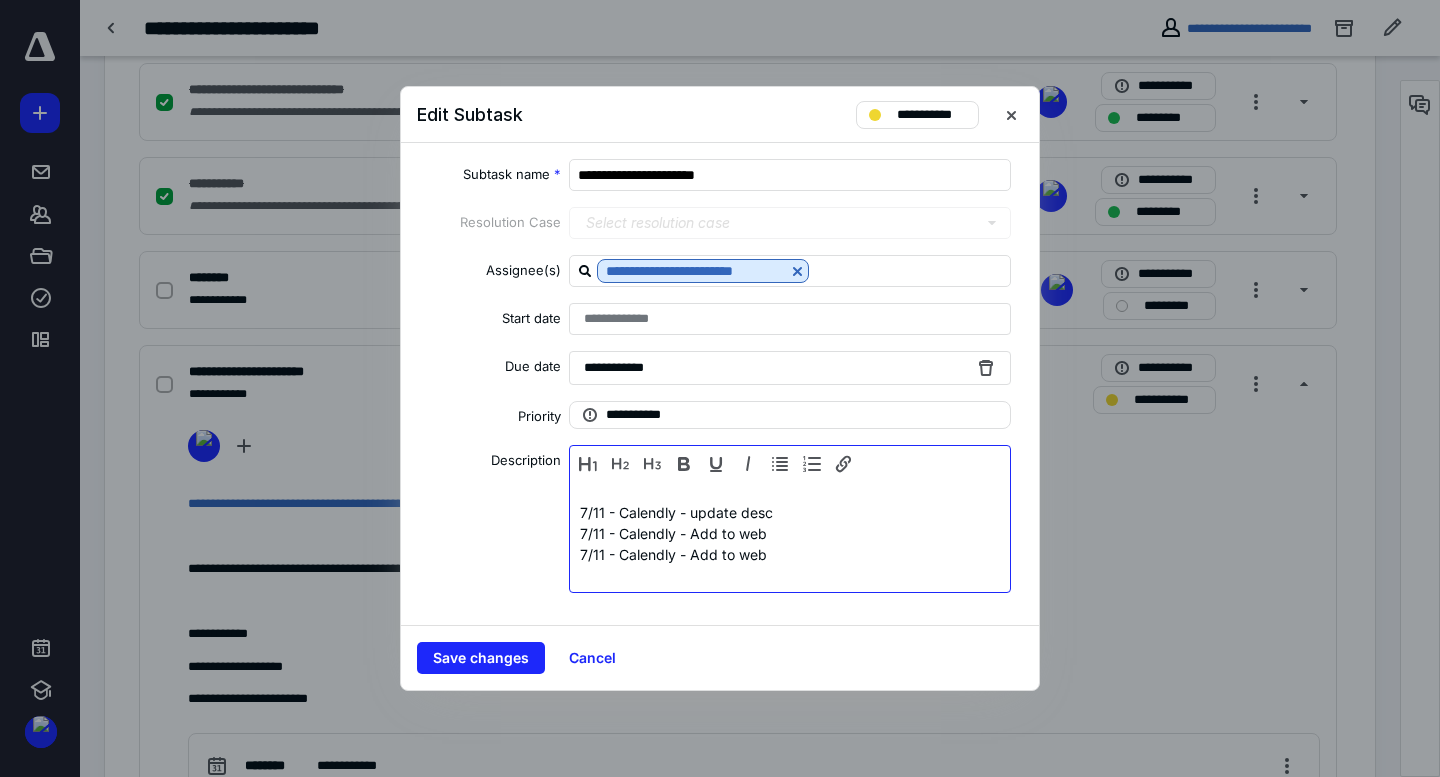 drag, startPoint x: 596, startPoint y: 573, endPoint x: 606, endPoint y: 577, distance: 10.770329 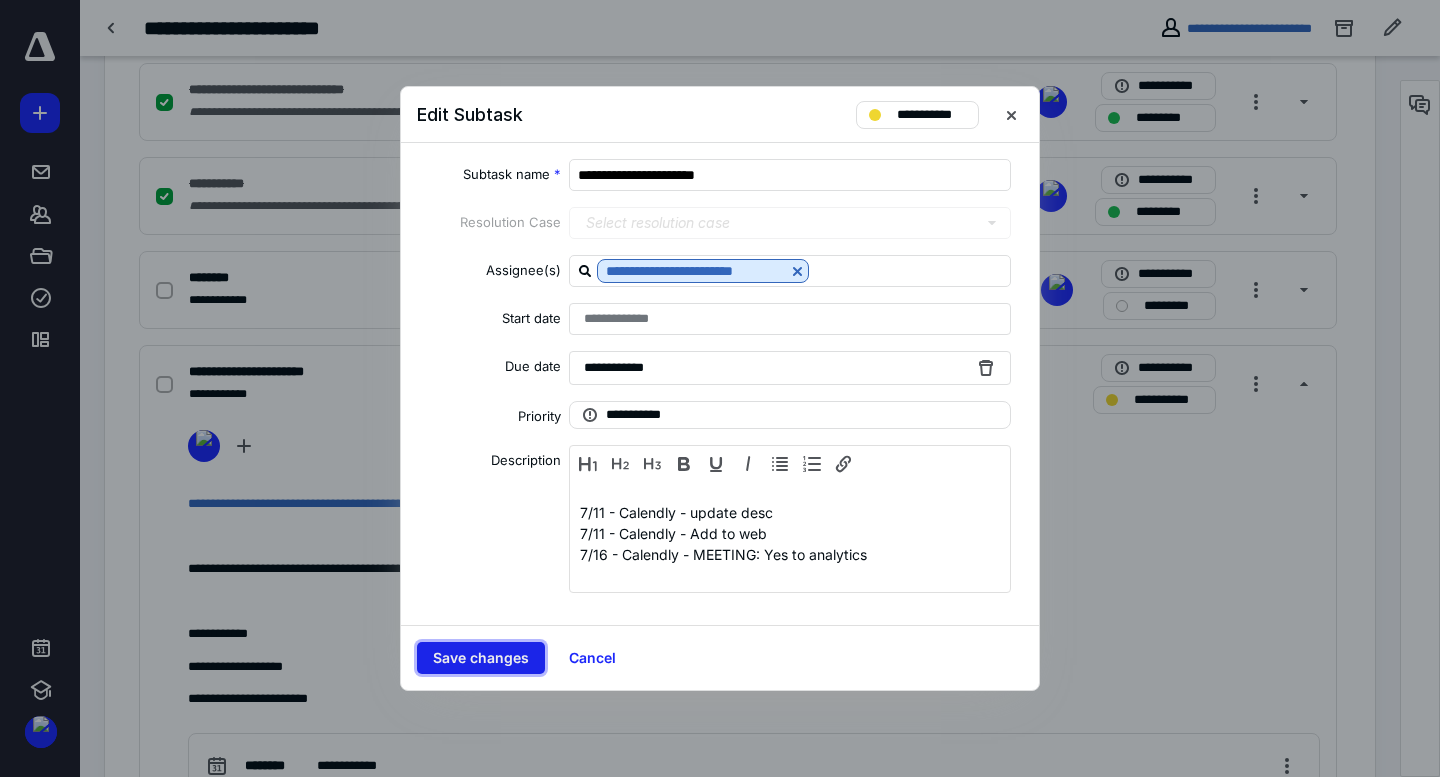 click on "Save changes" at bounding box center (481, 658) 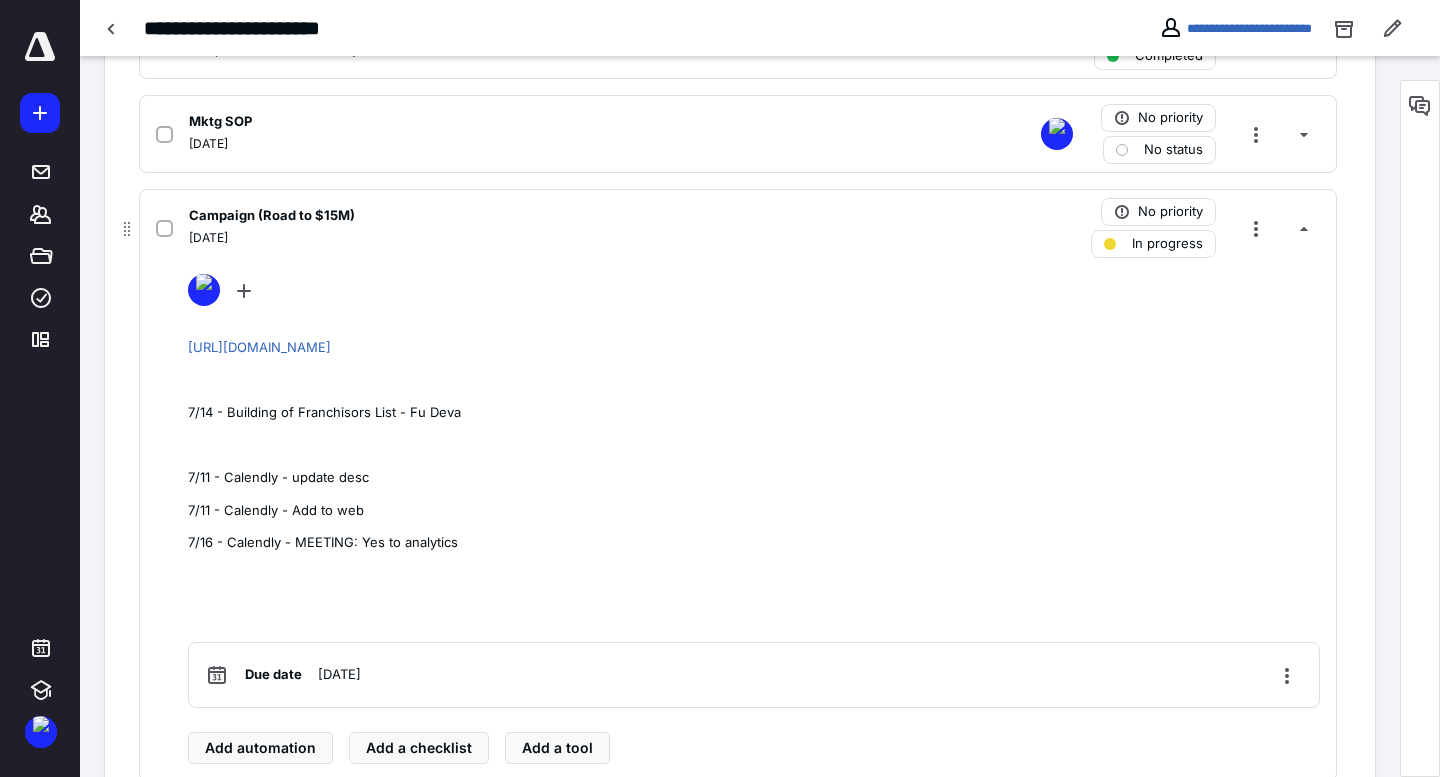 scroll, scrollTop: 868, scrollLeft: 0, axis: vertical 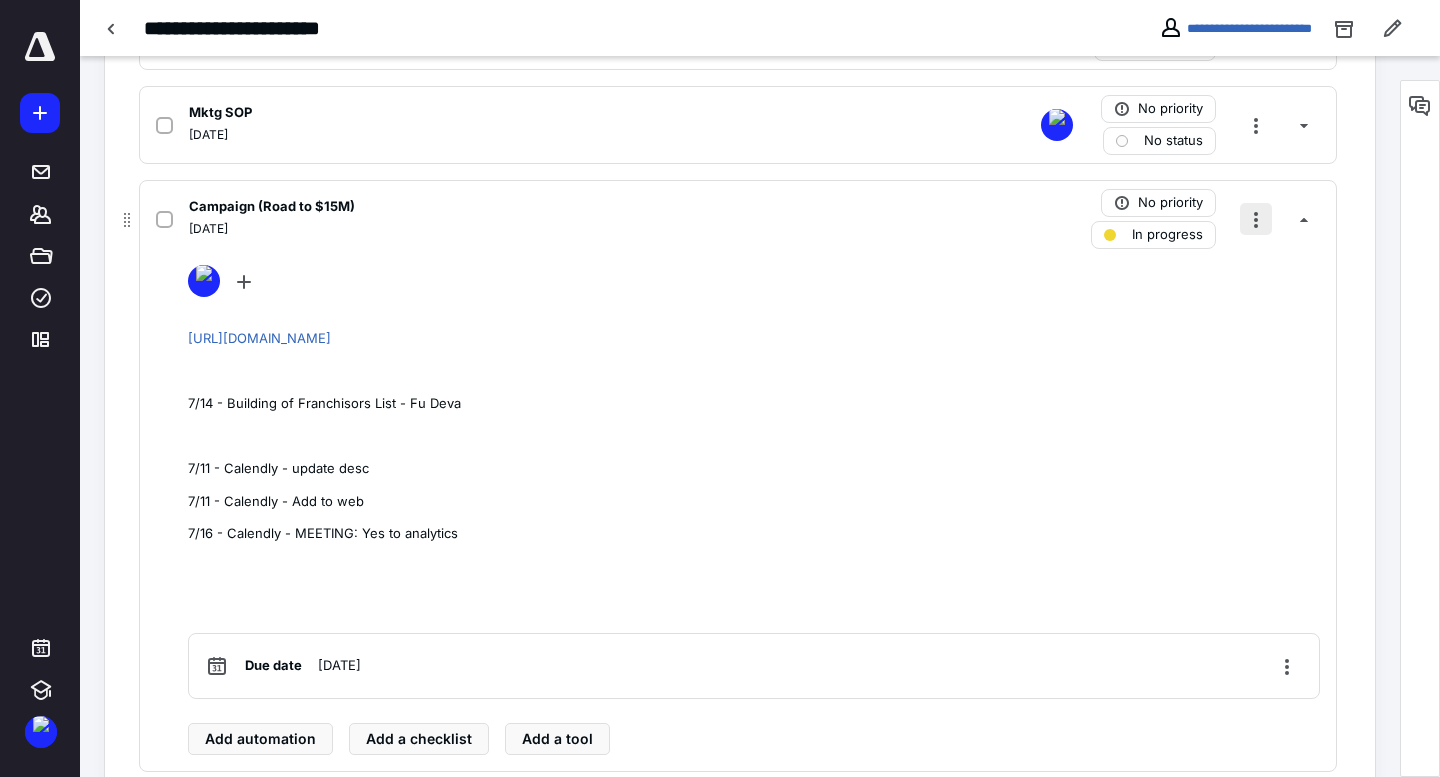 click at bounding box center [1256, 219] 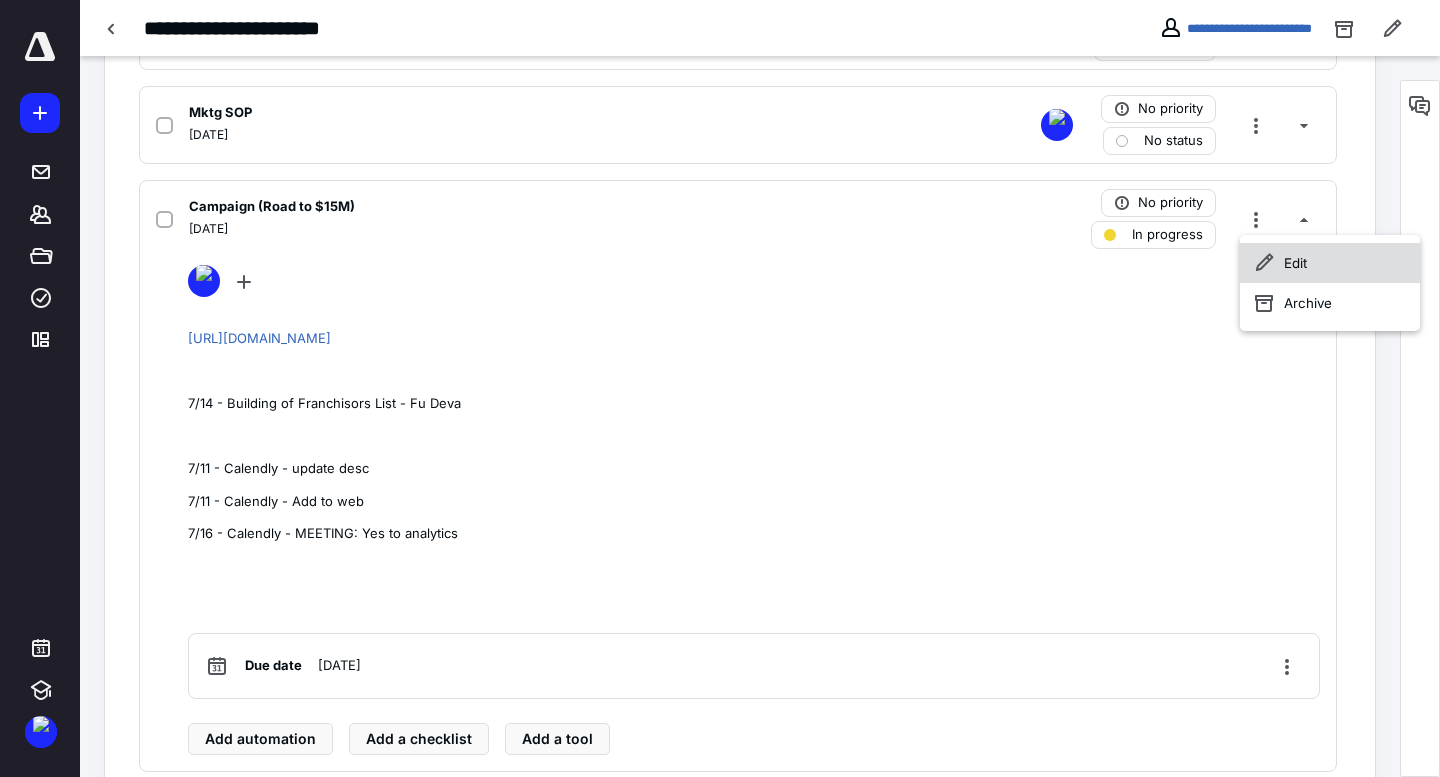 click on "Edit" at bounding box center (1330, 263) 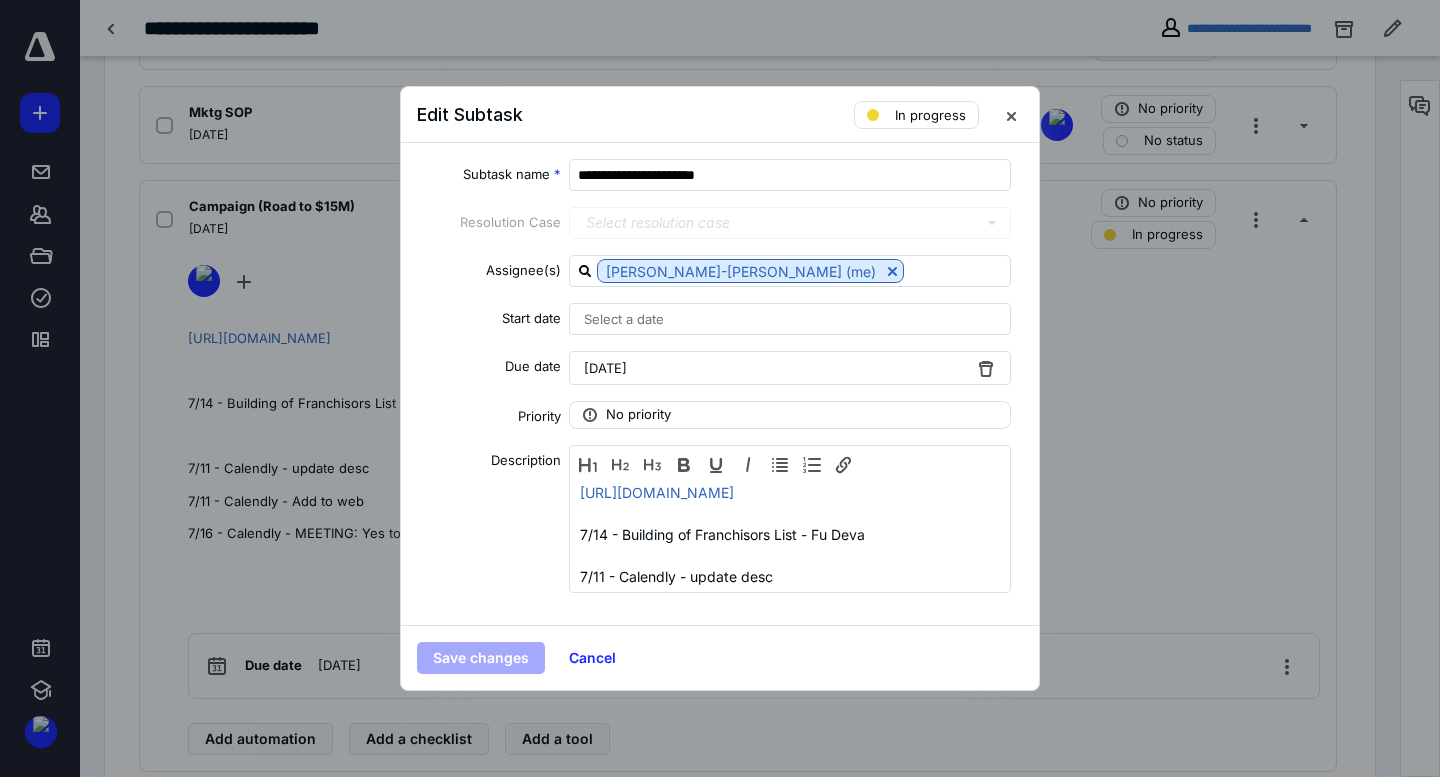 scroll, scrollTop: 127, scrollLeft: 0, axis: vertical 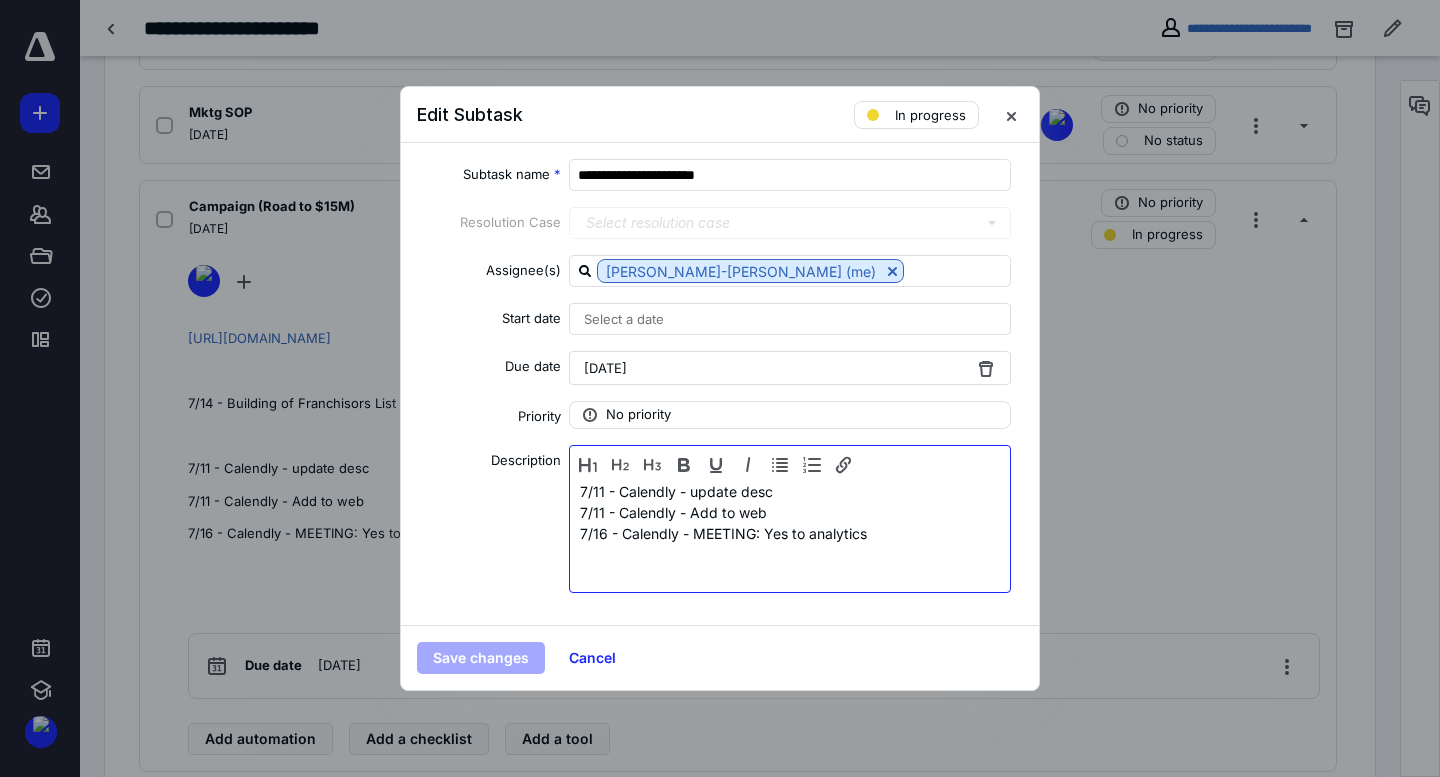 drag, startPoint x: 798, startPoint y: 544, endPoint x: 929, endPoint y: 525, distance: 132.3707 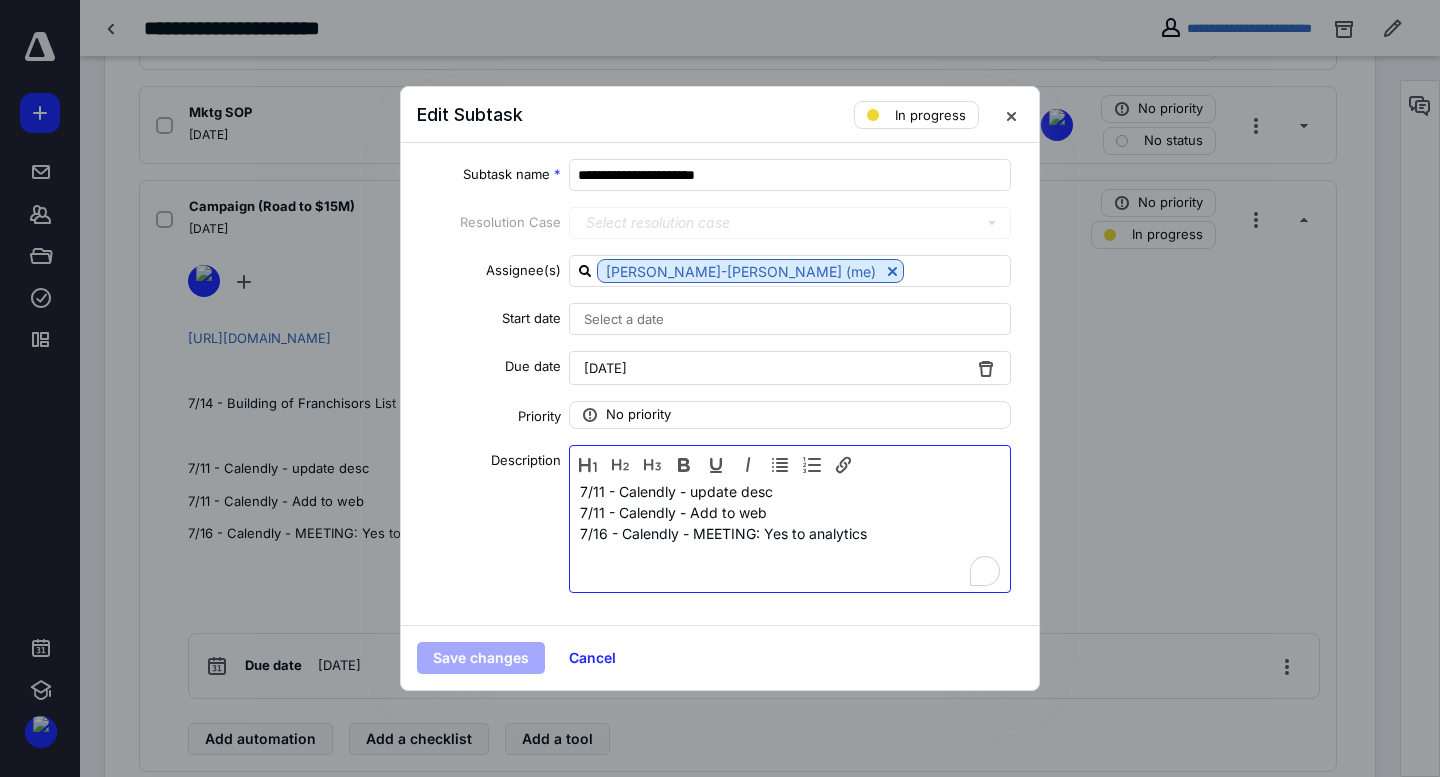 scroll, scrollTop: 101, scrollLeft: 0, axis: vertical 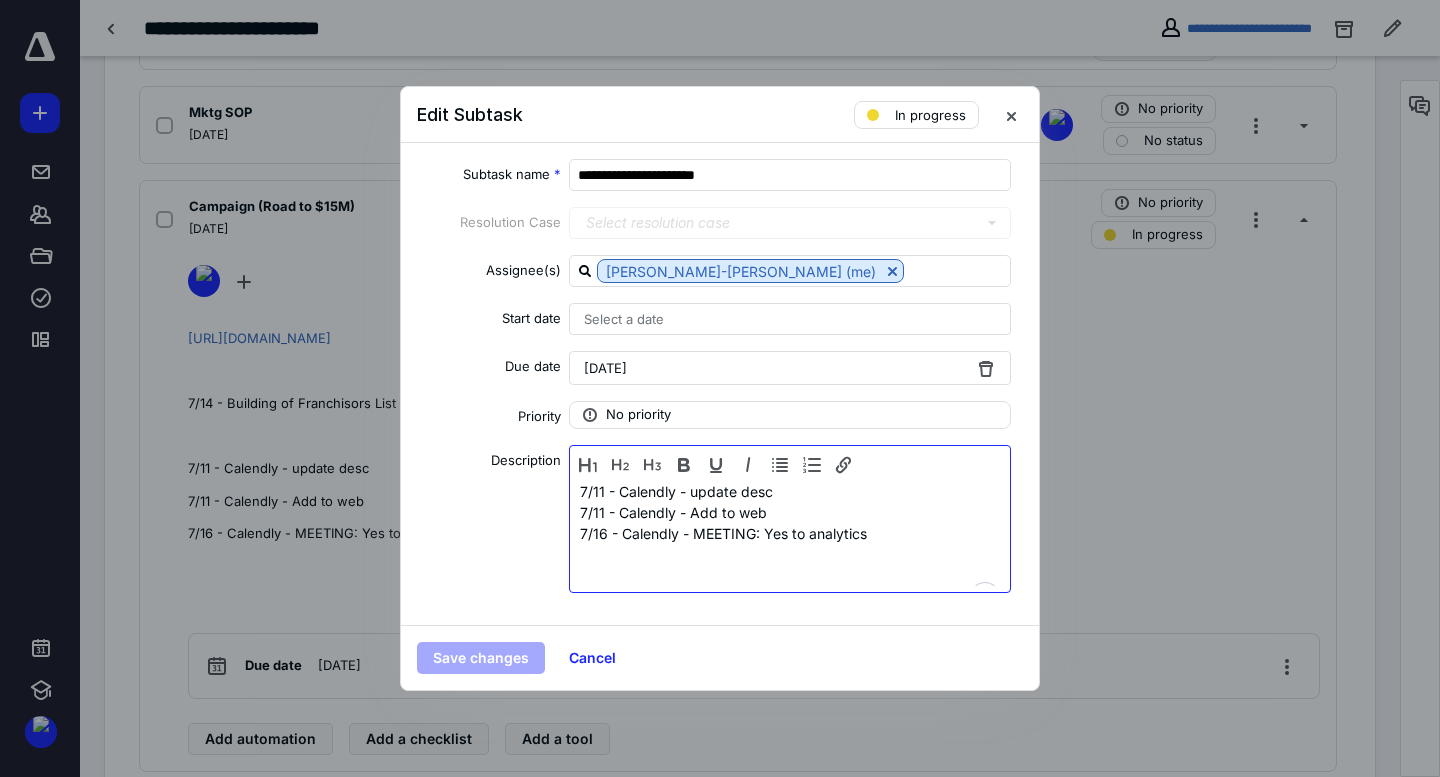 click on "7/16 - Calendly - MEETING: Yes to analytics" at bounding box center [790, 533] 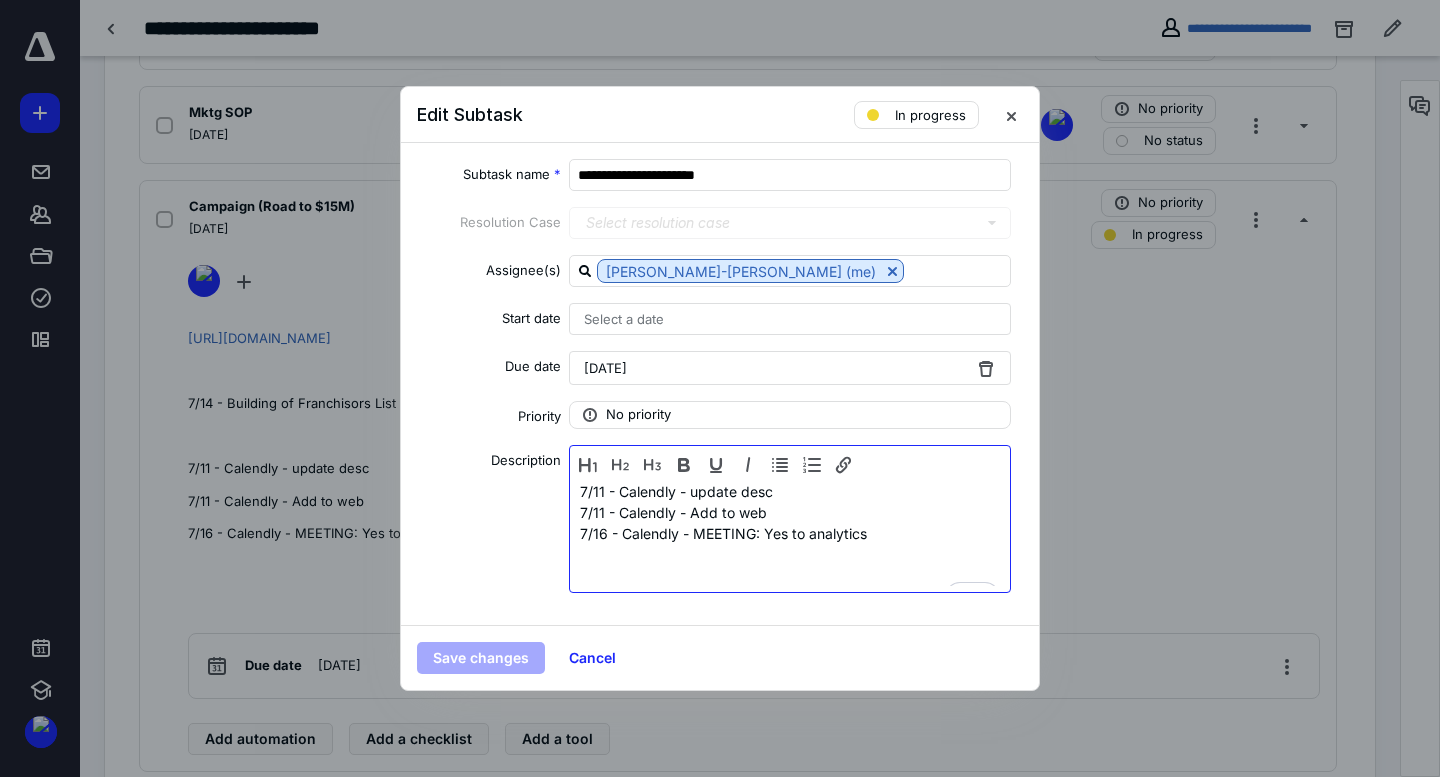 type 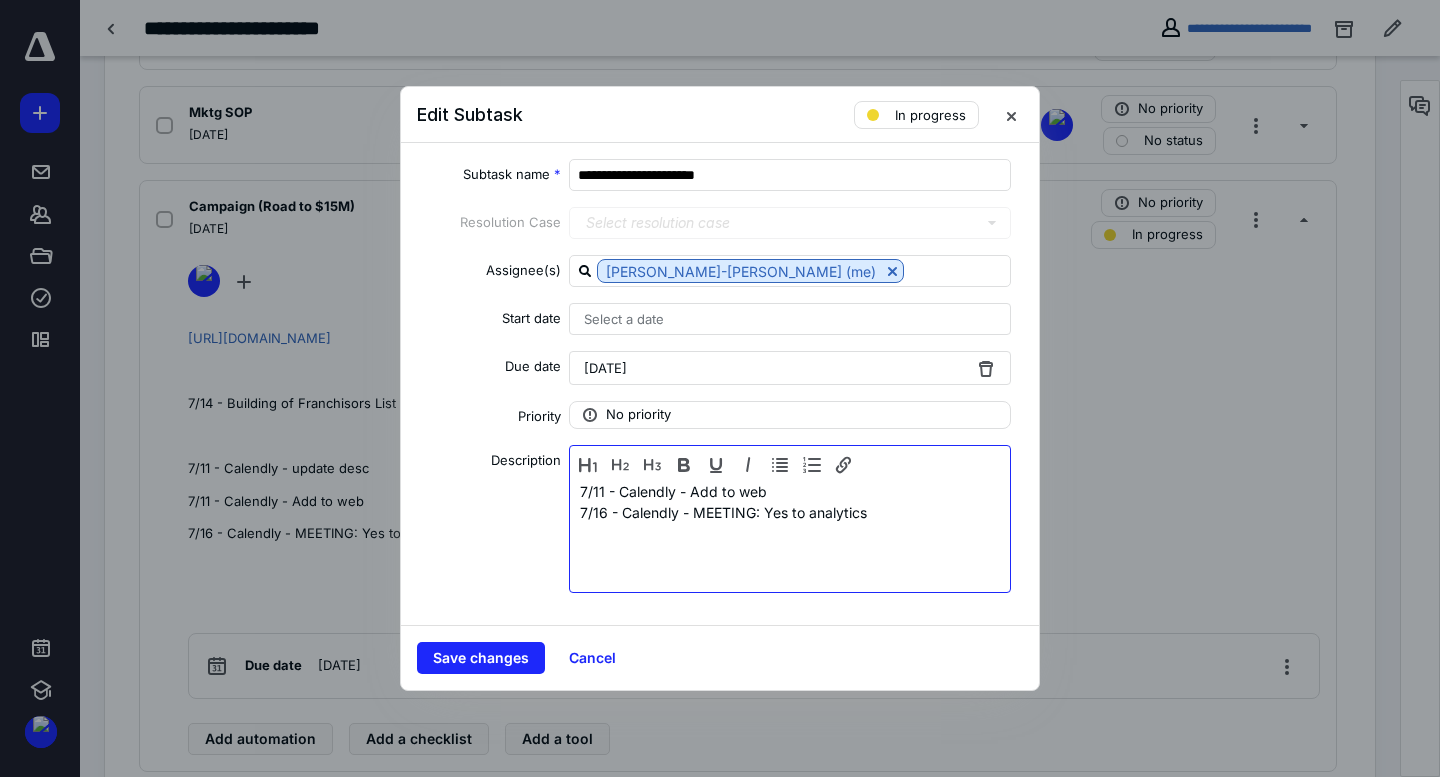 scroll, scrollTop: 127, scrollLeft: 0, axis: vertical 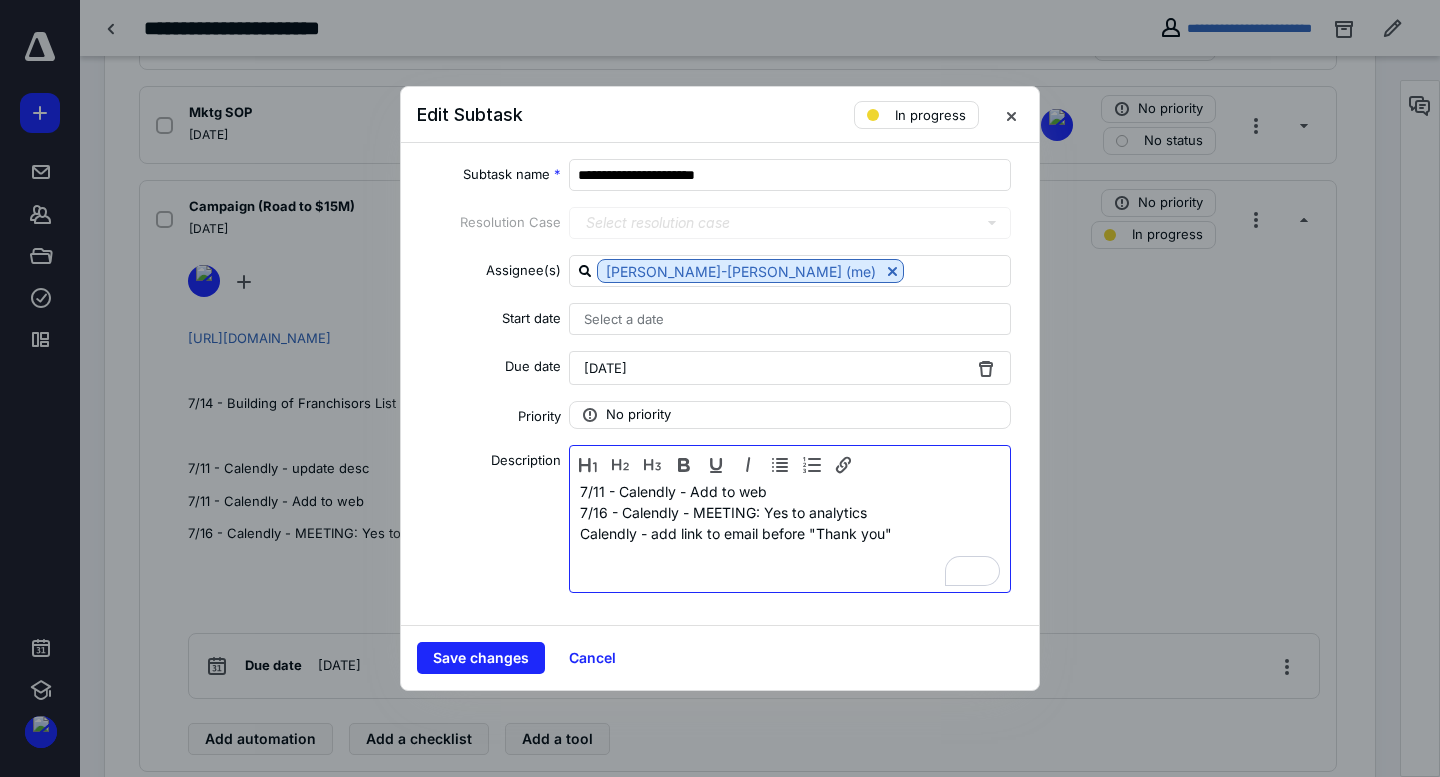 click at bounding box center [790, 554] 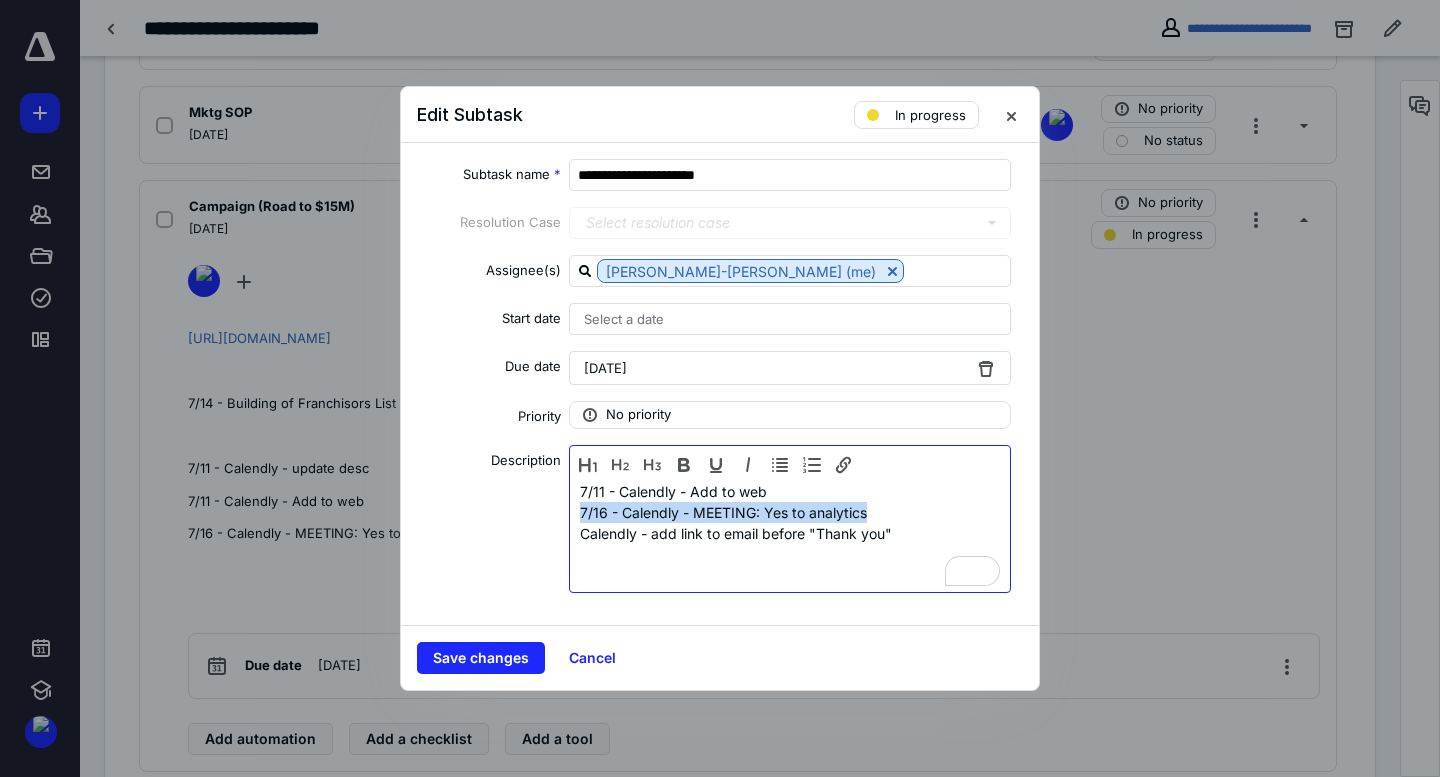 click on "Description [URL][DOMAIN_NAME] 7/14 - Building of Franchisors List - Fu Deva 7/11 - Calendly - update desc 7/11 - Calendly - Add to web 7/16 - Calendly - MEETING: Yes to analytics Calendly - add link to email before "Thank you"" at bounding box center [720, 519] 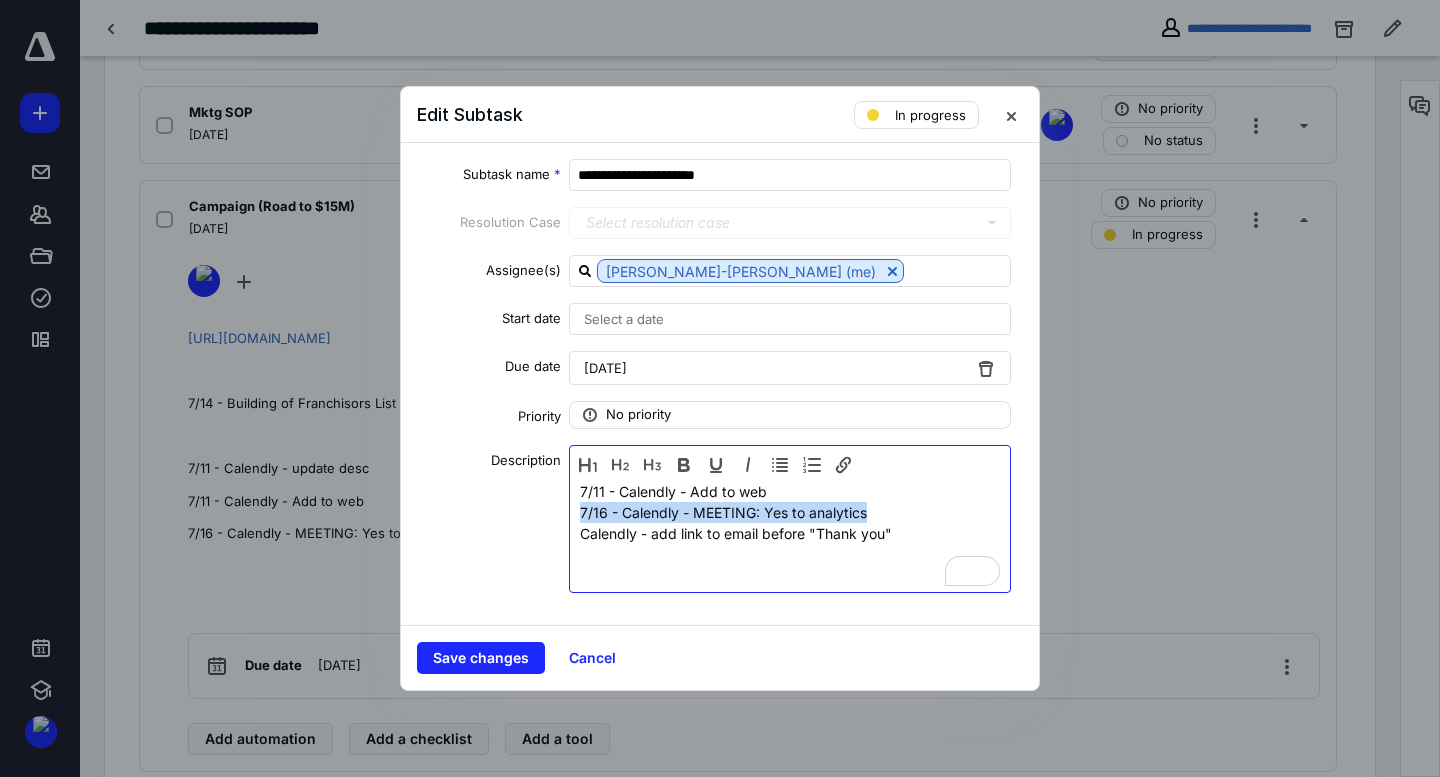 drag, startPoint x: 960, startPoint y: 510, endPoint x: 910, endPoint y: 519, distance: 50.803543 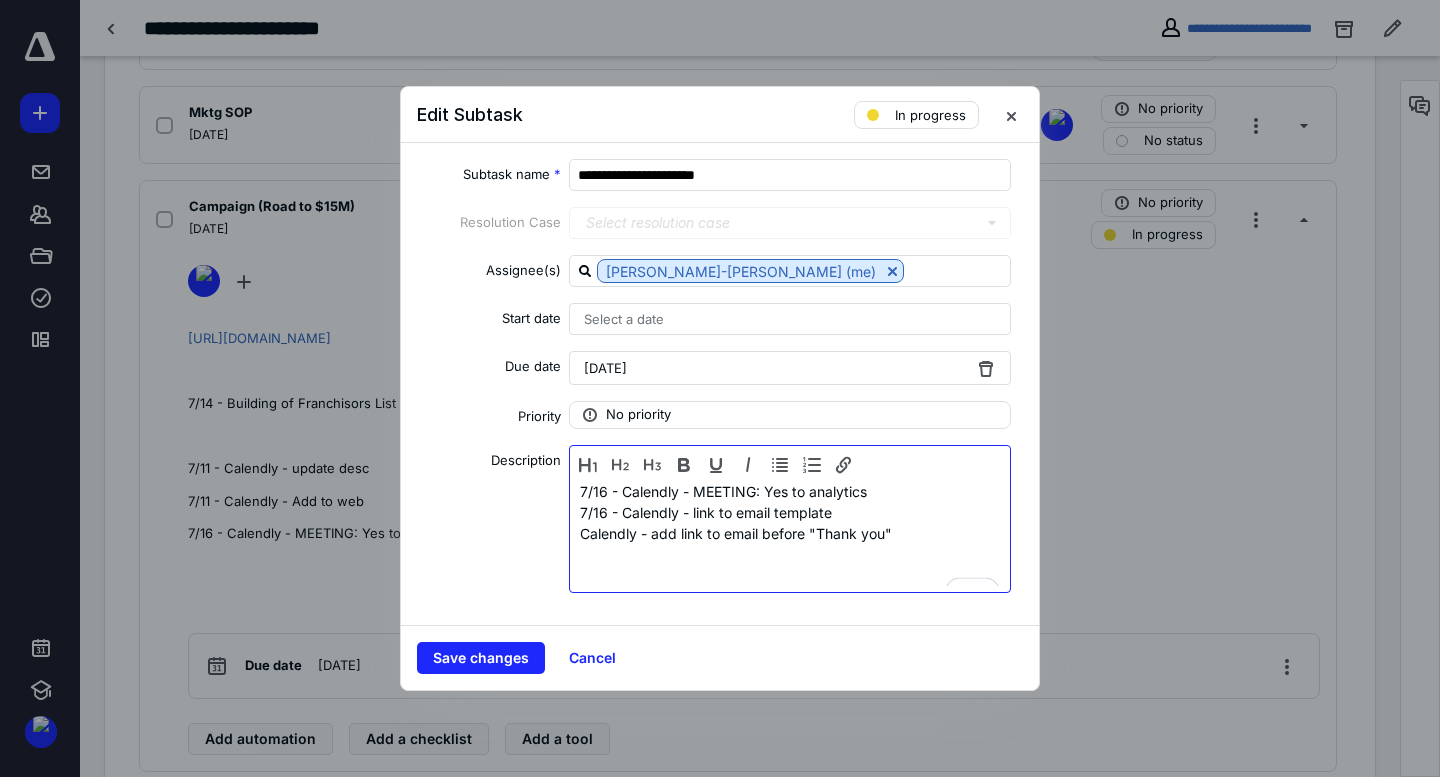 scroll, scrollTop: 140, scrollLeft: 0, axis: vertical 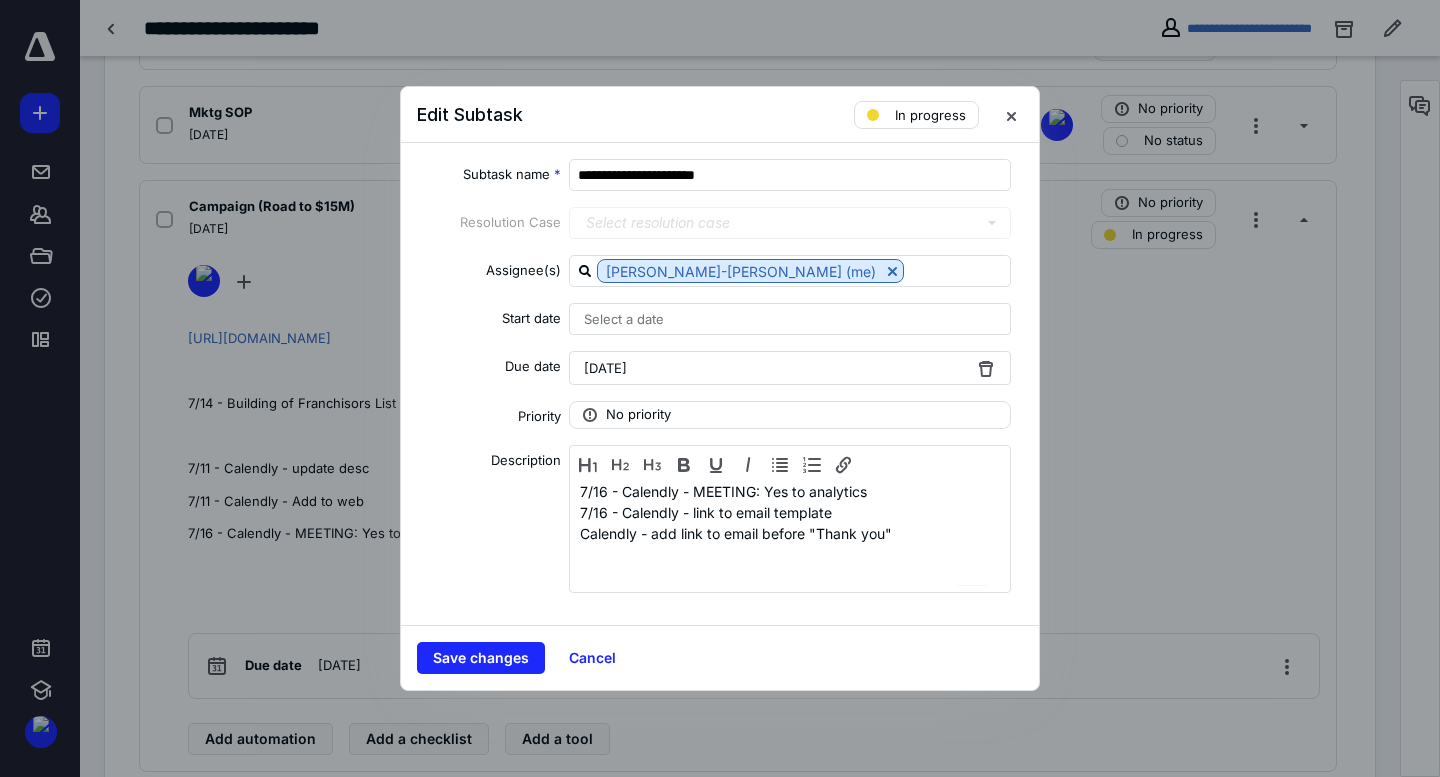 click on "[DATE]" at bounding box center [605, 368] 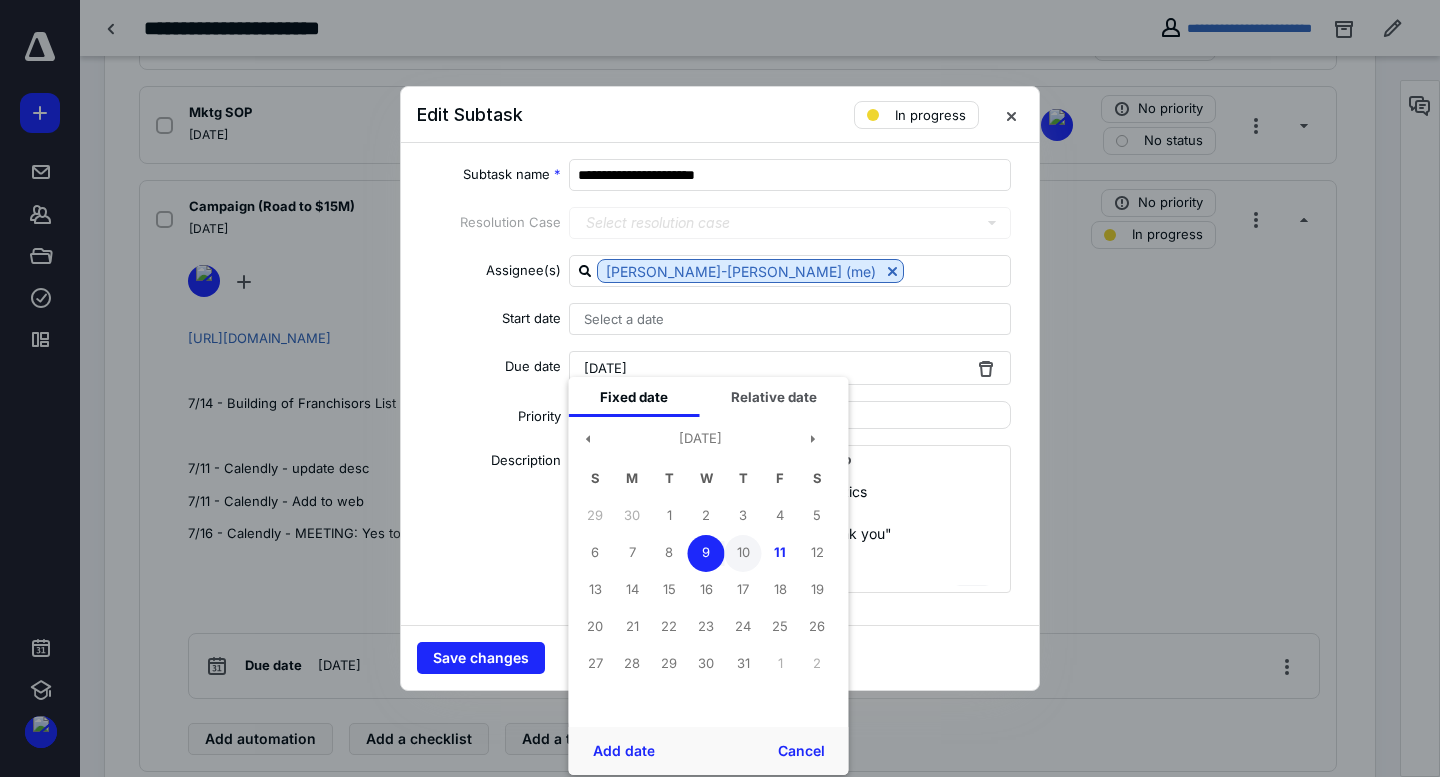 click on "10" at bounding box center (743, 553) 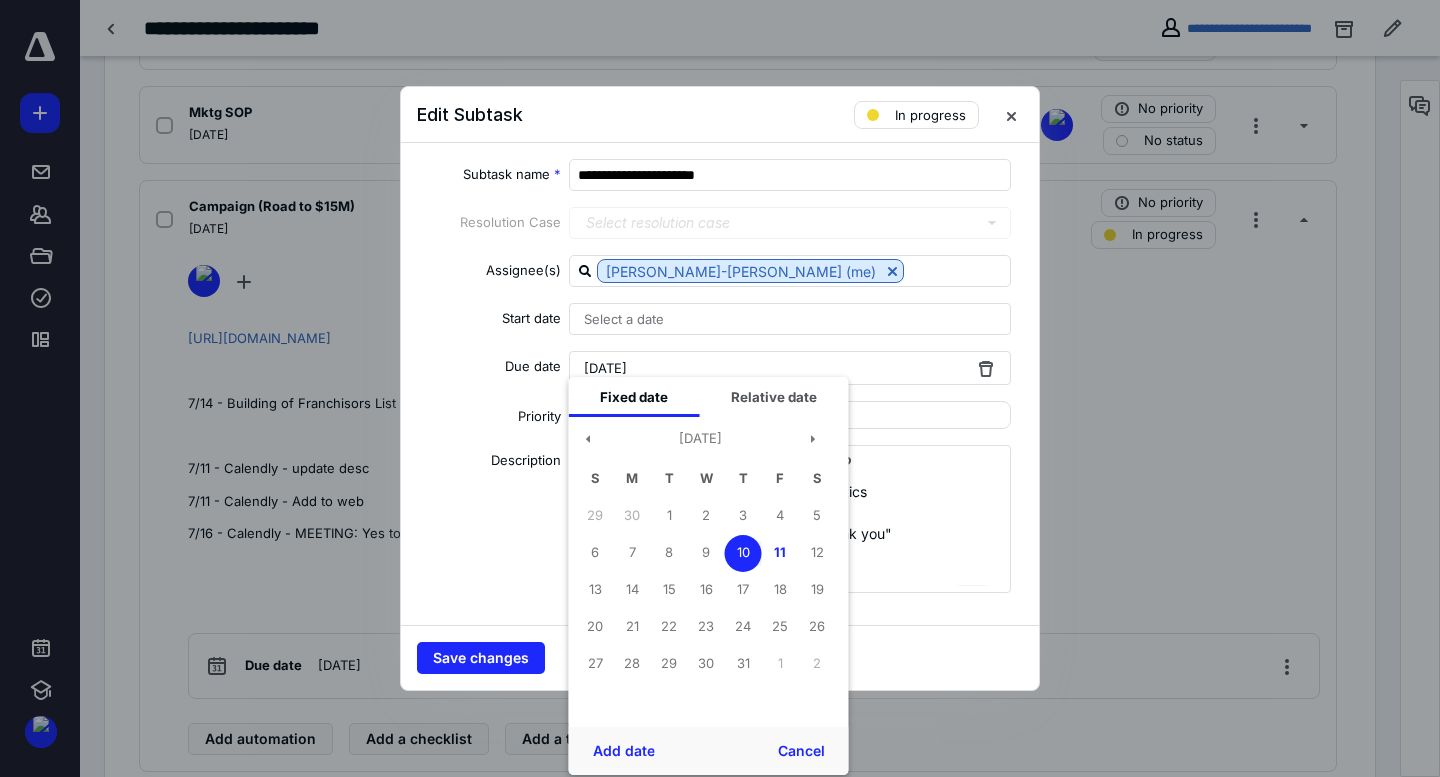 scroll, scrollTop: 141, scrollLeft: 0, axis: vertical 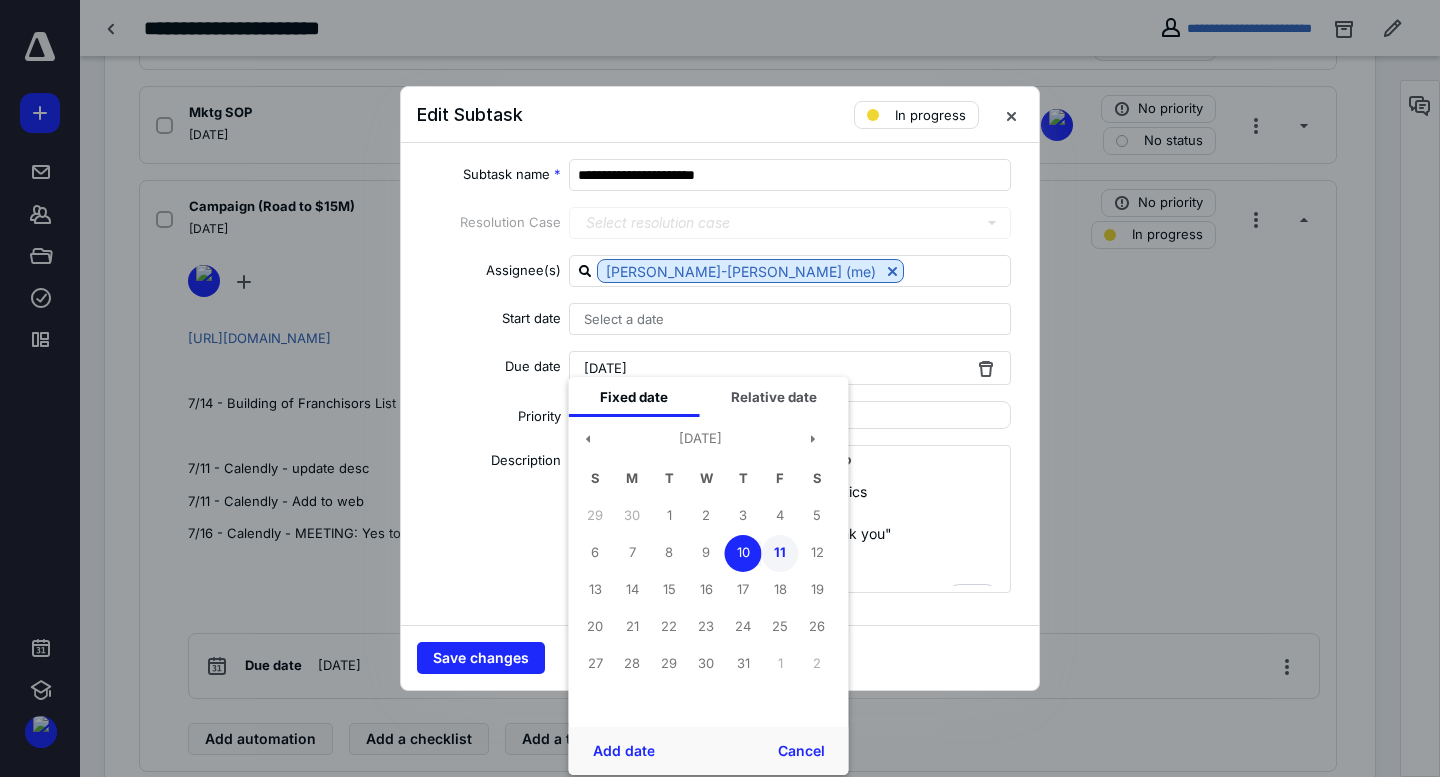 click on "11" at bounding box center (780, 553) 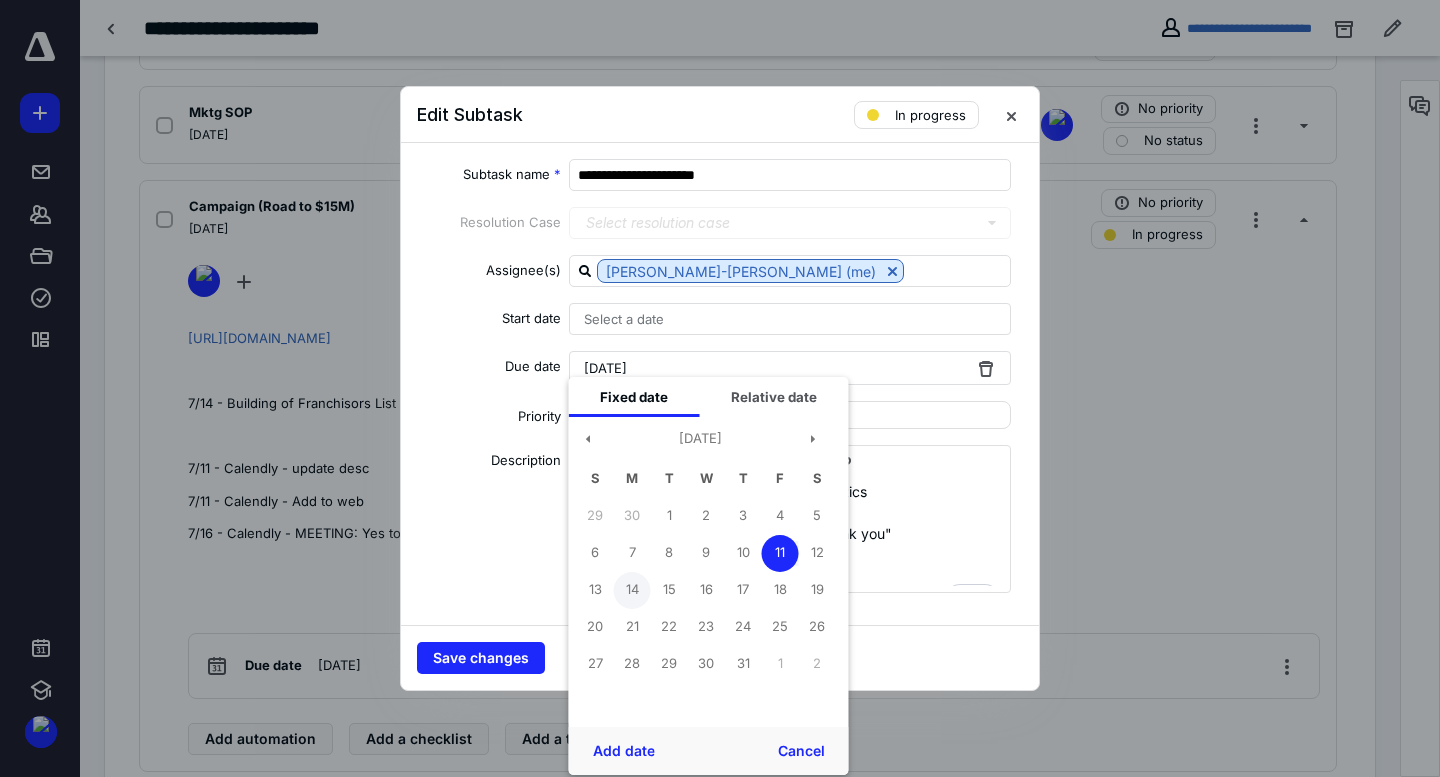 click on "14" at bounding box center (632, 590) 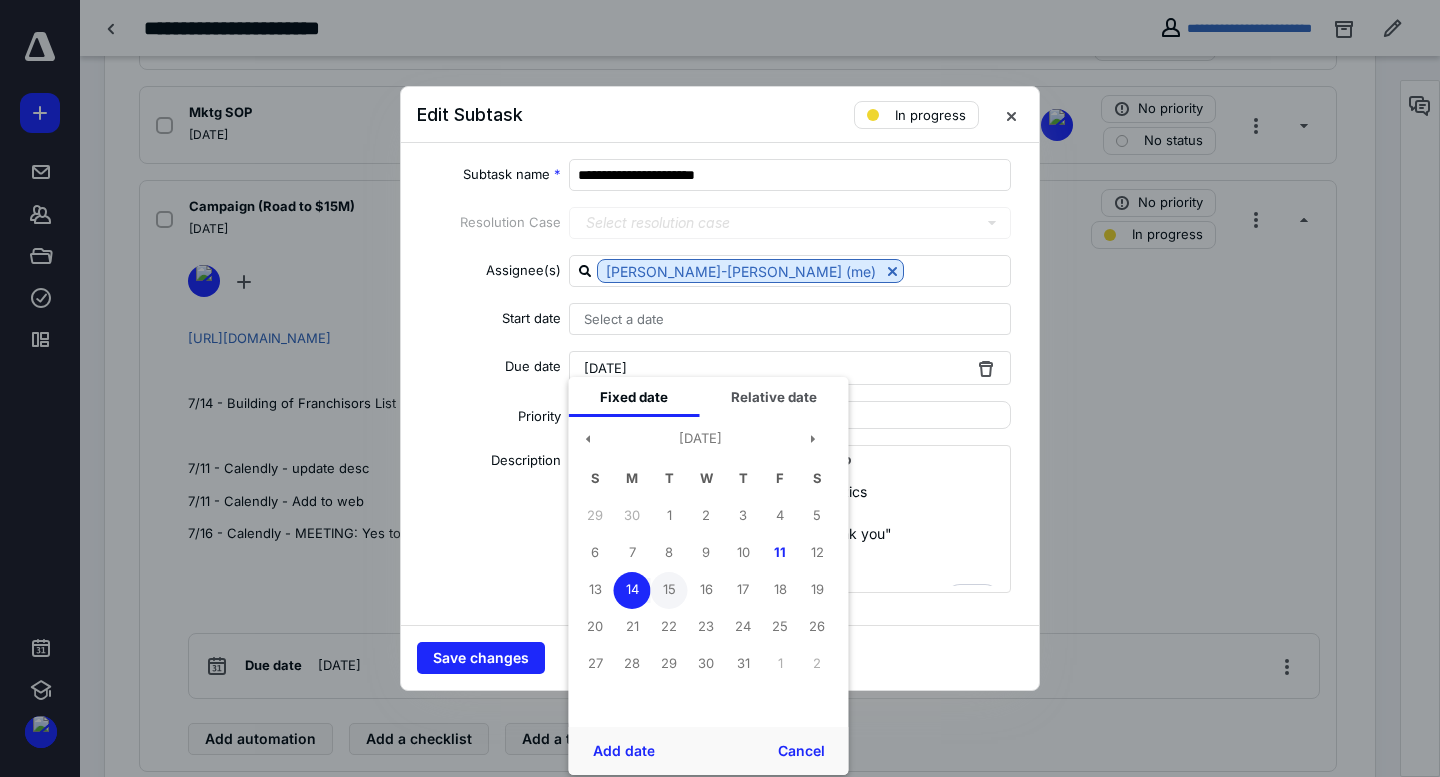 click on "15" at bounding box center [669, 590] 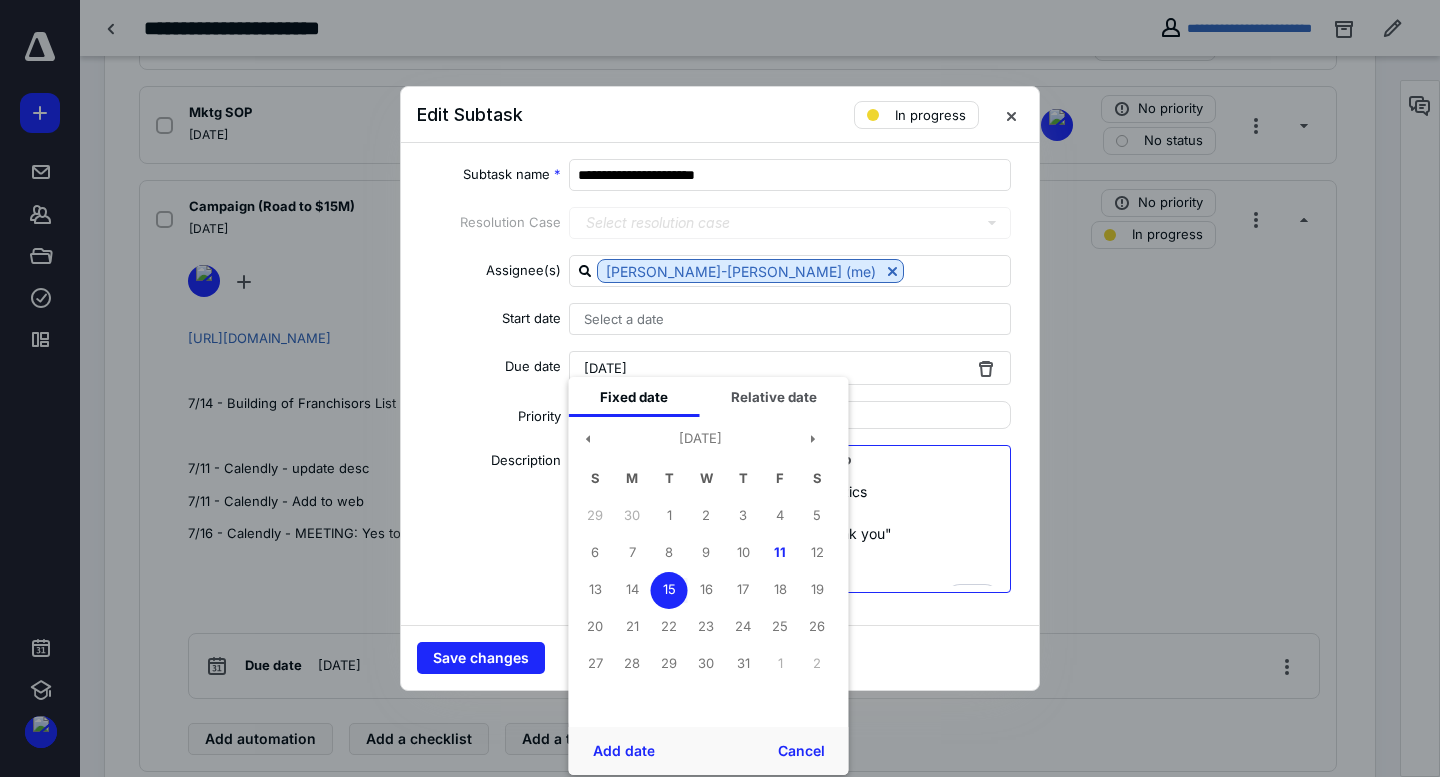 click on "7/16 - Calendly - MEETING: Yes to analytics" at bounding box center (790, 491) 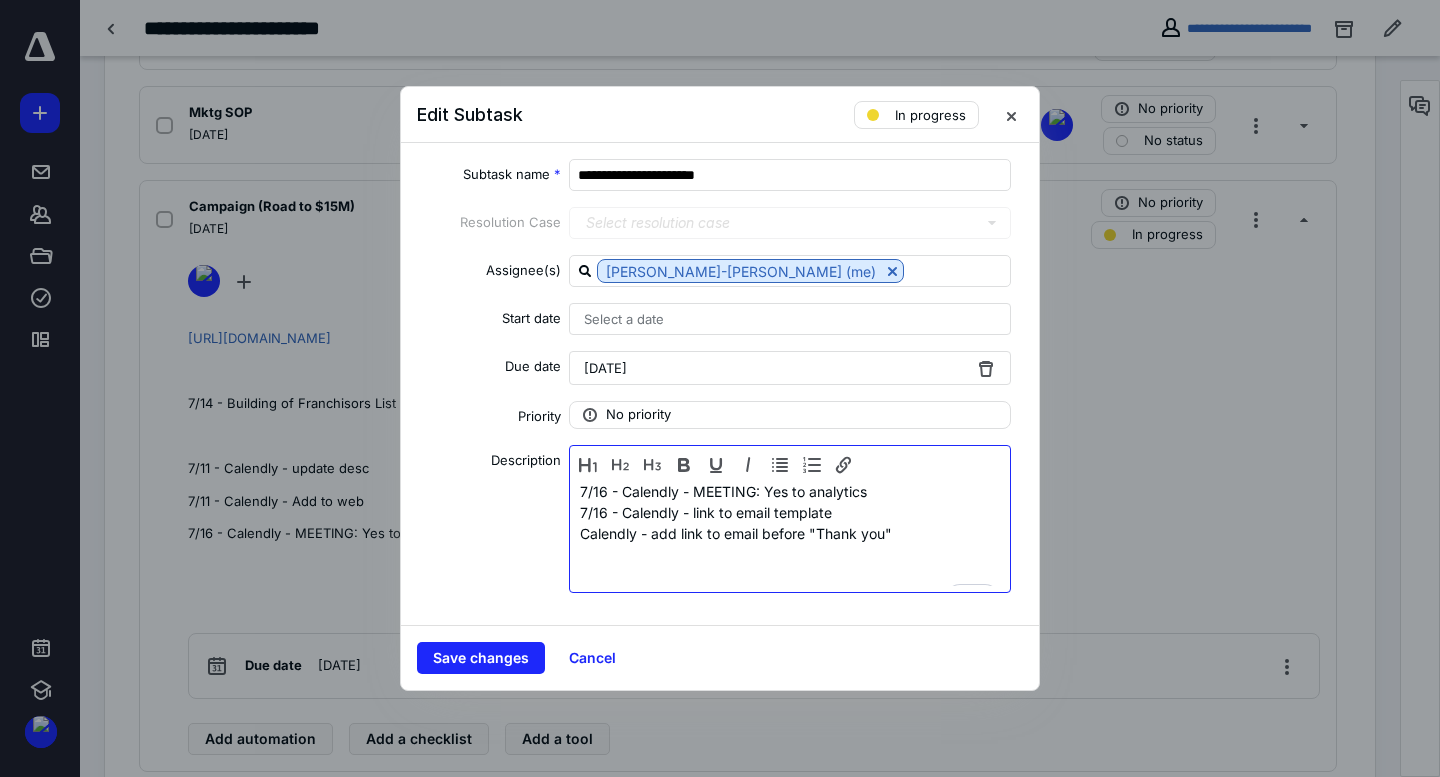 click on "7/16 - Calendly - link to email template" at bounding box center [790, 512] 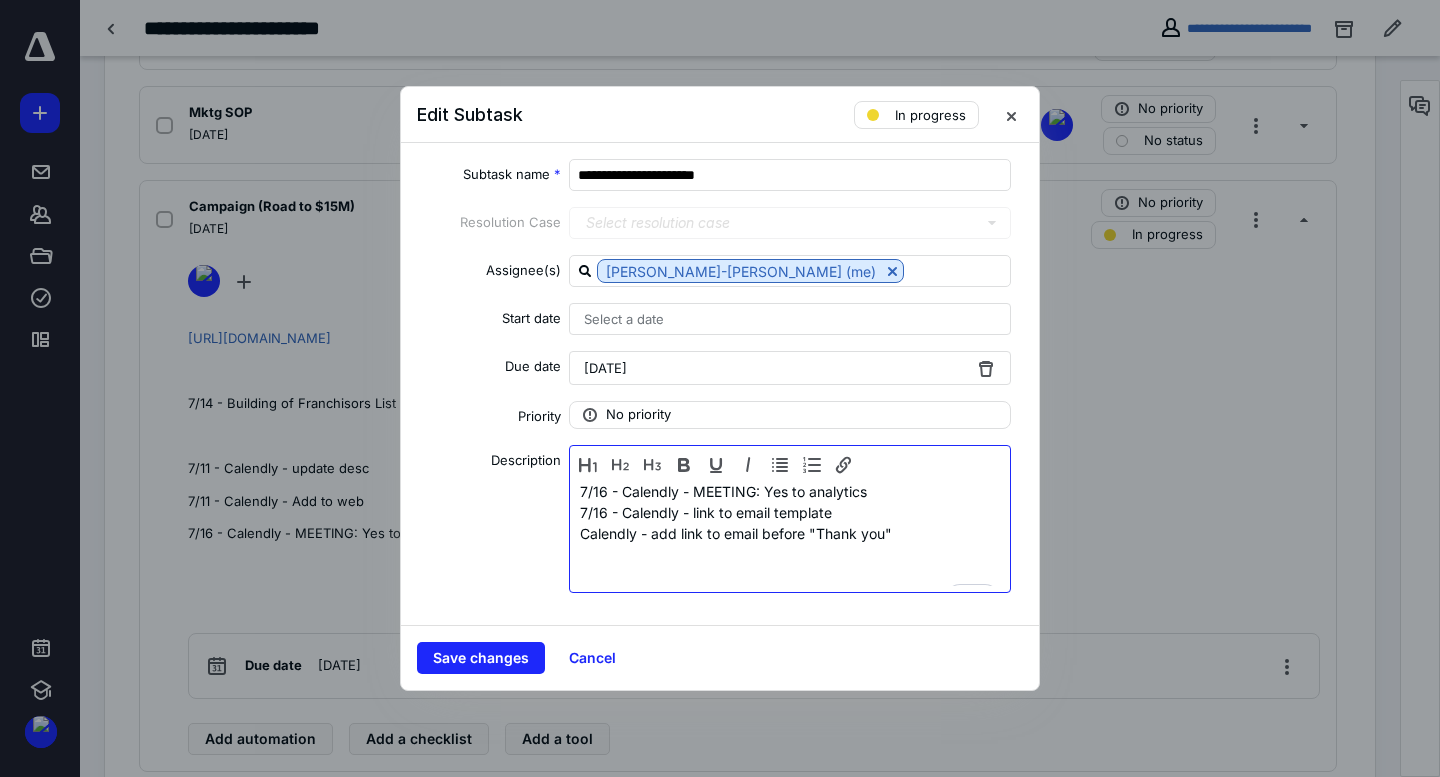 scroll, scrollTop: 122, scrollLeft: 0, axis: vertical 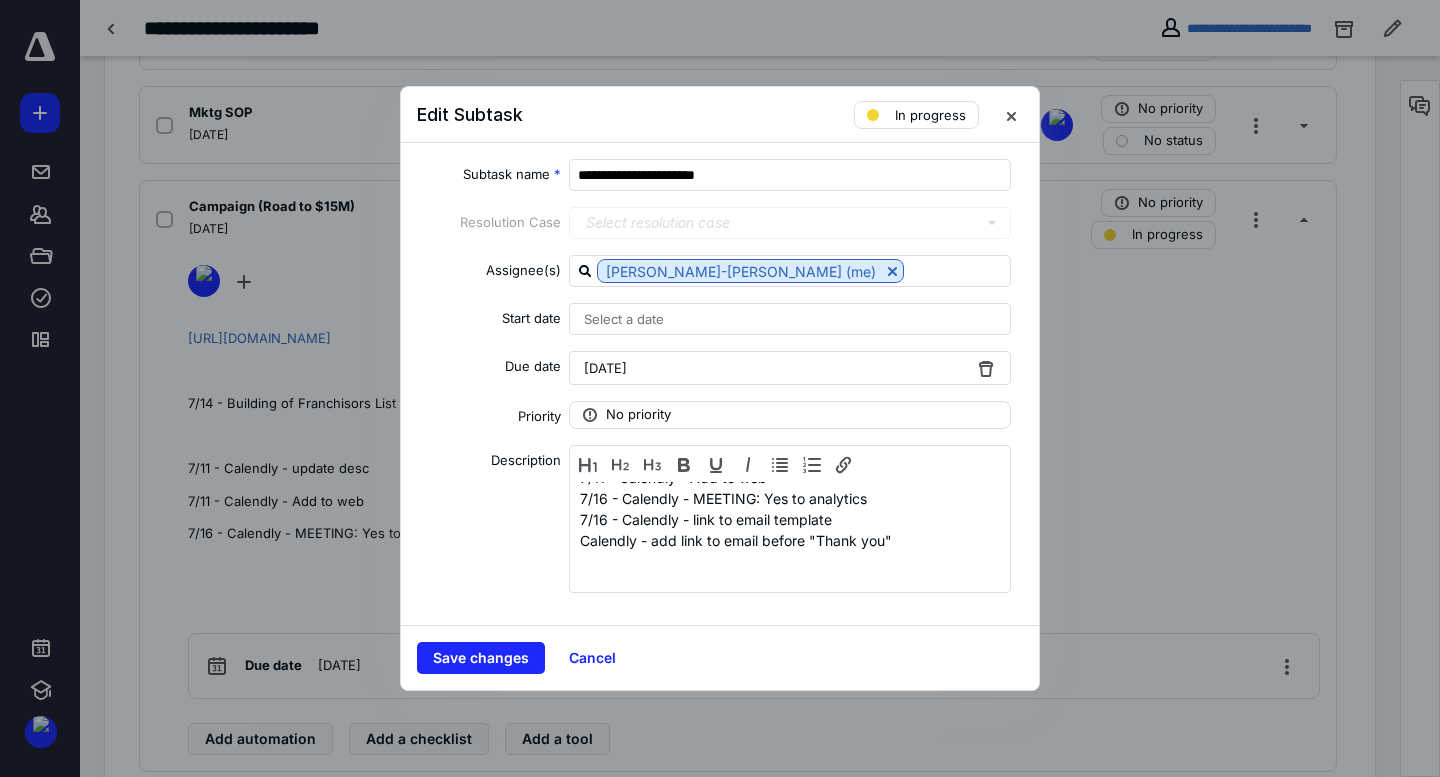 click on "**********" at bounding box center (720, 384) 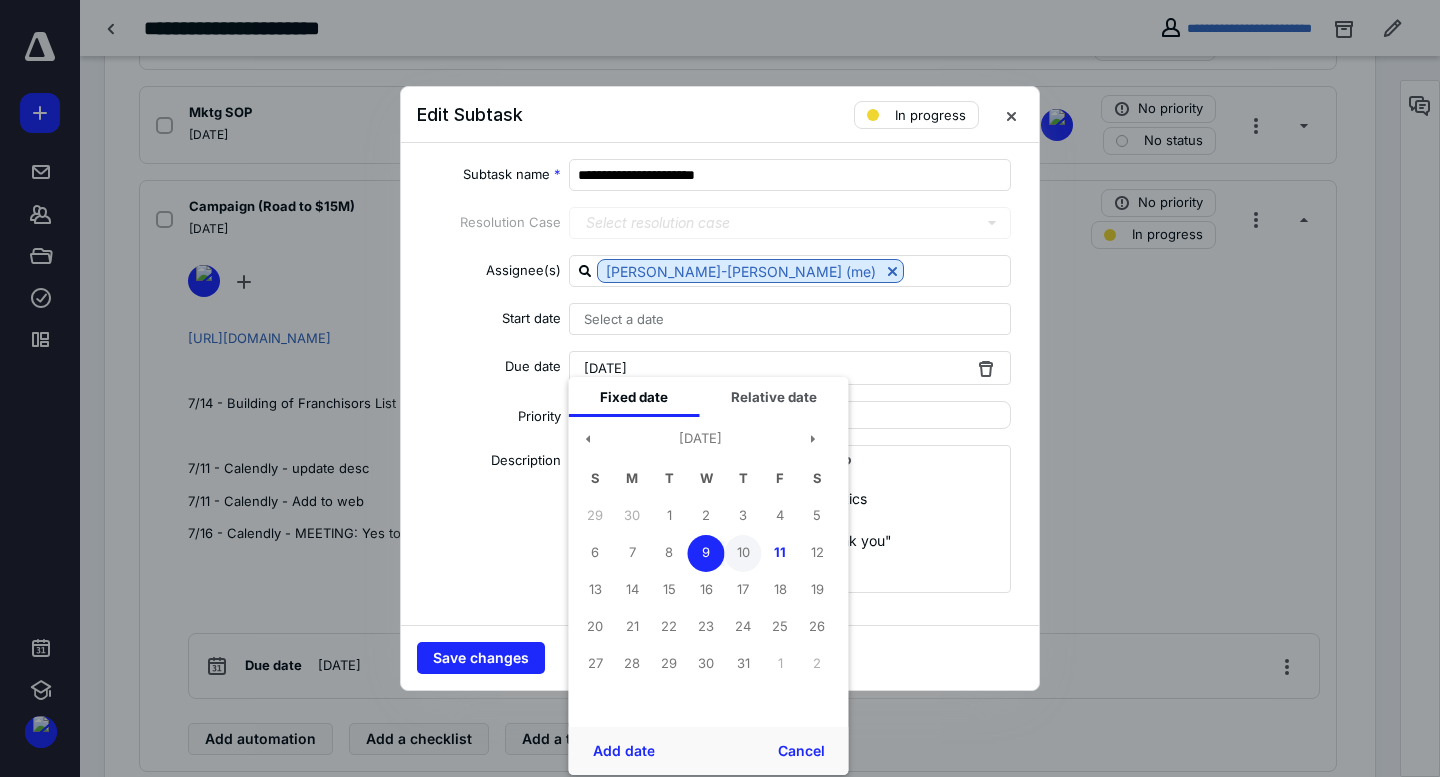 click on "10" at bounding box center (743, 553) 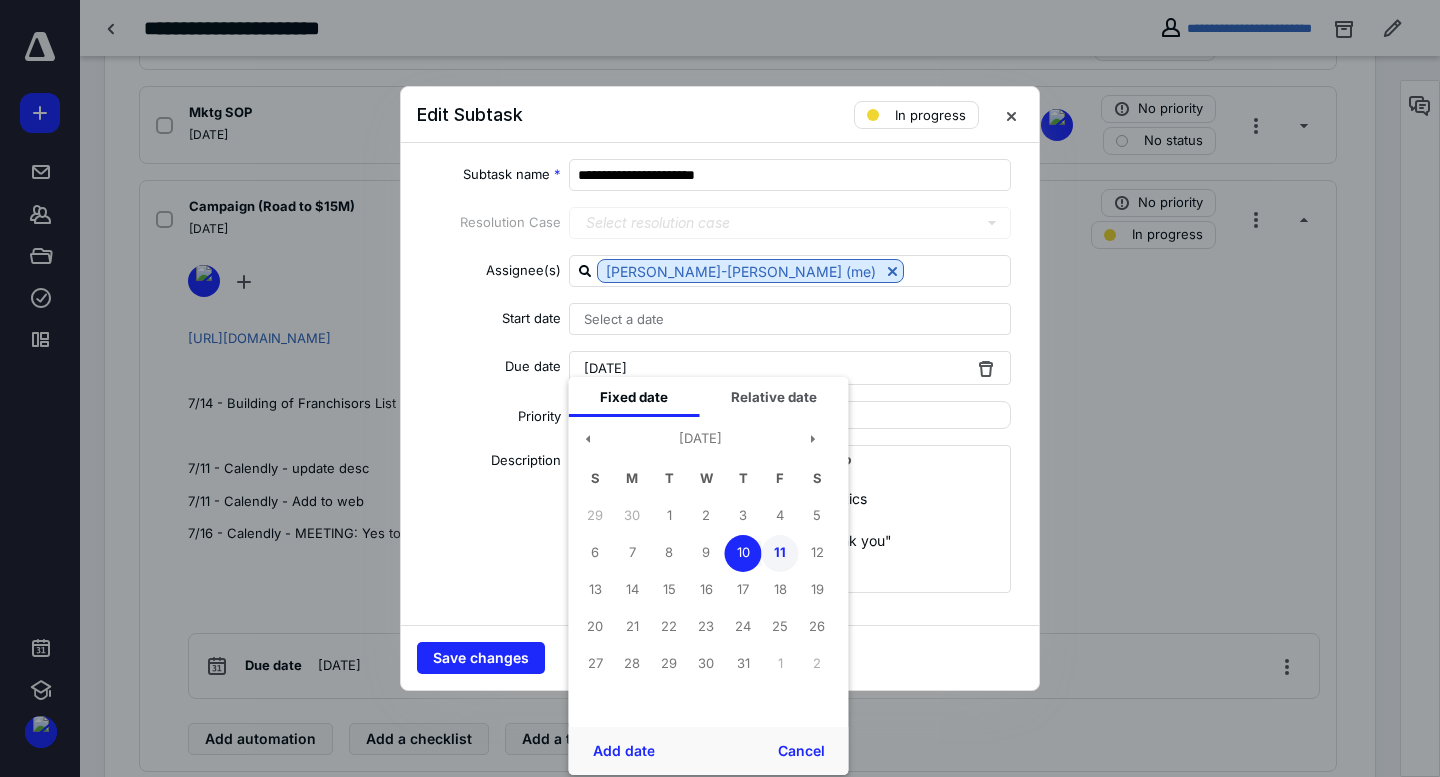 click on "11" at bounding box center [780, 553] 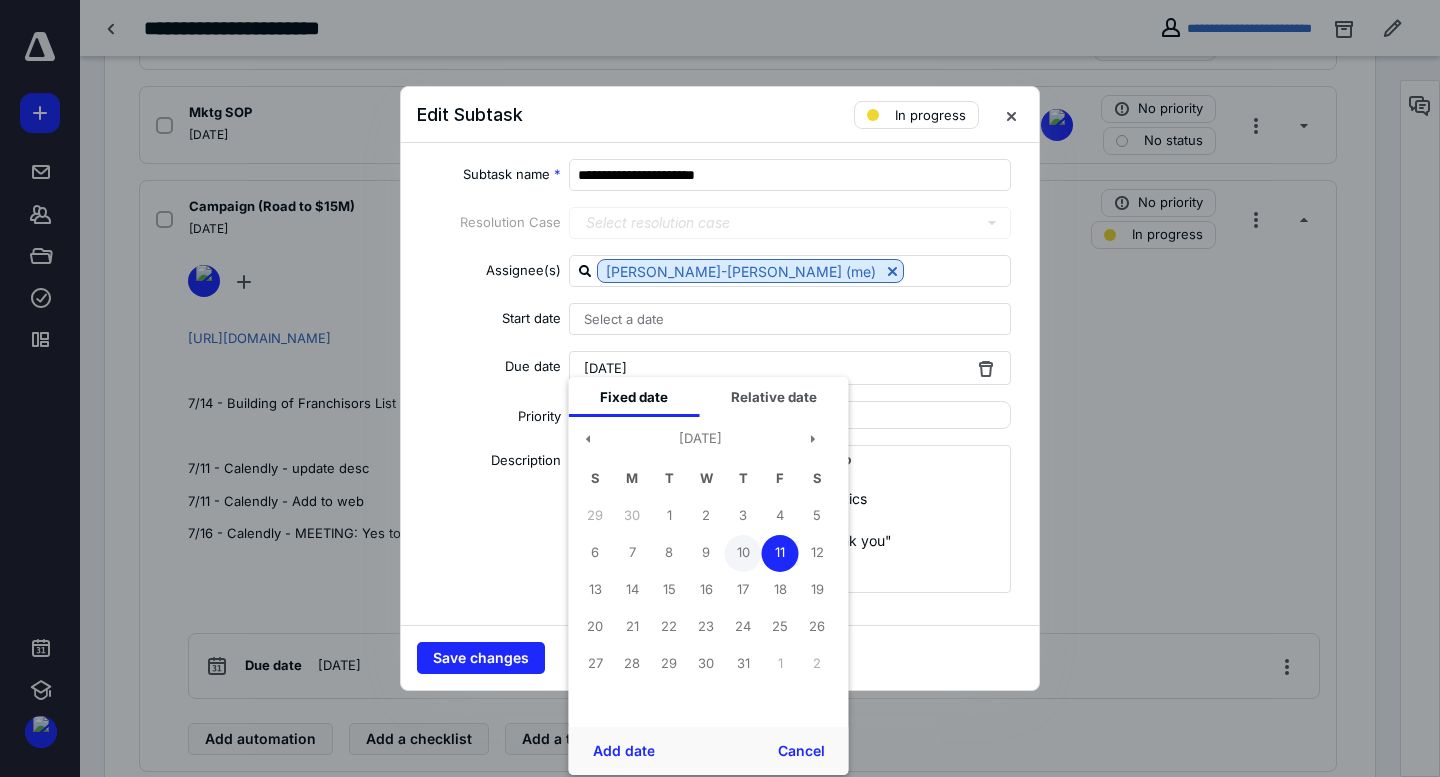 click on "10" at bounding box center [743, 553] 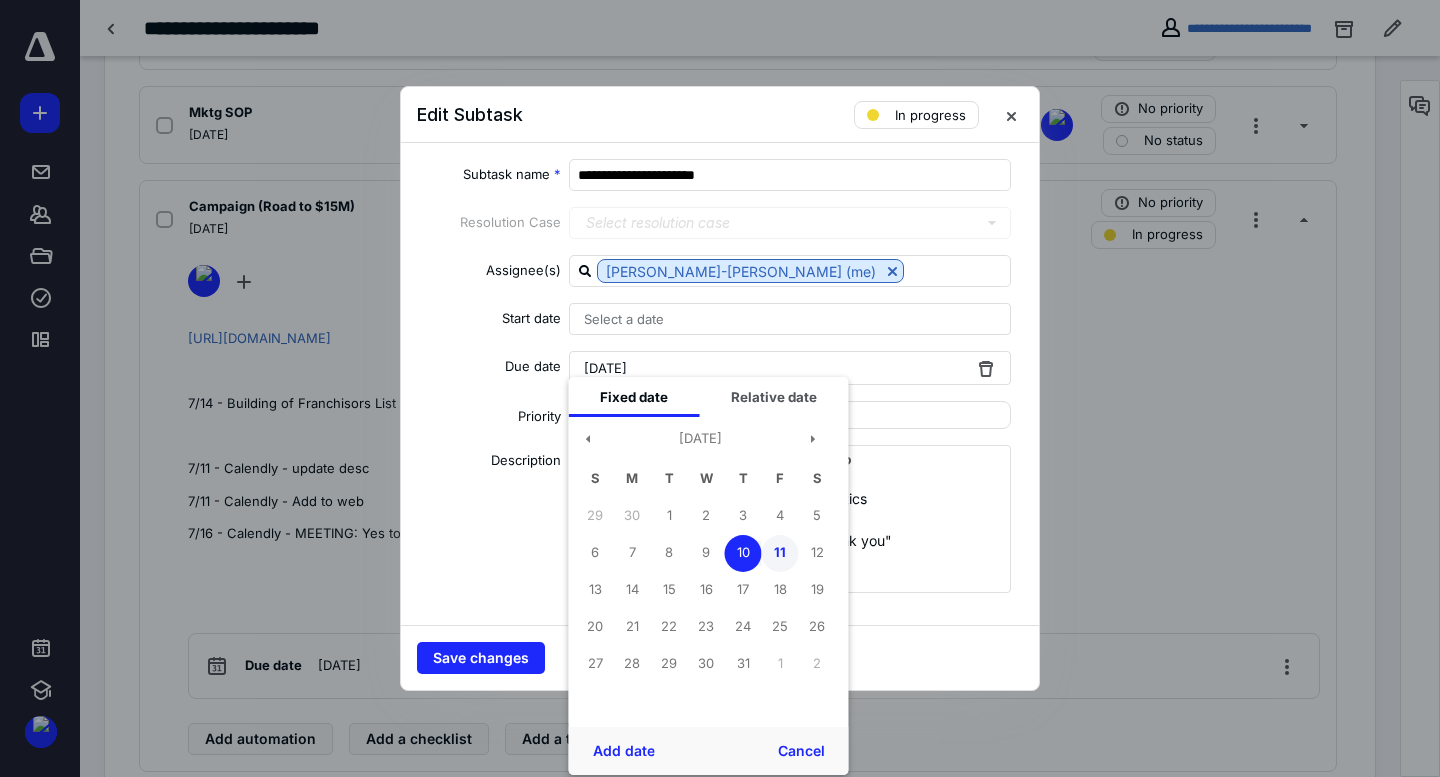 click on "11" at bounding box center (780, 553) 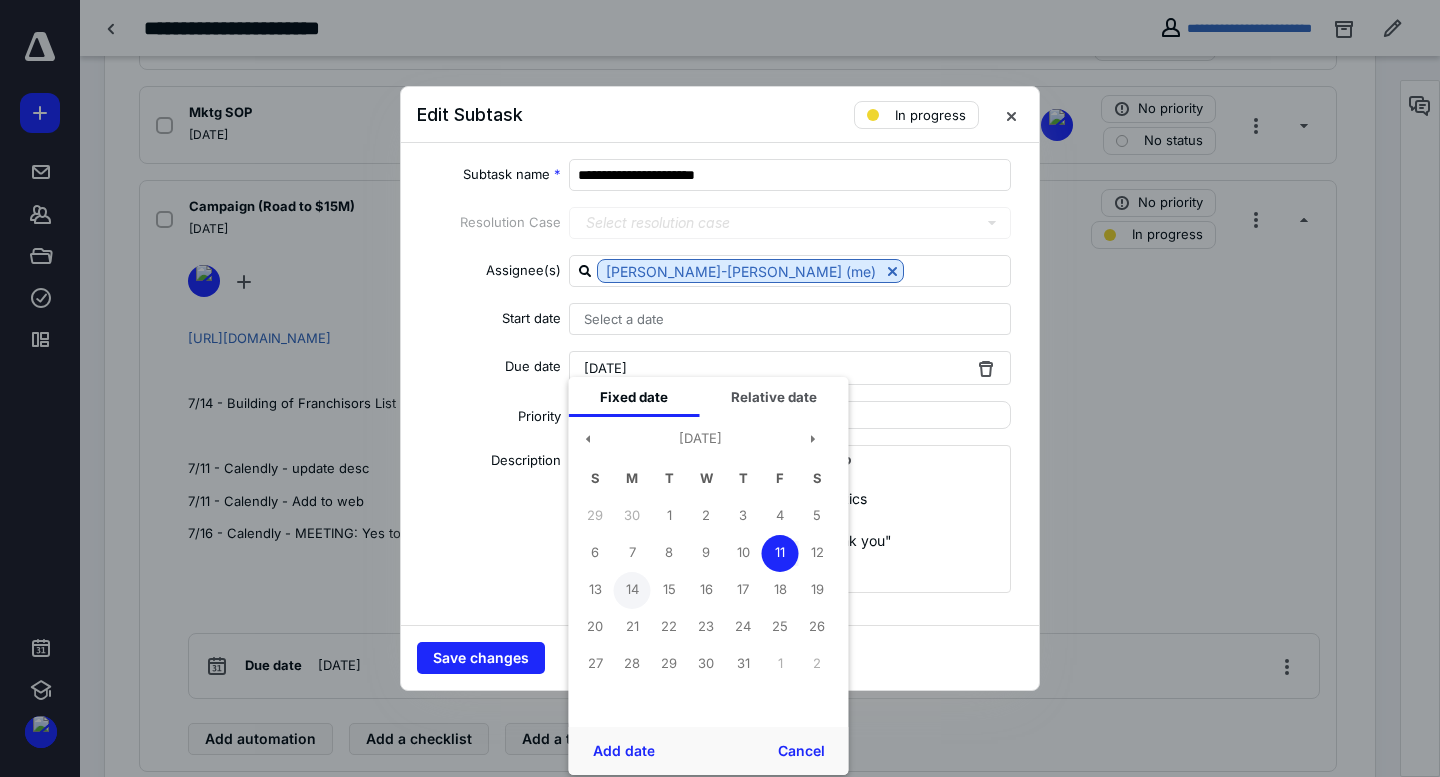 click on "14" at bounding box center [632, 590] 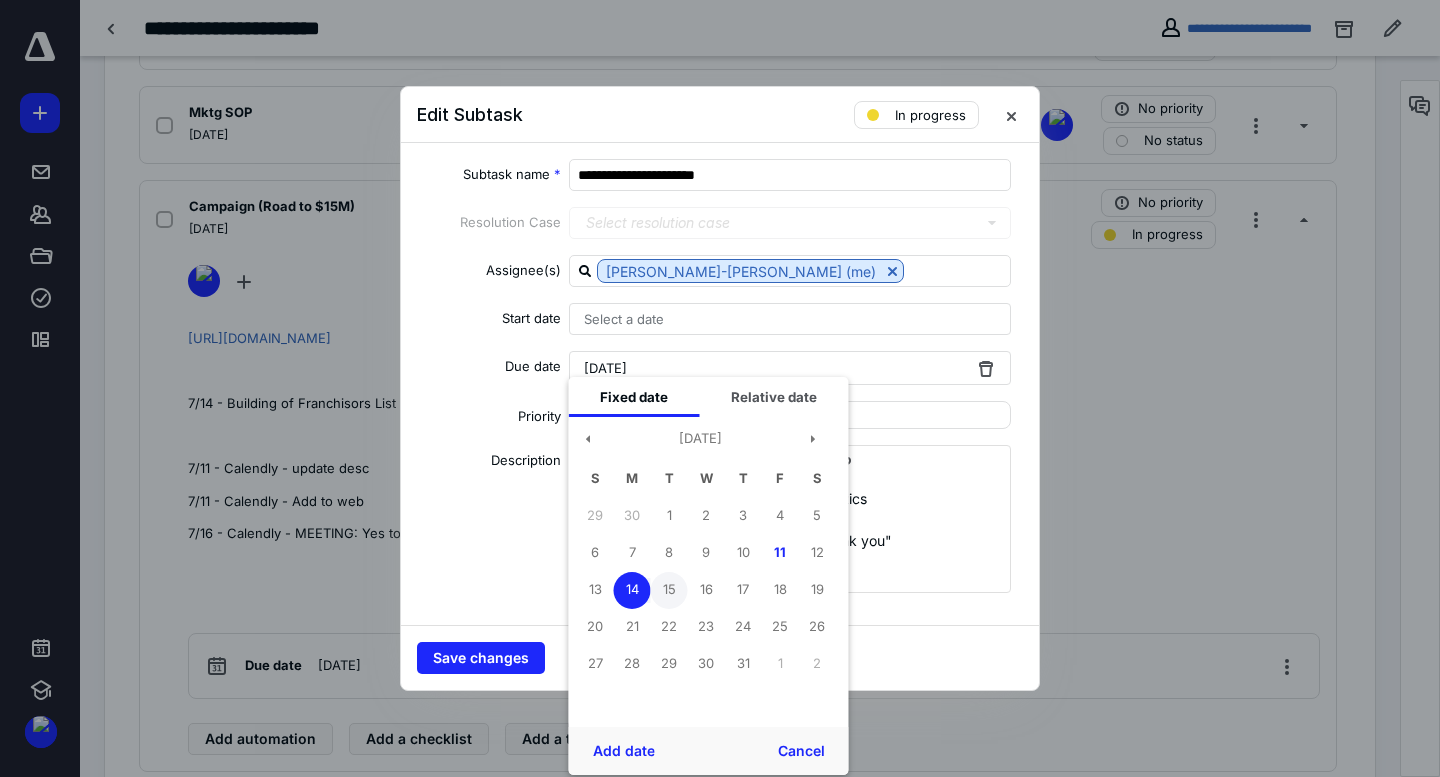 click on "15" at bounding box center (669, 590) 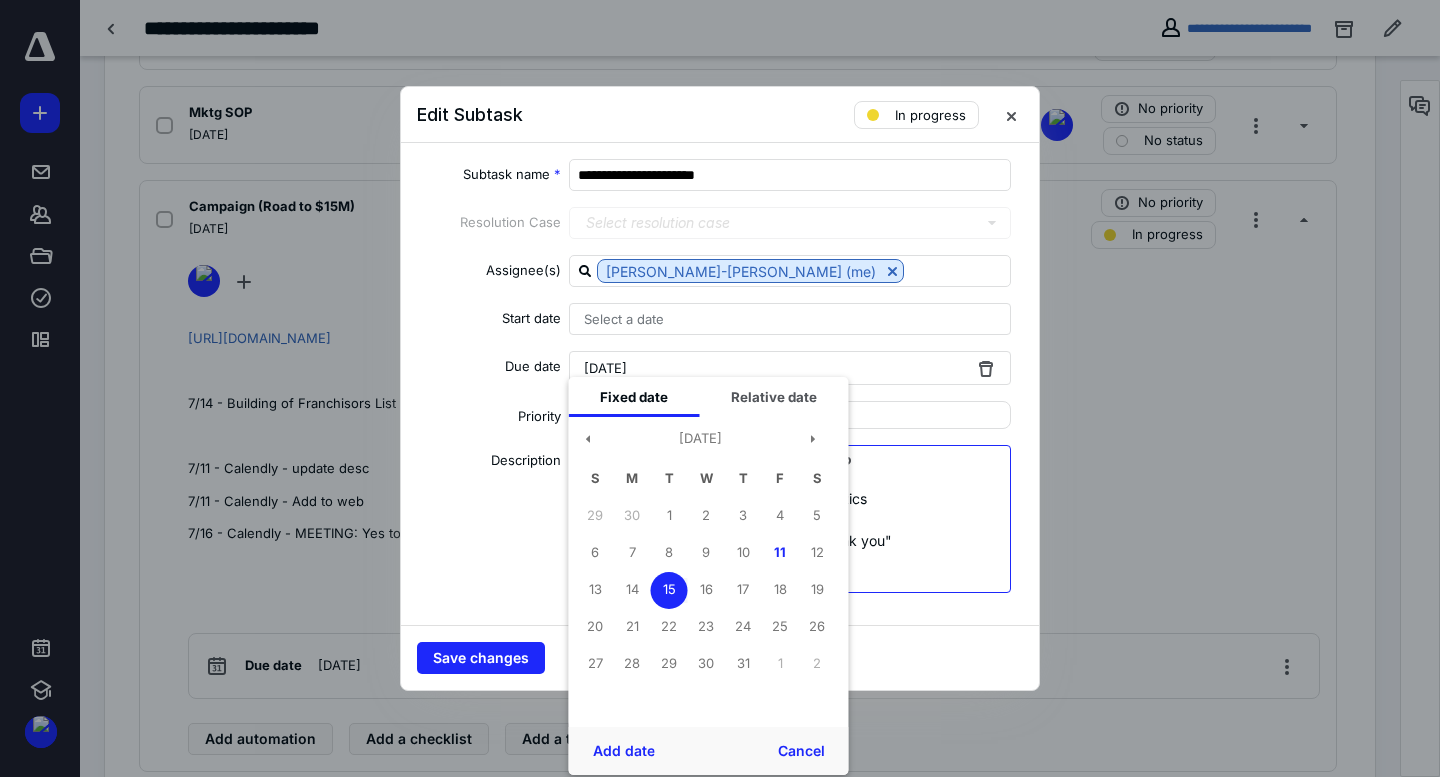 click on "7/16 - Calendly - link to email template" at bounding box center (790, 519) 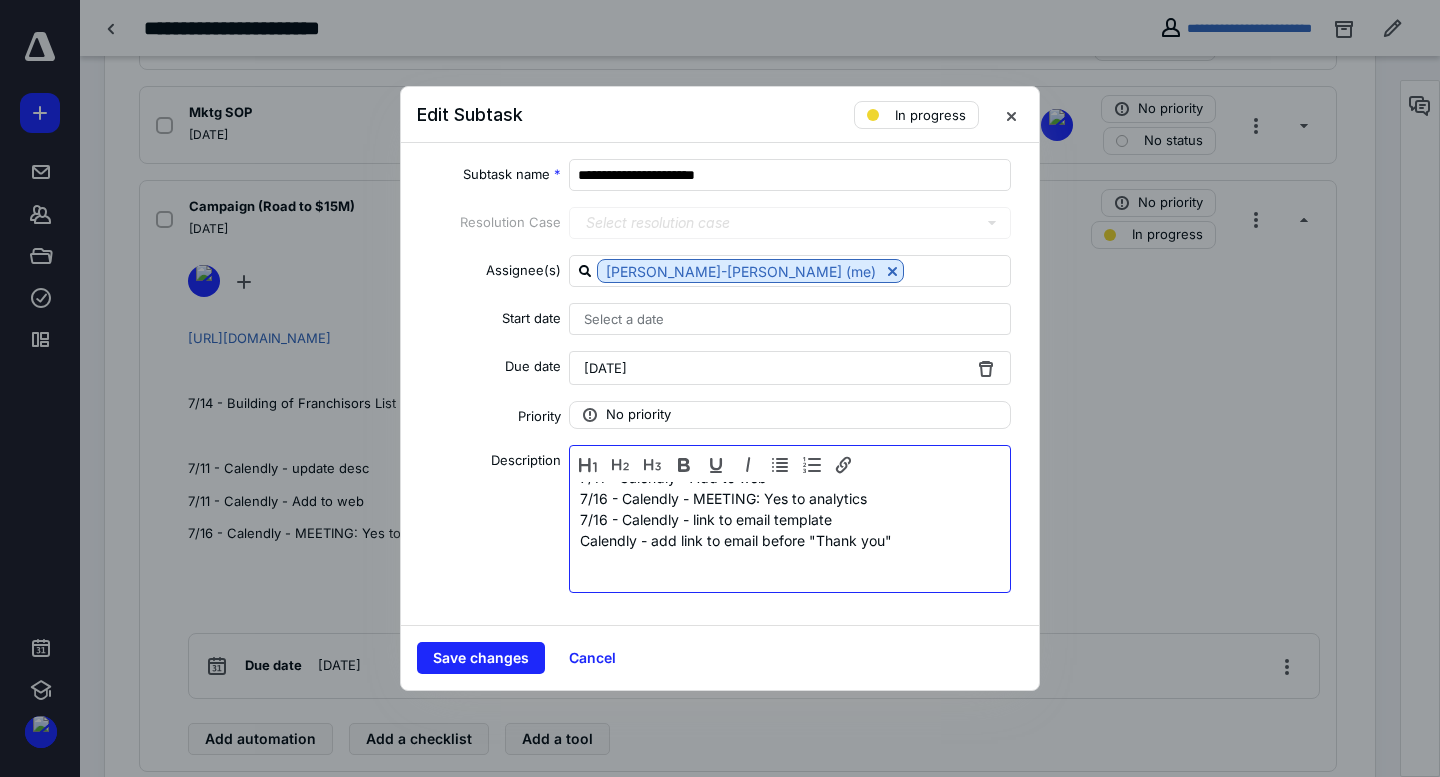click on "7/11 - Calendly - update desc" at bounding box center (790, 456) 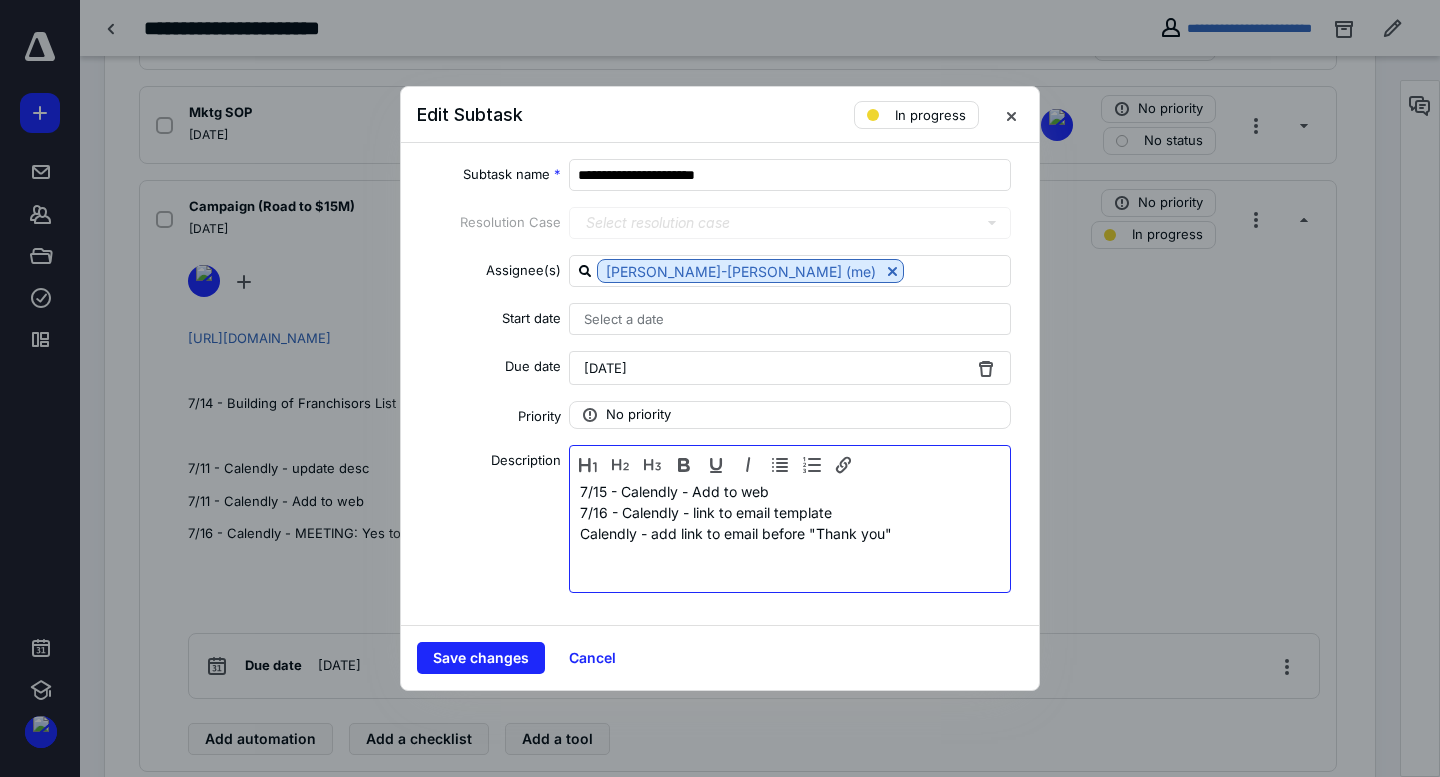 scroll, scrollTop: 125, scrollLeft: 0, axis: vertical 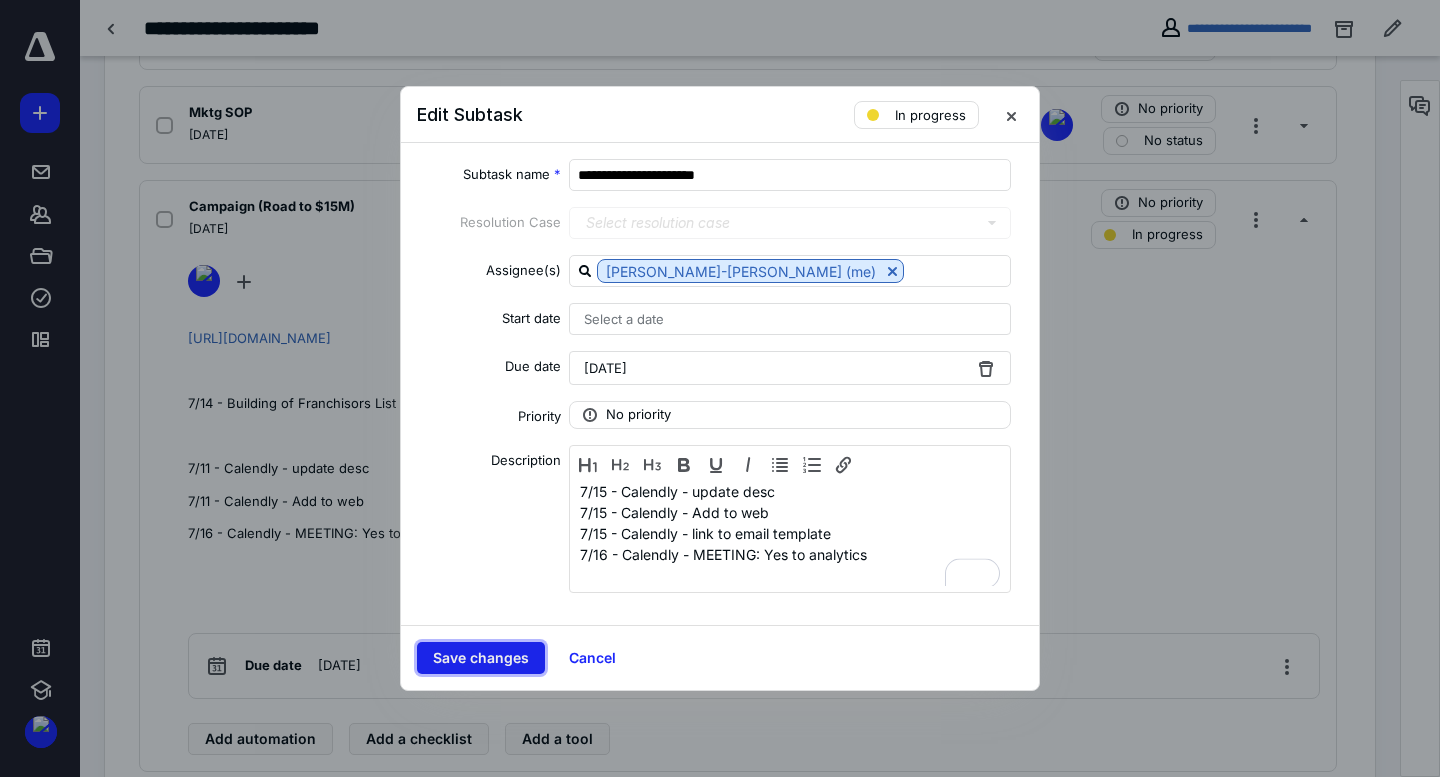 click on "Save changes" at bounding box center [481, 658] 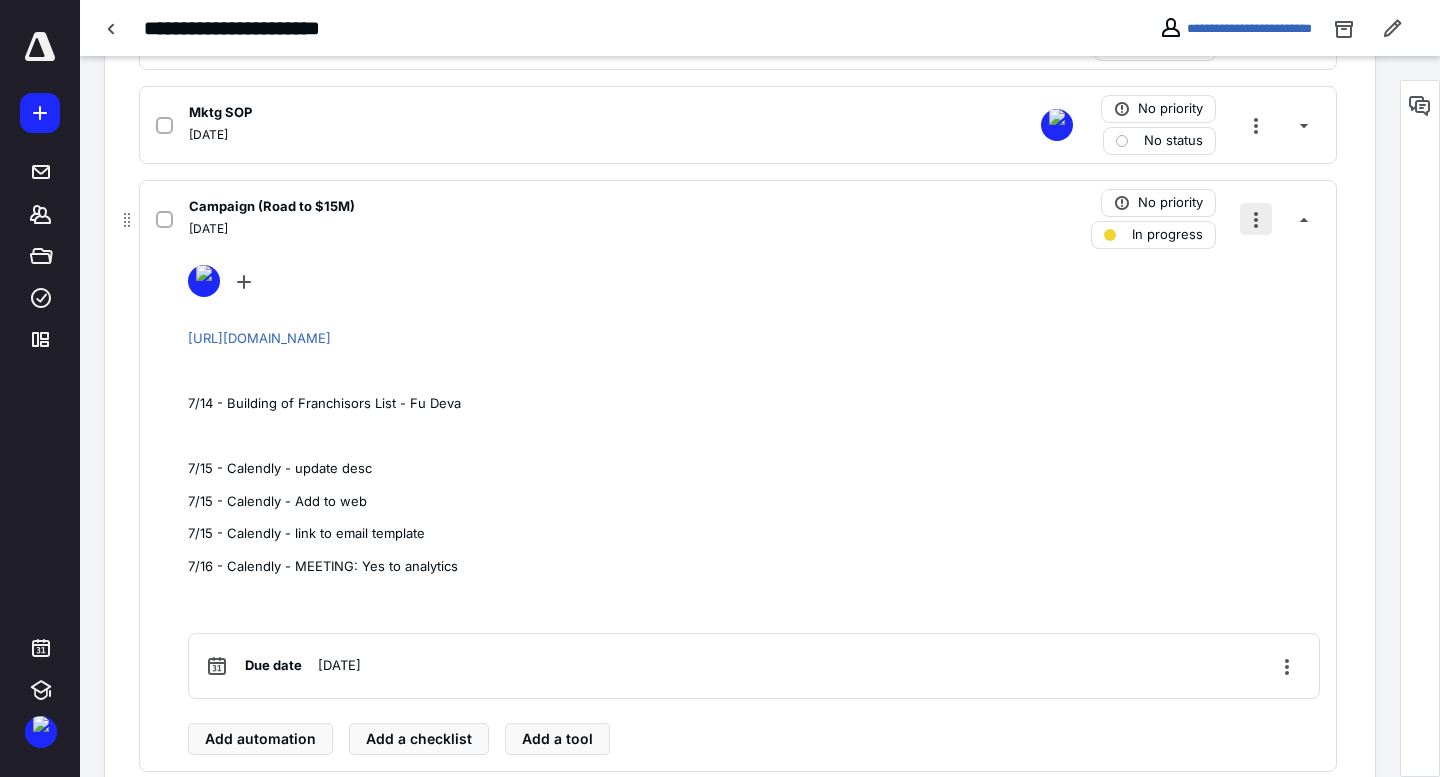 click at bounding box center [1256, 219] 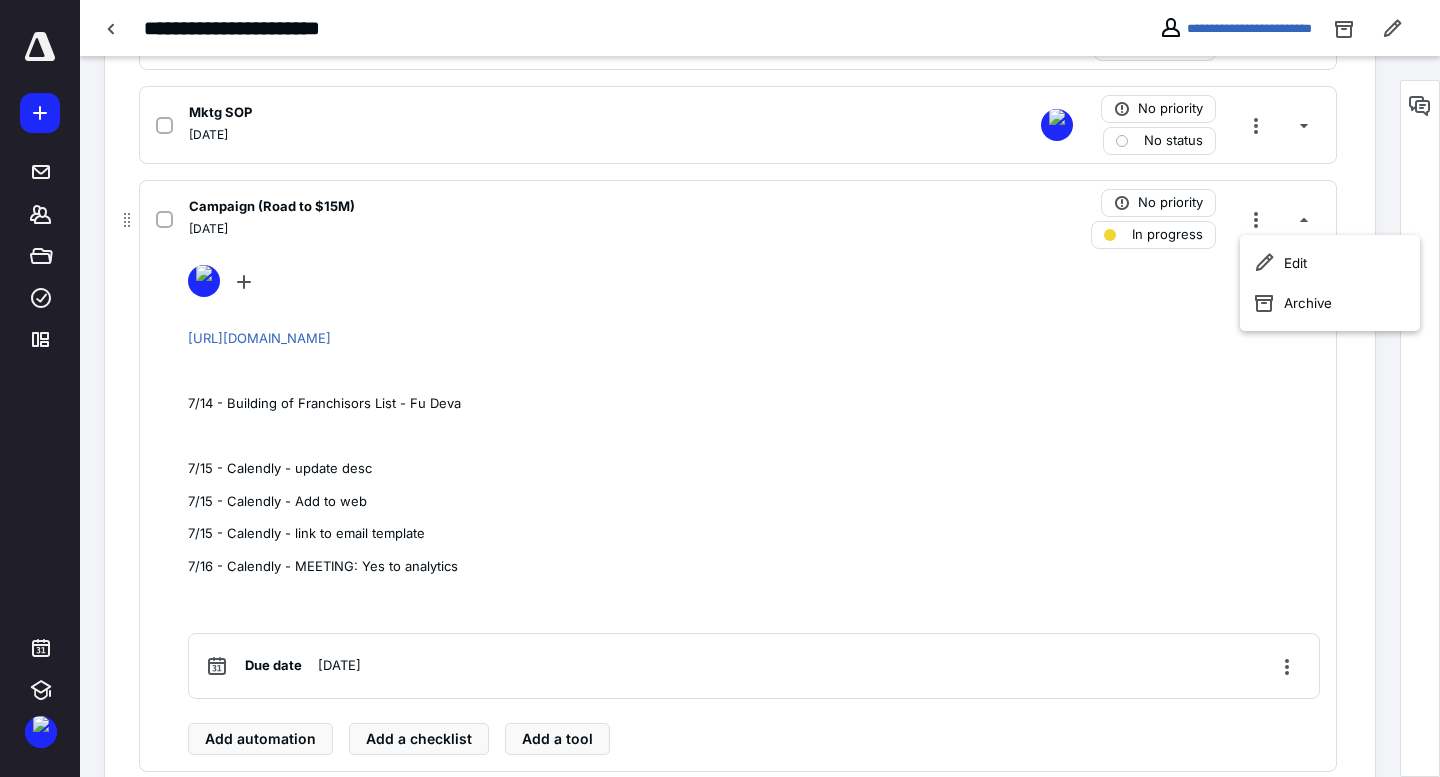 click on "Campaign (Road to $15M) [DATE] No priority In progress" at bounding box center [738, 219] 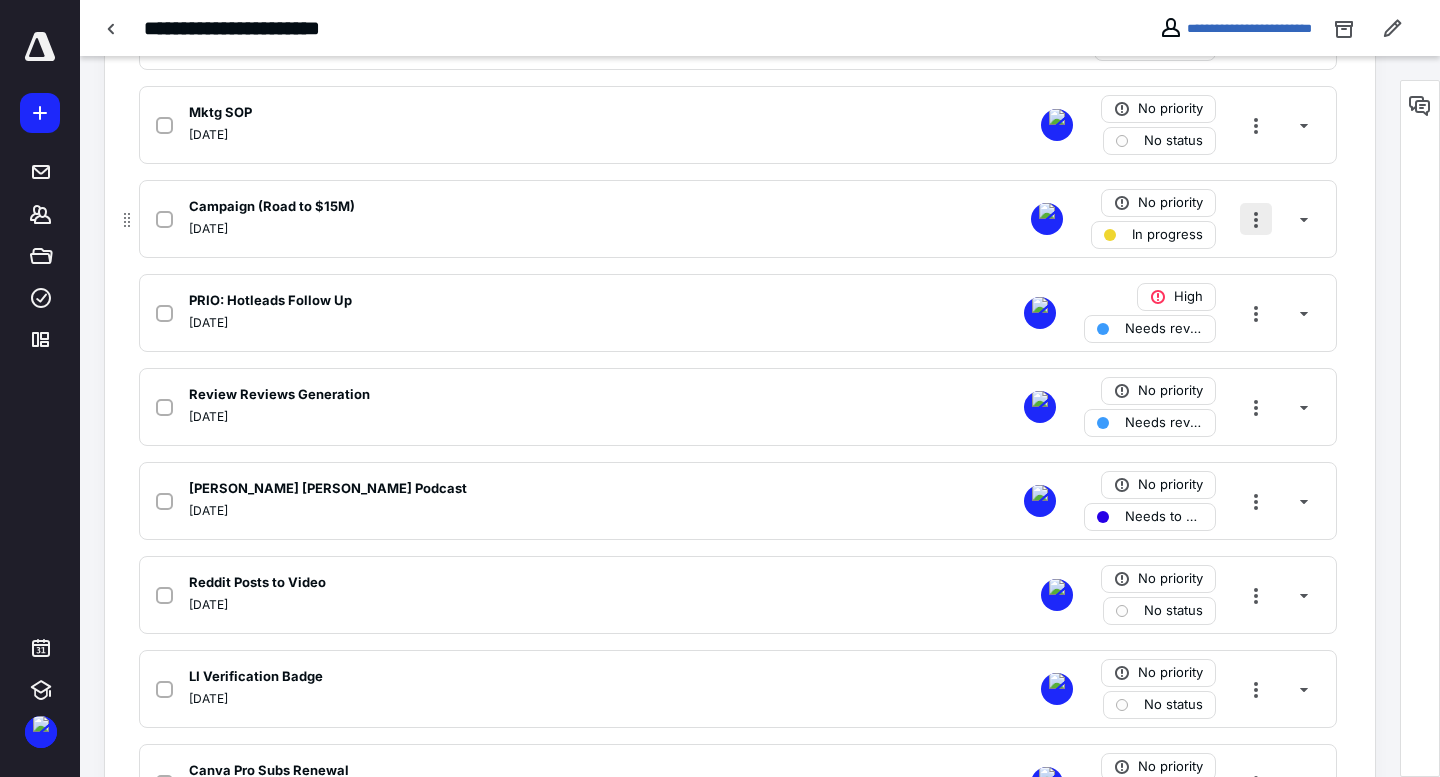 click at bounding box center [1256, 219] 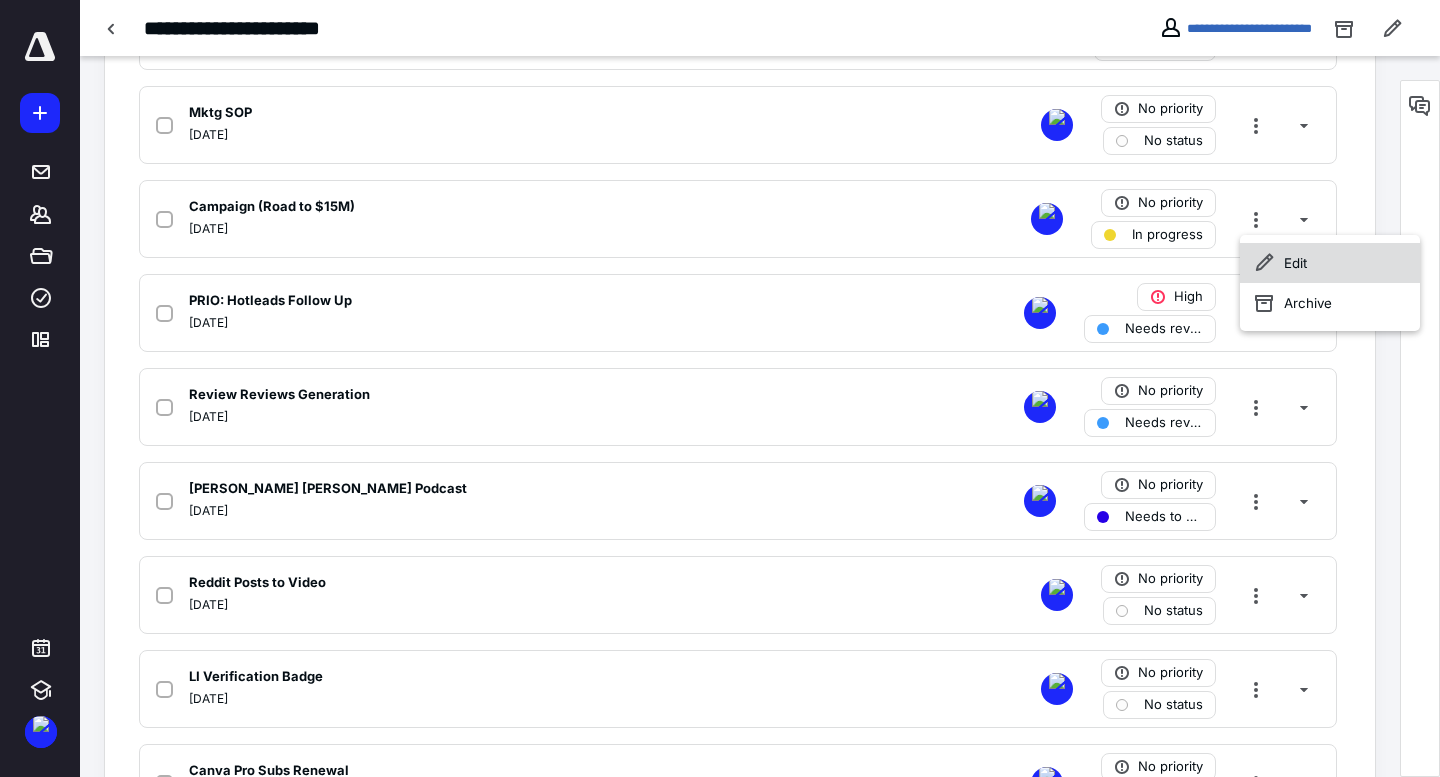 click on "Edit" at bounding box center [1330, 263] 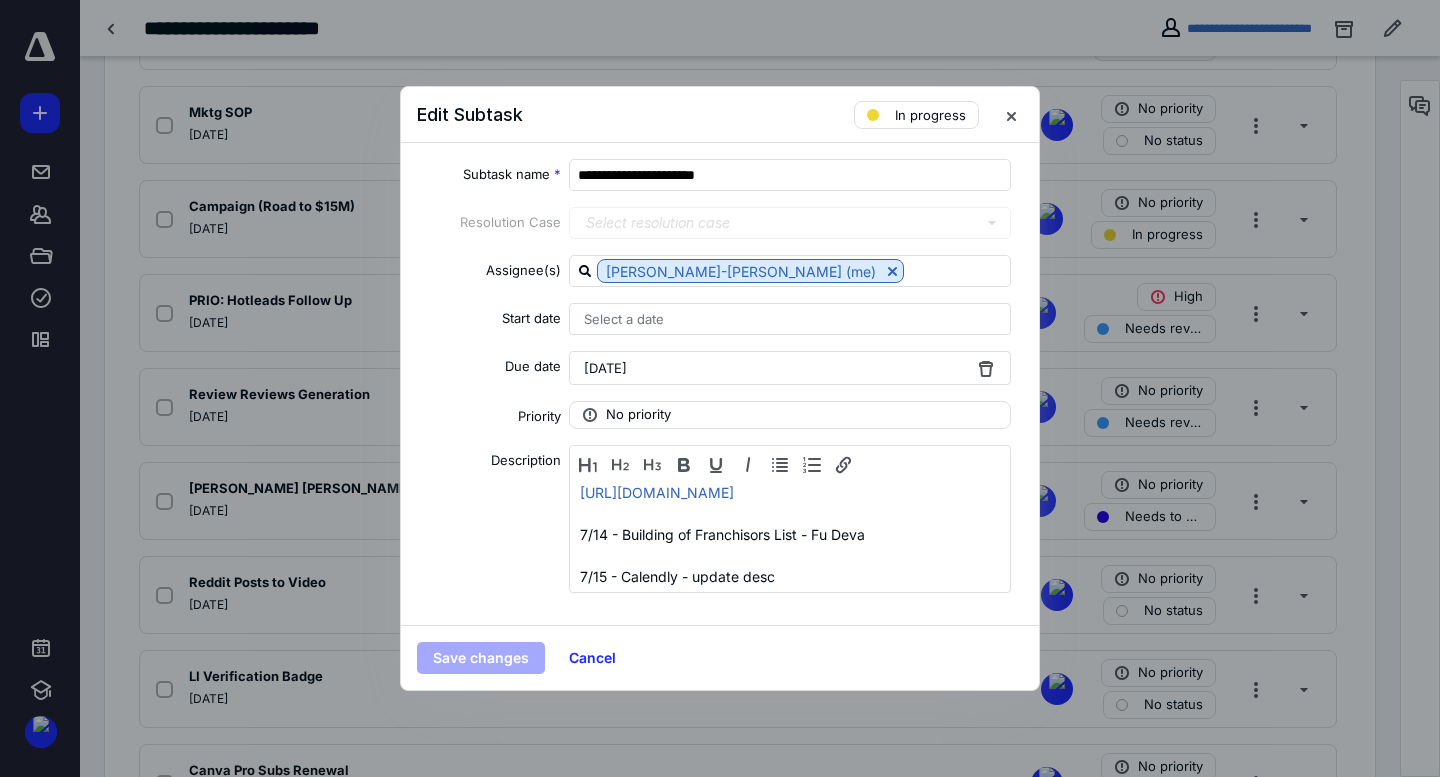 click on "[DATE]" at bounding box center [605, 368] 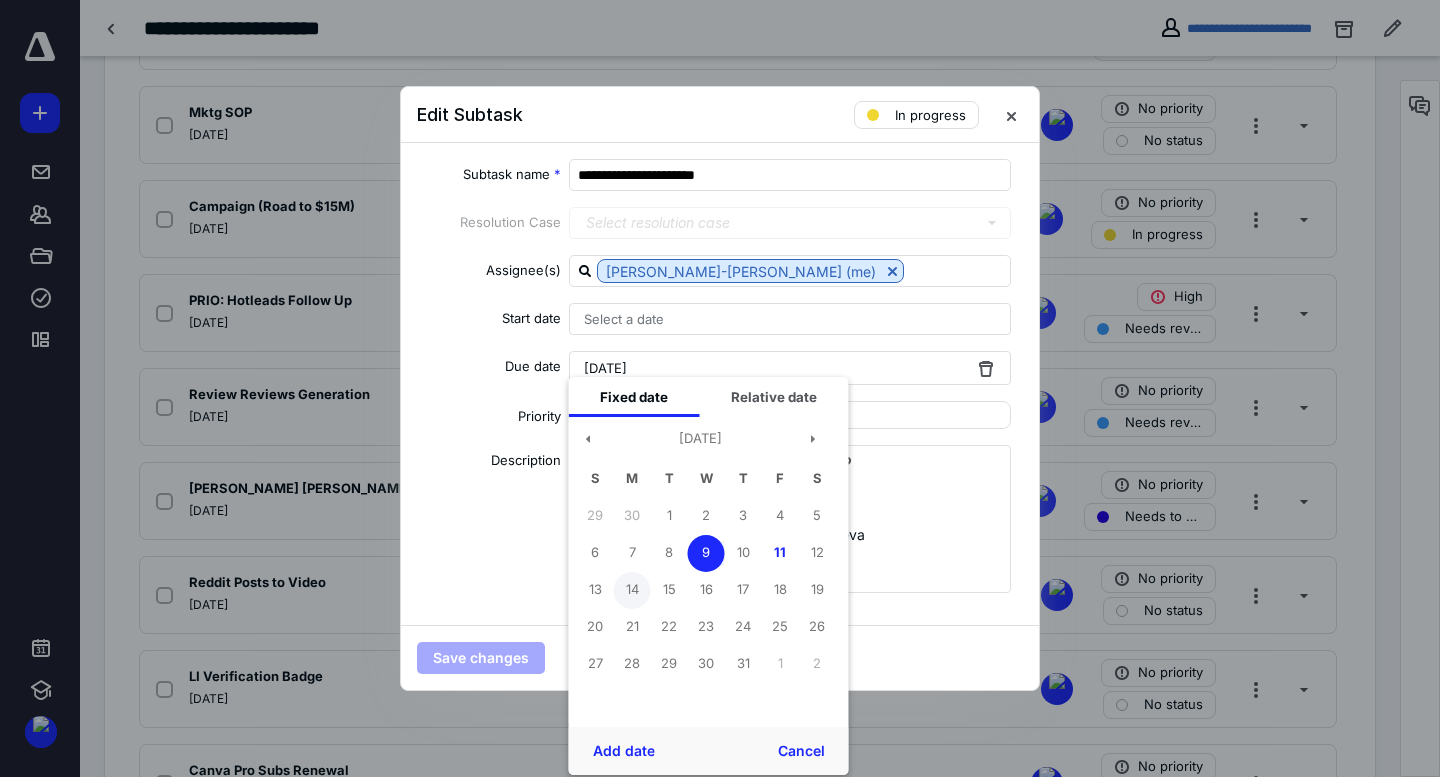 click on "14" at bounding box center (632, 590) 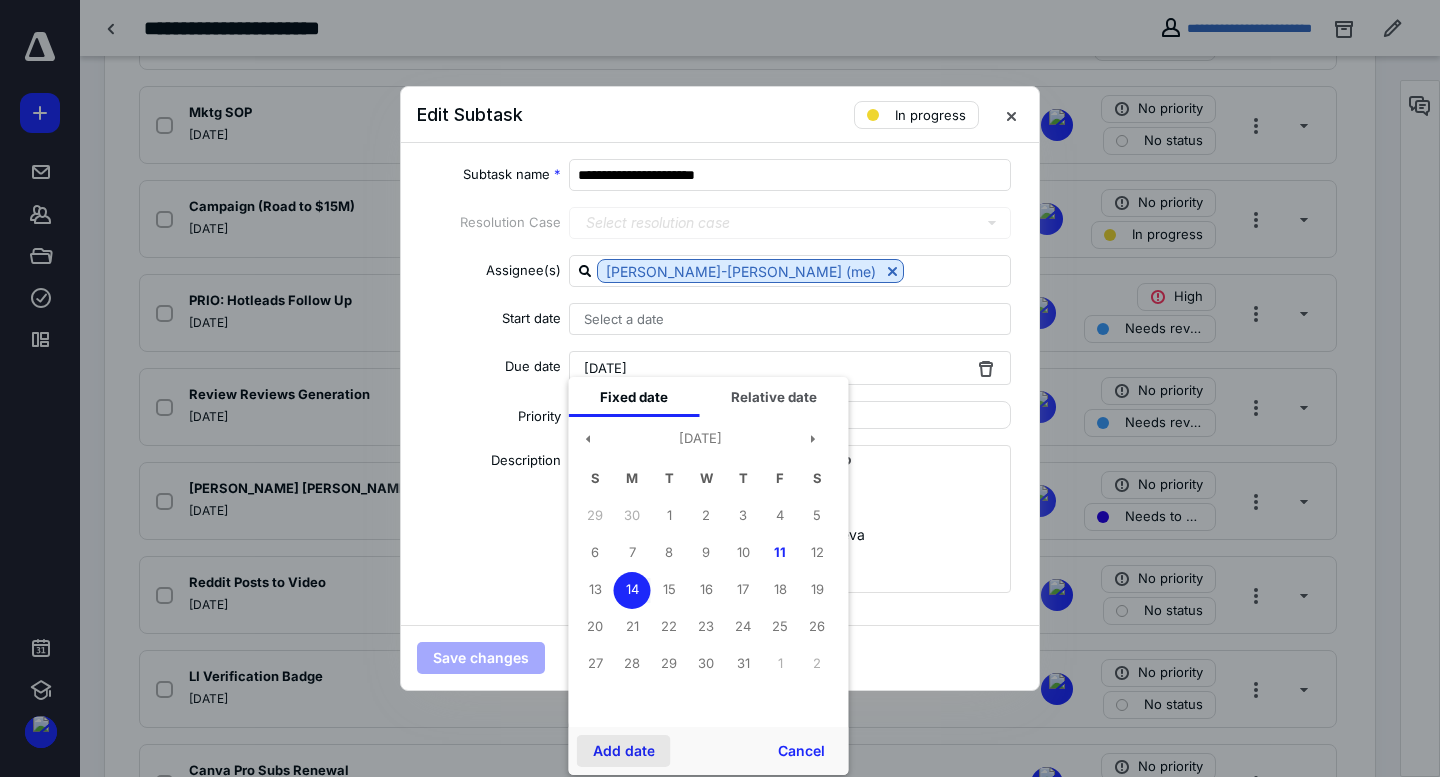 click on "Add date" at bounding box center (624, 751) 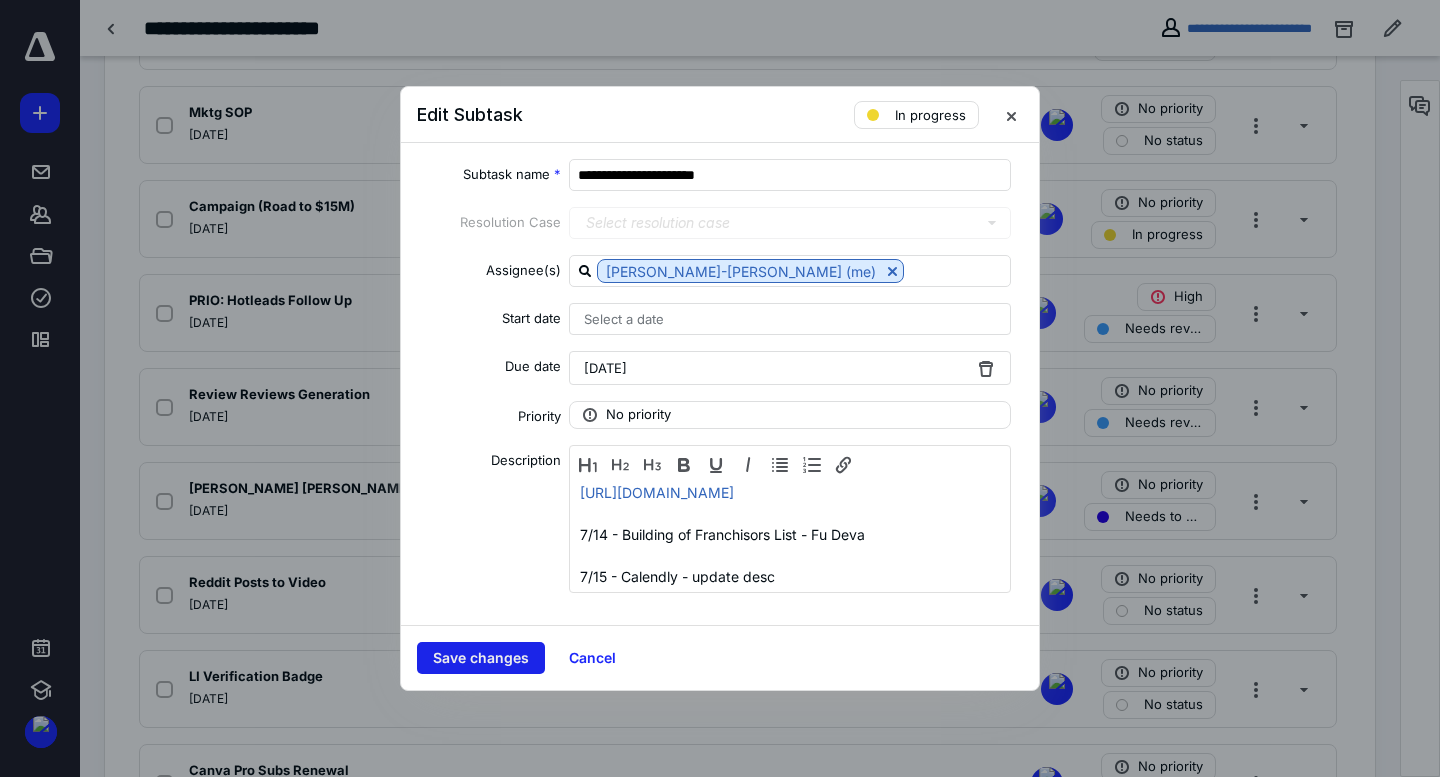 click on "Save changes" at bounding box center [481, 658] 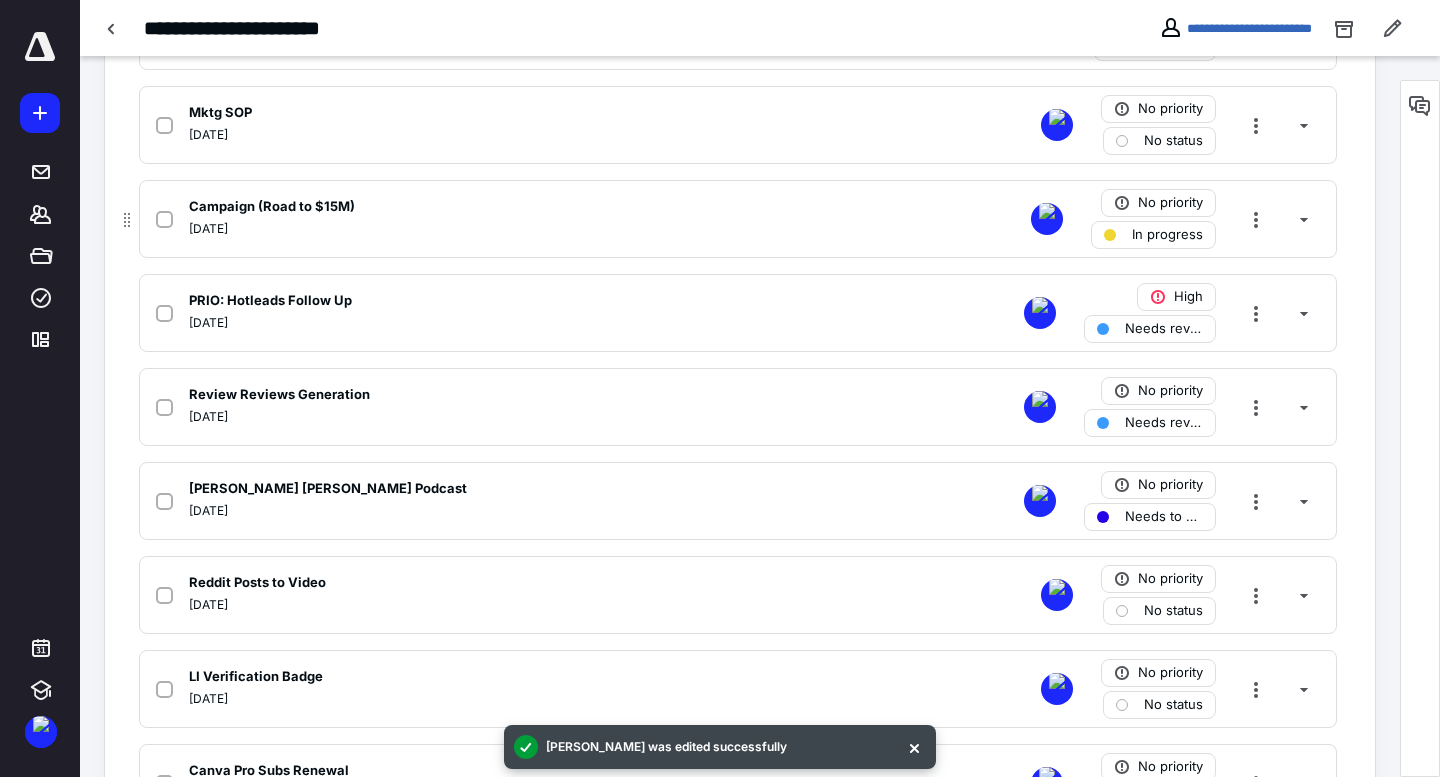 click on "[DATE]" at bounding box center (208, 229) 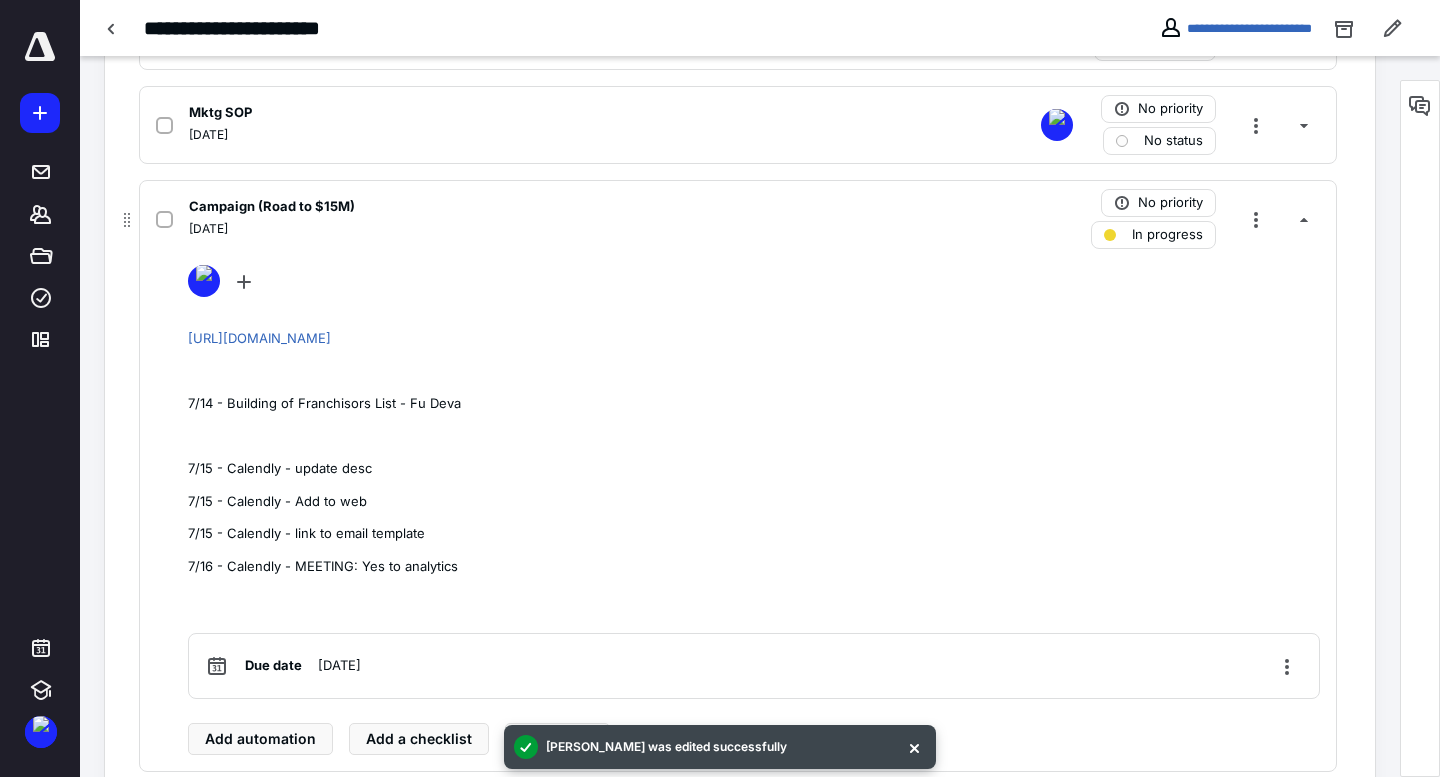 click on "[DATE]" at bounding box center [475, 229] 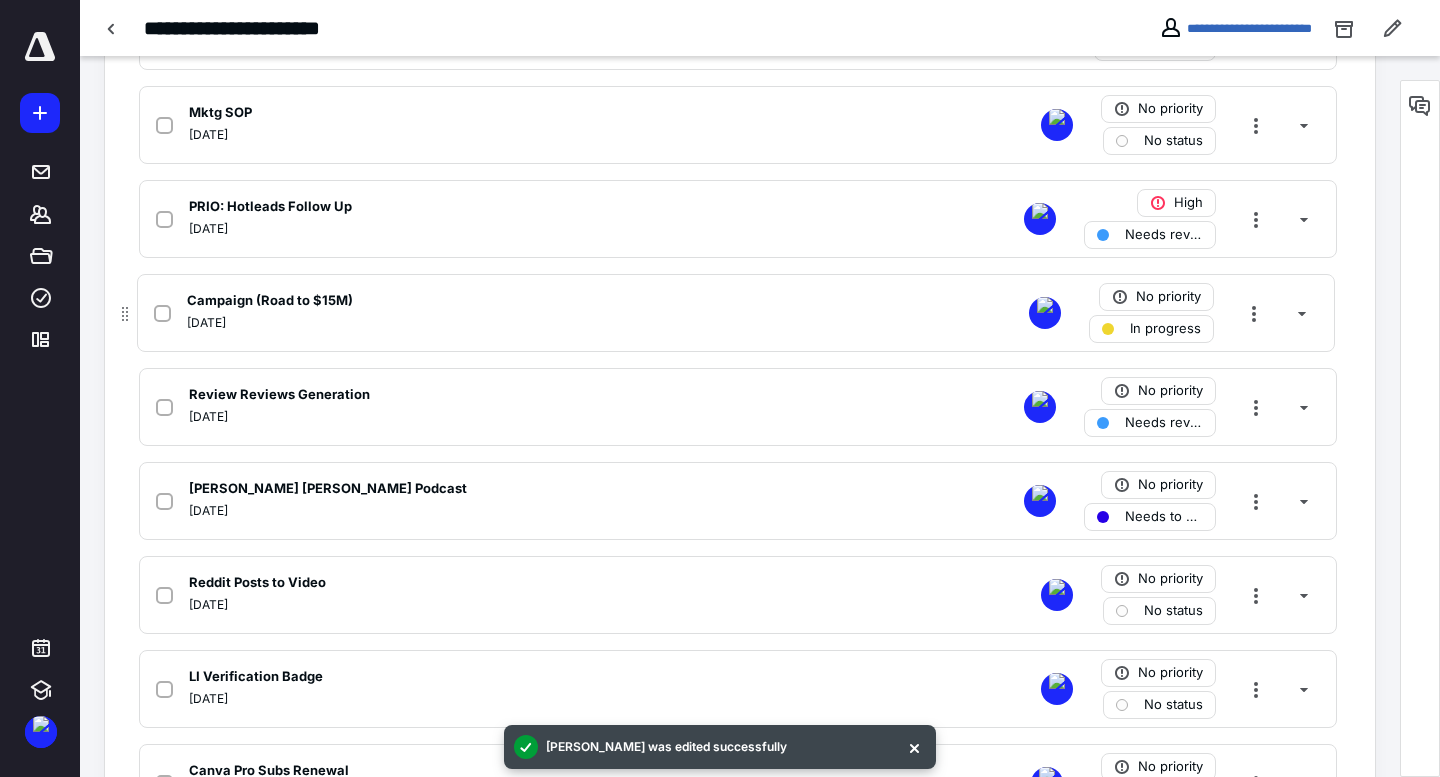 drag, startPoint x: 128, startPoint y: 224, endPoint x: 126, endPoint y: 332, distance: 108.01852 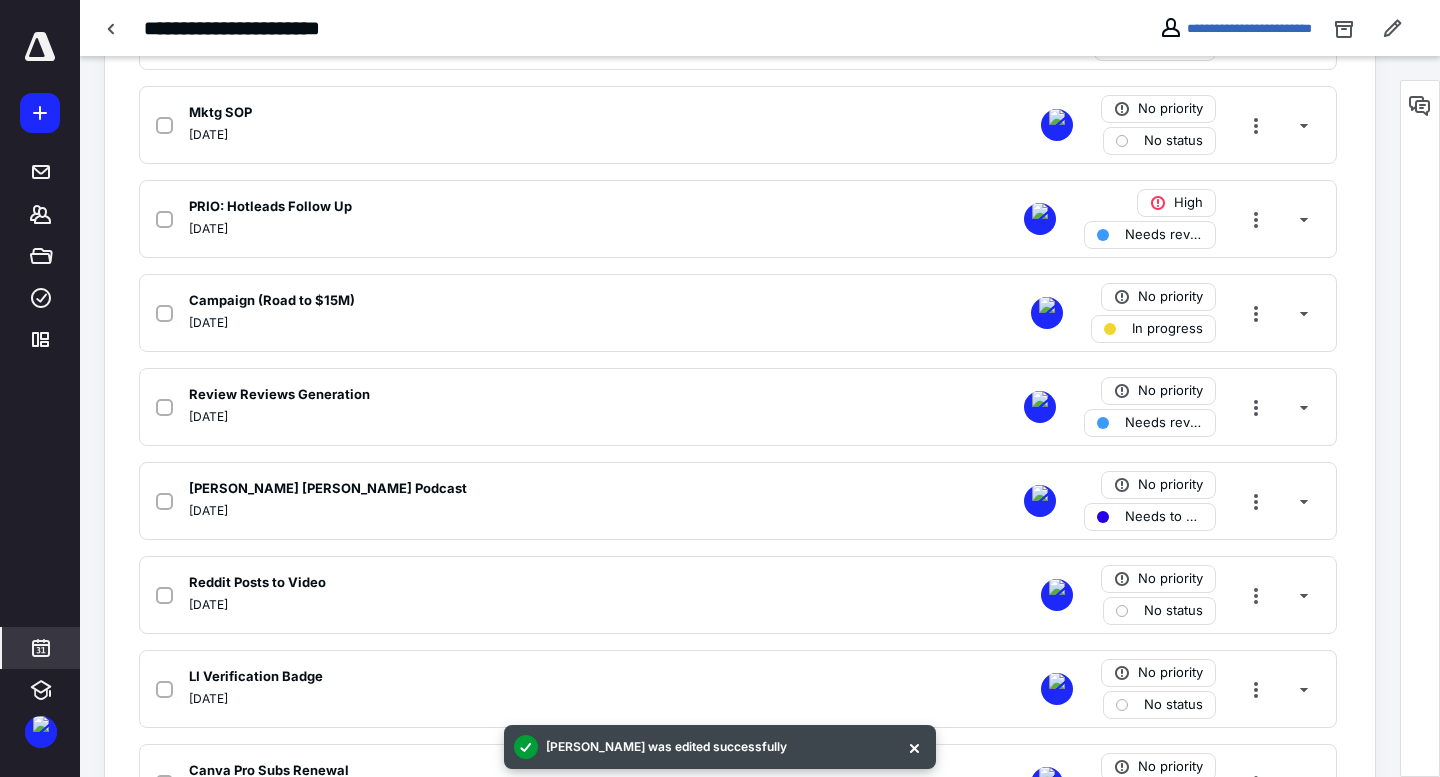 click 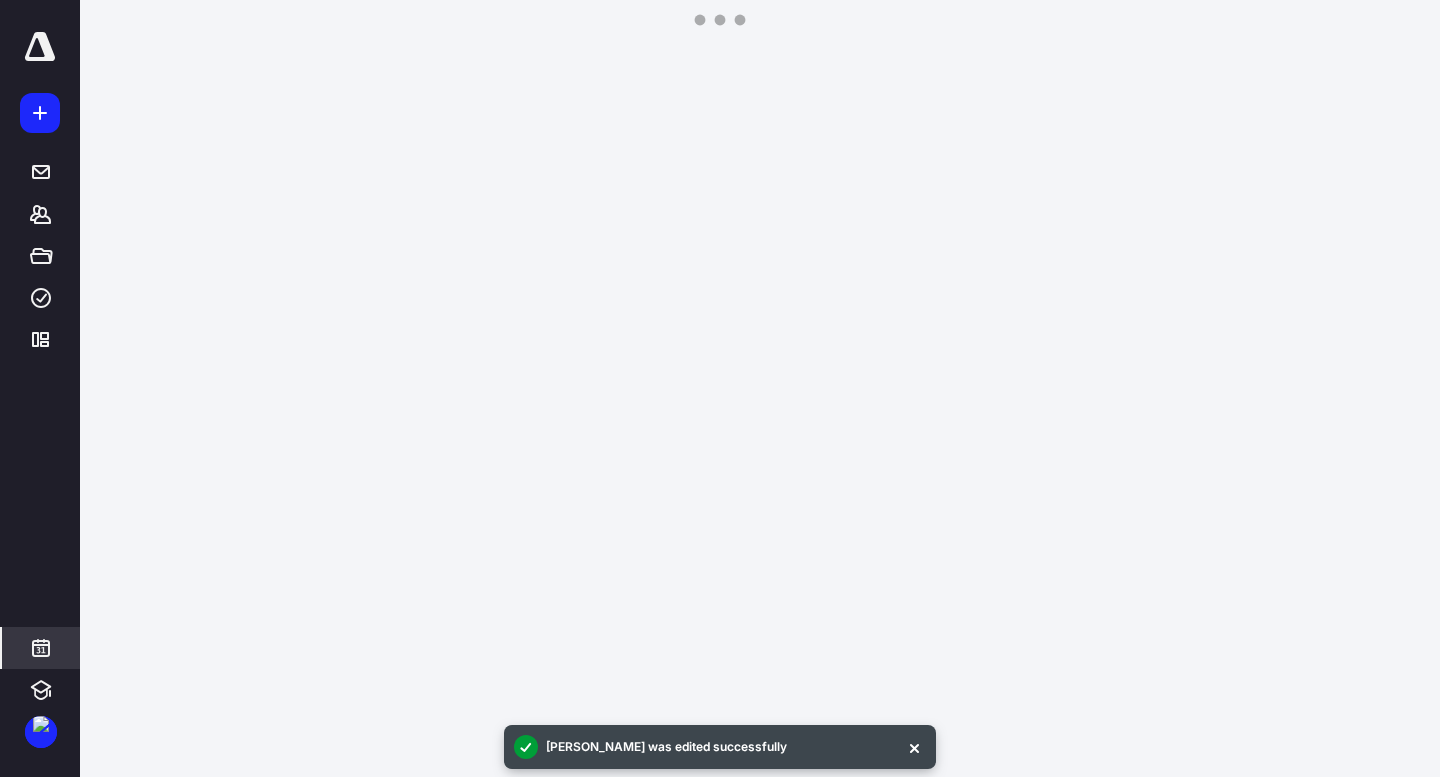 scroll, scrollTop: 385, scrollLeft: 0, axis: vertical 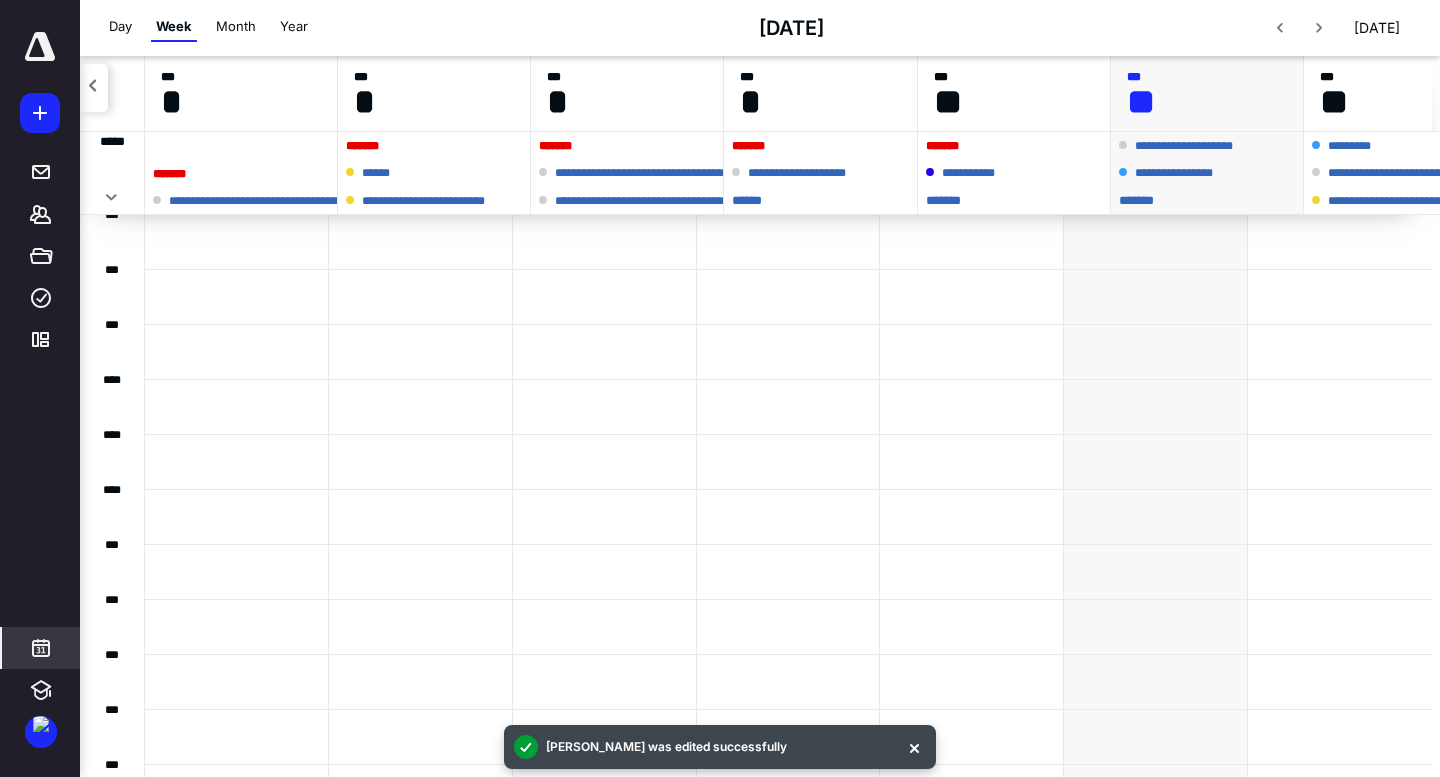 click on "** ****" at bounding box center [1014, 200] 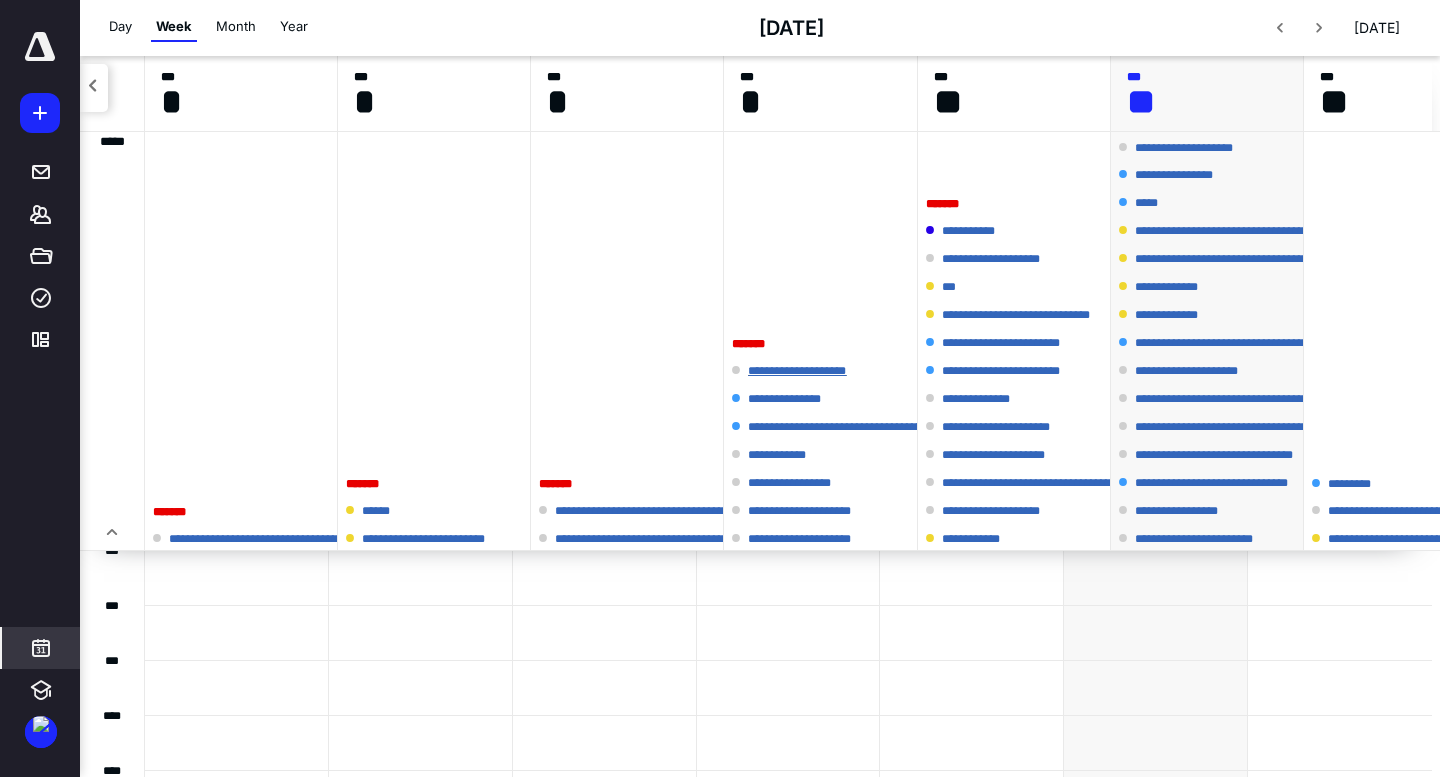 click on "**********" at bounding box center (809, 371) 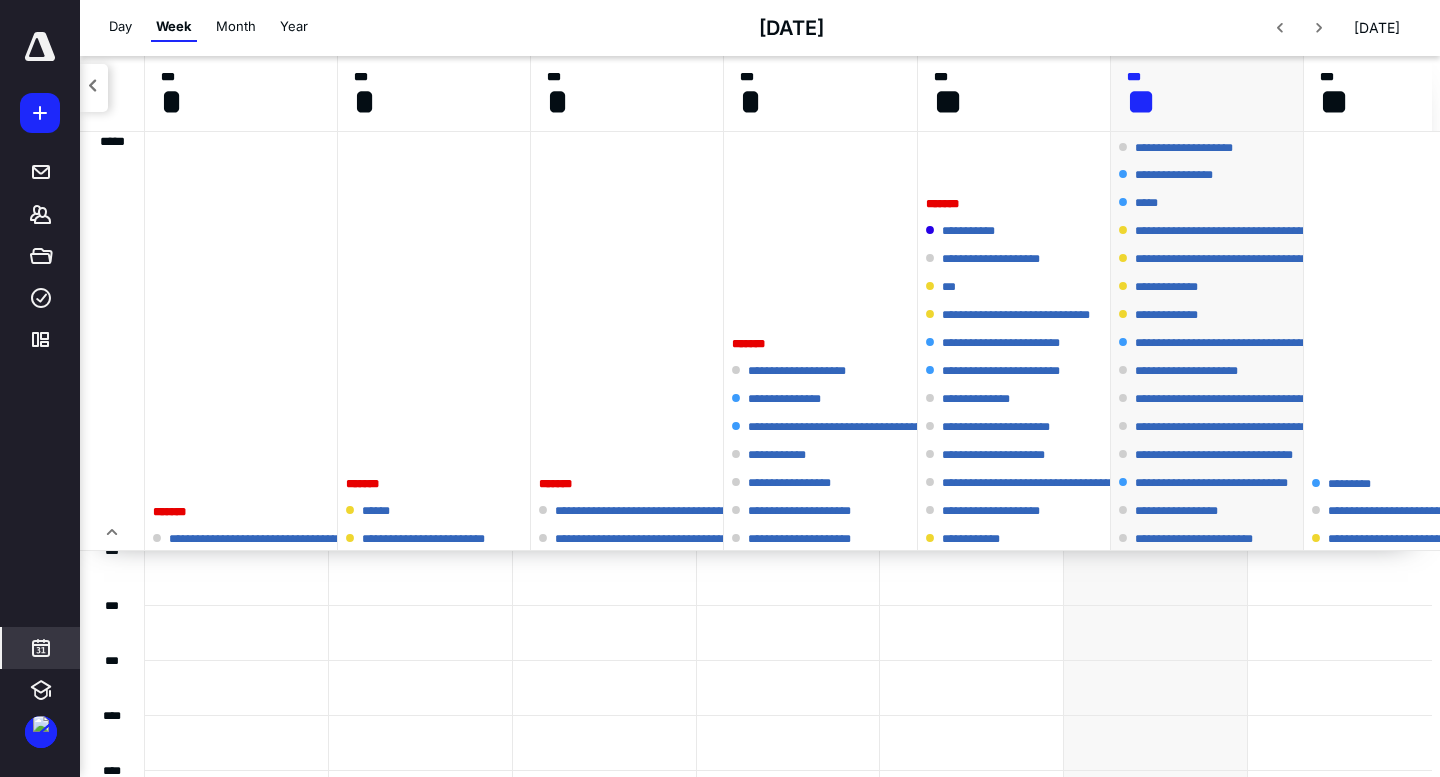 scroll, scrollTop: 0, scrollLeft: 0, axis: both 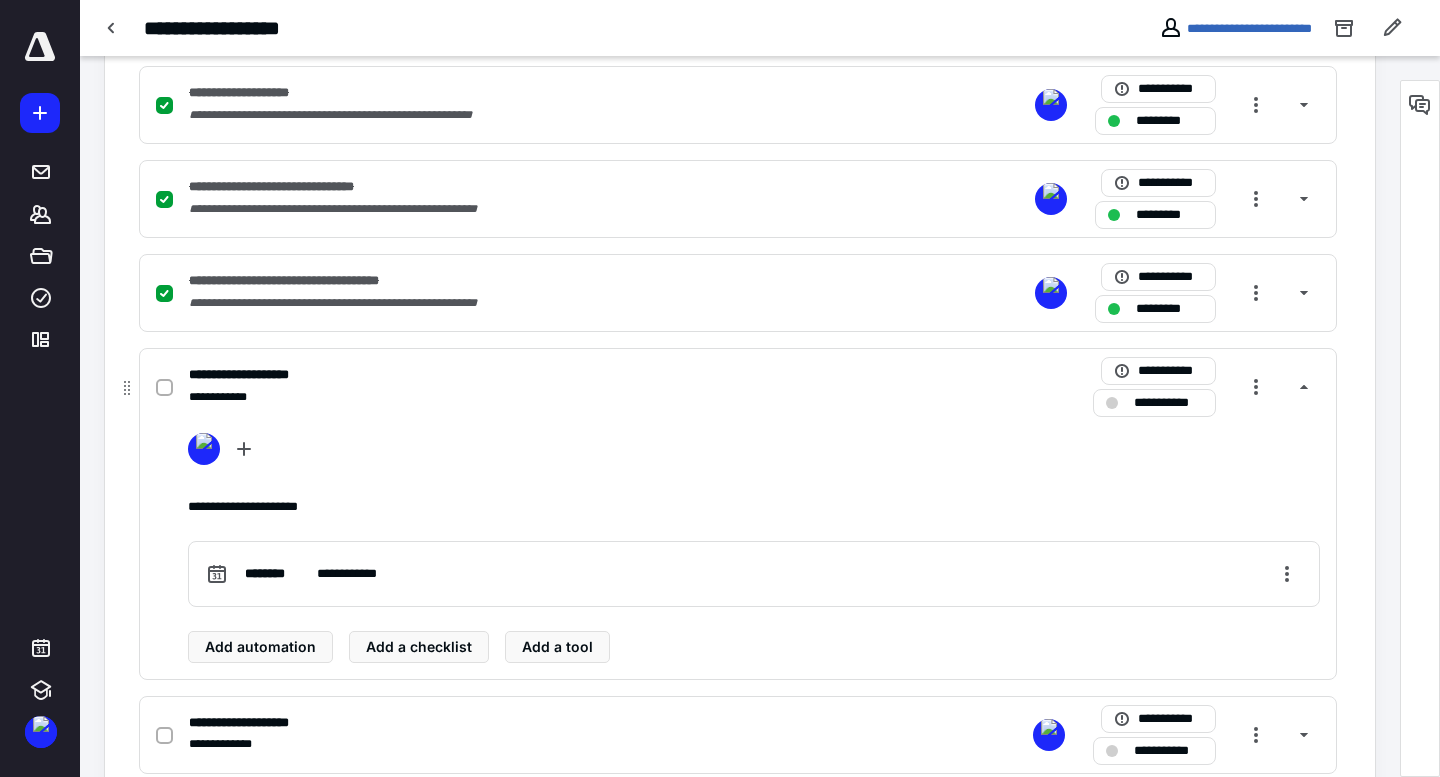 click at bounding box center (164, 388) 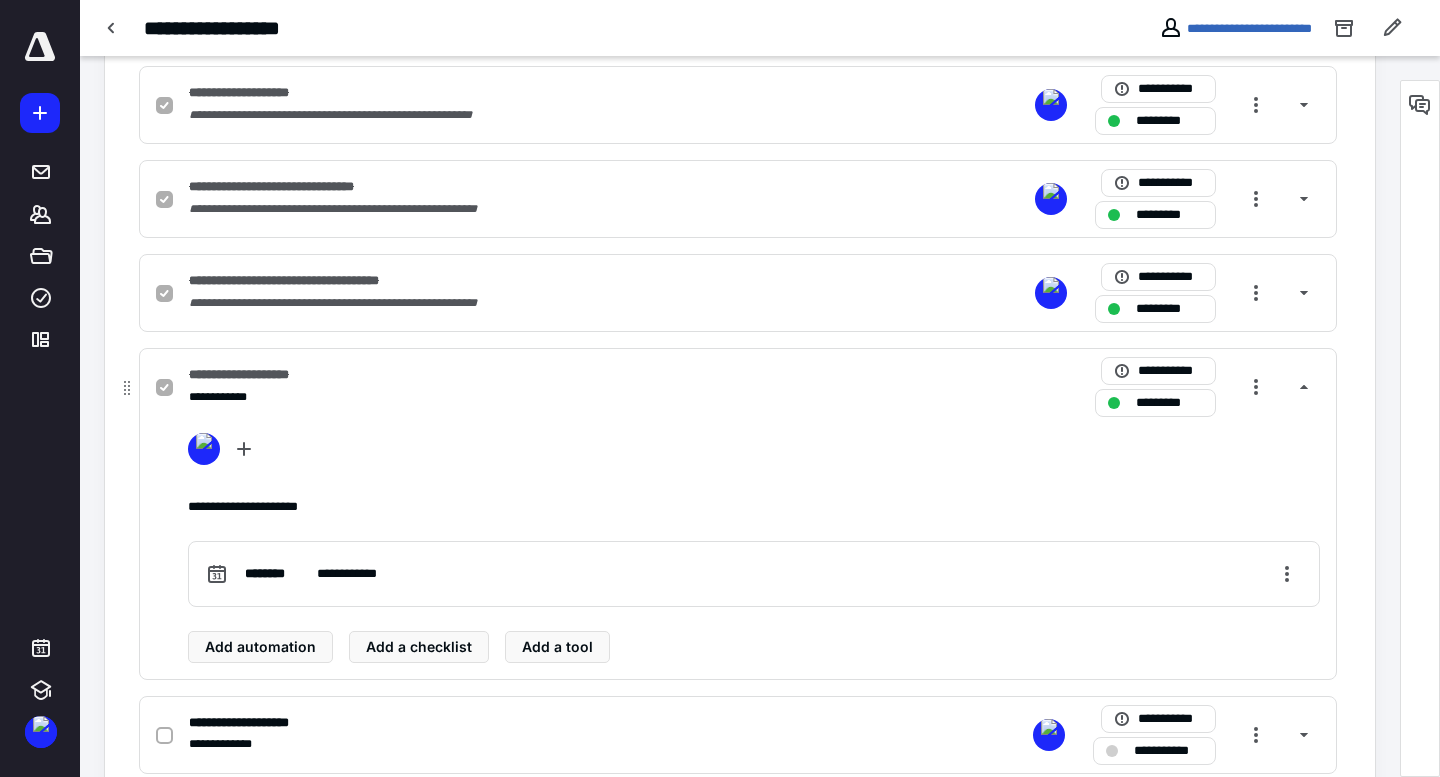 click on "**********" at bounding box center (475, 397) 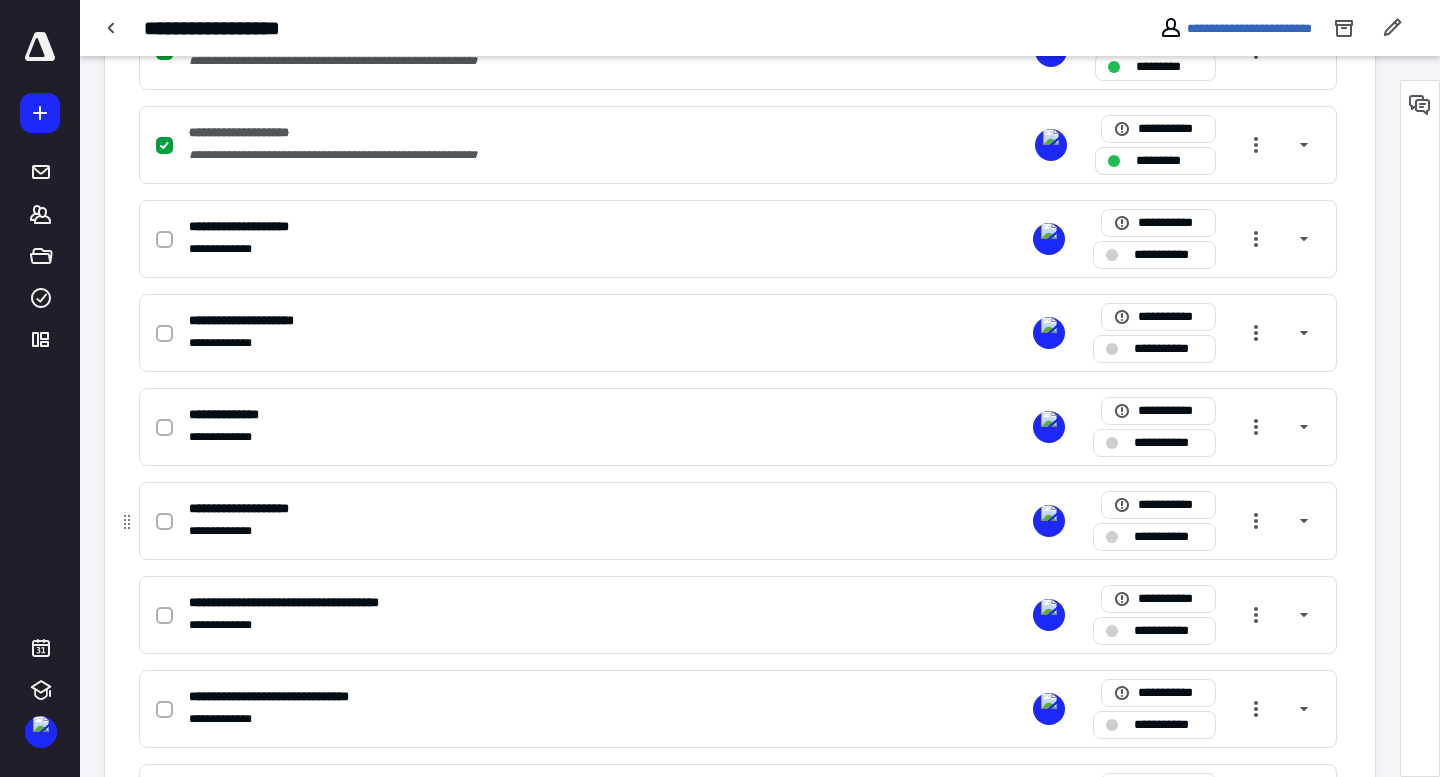 scroll, scrollTop: 1507, scrollLeft: 0, axis: vertical 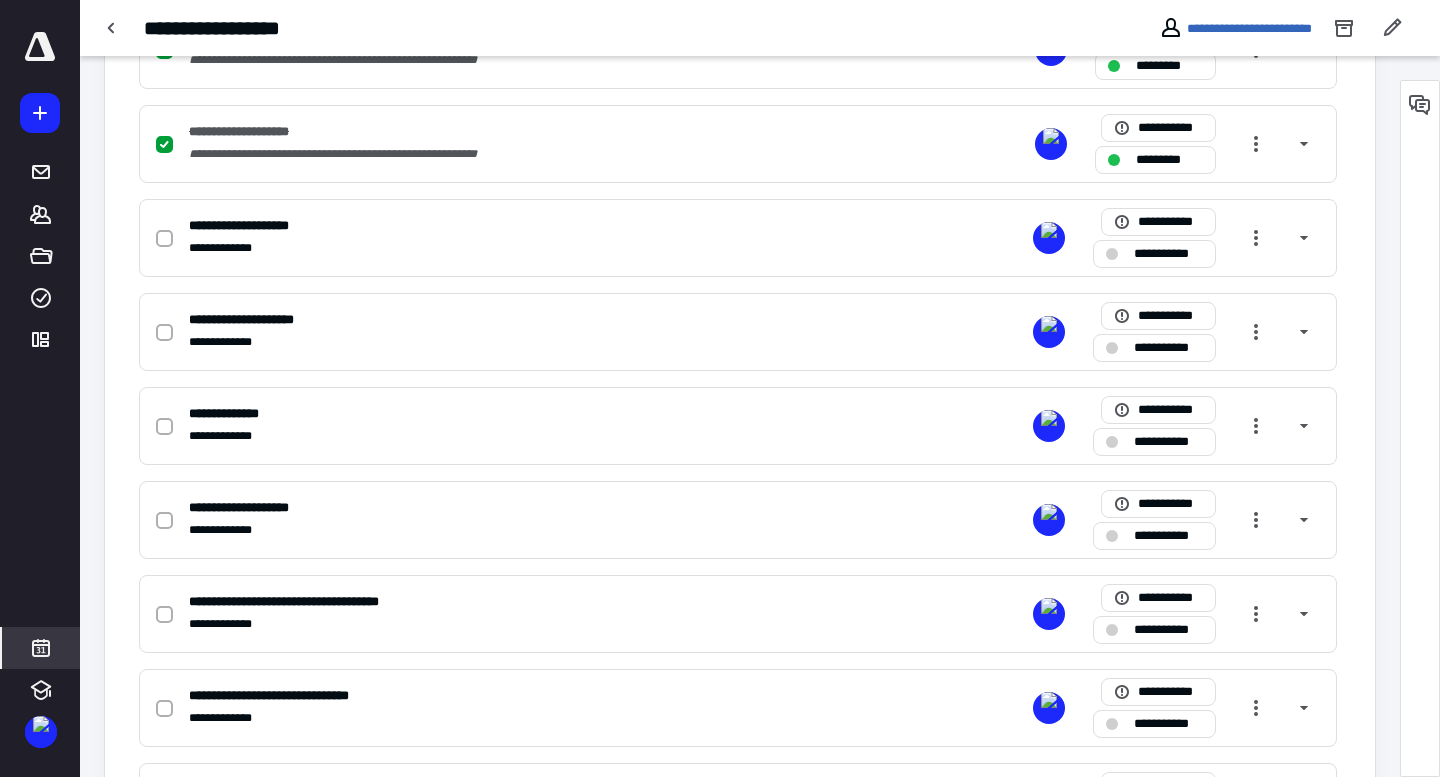 click at bounding box center [41, 648] 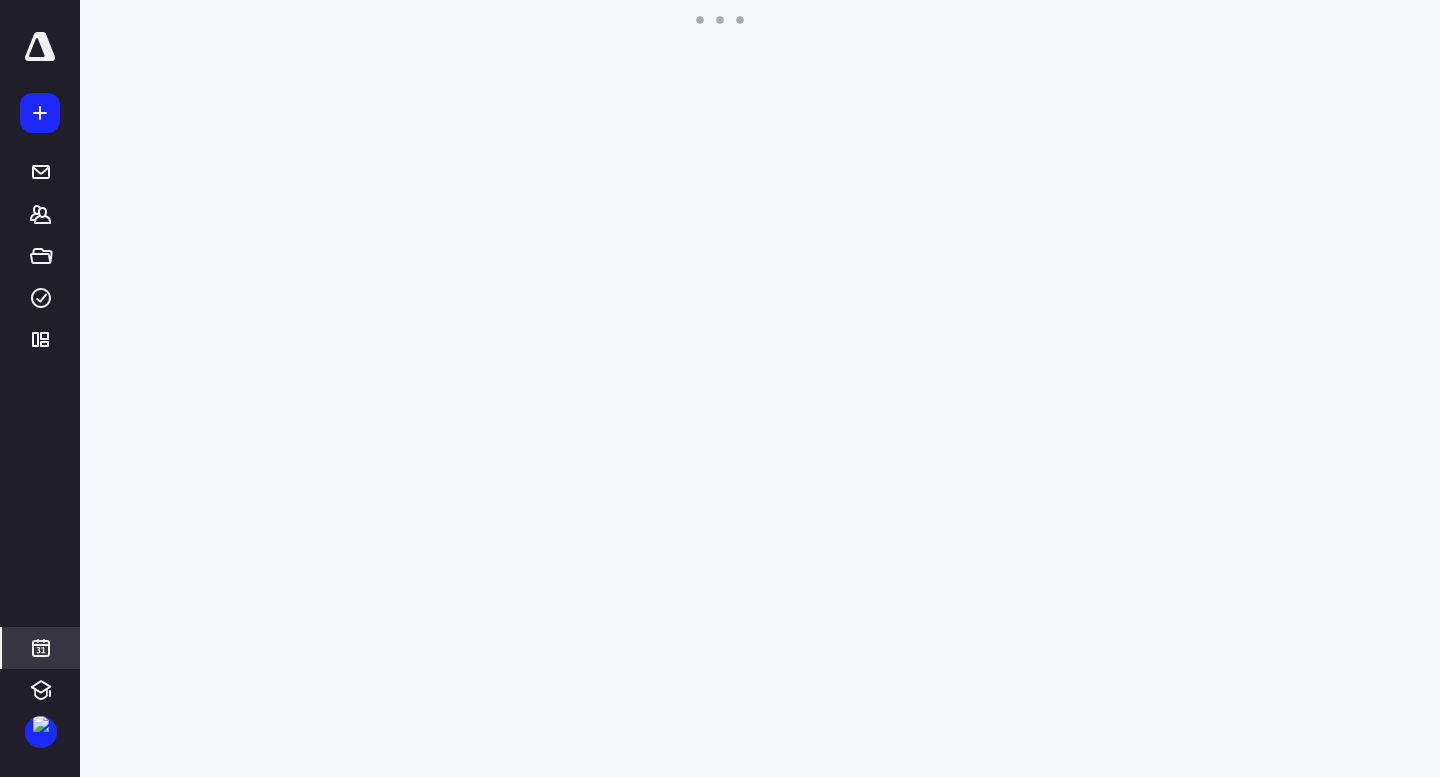 scroll, scrollTop: 385, scrollLeft: 0, axis: vertical 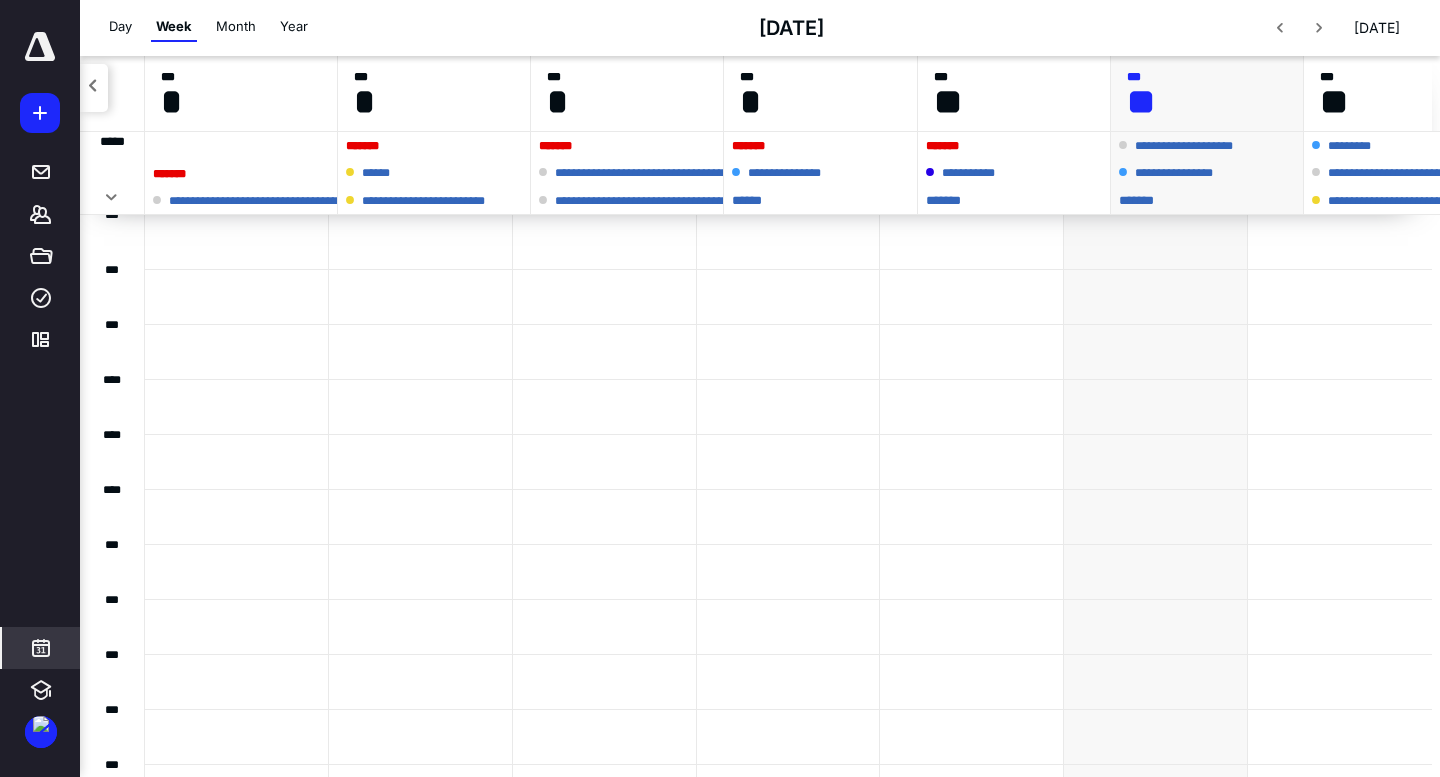 click on "** ****" at bounding box center [1014, 200] 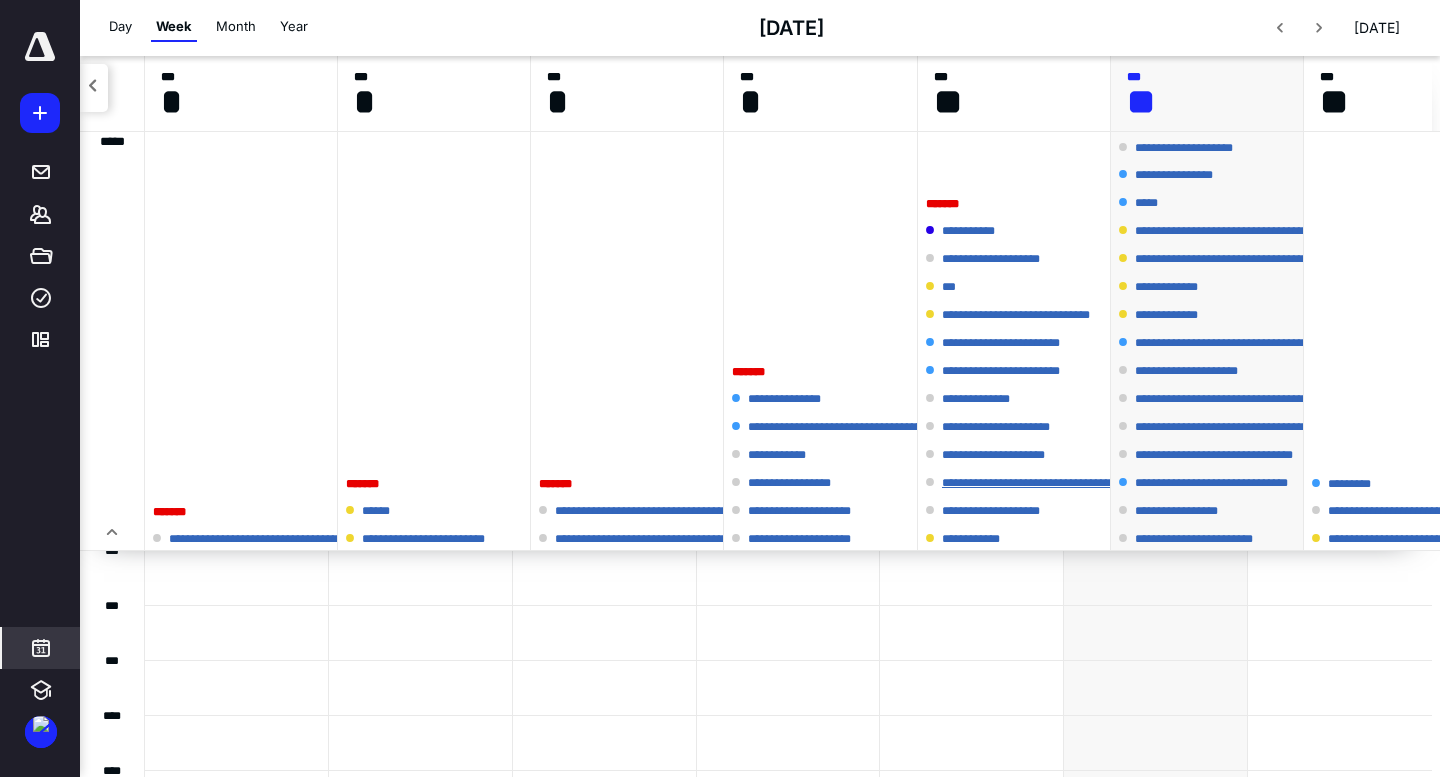 click on "**********" at bounding box center (1107, 483) 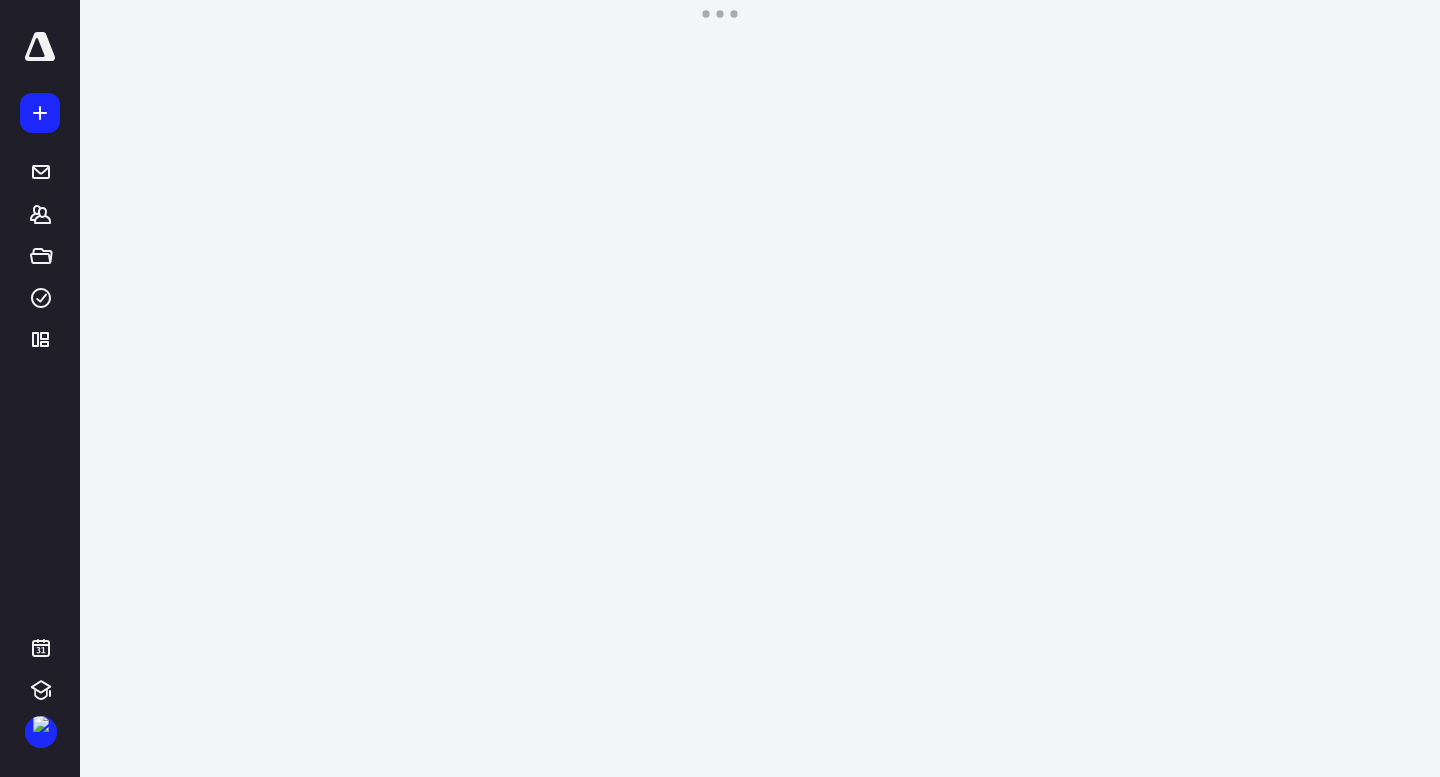 scroll, scrollTop: 0, scrollLeft: 0, axis: both 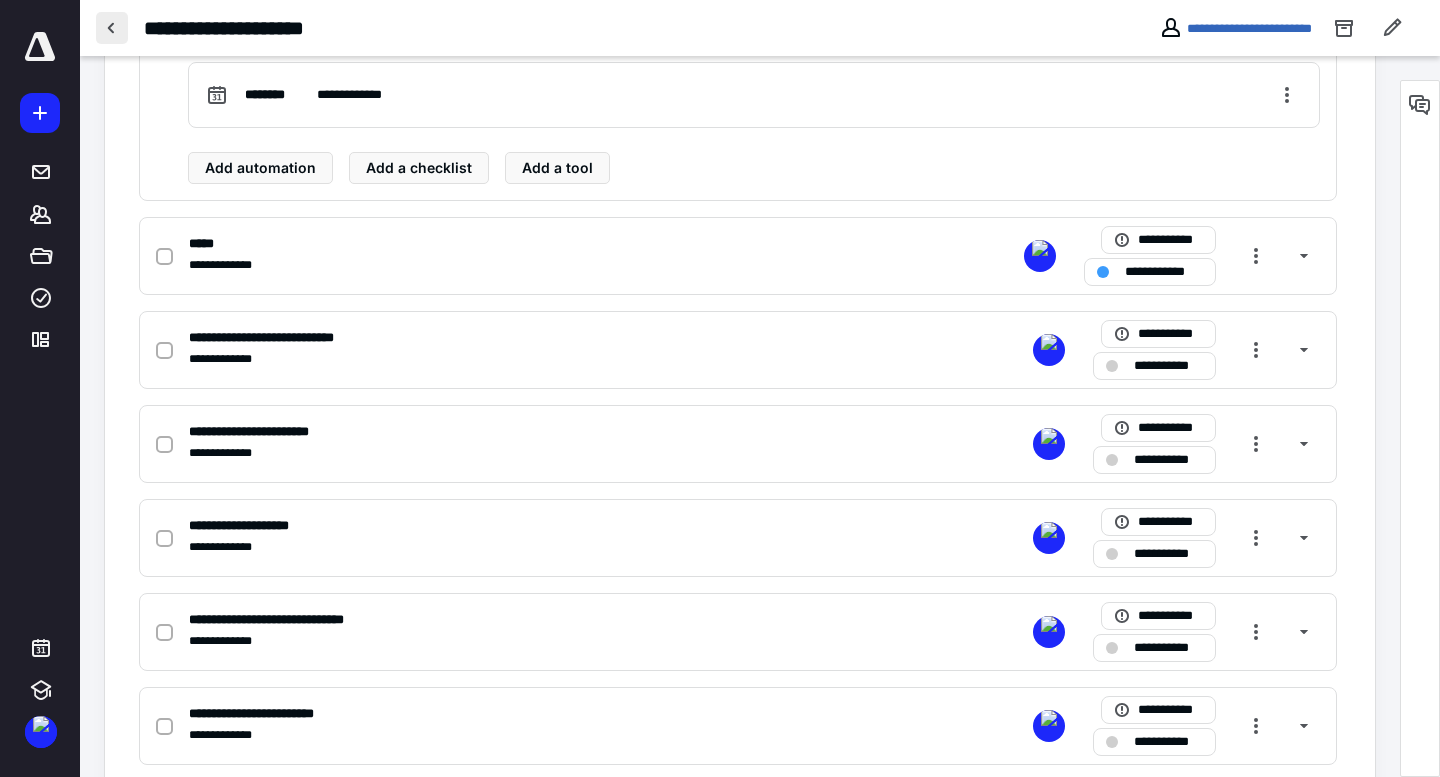 click at bounding box center (112, 28) 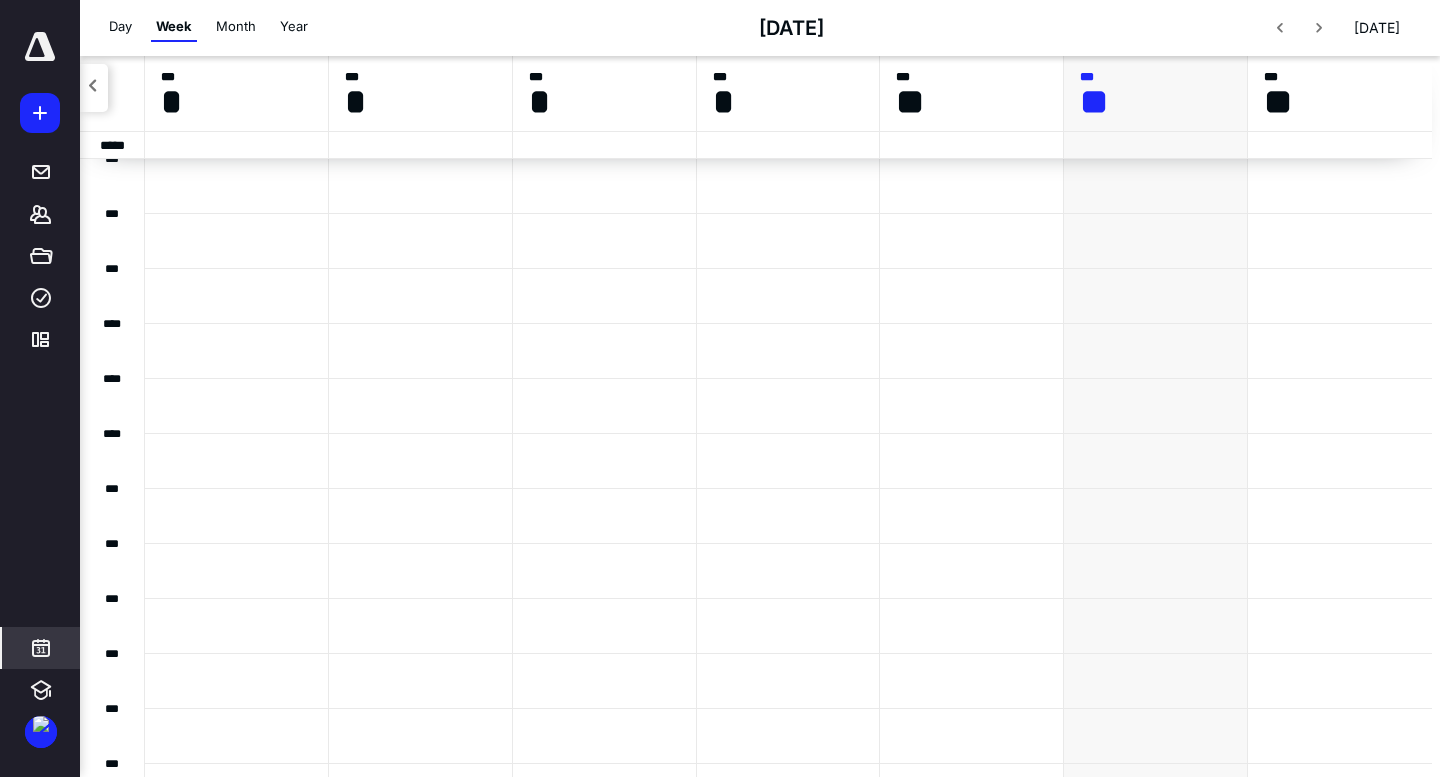 scroll, scrollTop: 384, scrollLeft: 0, axis: vertical 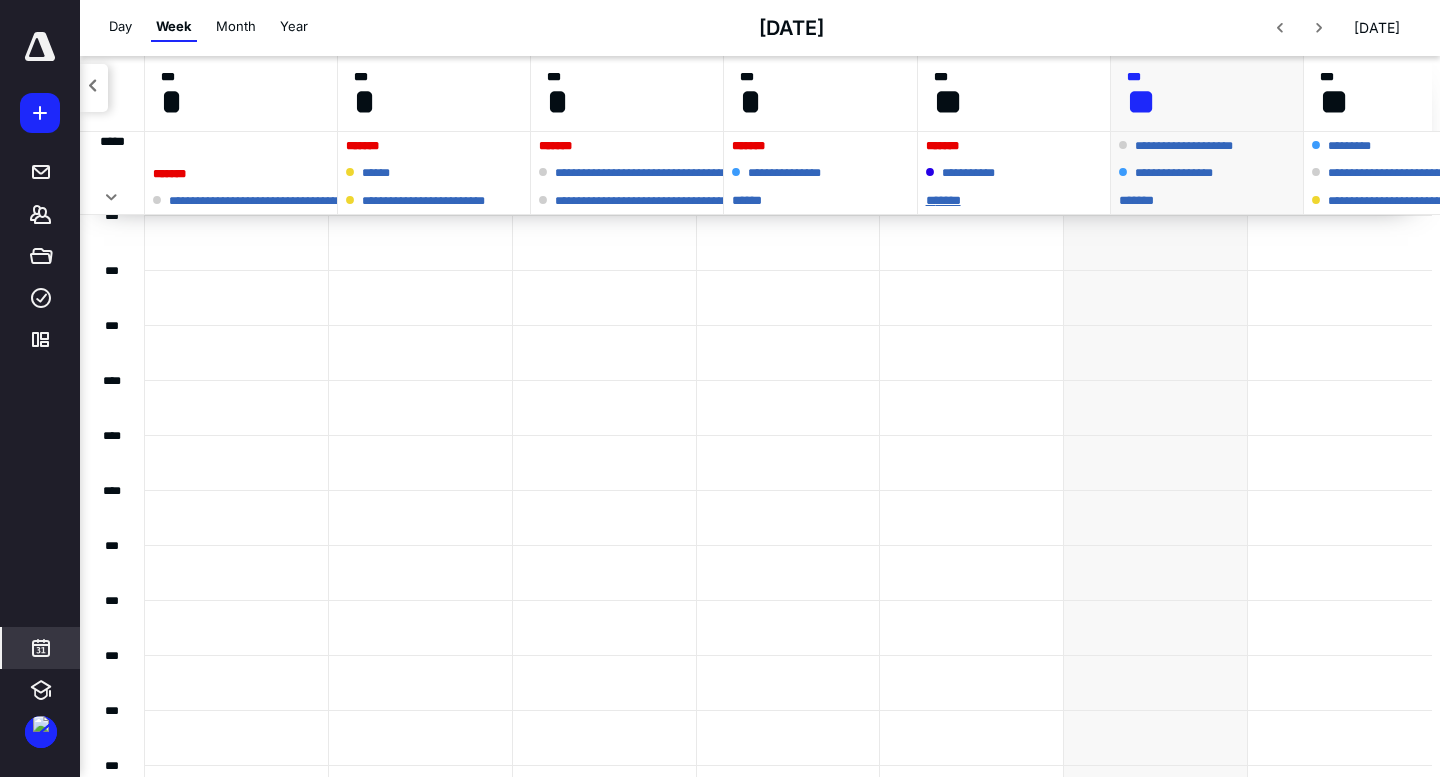 click on "** ****" at bounding box center (1014, 200) 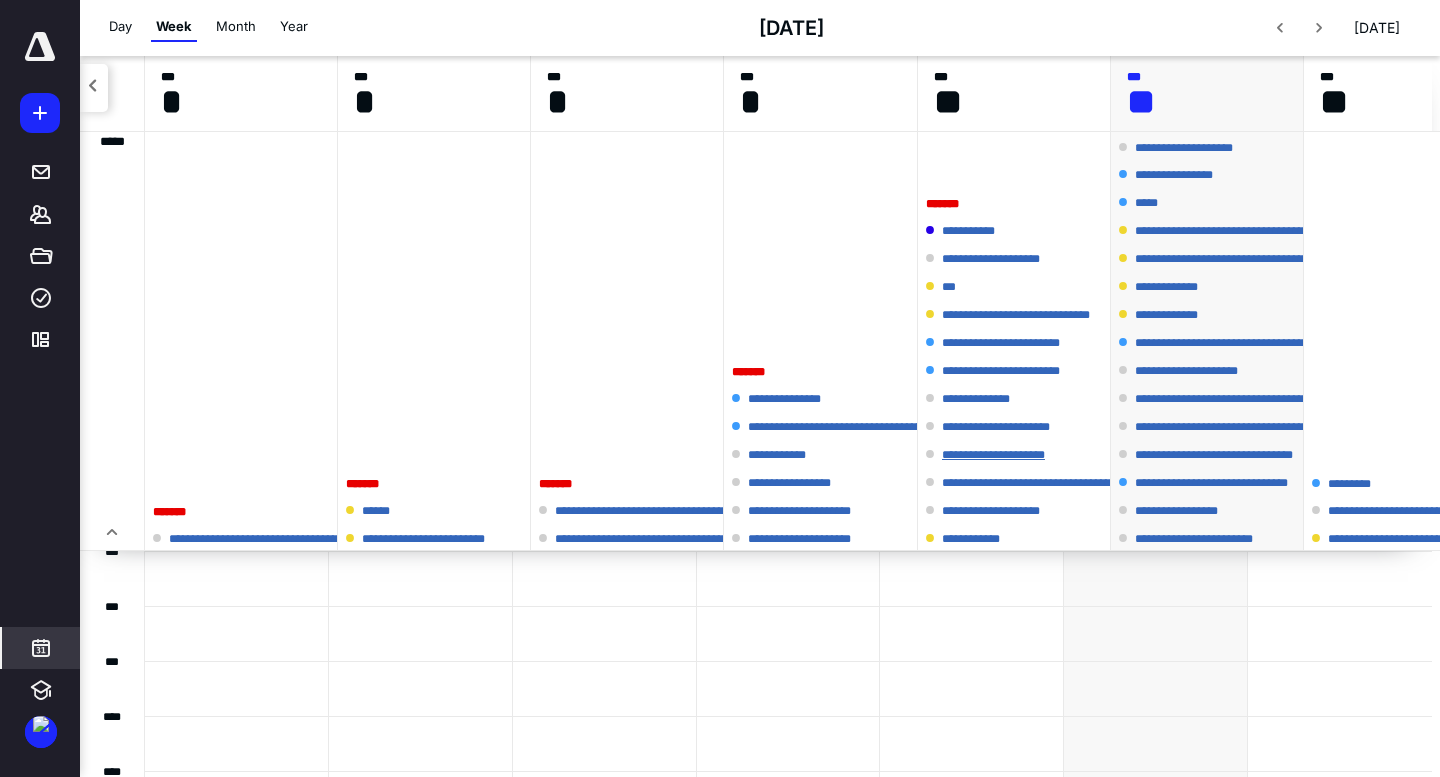 click on "**********" at bounding box center [1007, 455] 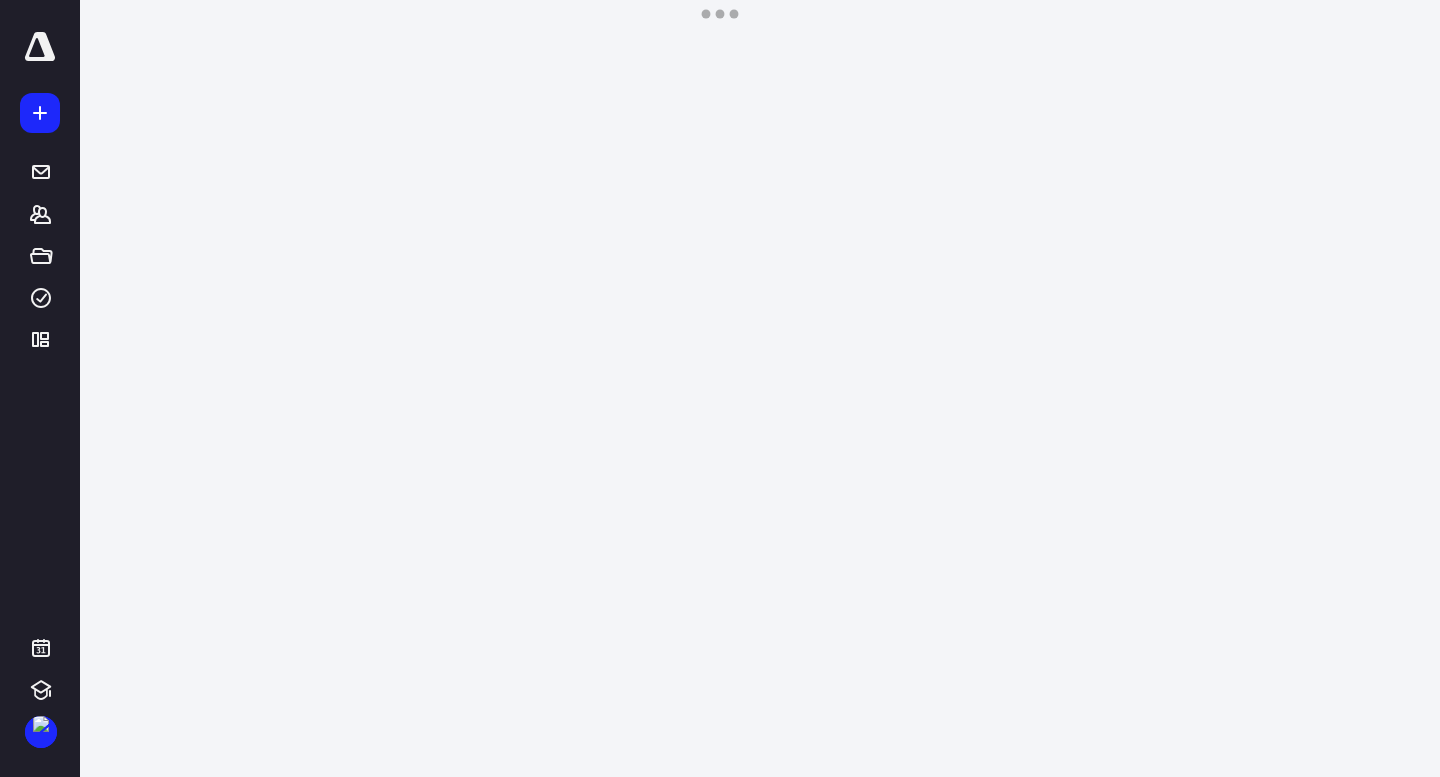 scroll, scrollTop: 0, scrollLeft: 0, axis: both 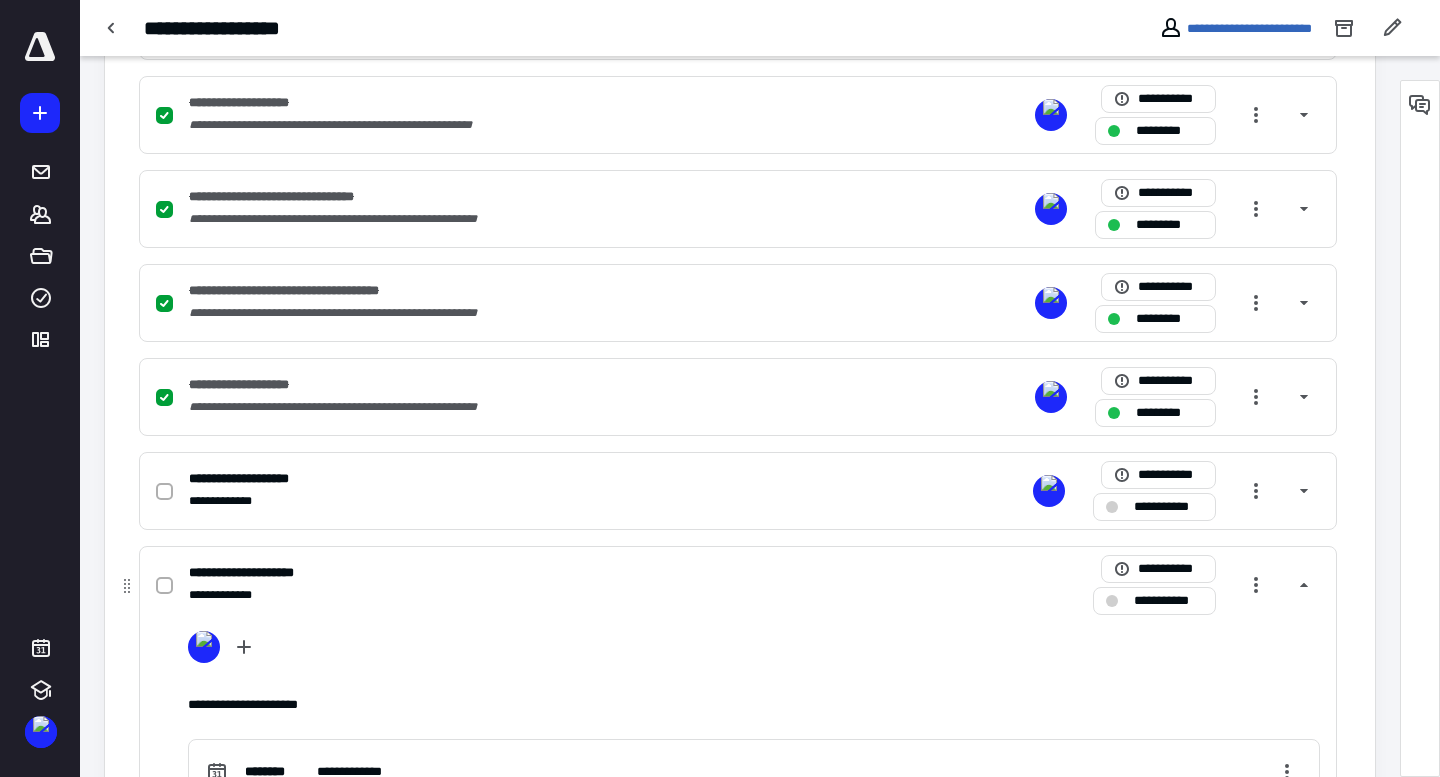 click at bounding box center (164, 586) 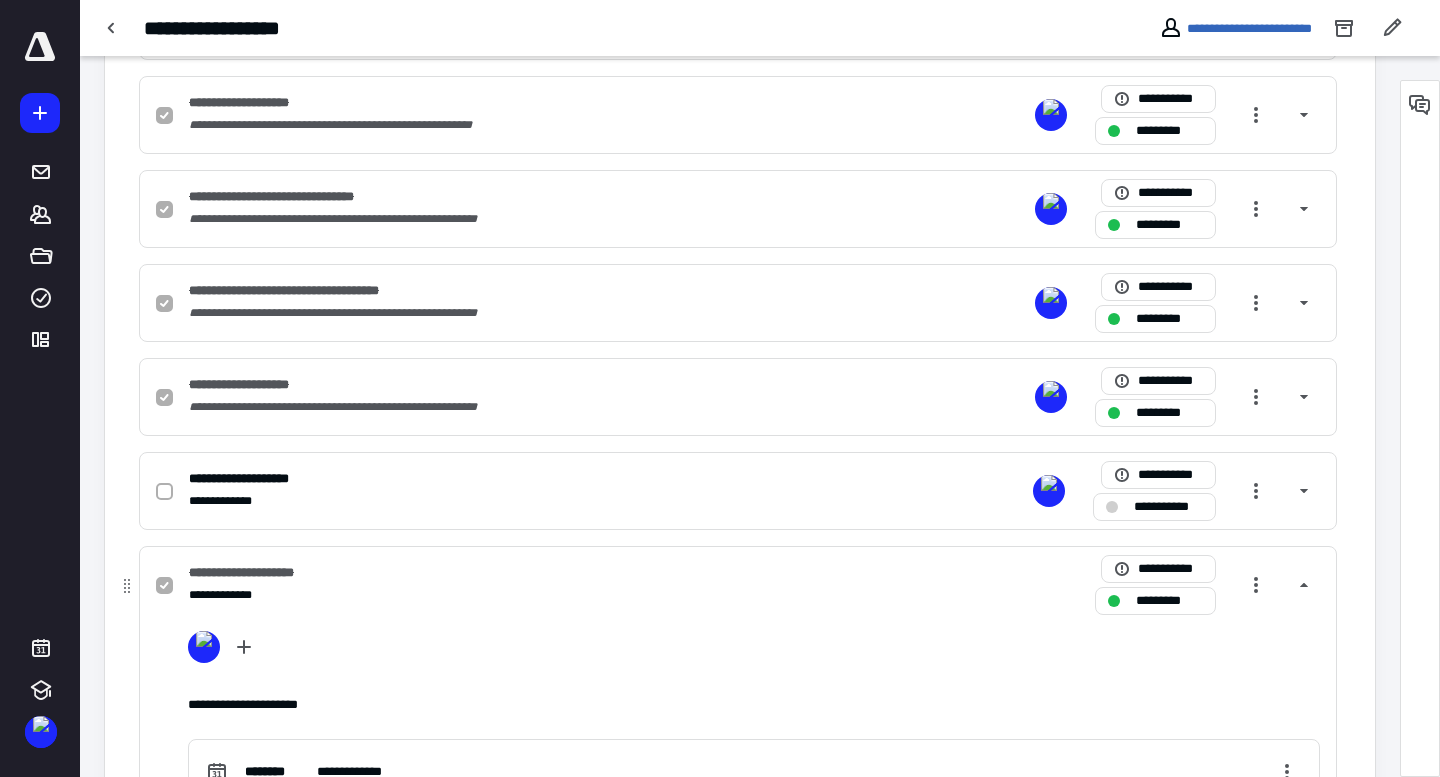 click on "**********" at bounding box center [261, 573] 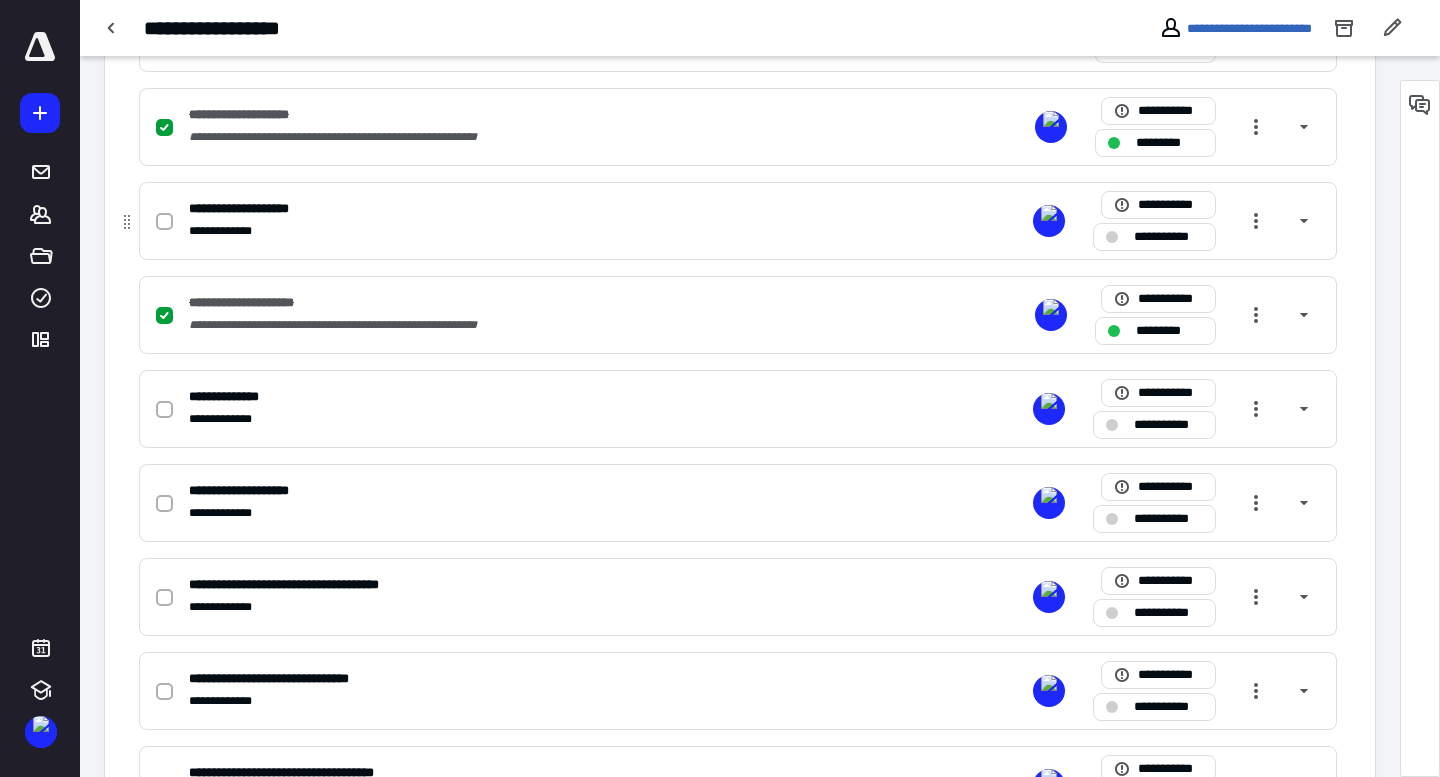 scroll, scrollTop: 1539, scrollLeft: 0, axis: vertical 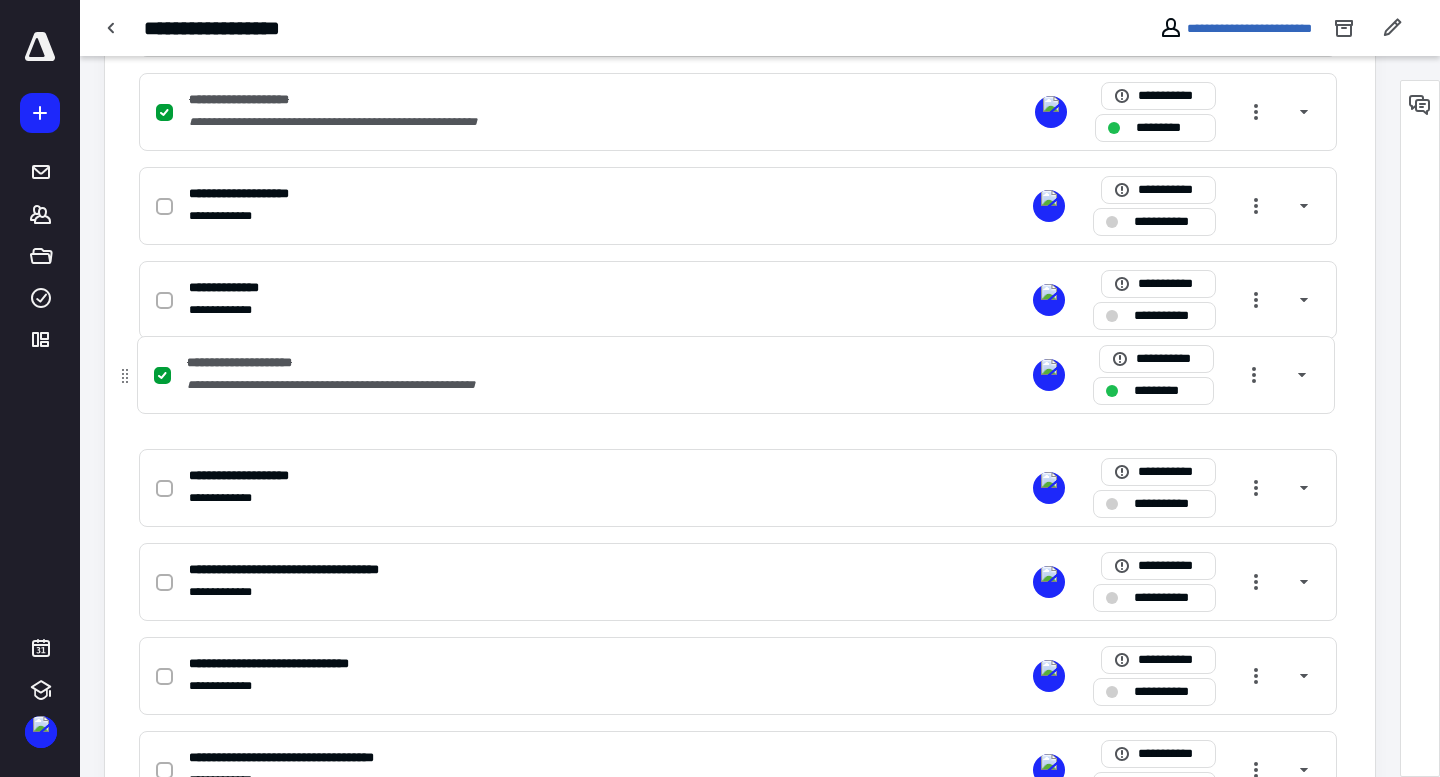 drag, startPoint x: 130, startPoint y: 344, endPoint x: 129, endPoint y: 382, distance: 38.013157 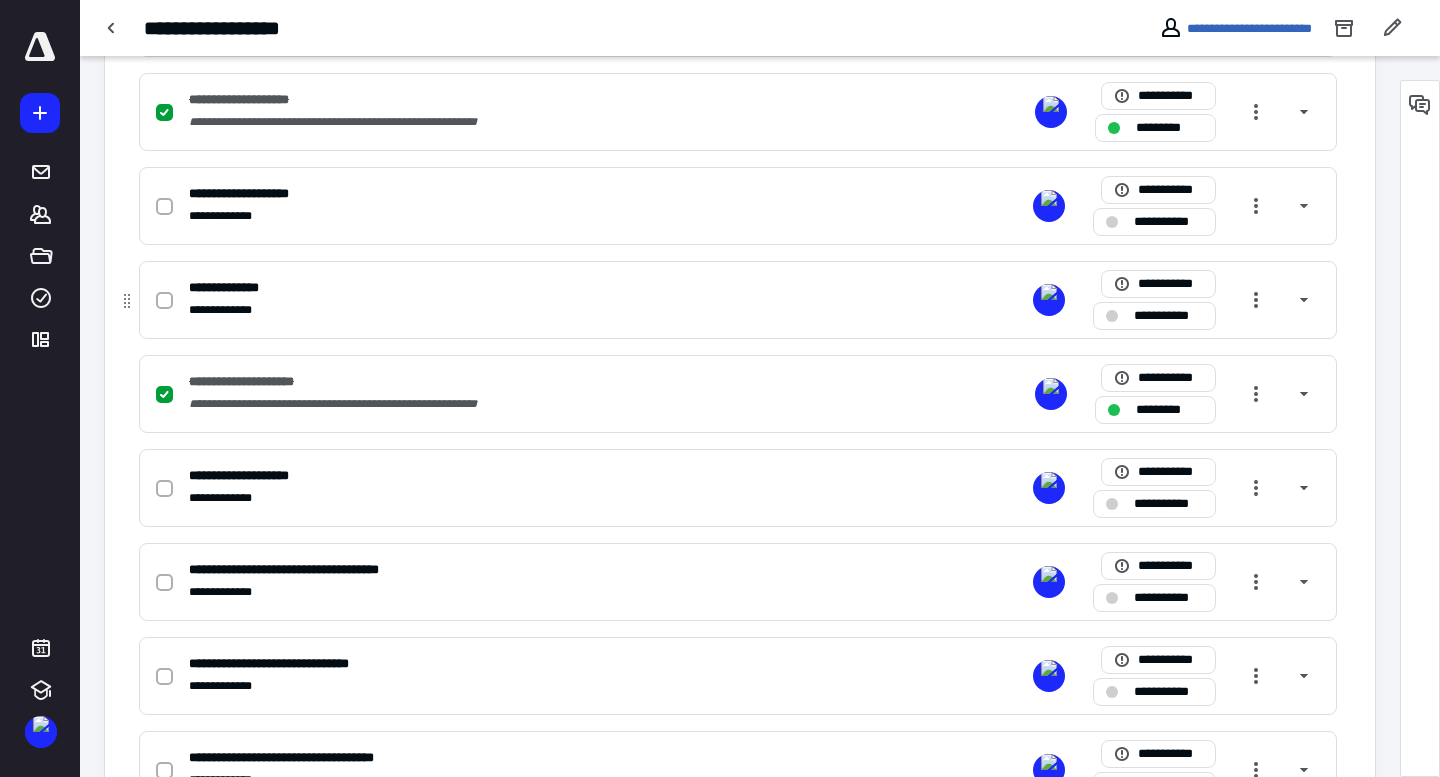 click 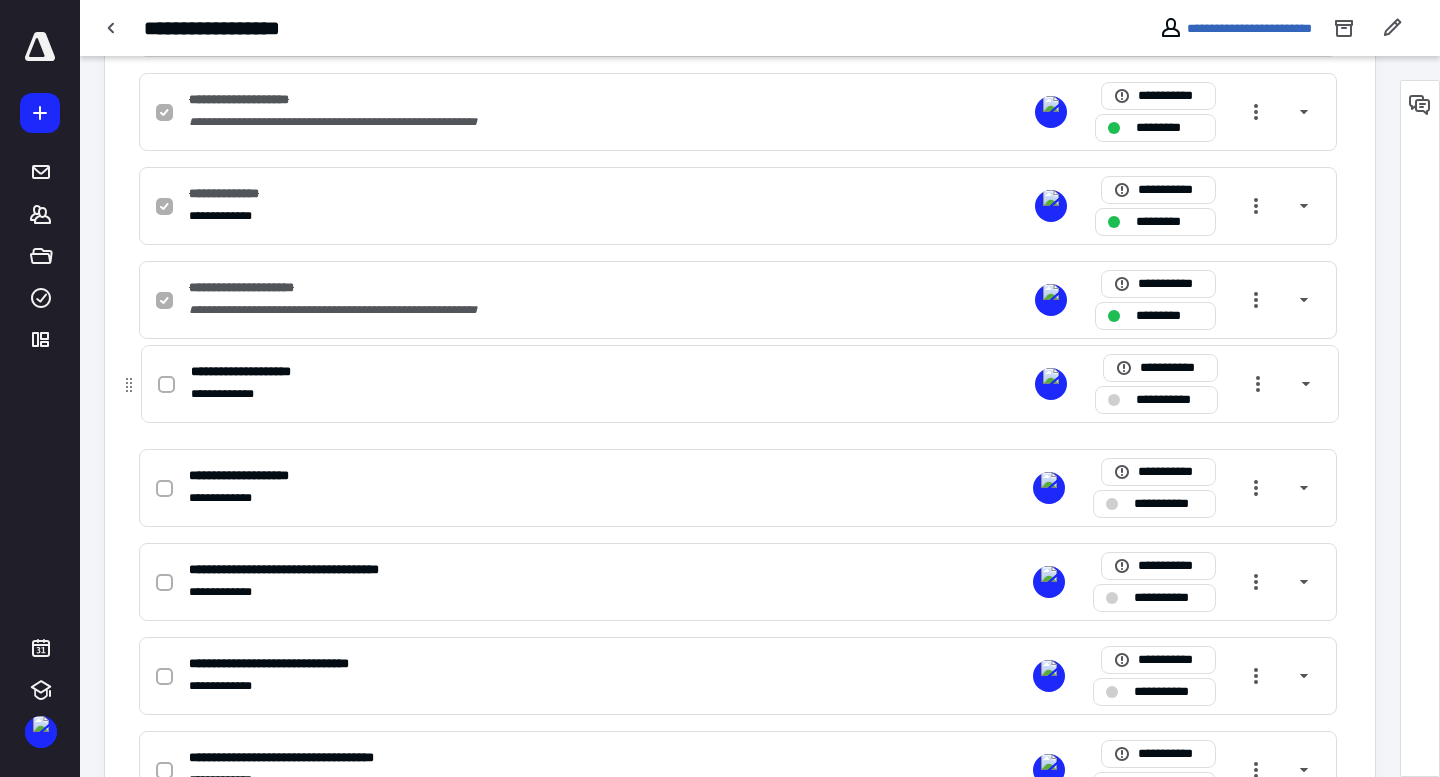 drag, startPoint x: 134, startPoint y: 216, endPoint x: 136, endPoint y: 404, distance: 188.01064 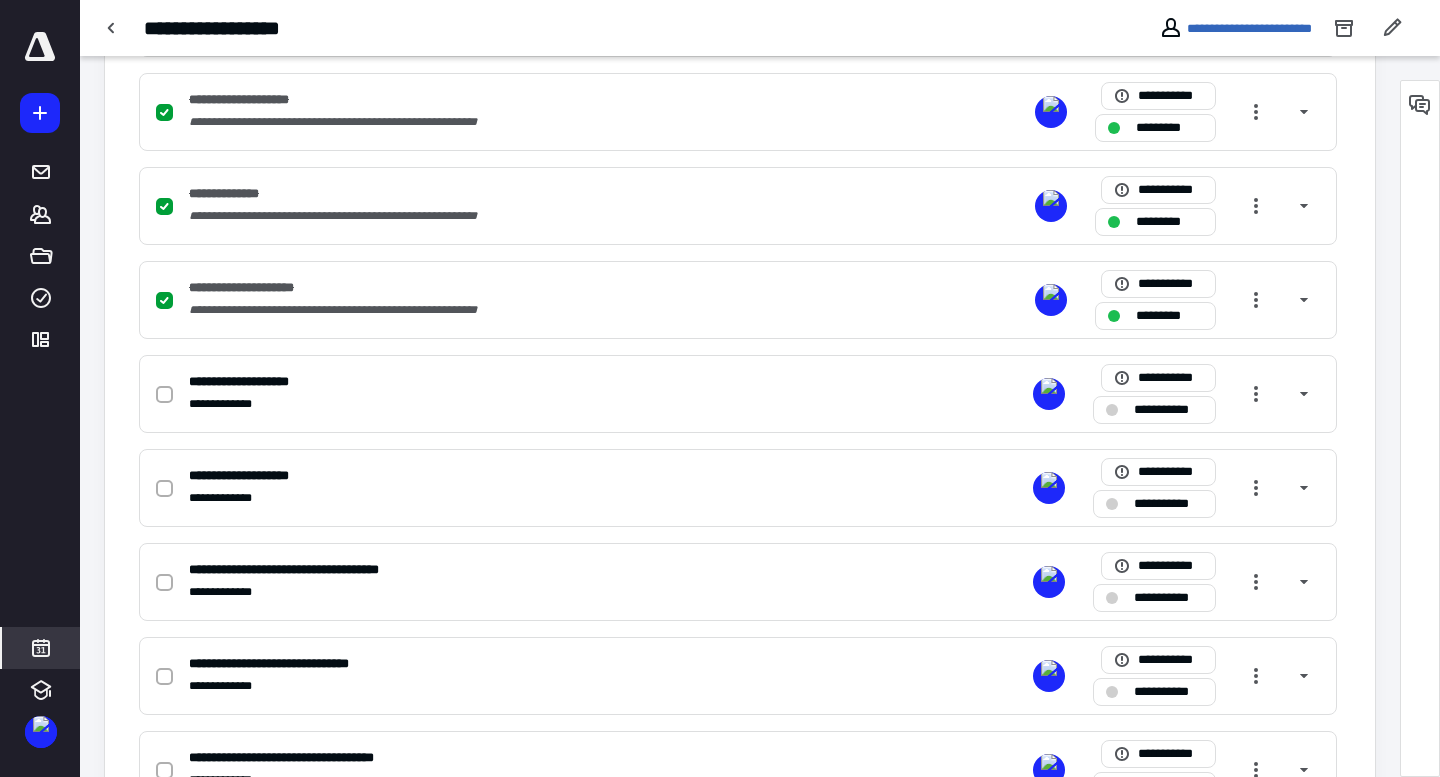 click 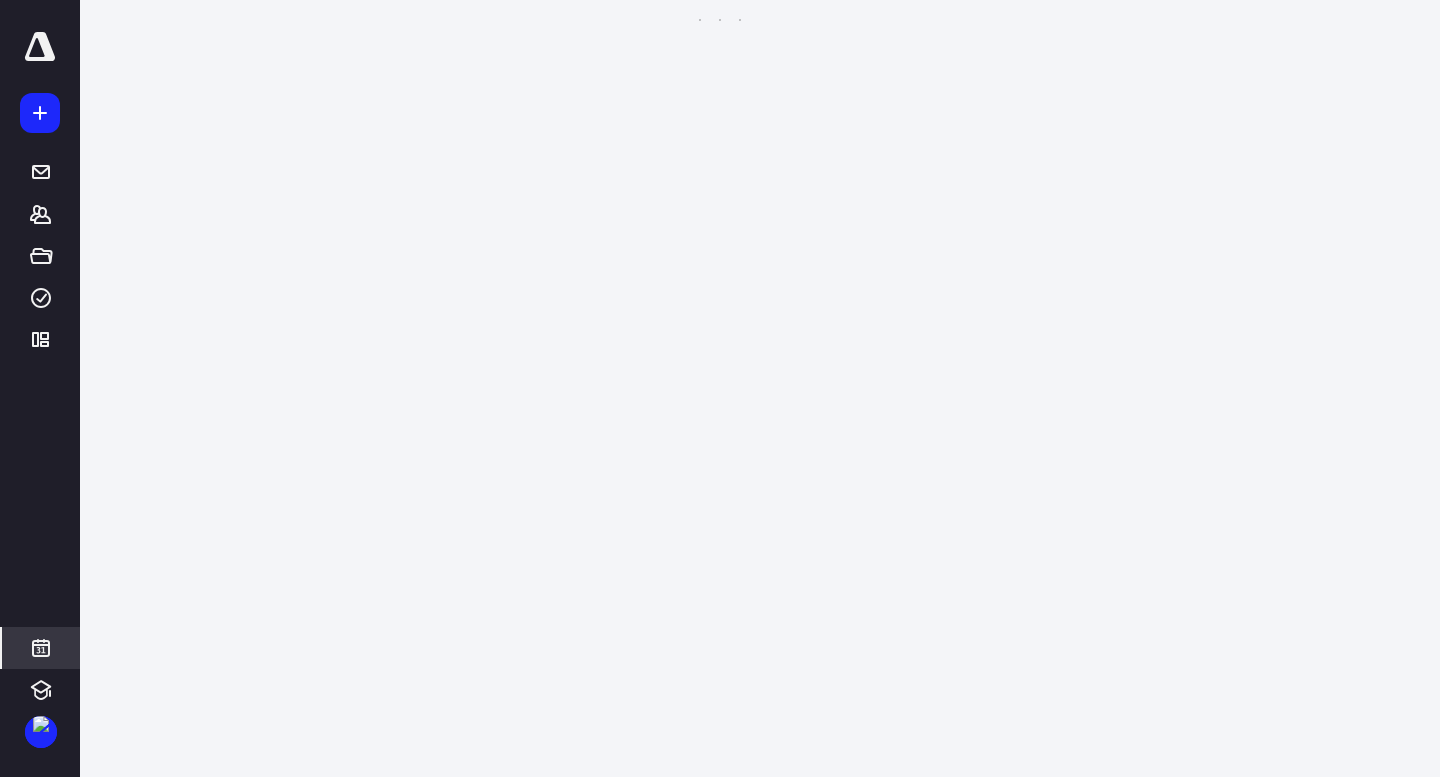 scroll, scrollTop: 385, scrollLeft: 0, axis: vertical 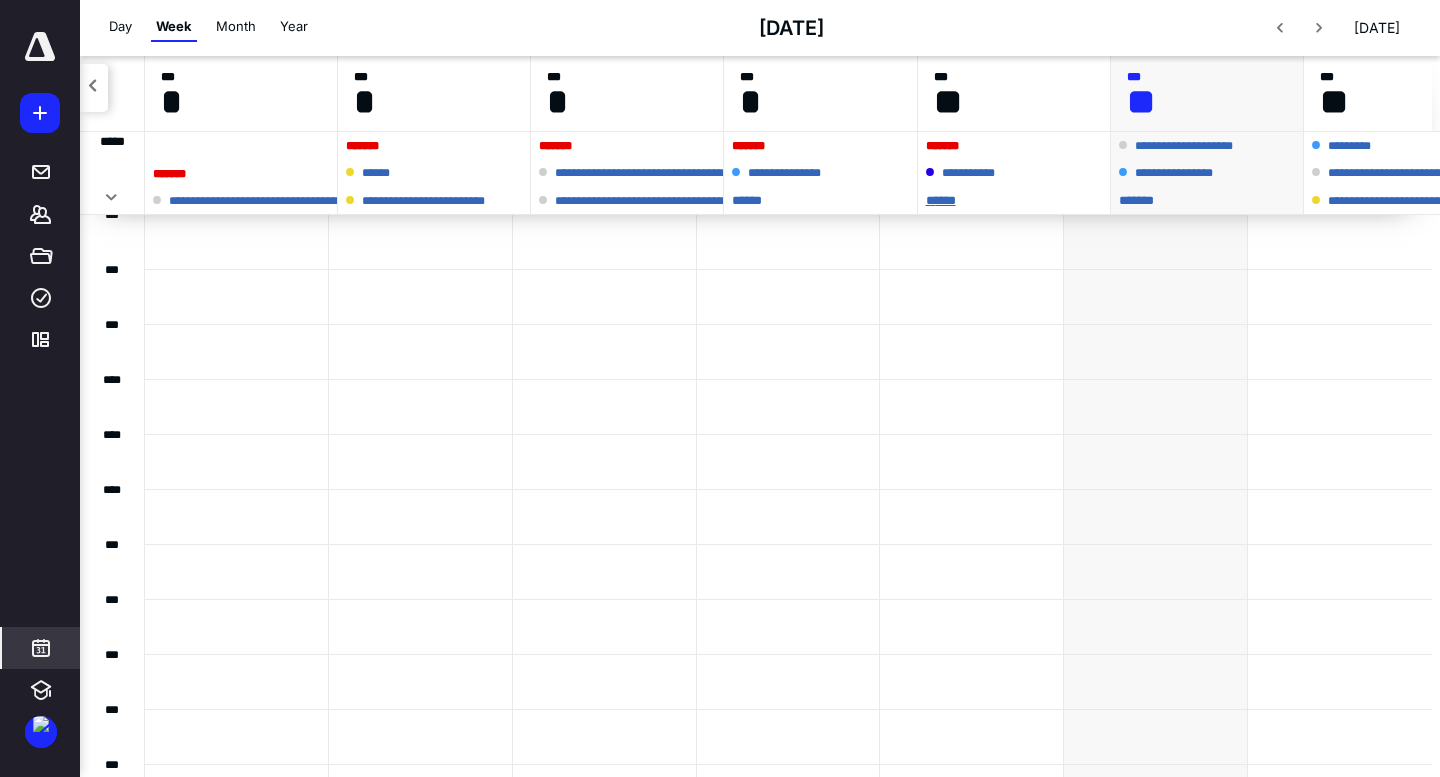 click on "* ****" at bounding box center (1014, 200) 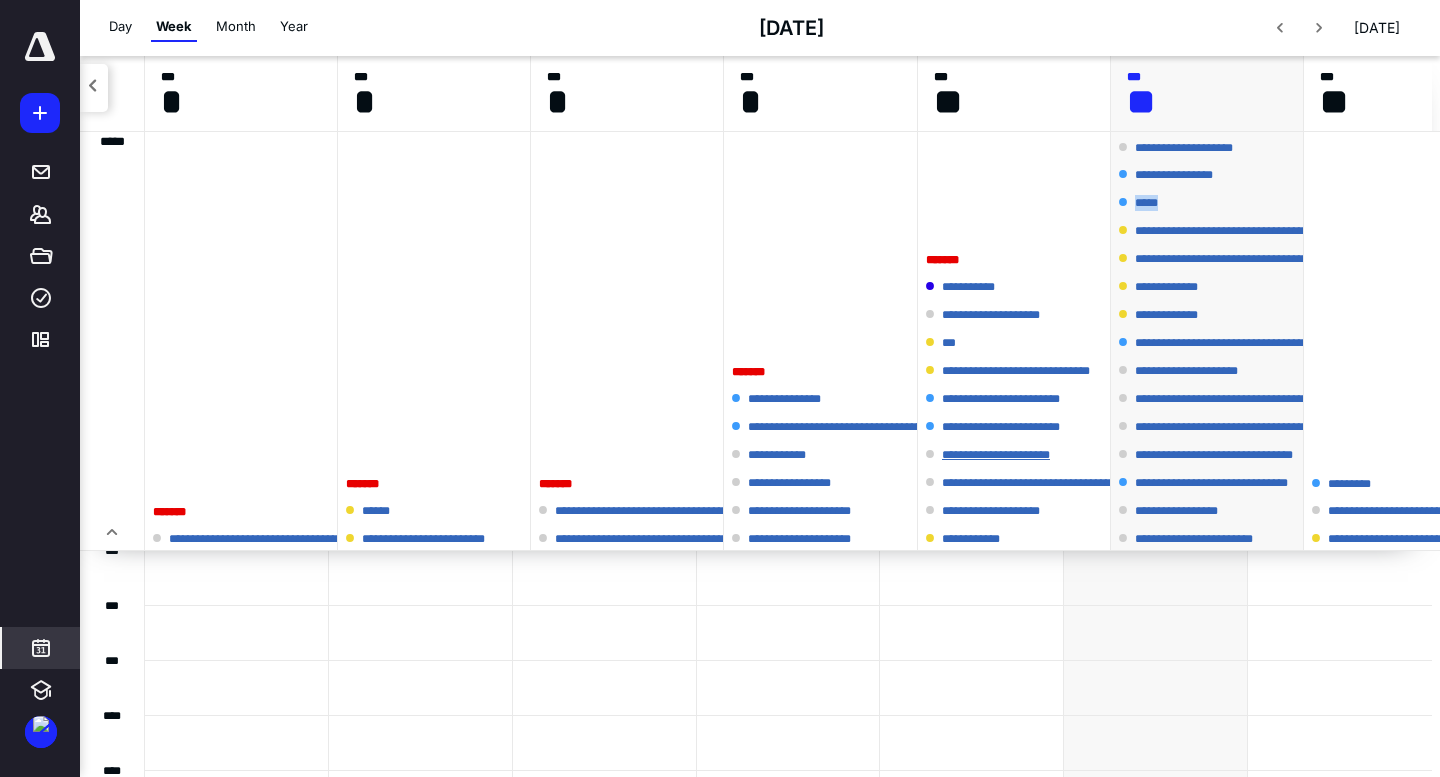 click on "**********" at bounding box center [1009, 455] 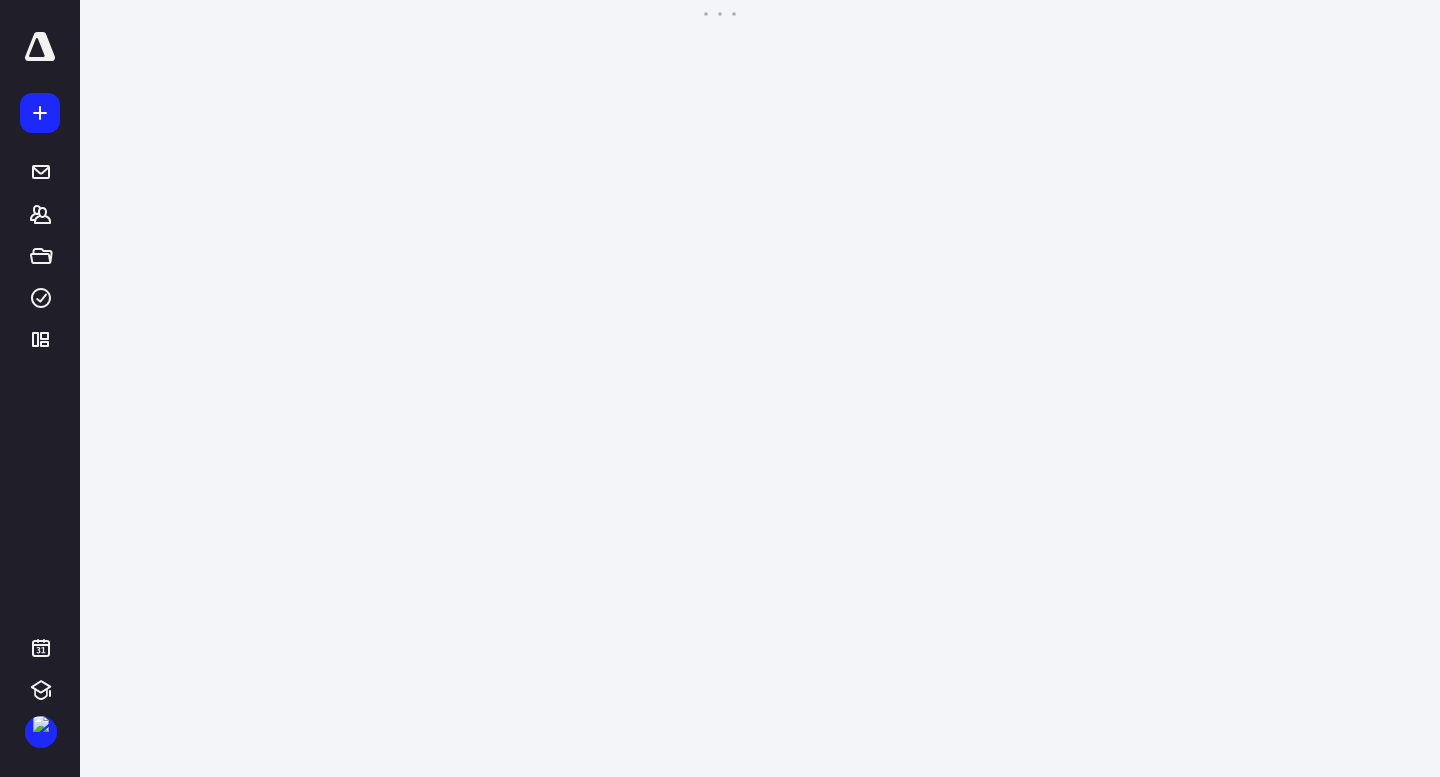 scroll, scrollTop: 0, scrollLeft: 0, axis: both 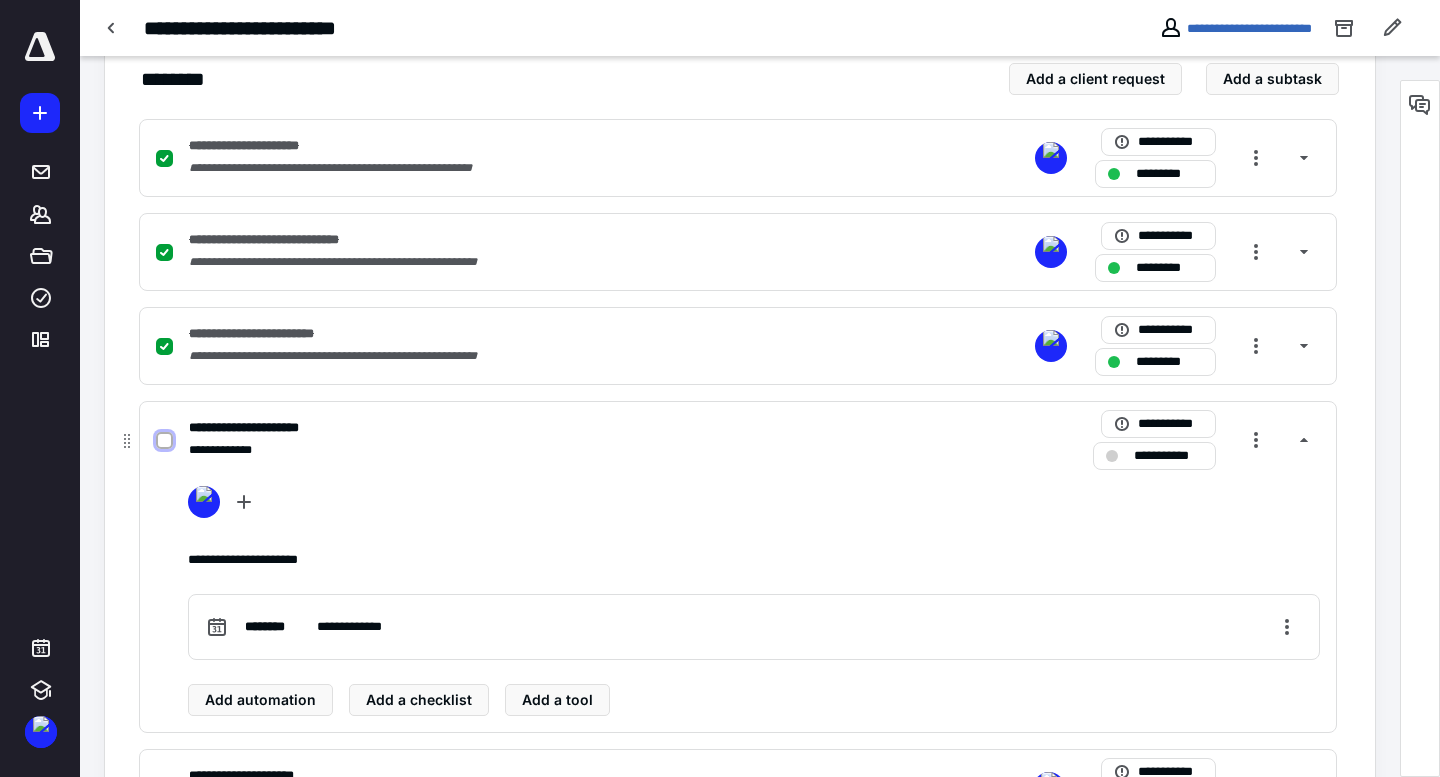 drag, startPoint x: 171, startPoint y: 438, endPoint x: 248, endPoint y: 435, distance: 77.05842 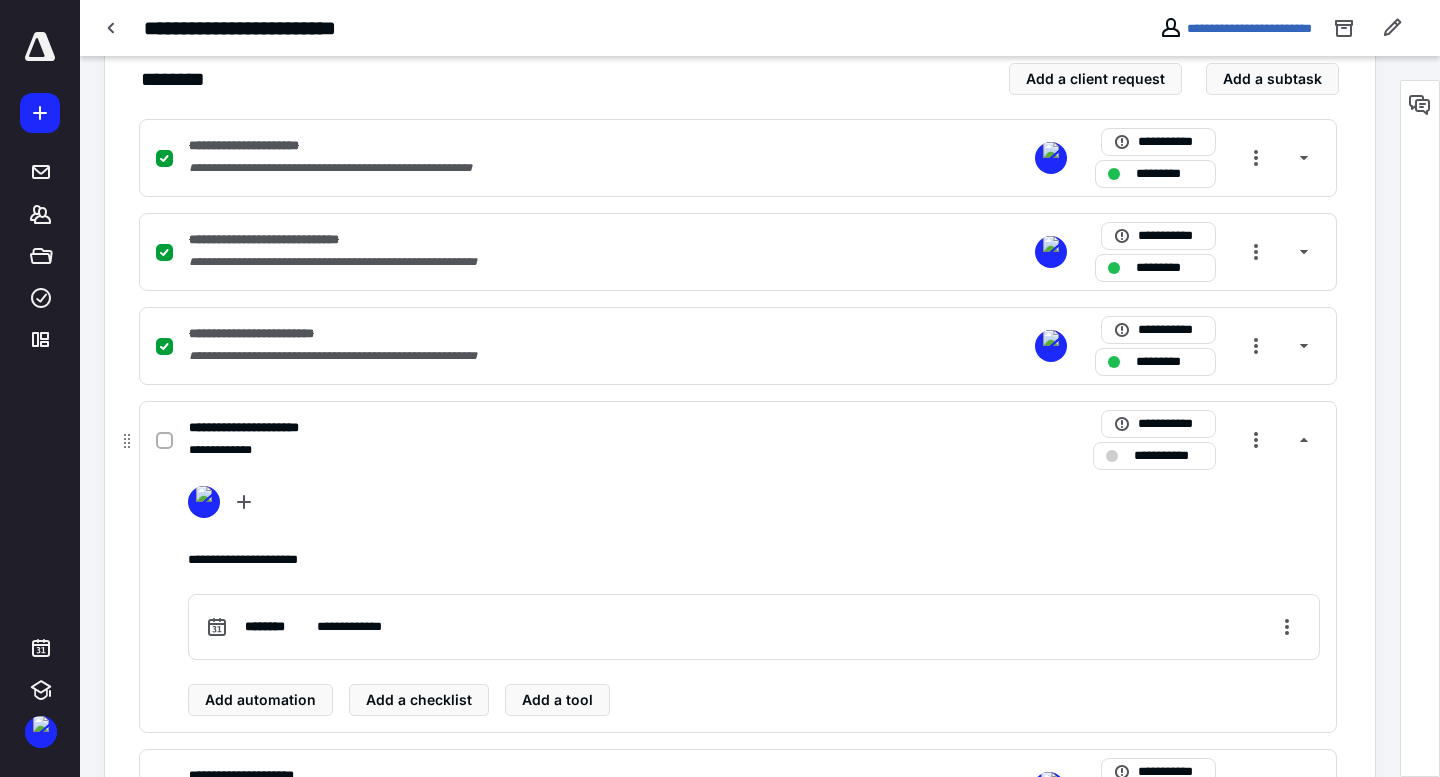 checkbox on "true" 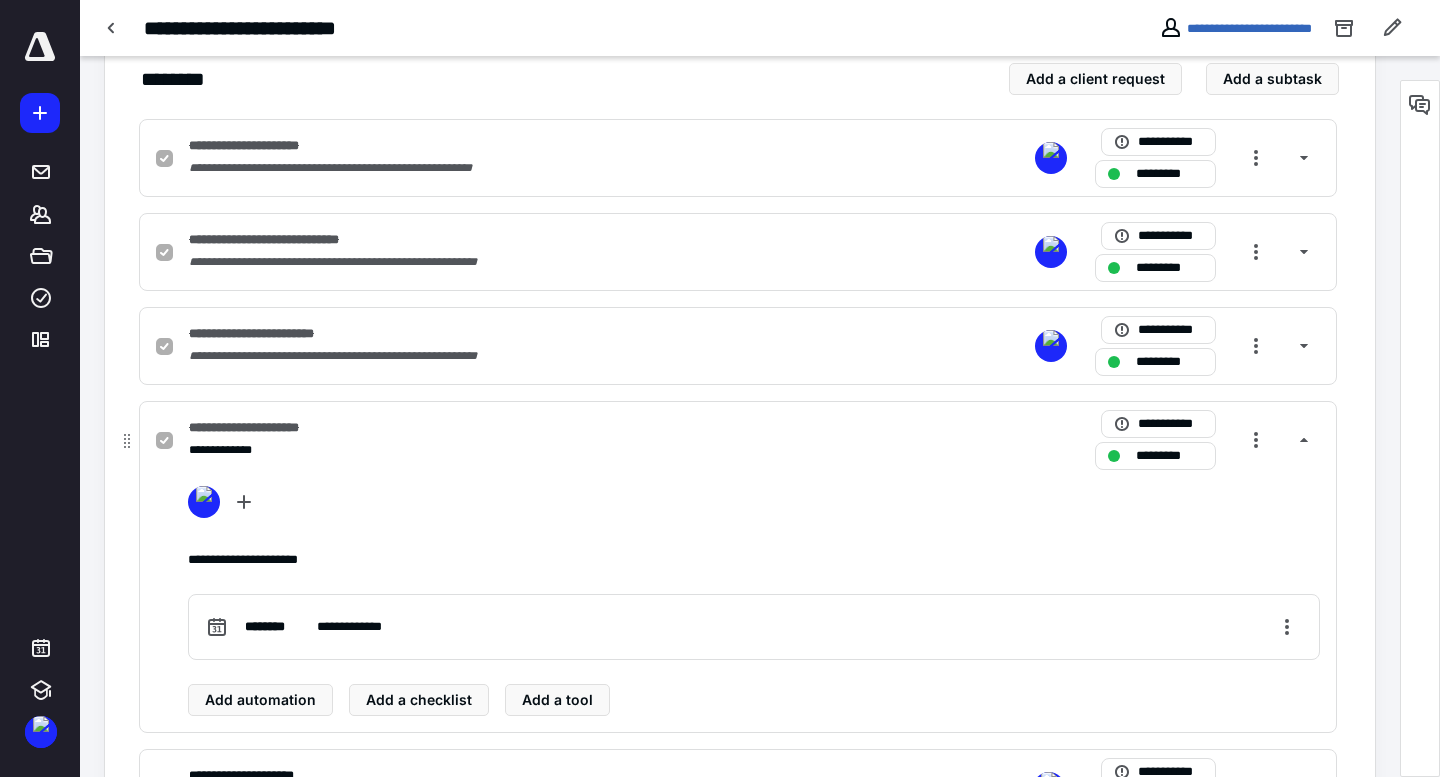 click on "**********" at bounding box center (265, 428) 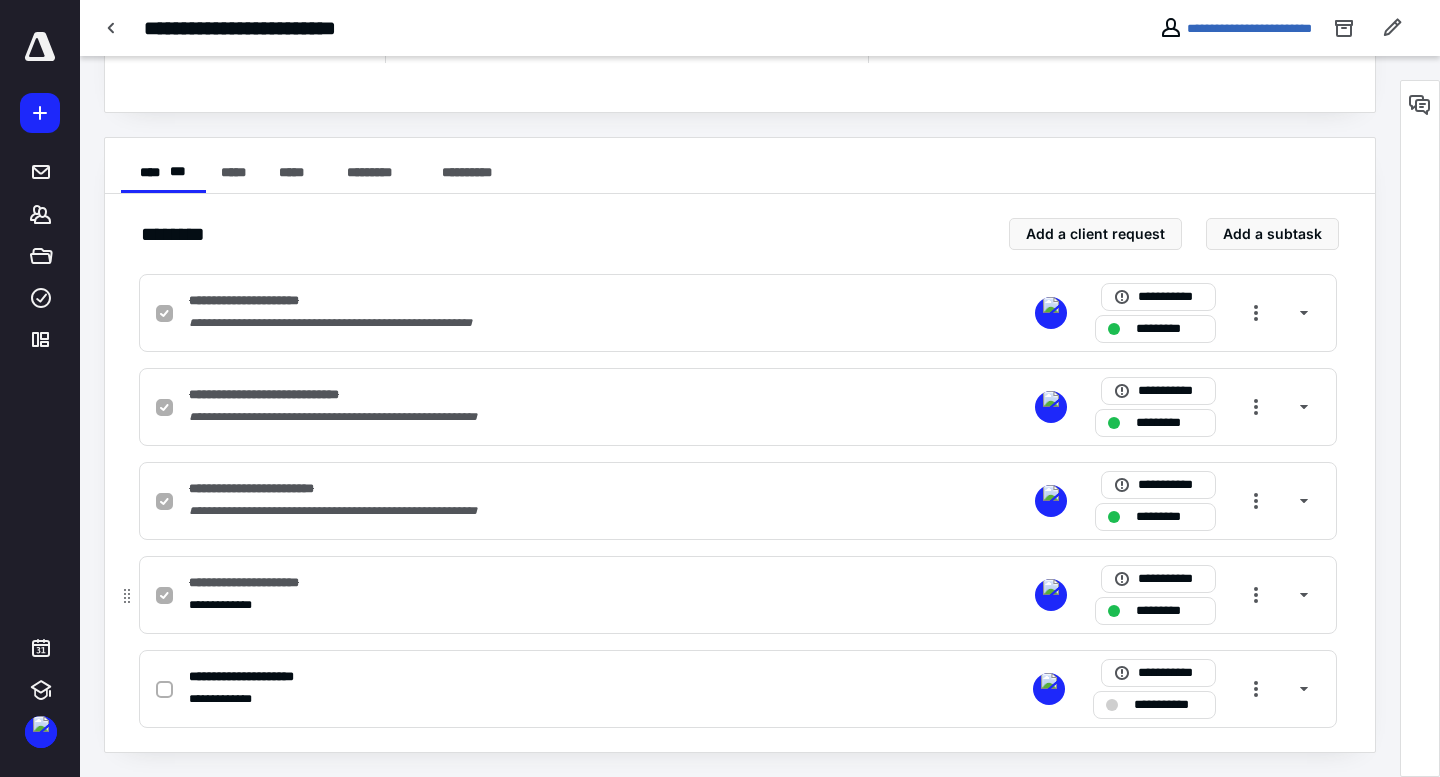 scroll, scrollTop: 304, scrollLeft: 0, axis: vertical 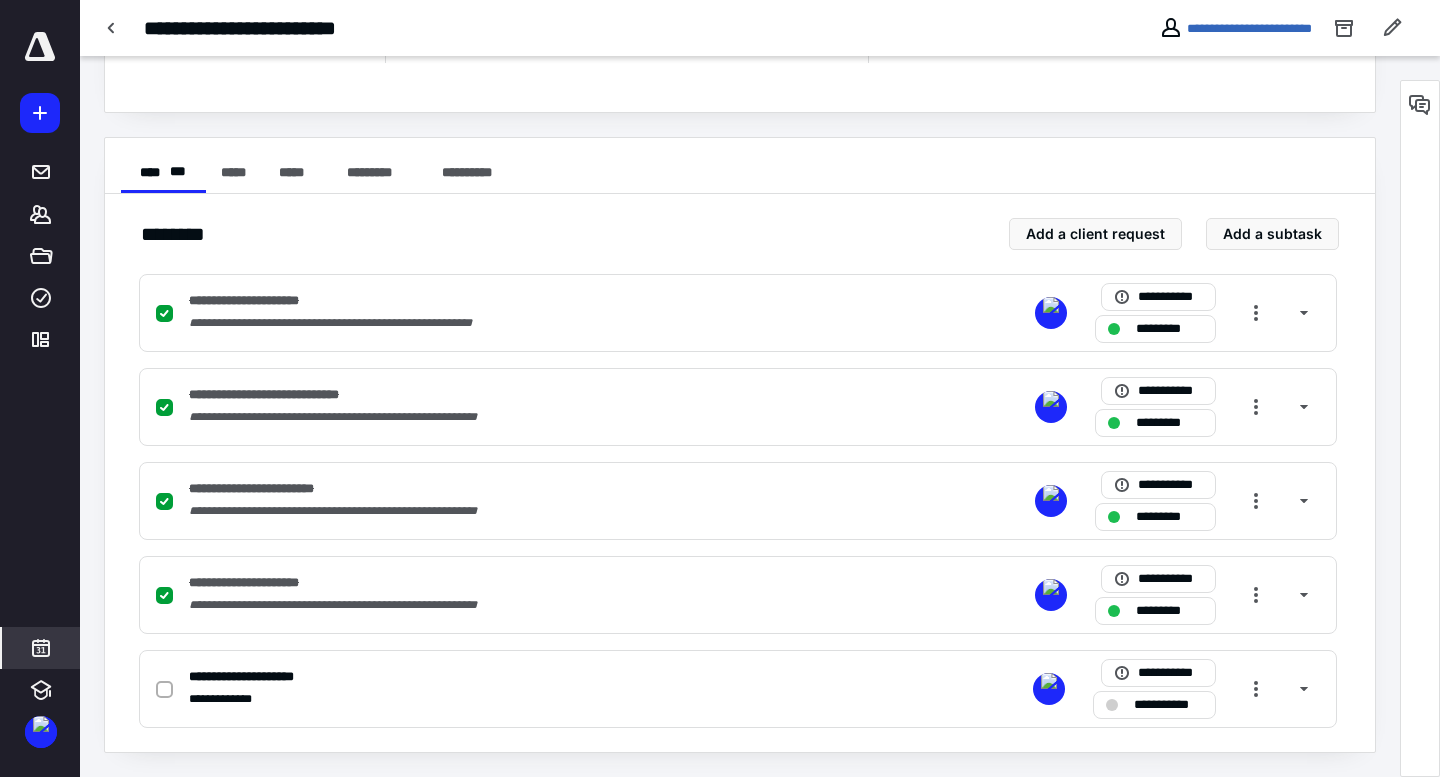 click 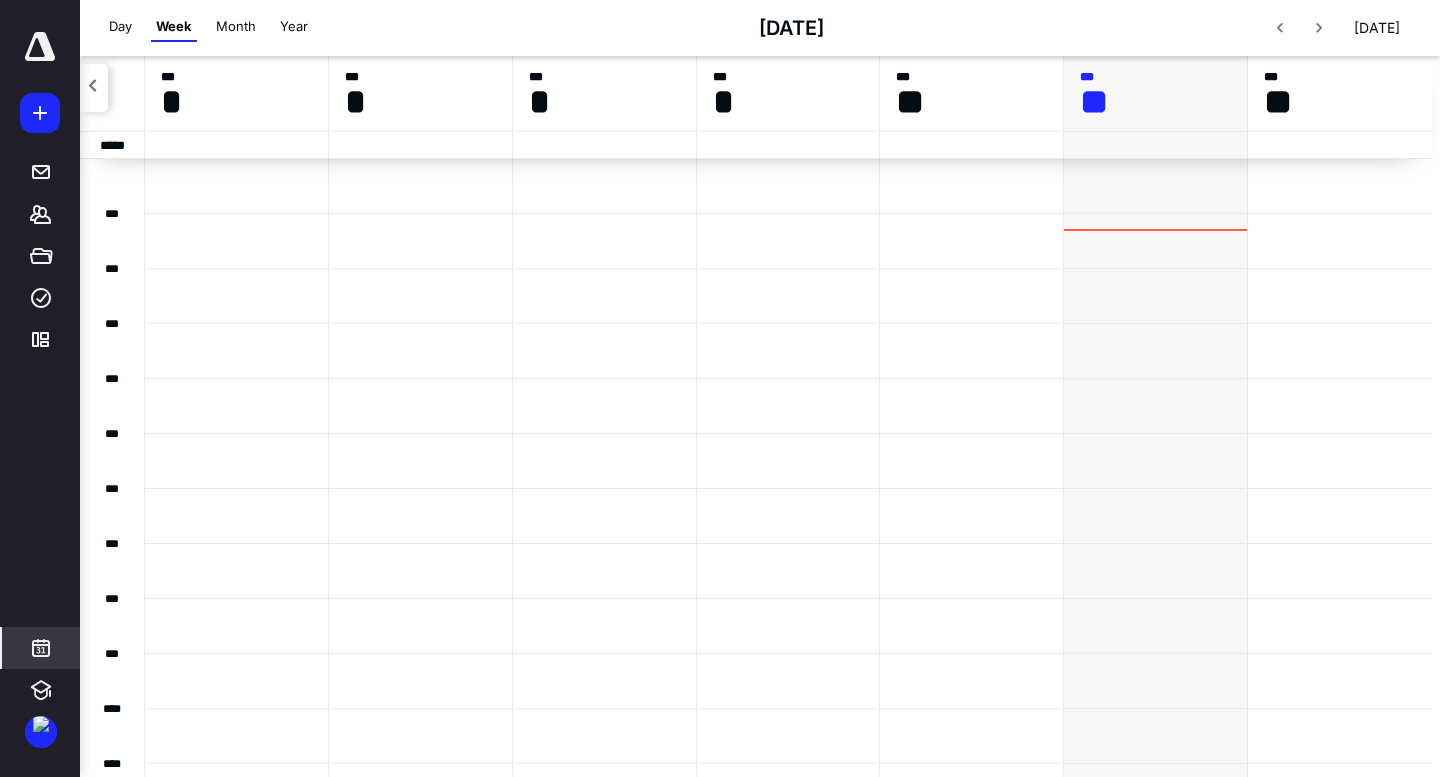 scroll, scrollTop: 385, scrollLeft: 0, axis: vertical 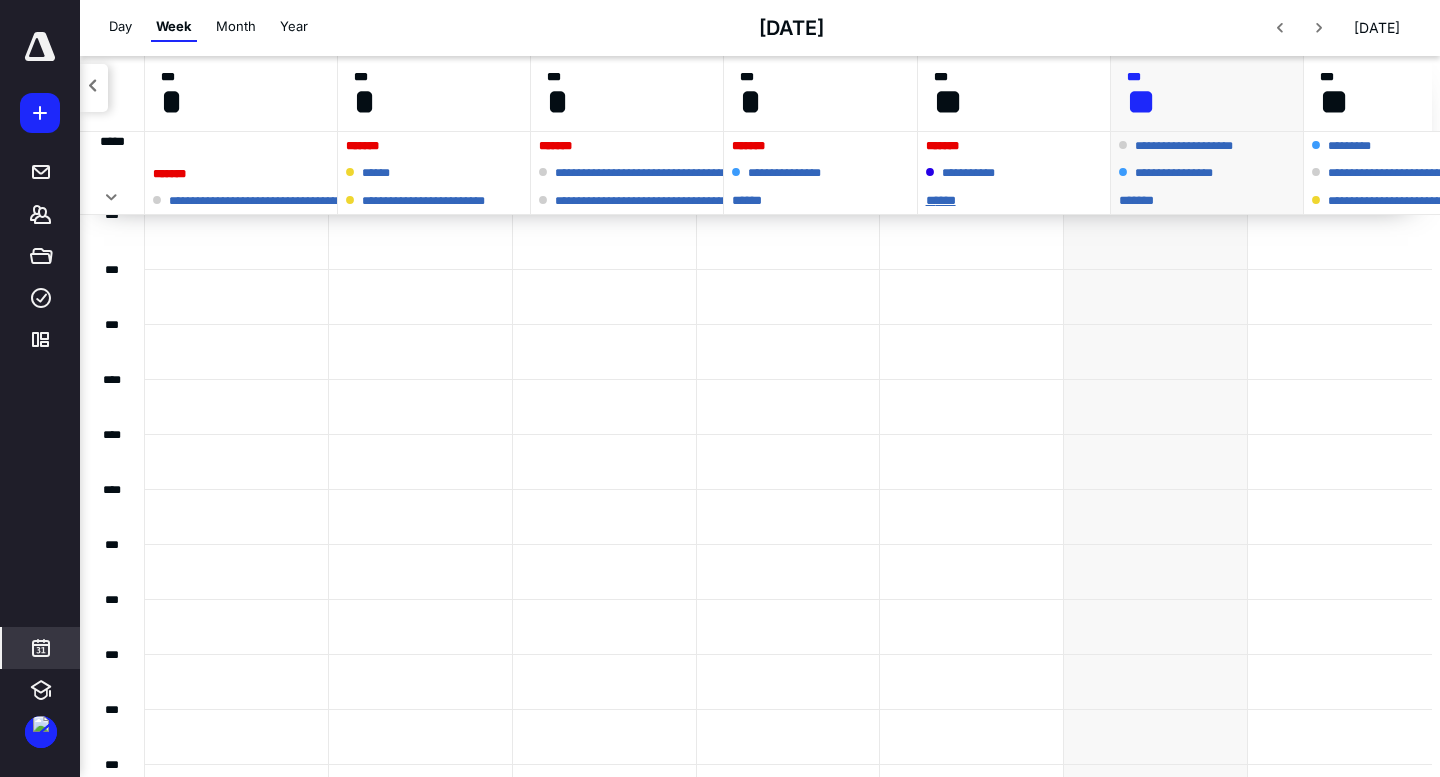 click on "* ****" at bounding box center (1014, 200) 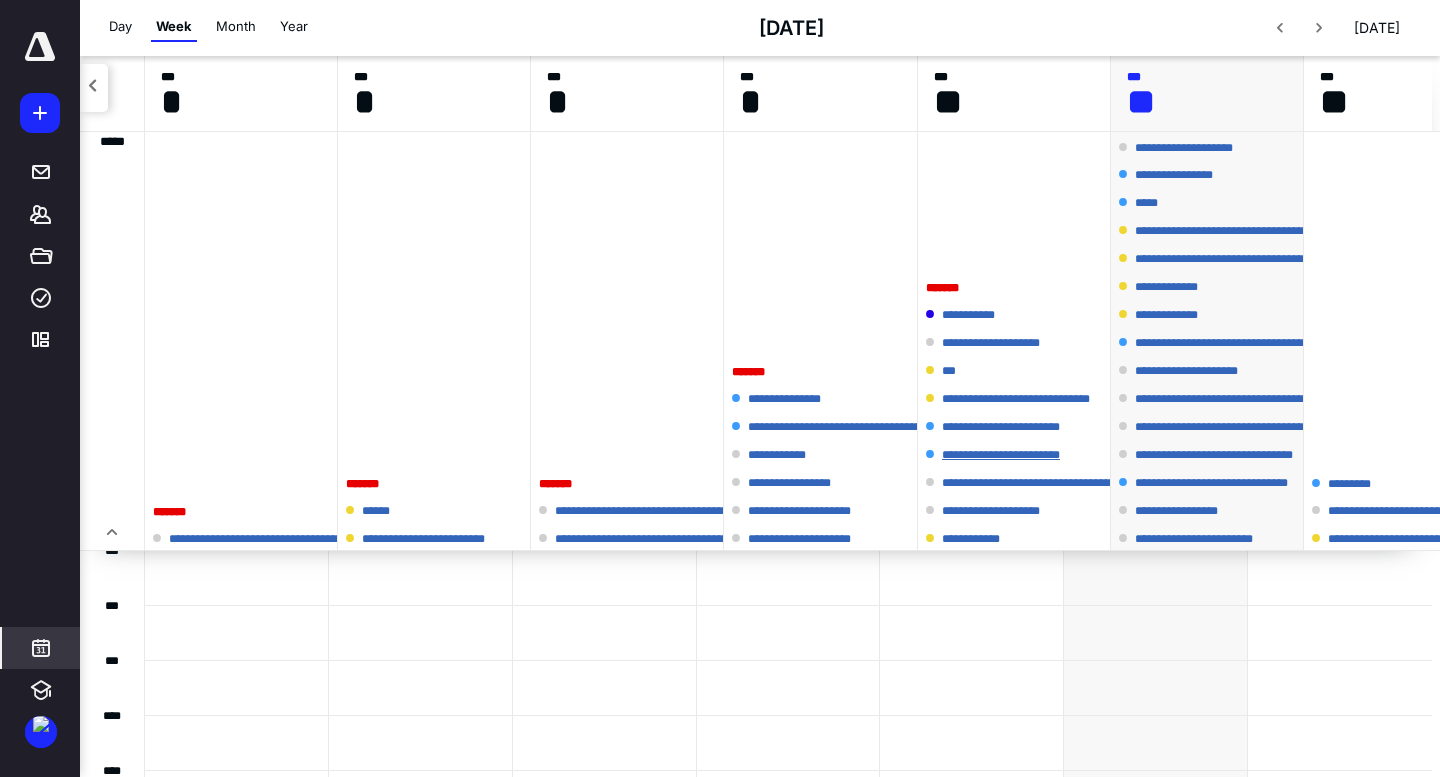 click on "**********" at bounding box center [1011, 455] 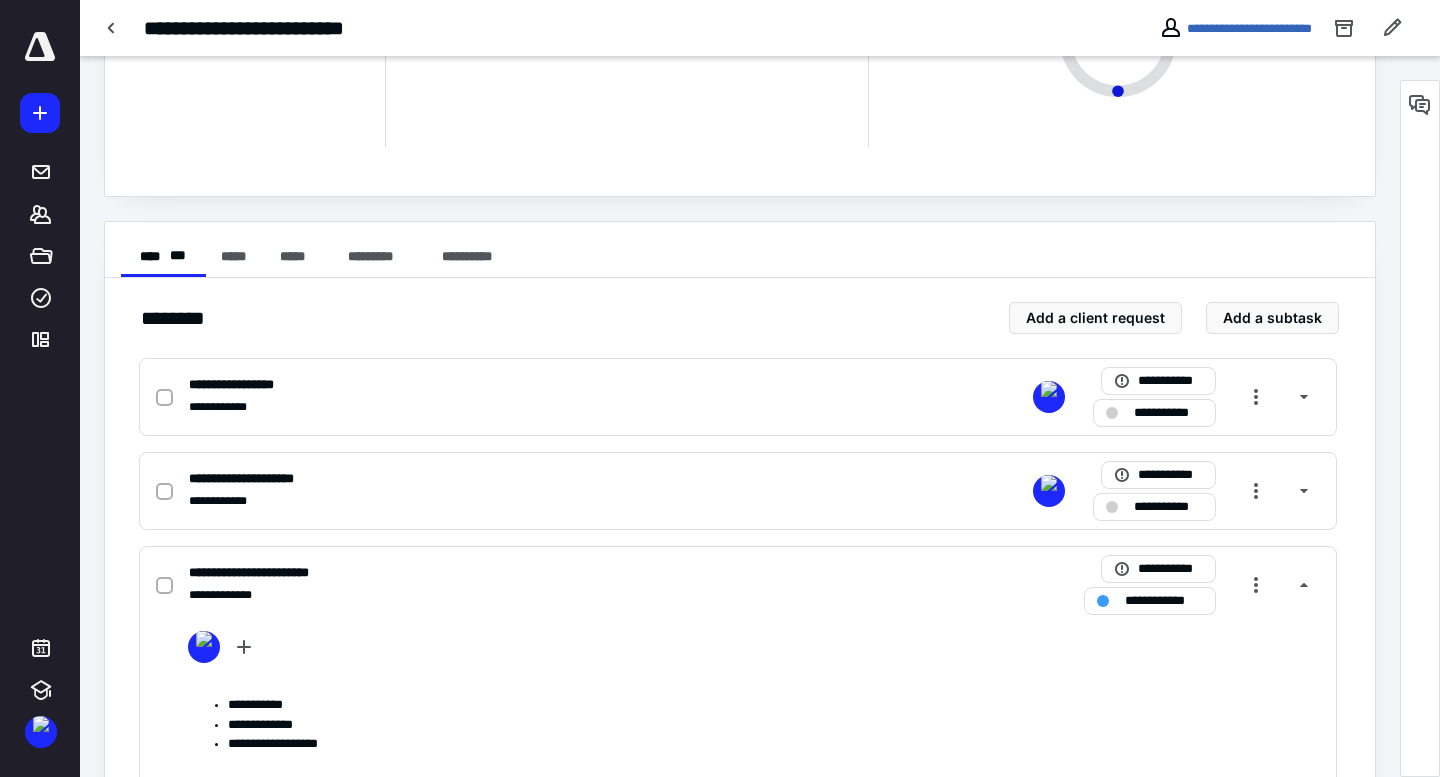 scroll, scrollTop: 433, scrollLeft: 0, axis: vertical 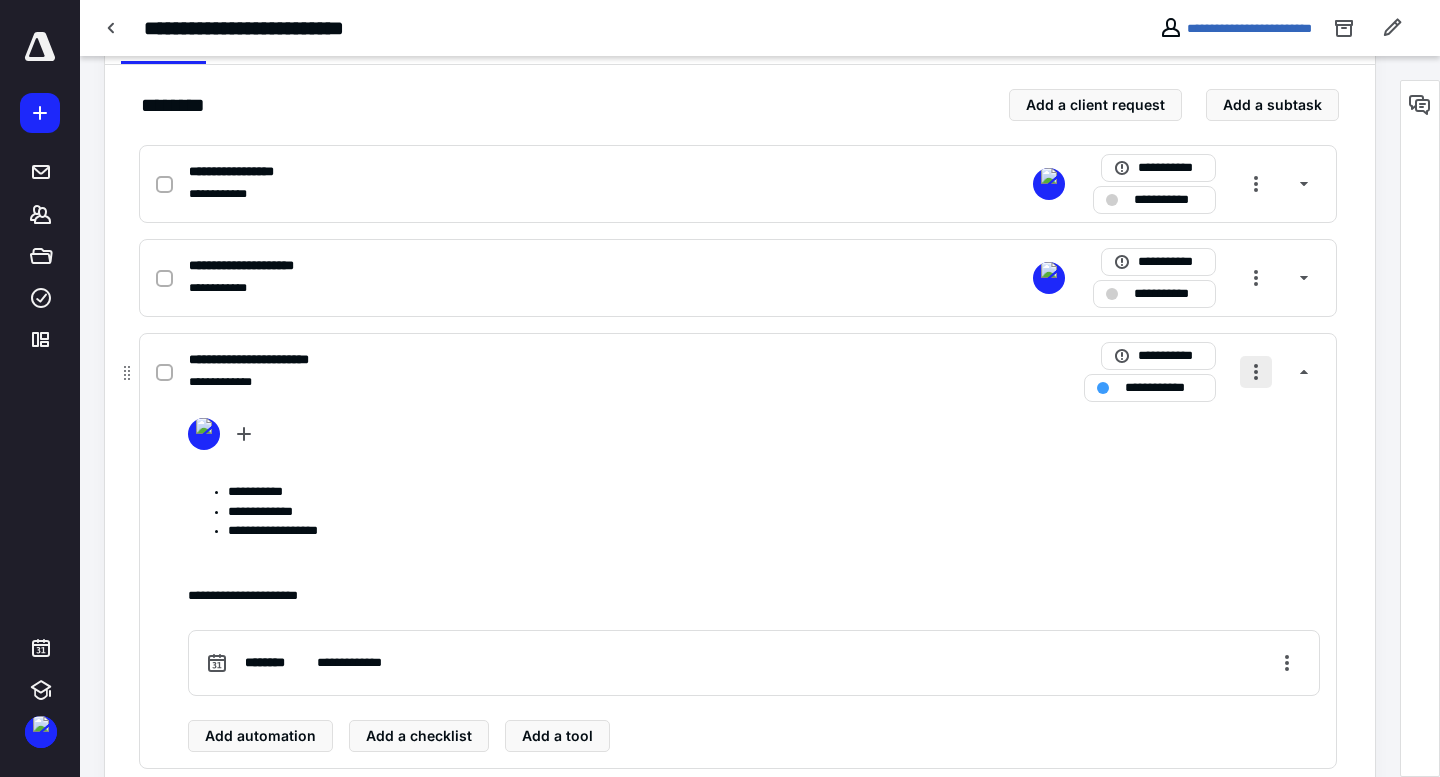 drag, startPoint x: 1247, startPoint y: 359, endPoint x: 1266, endPoint y: 383, distance: 30.610456 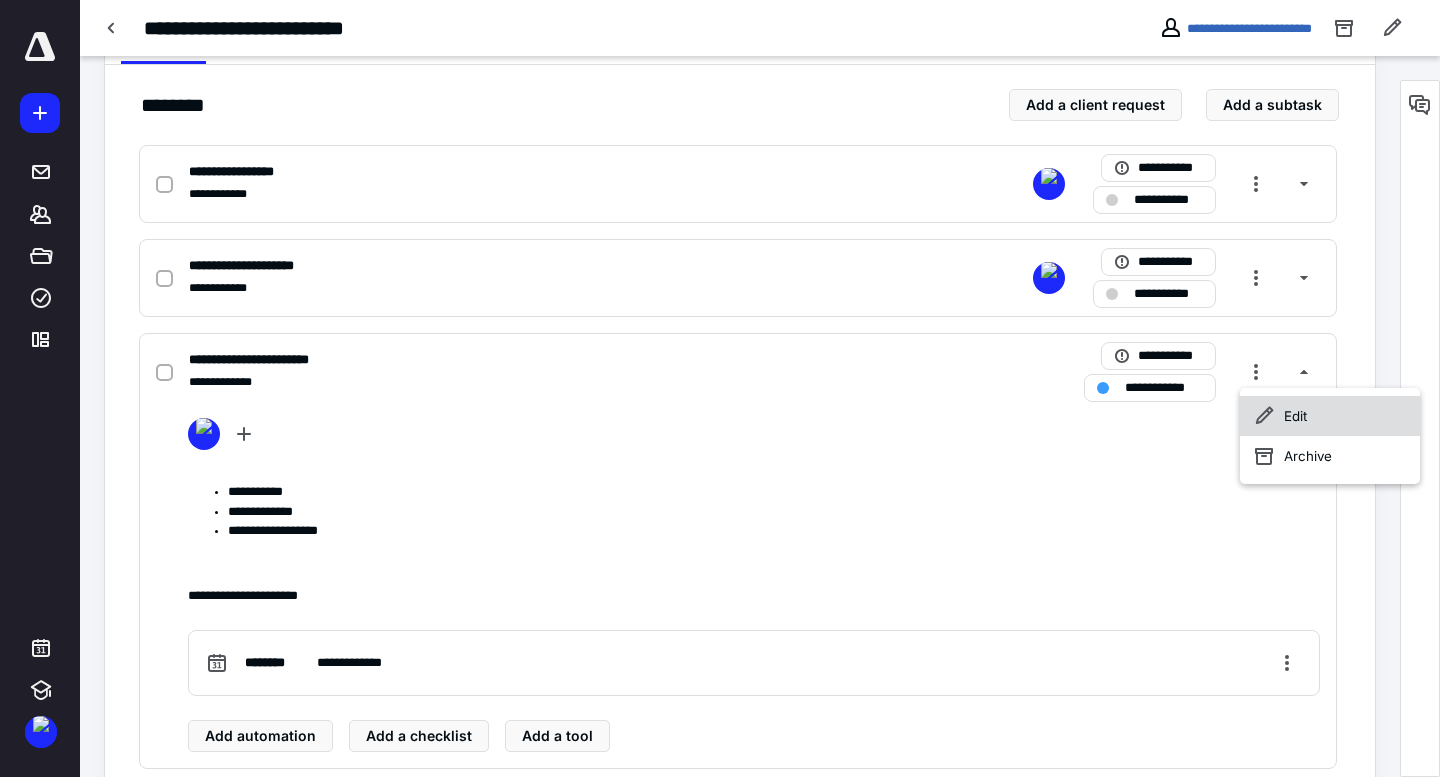 click on "Edit" at bounding box center [1330, 416] 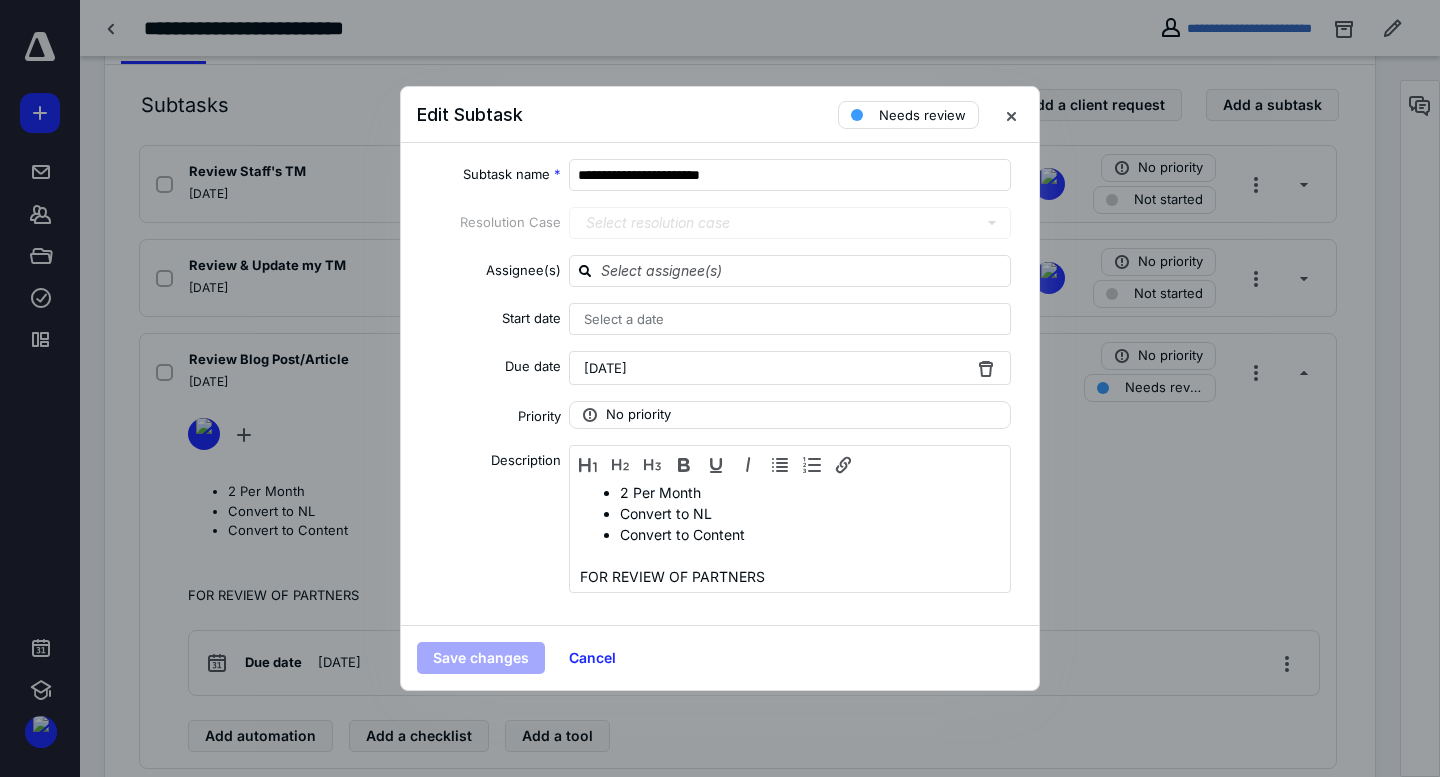 click on "[DATE]" at bounding box center [605, 368] 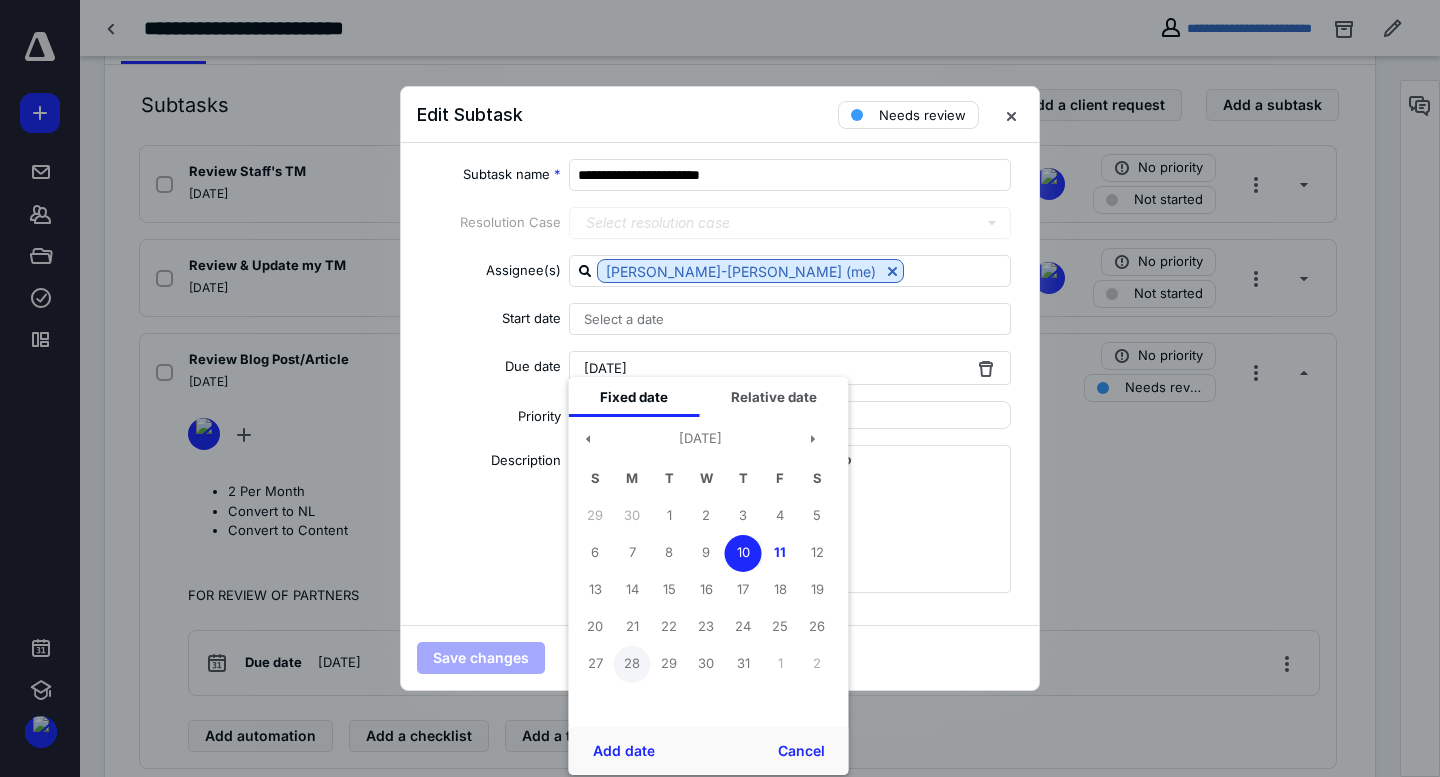 drag, startPoint x: 624, startPoint y: 584, endPoint x: 623, endPoint y: 647, distance: 63.007935 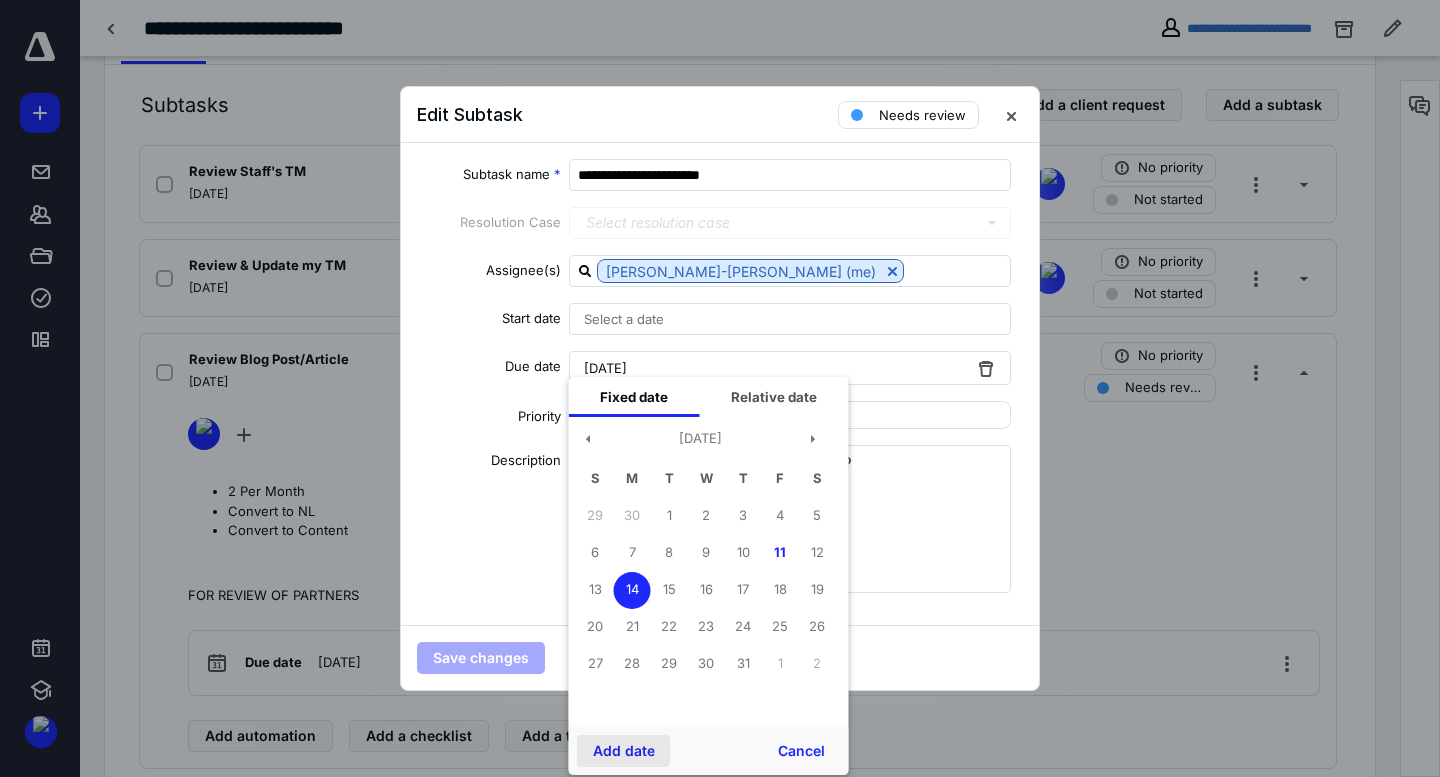 click on "Add date" at bounding box center (624, 751) 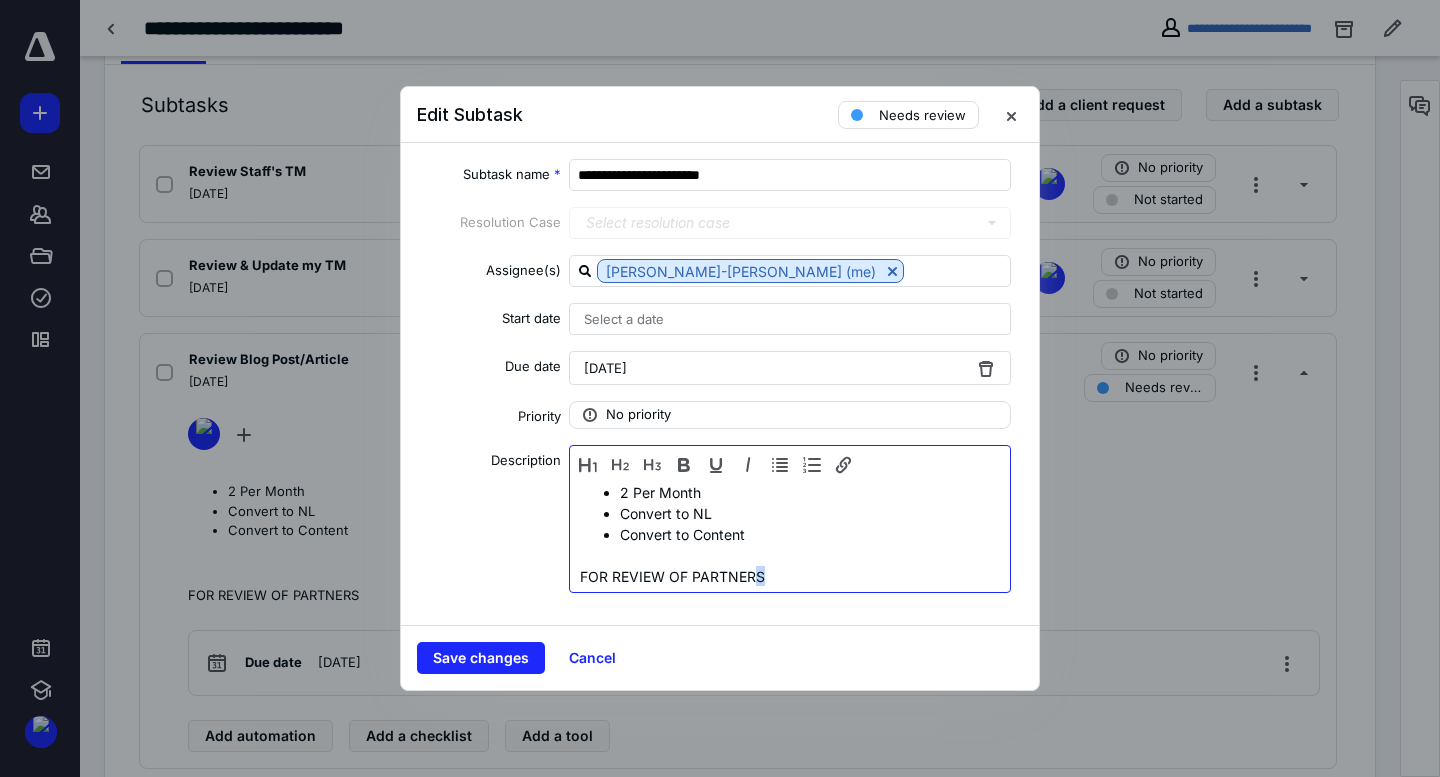 drag, startPoint x: 753, startPoint y: 570, endPoint x: 801, endPoint y: 589, distance: 51.62364 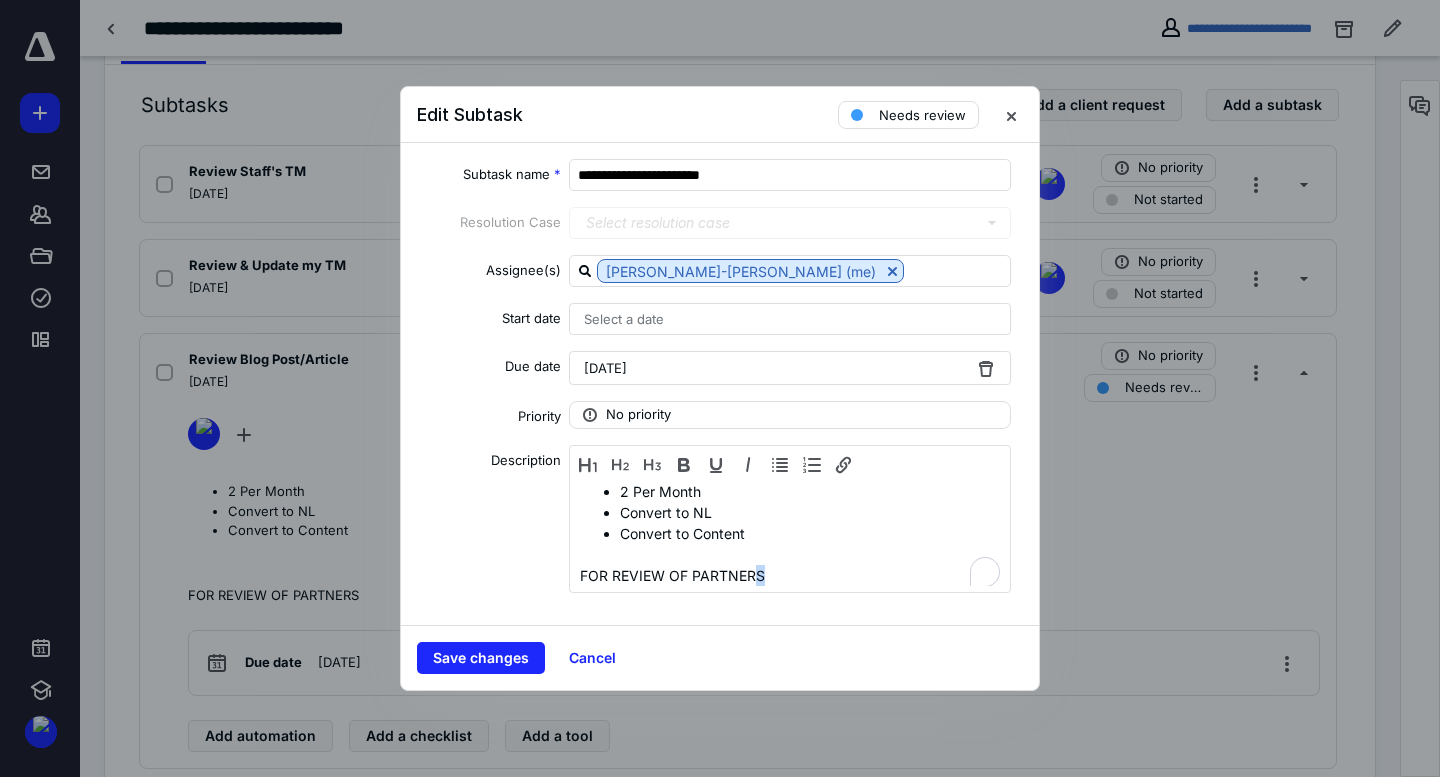 scroll, scrollTop: 0, scrollLeft: 0, axis: both 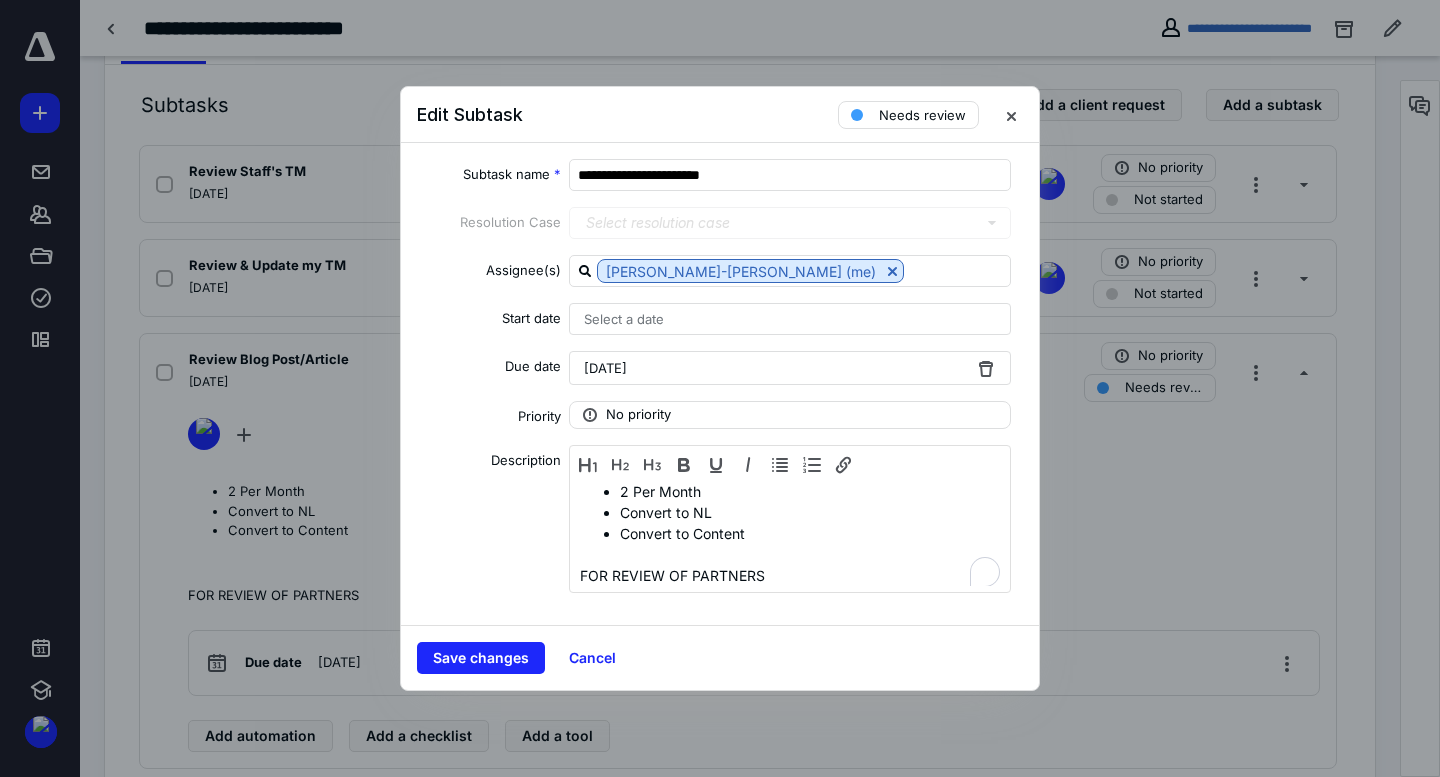 click on "2 Per Month Convert to NL Convert to Content FOR REVIEW OF PARTNERS" at bounding box center [790, 519] 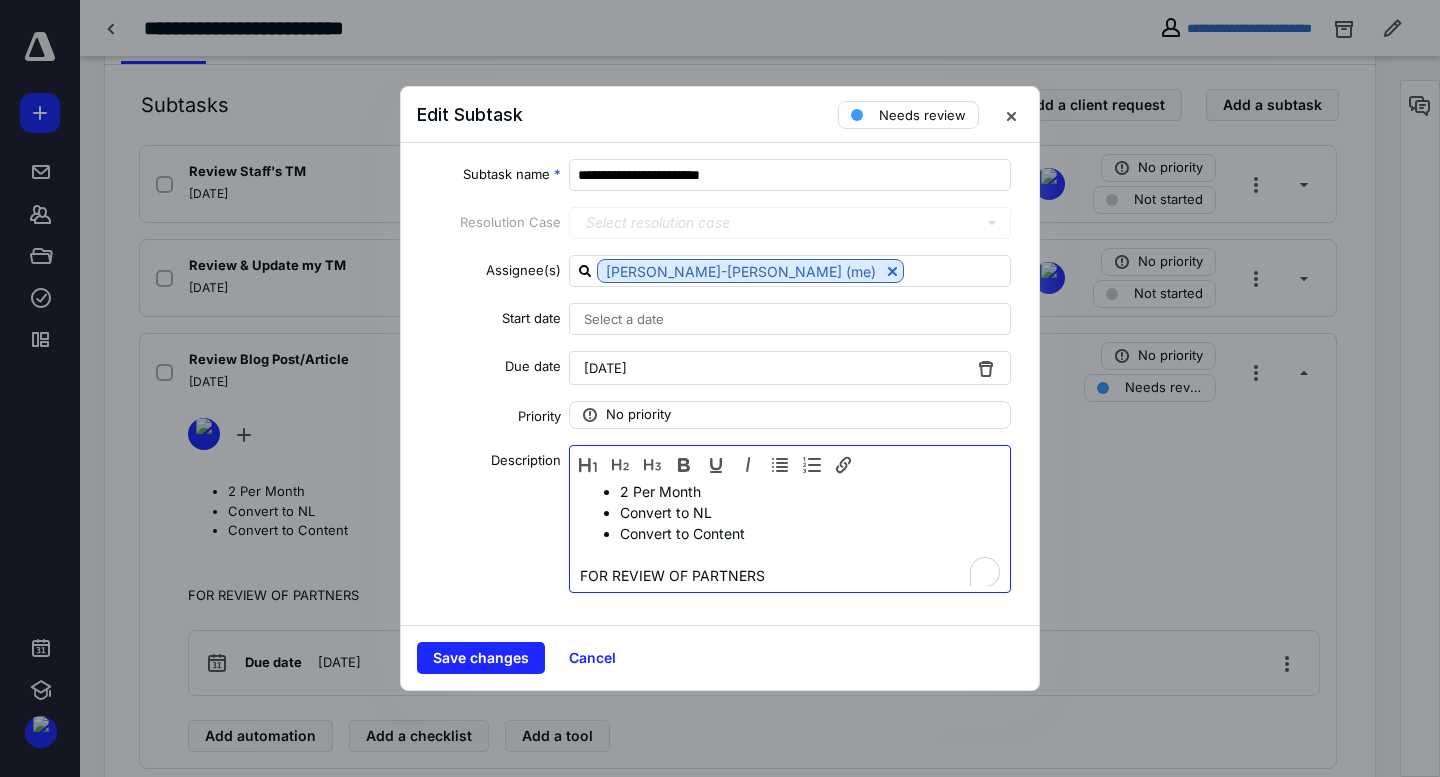 click on "FOR REVIEW OF PARTNERS" at bounding box center [790, 575] 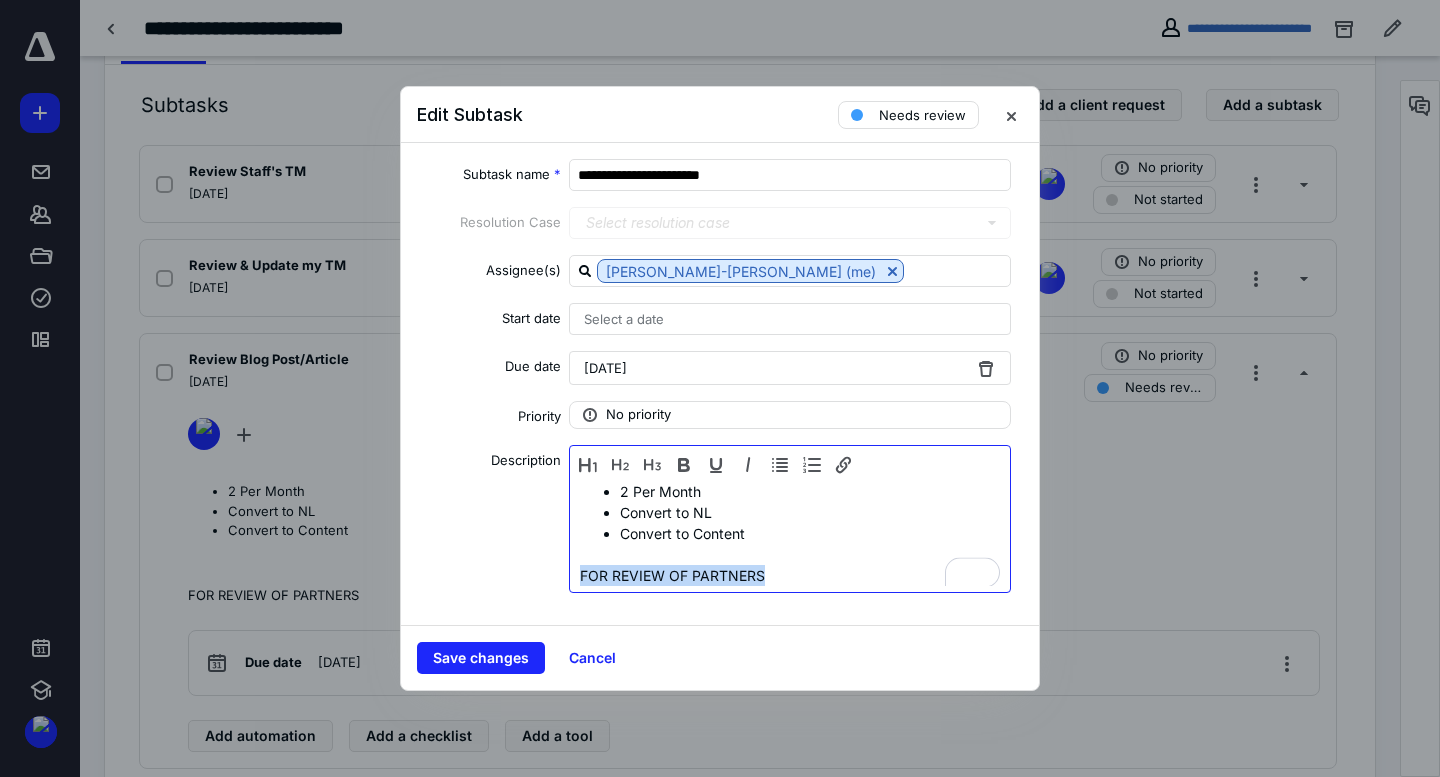 type 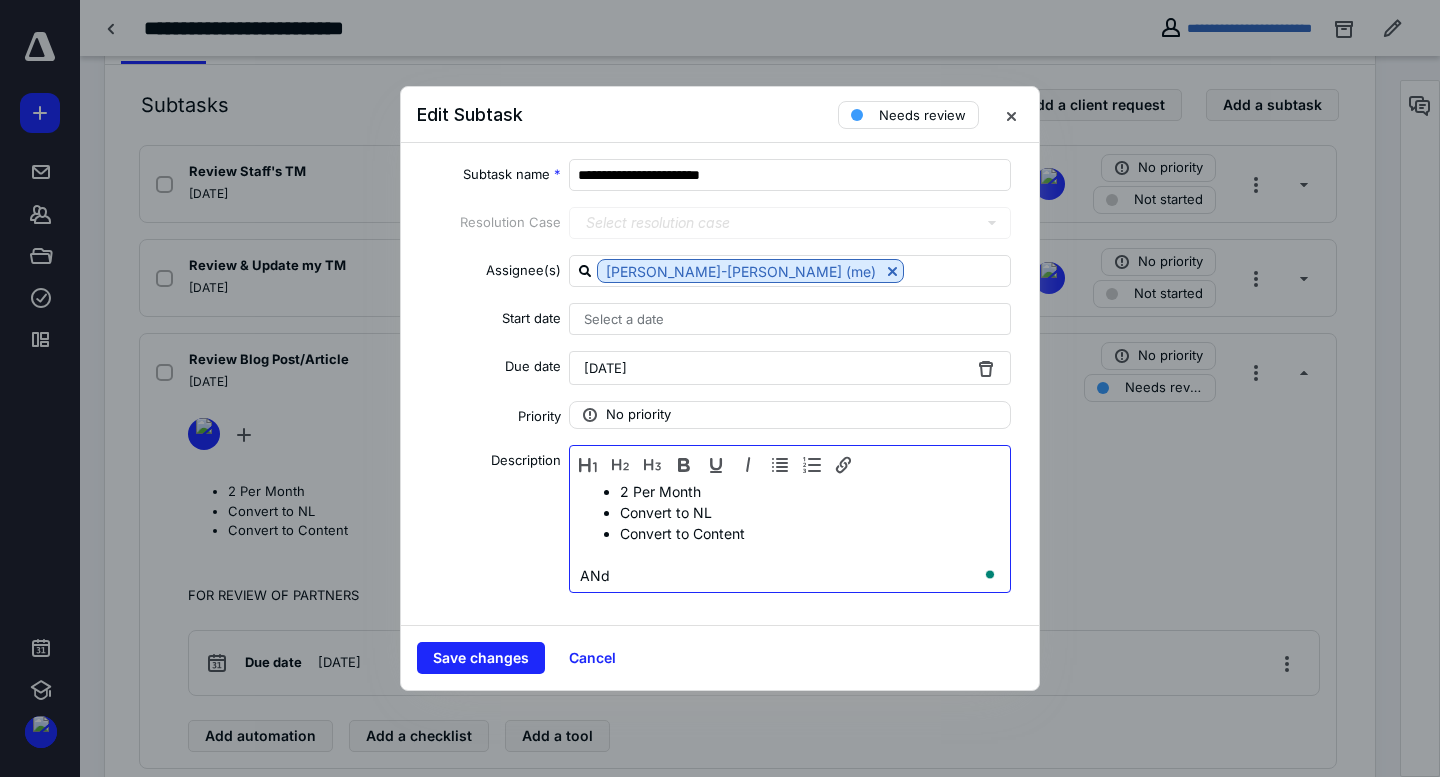 scroll, scrollTop: 1, scrollLeft: 0, axis: vertical 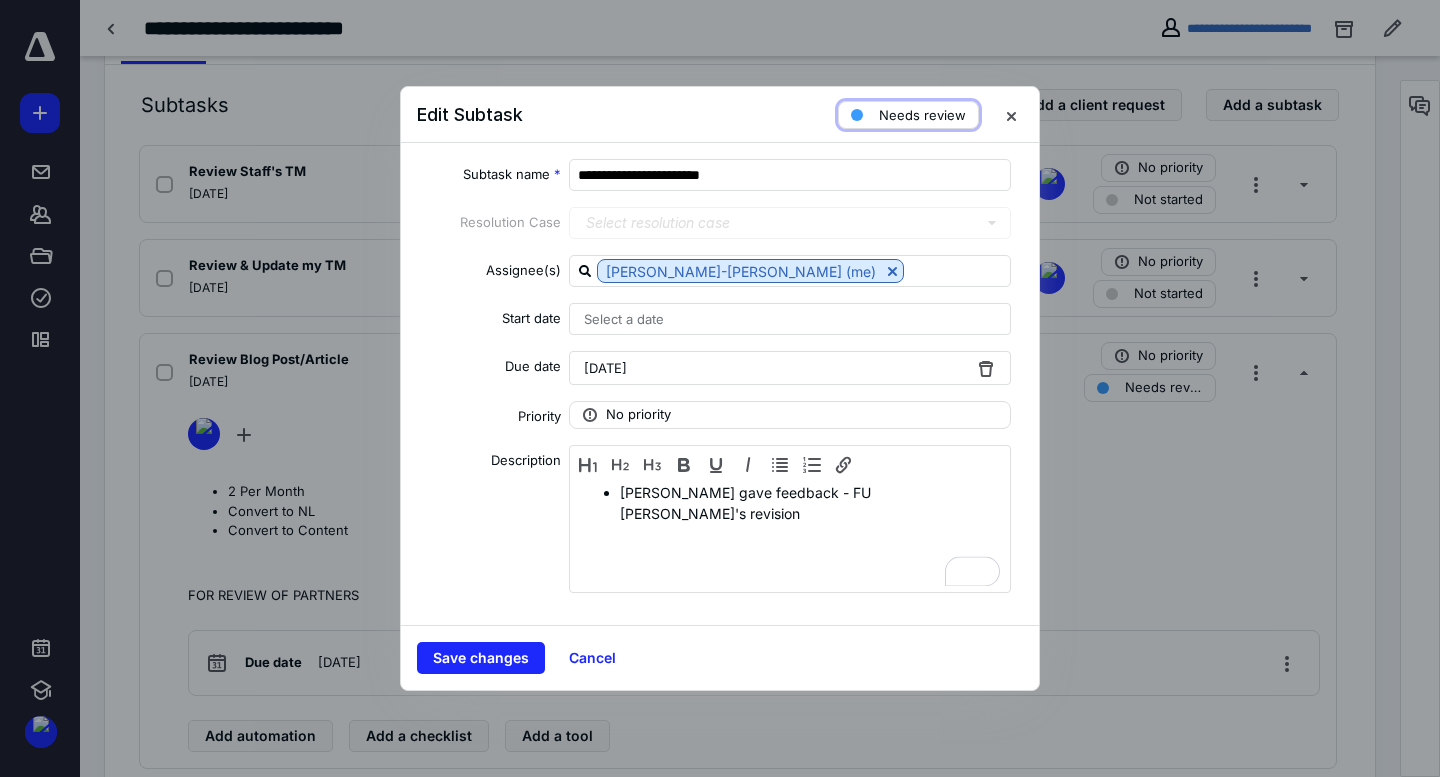 click on "Needs review" at bounding box center [908, 115] 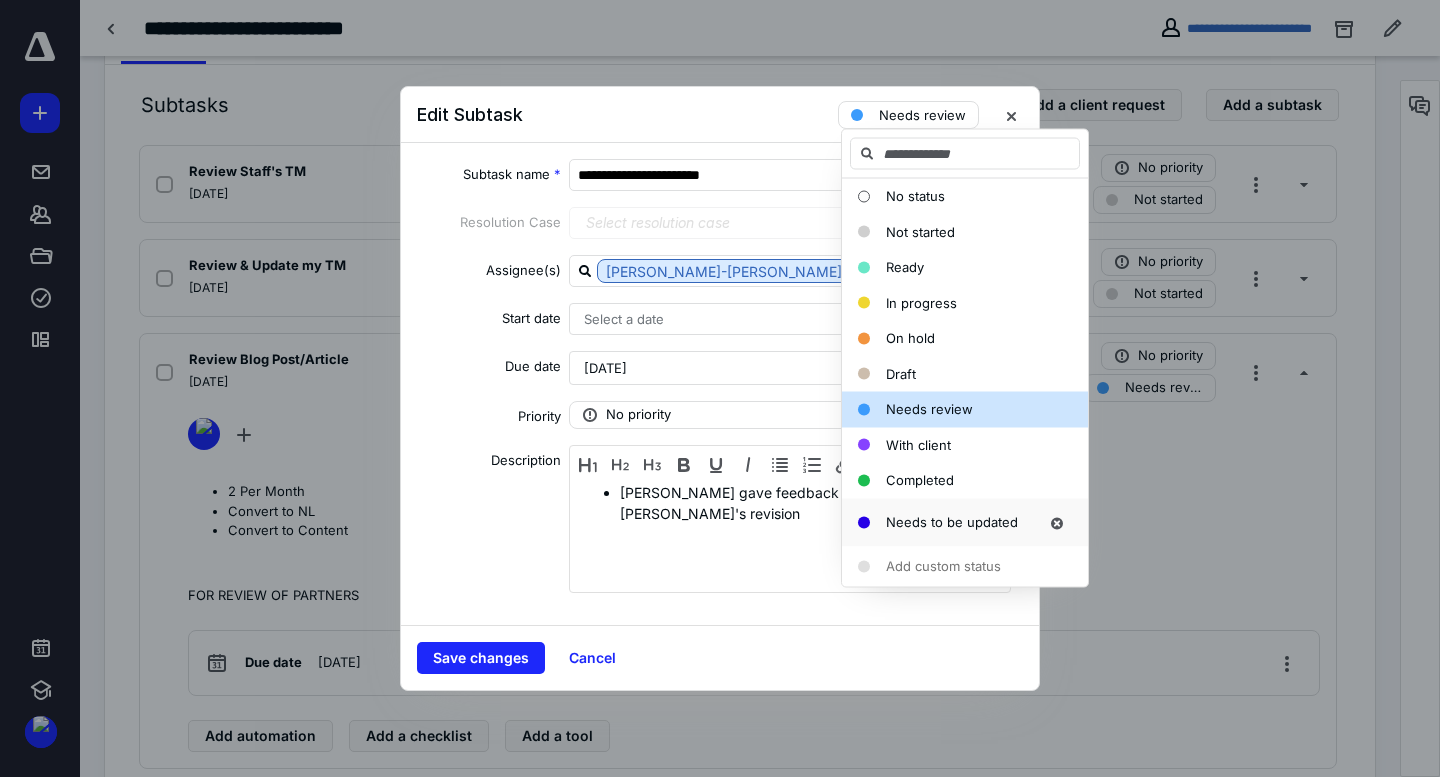 click on "Needs to be updated" at bounding box center [952, 521] 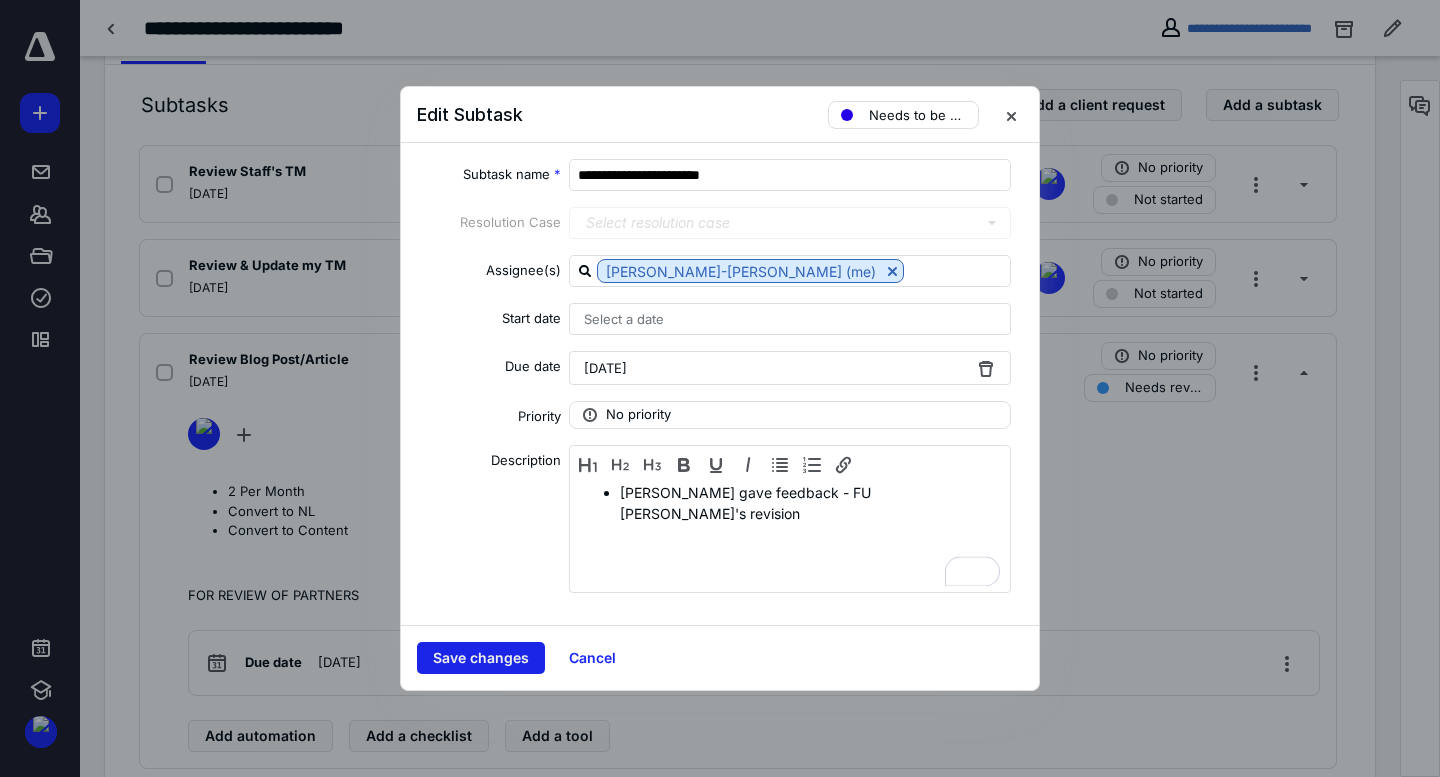 click on "Save changes" at bounding box center (481, 658) 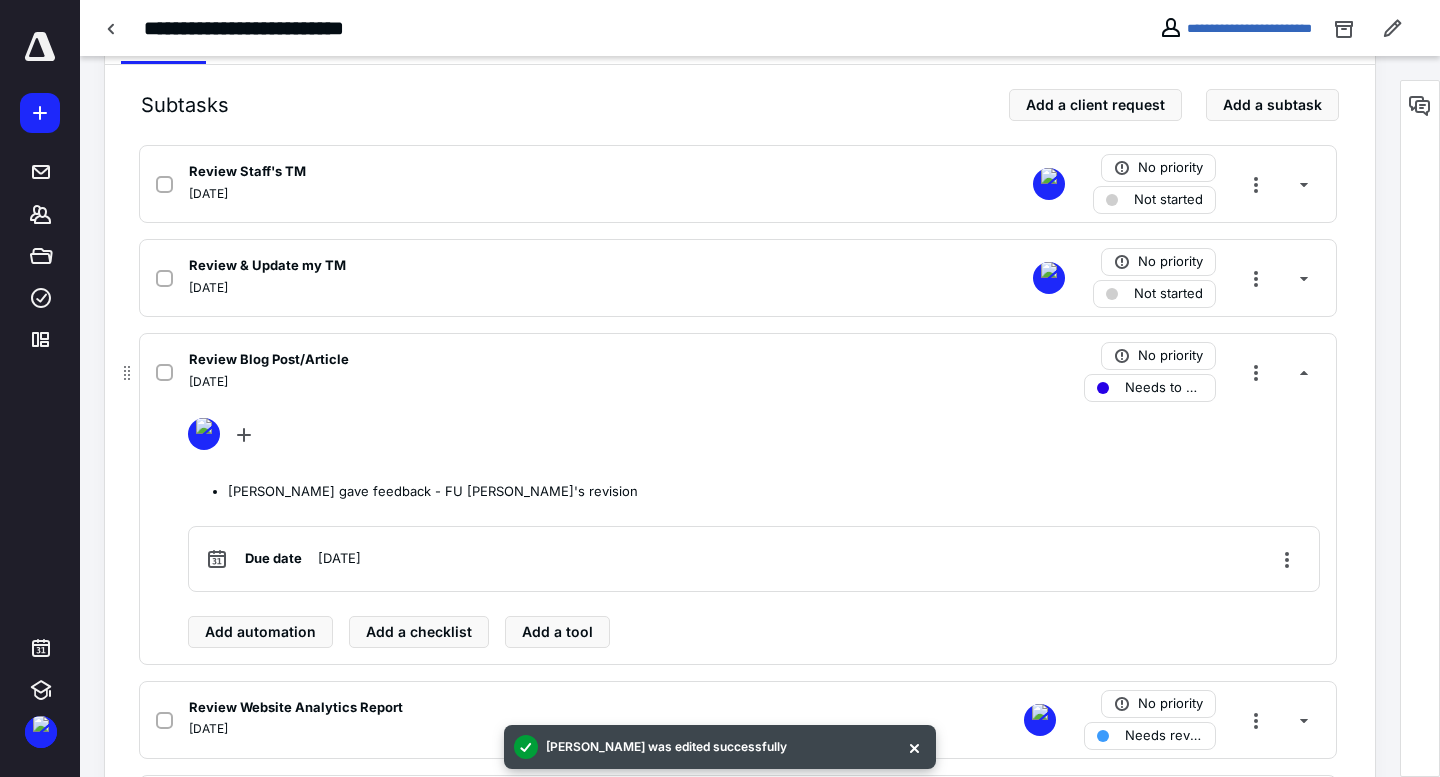 click on "[DATE]" at bounding box center [208, 382] 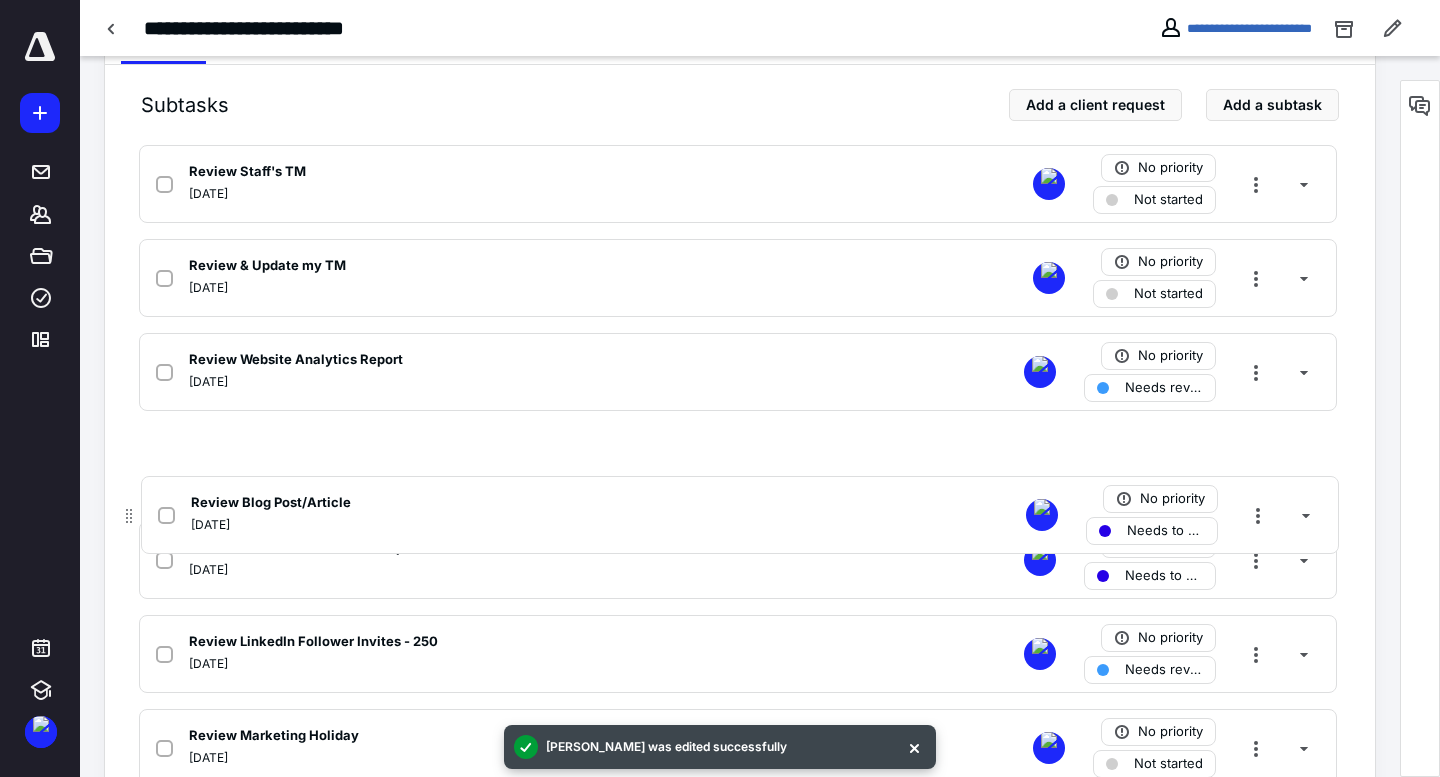 drag, startPoint x: 124, startPoint y: 371, endPoint x: 126, endPoint y: 523, distance: 152.01315 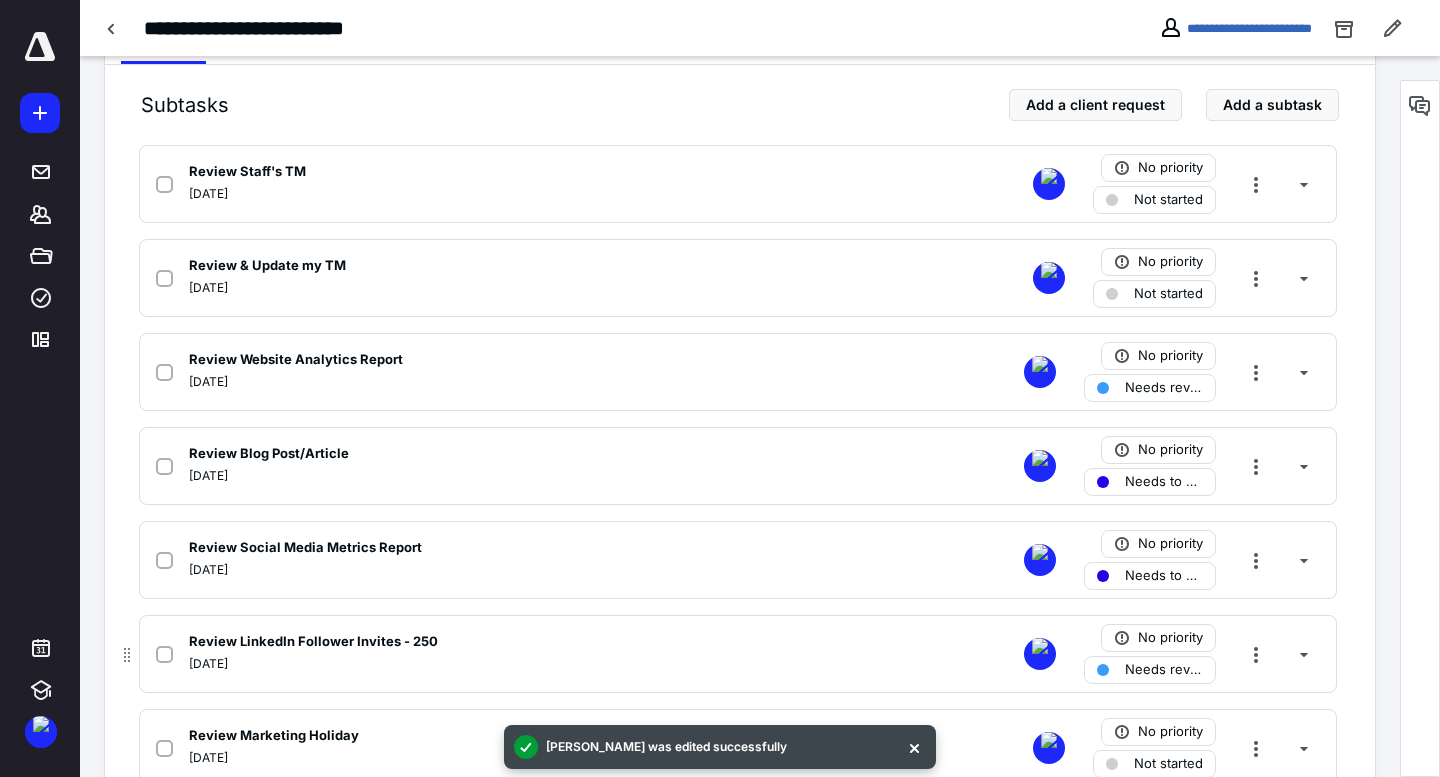 scroll, scrollTop: 435, scrollLeft: 0, axis: vertical 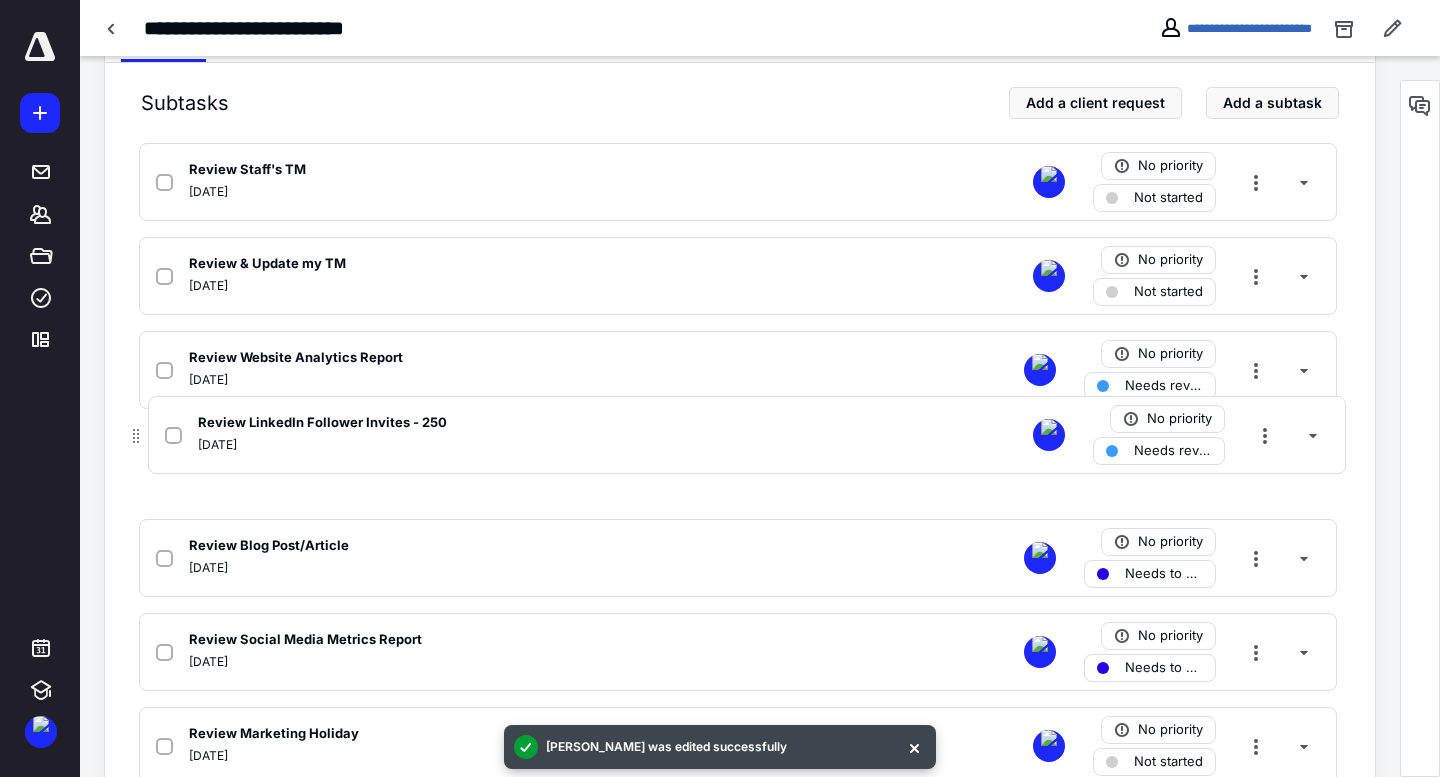 drag, startPoint x: 130, startPoint y: 652, endPoint x: 139, endPoint y: 426, distance: 226.17914 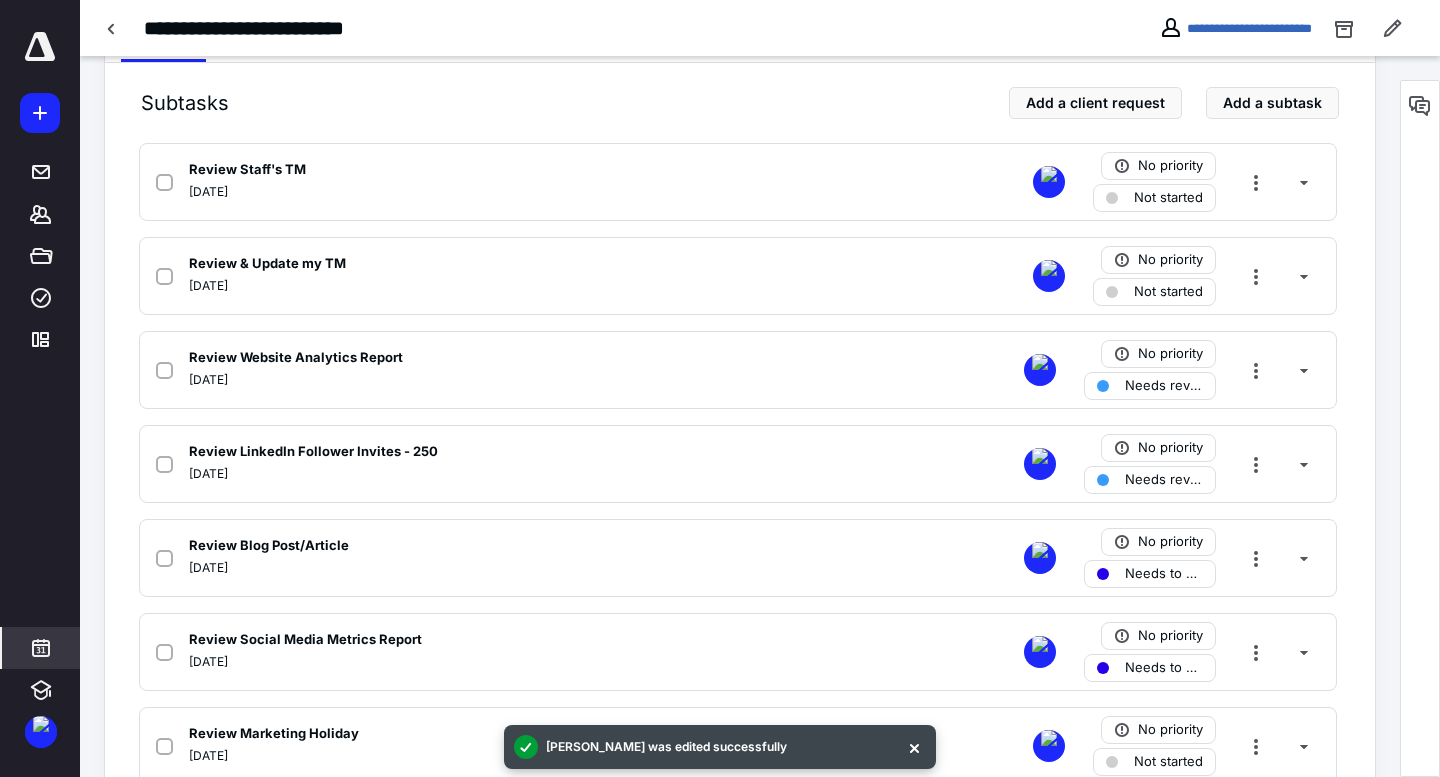 click at bounding box center (41, 648) 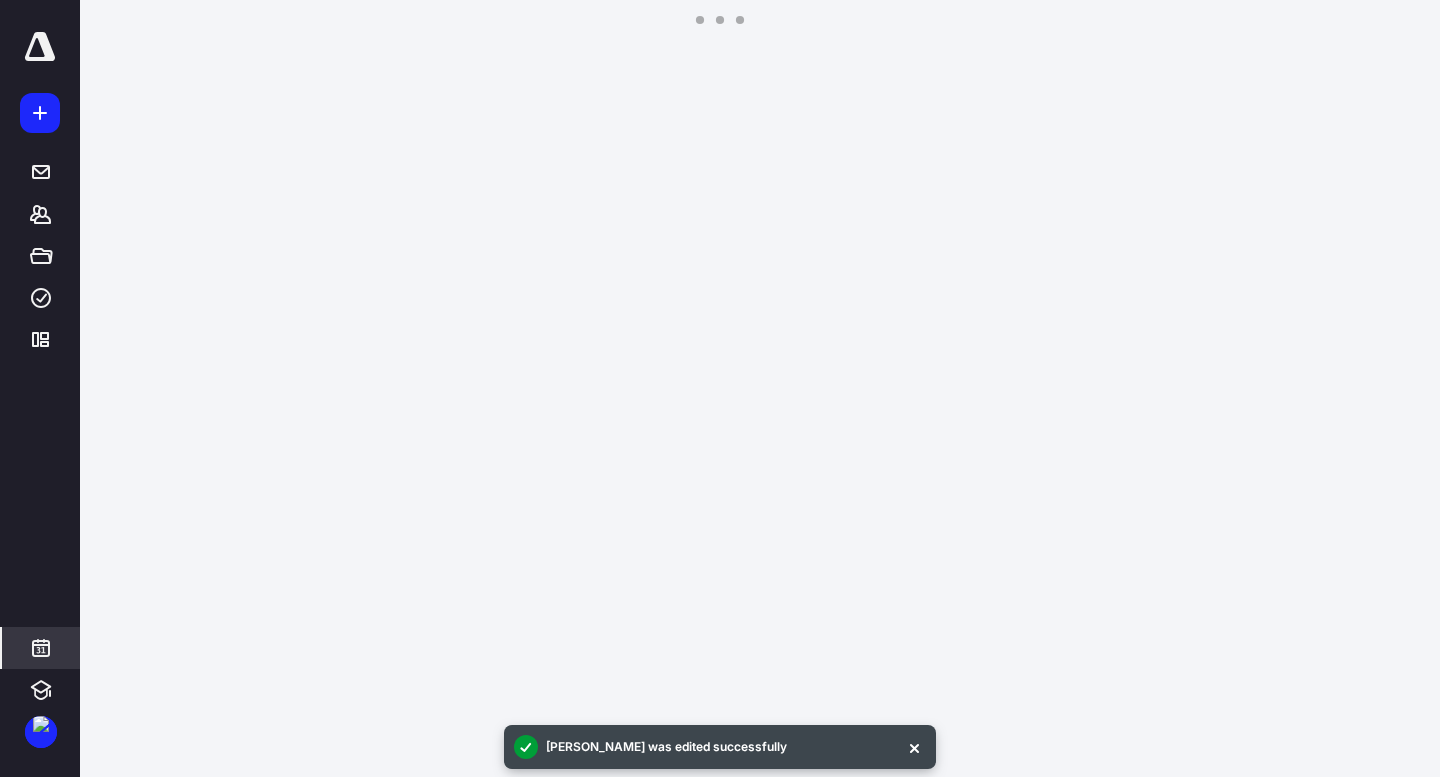 scroll, scrollTop: 385, scrollLeft: 0, axis: vertical 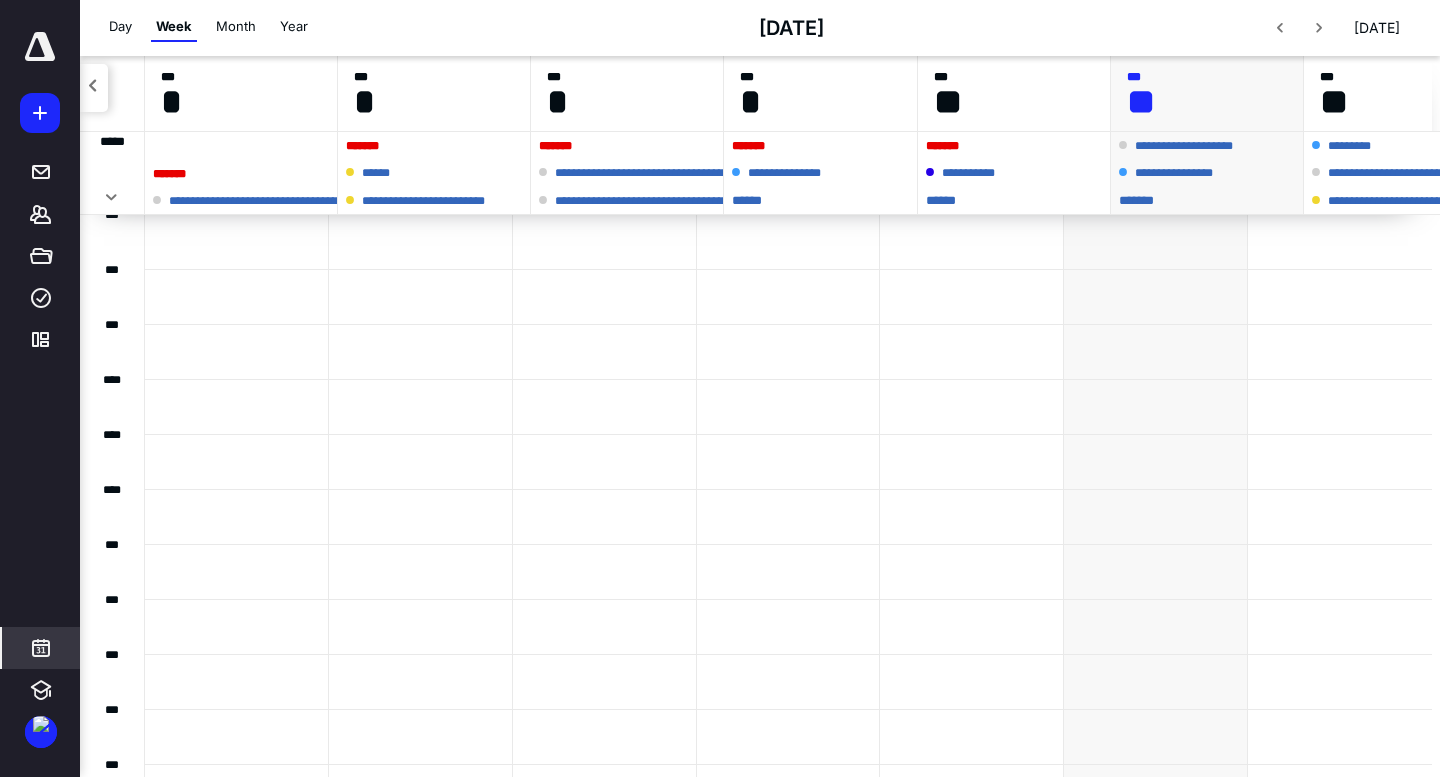 click on "* ****" at bounding box center [1014, 200] 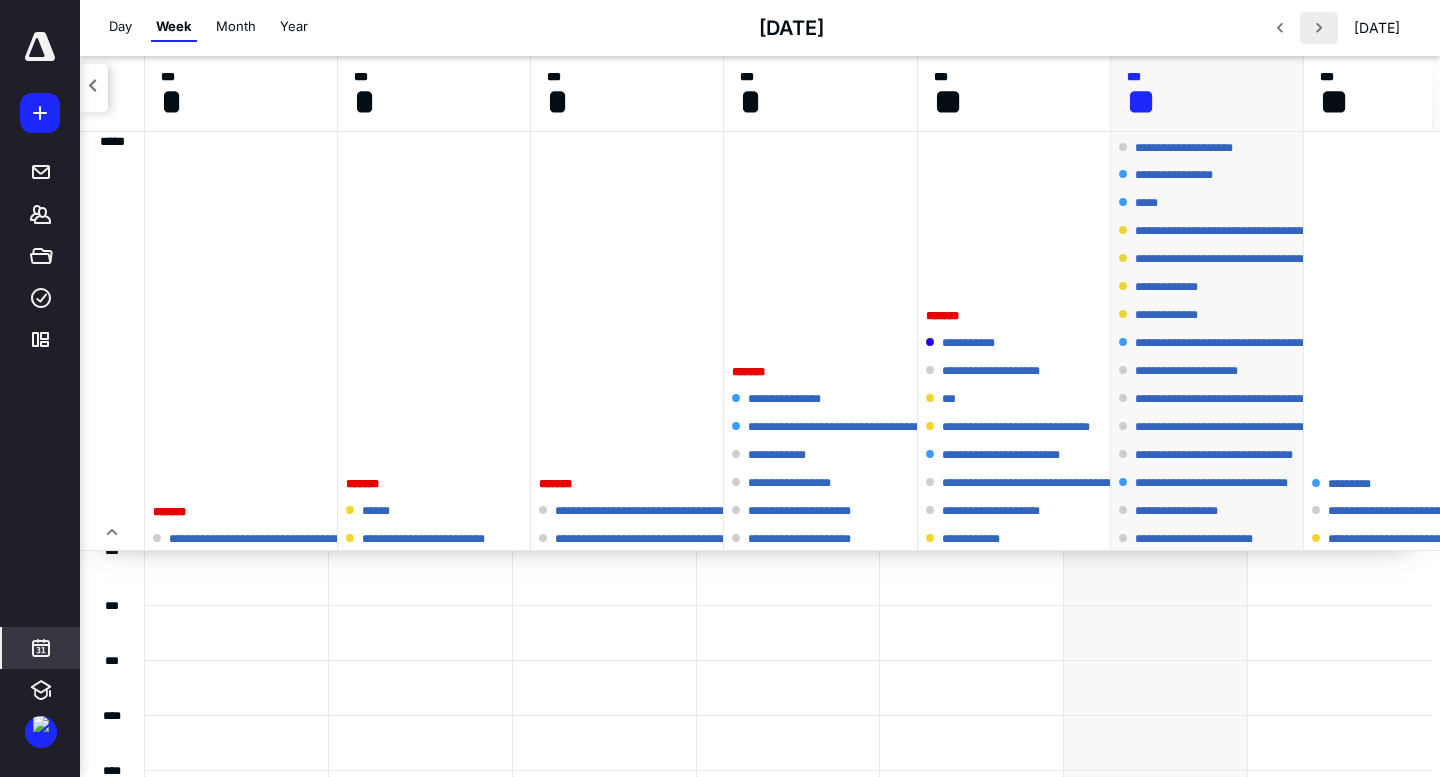 click at bounding box center (1319, 28) 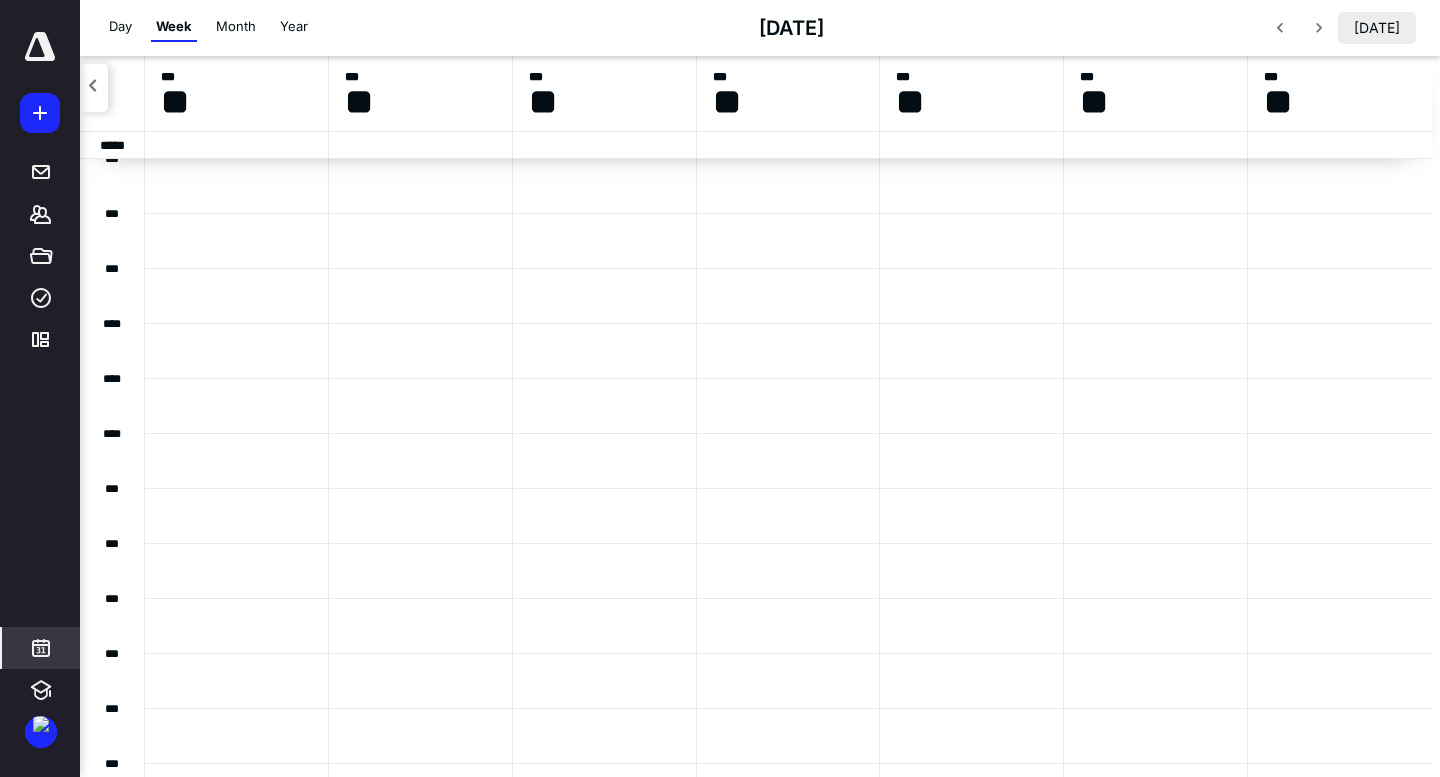 click on "[DATE]" at bounding box center [1377, 28] 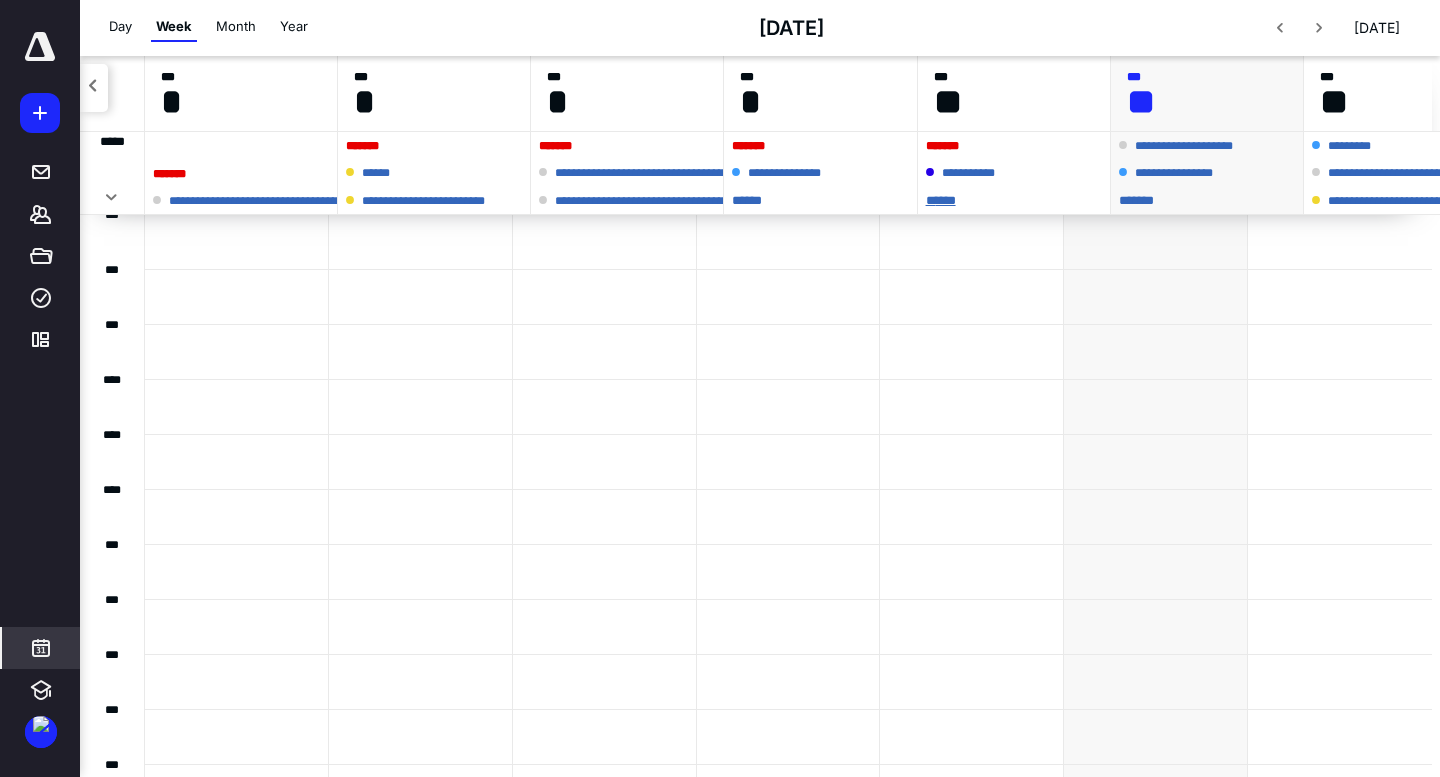 click on "* ****" at bounding box center (1014, 200) 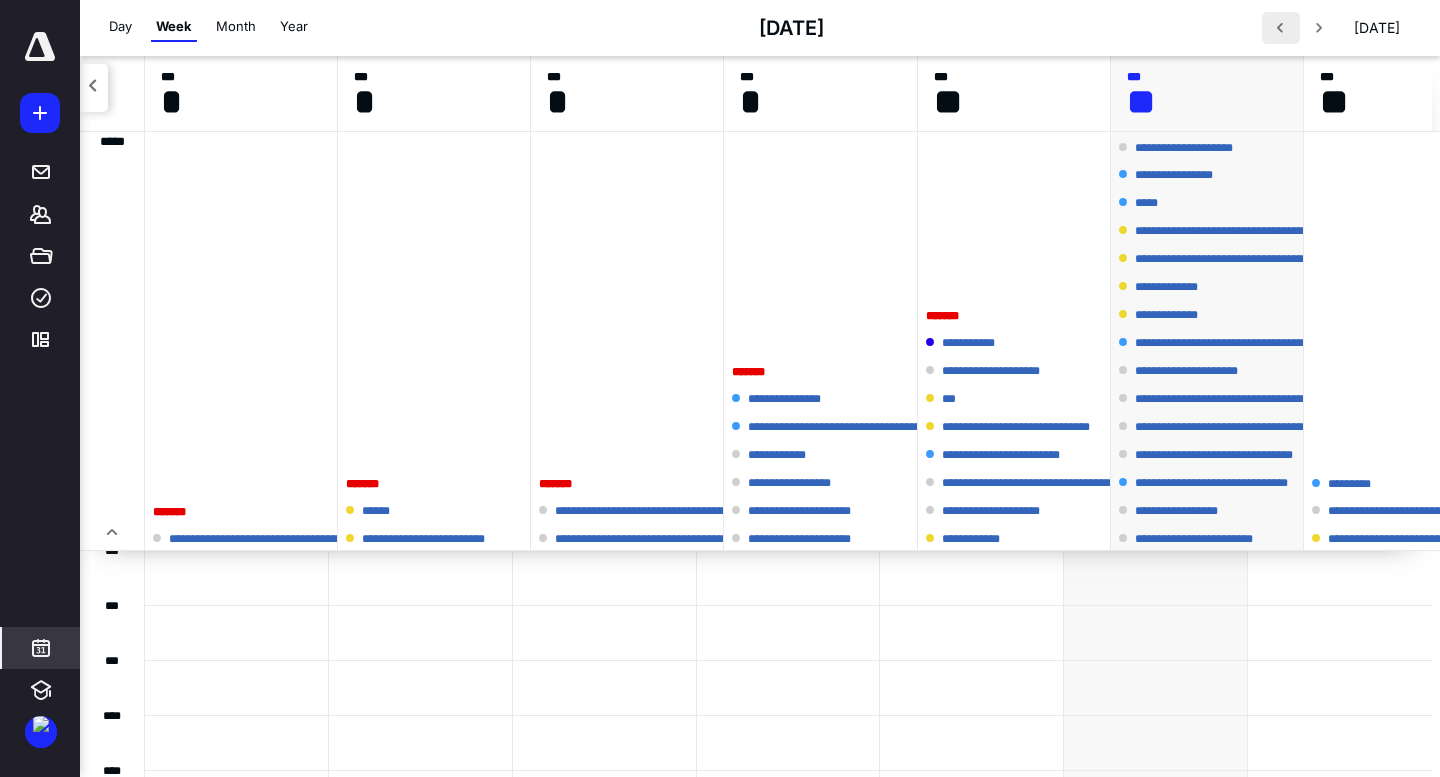 click at bounding box center (1281, 28) 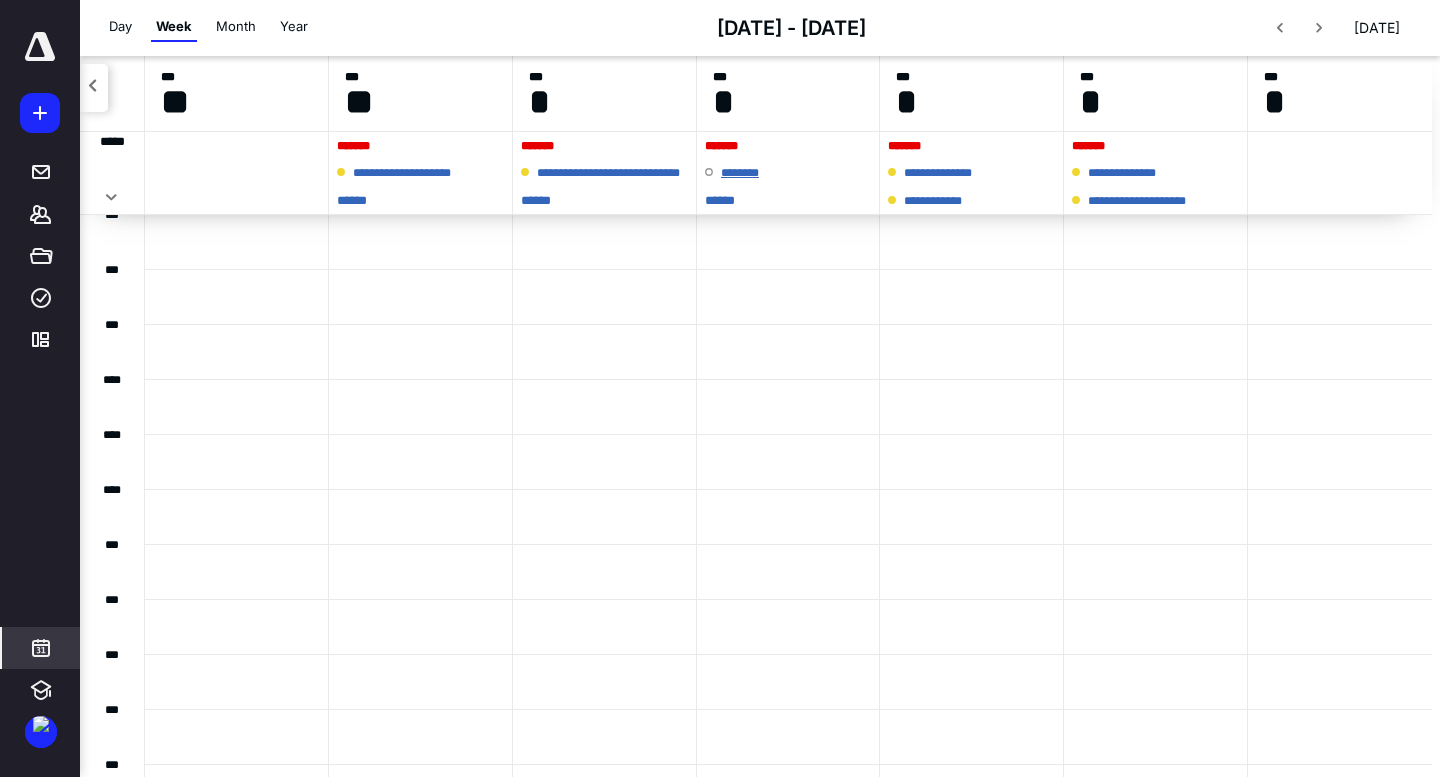 click on "* ****" at bounding box center [788, 200] 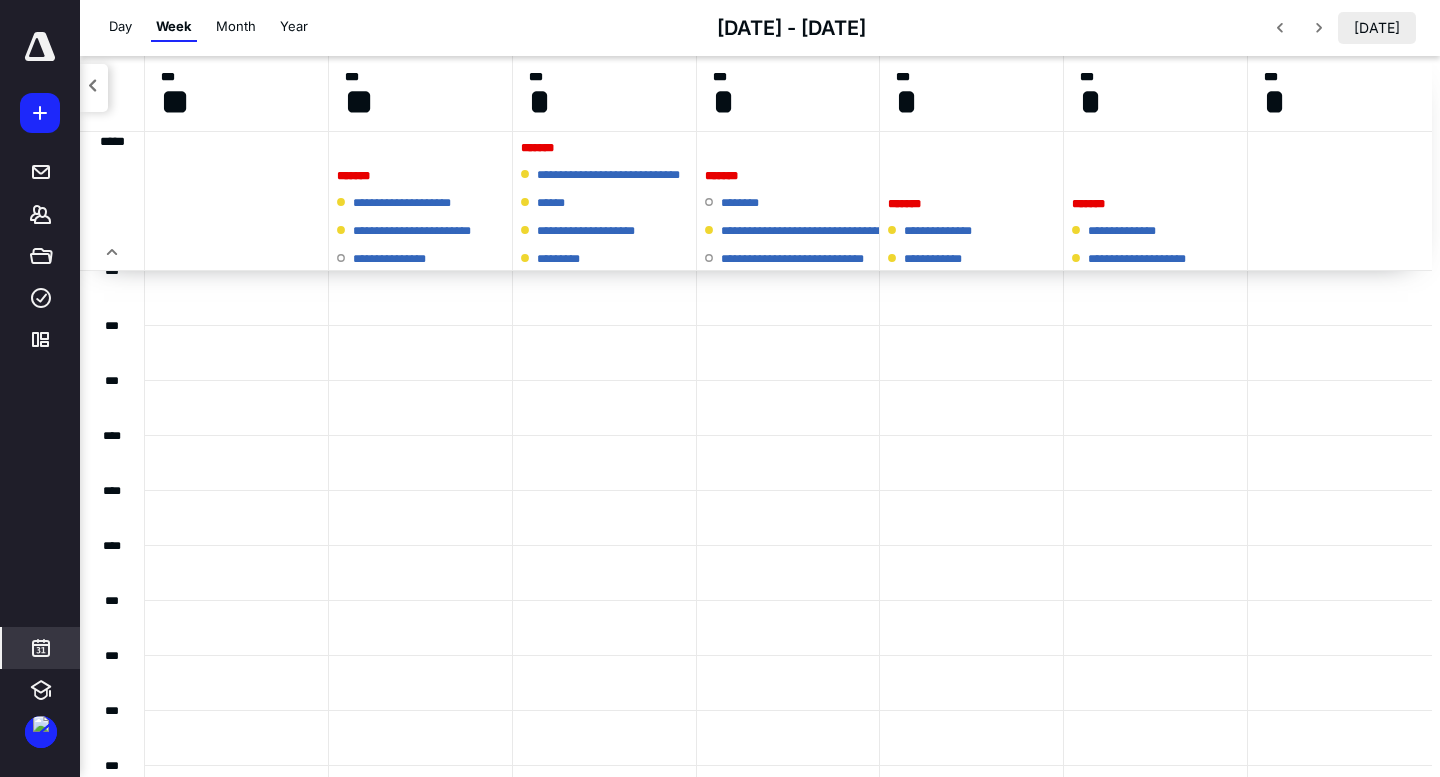 click on "[DATE]" at bounding box center [1377, 28] 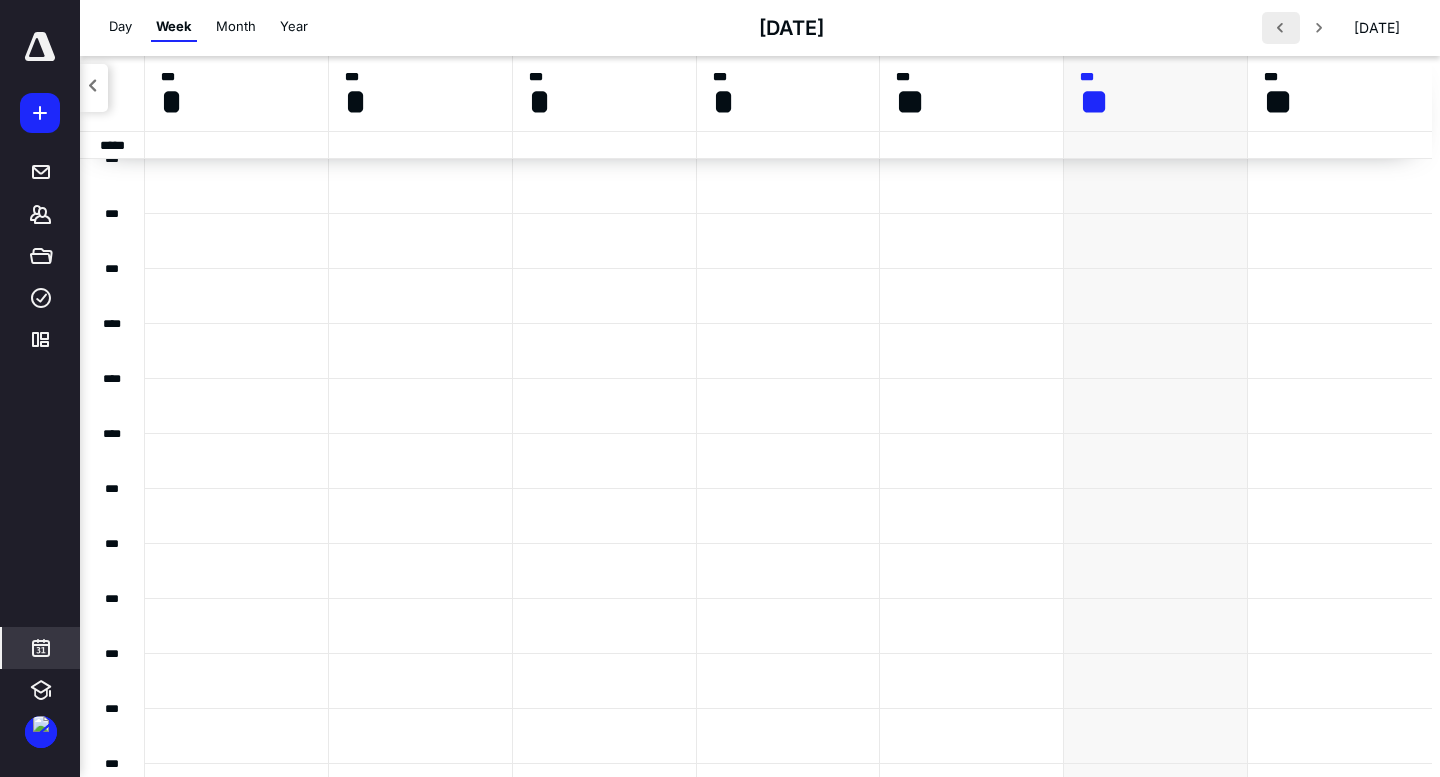 click at bounding box center (1281, 28) 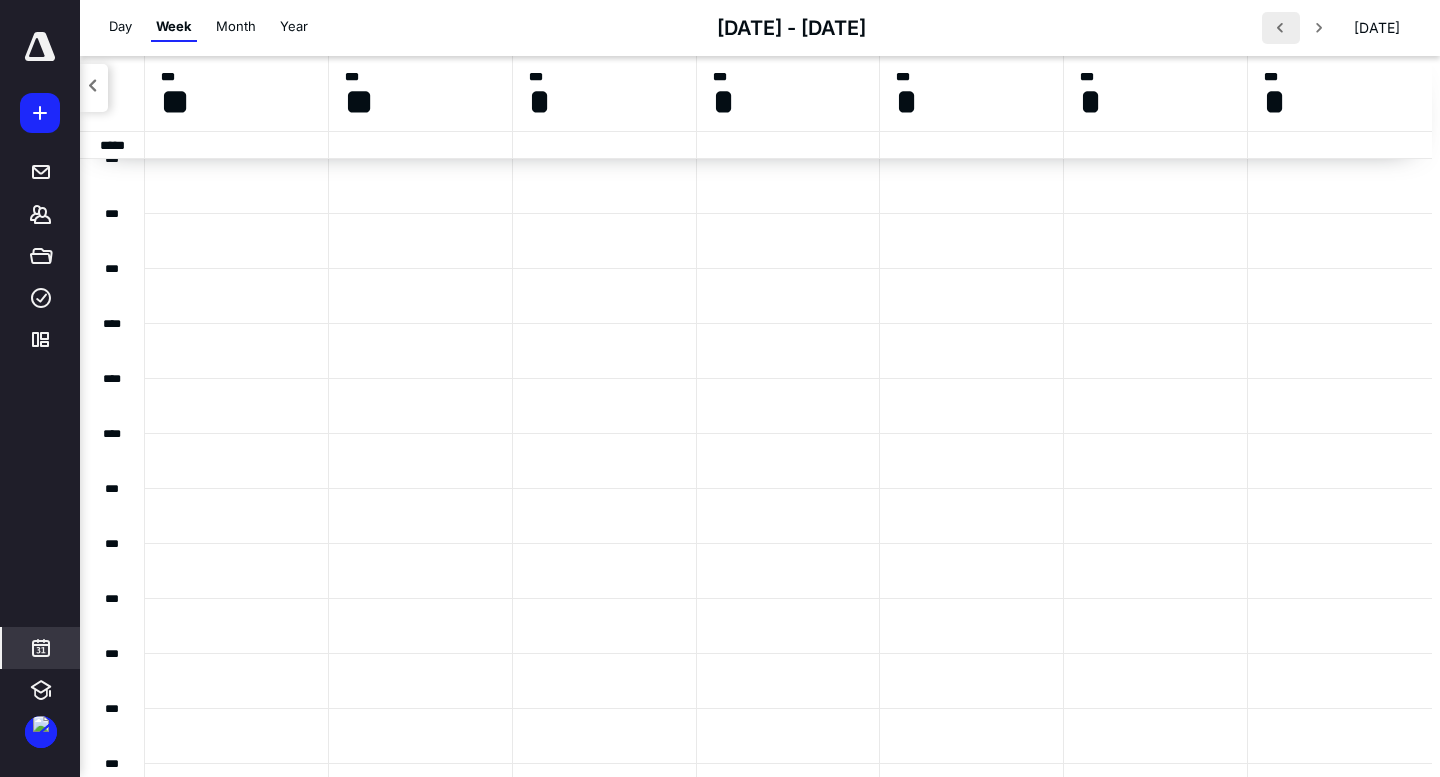 click at bounding box center (1281, 28) 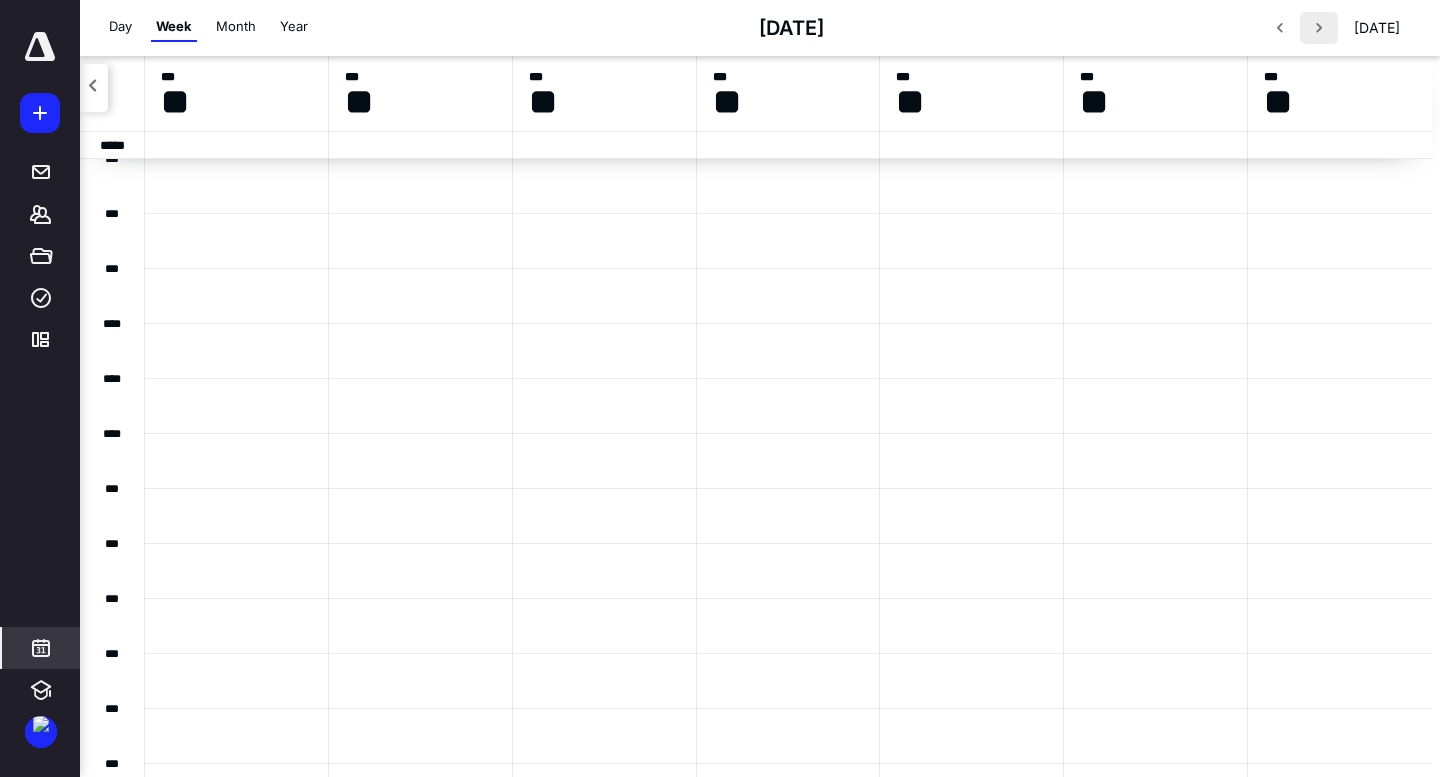 click at bounding box center (1319, 28) 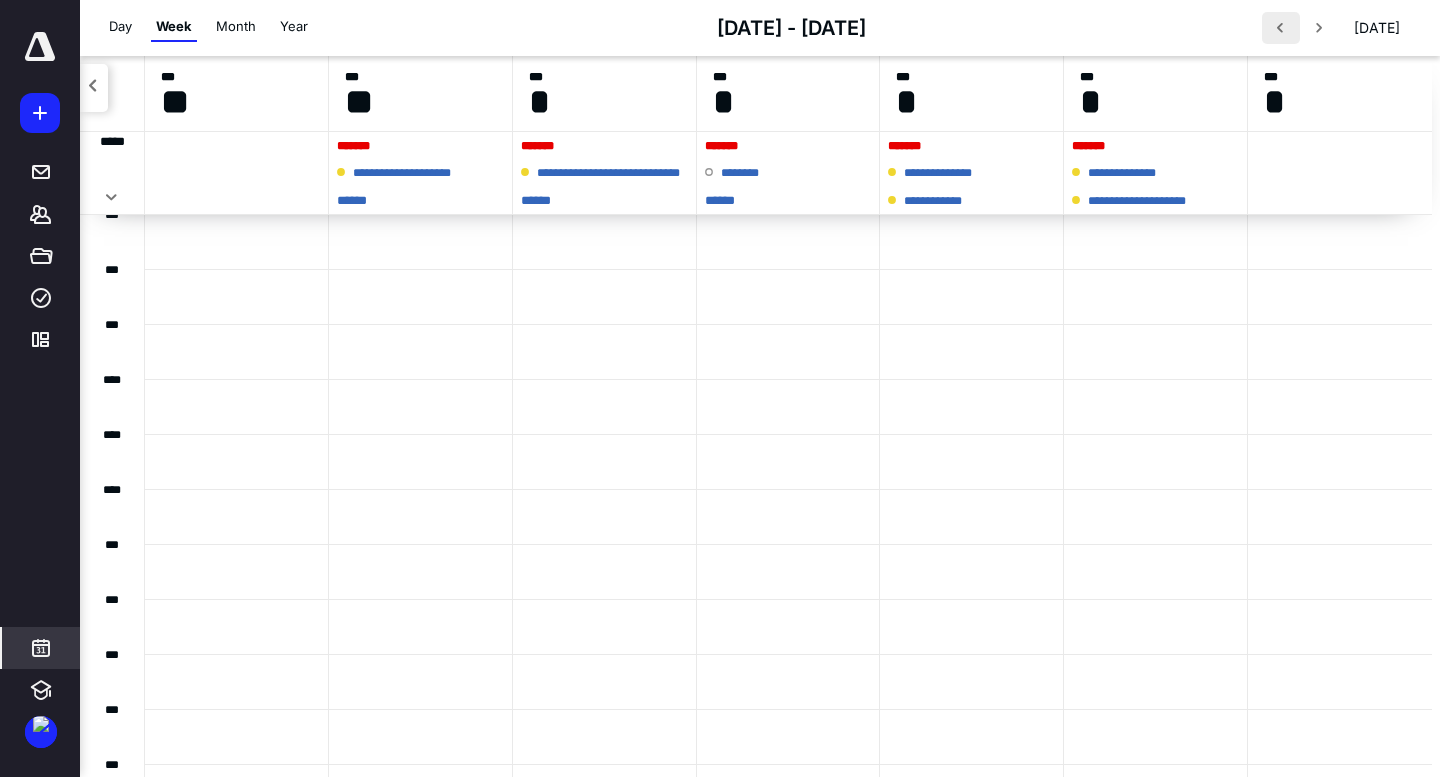 click at bounding box center (1281, 28) 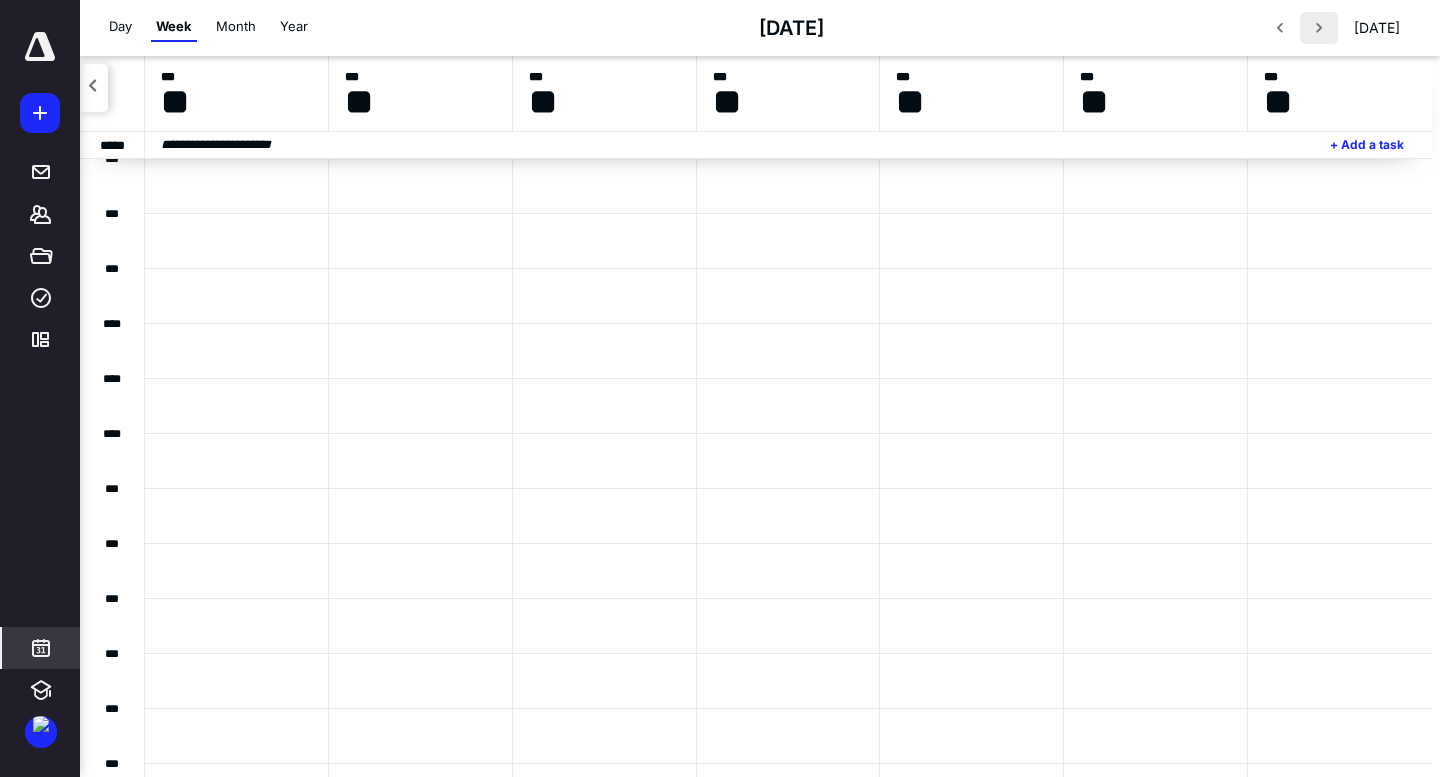 click at bounding box center (1319, 28) 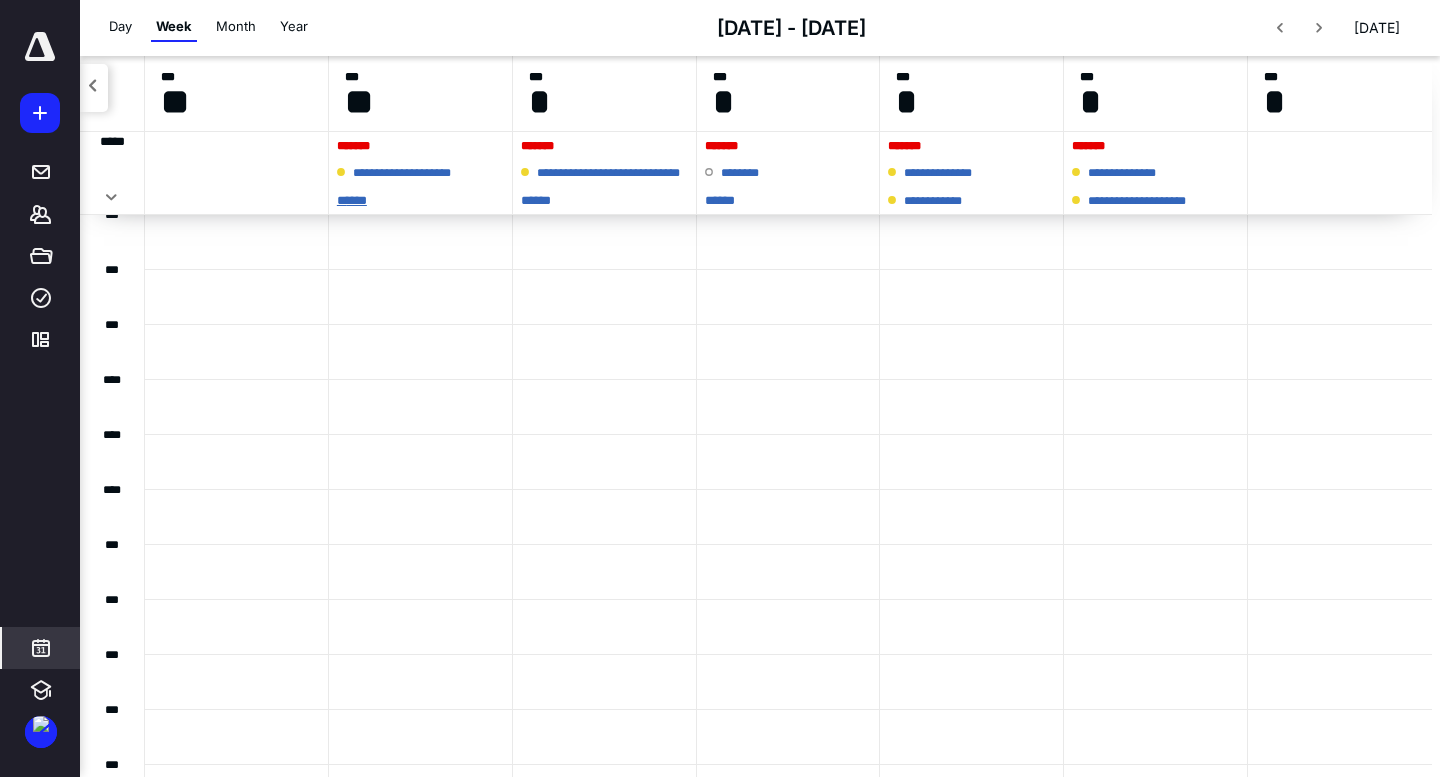 click on "* ****" at bounding box center [420, 200] 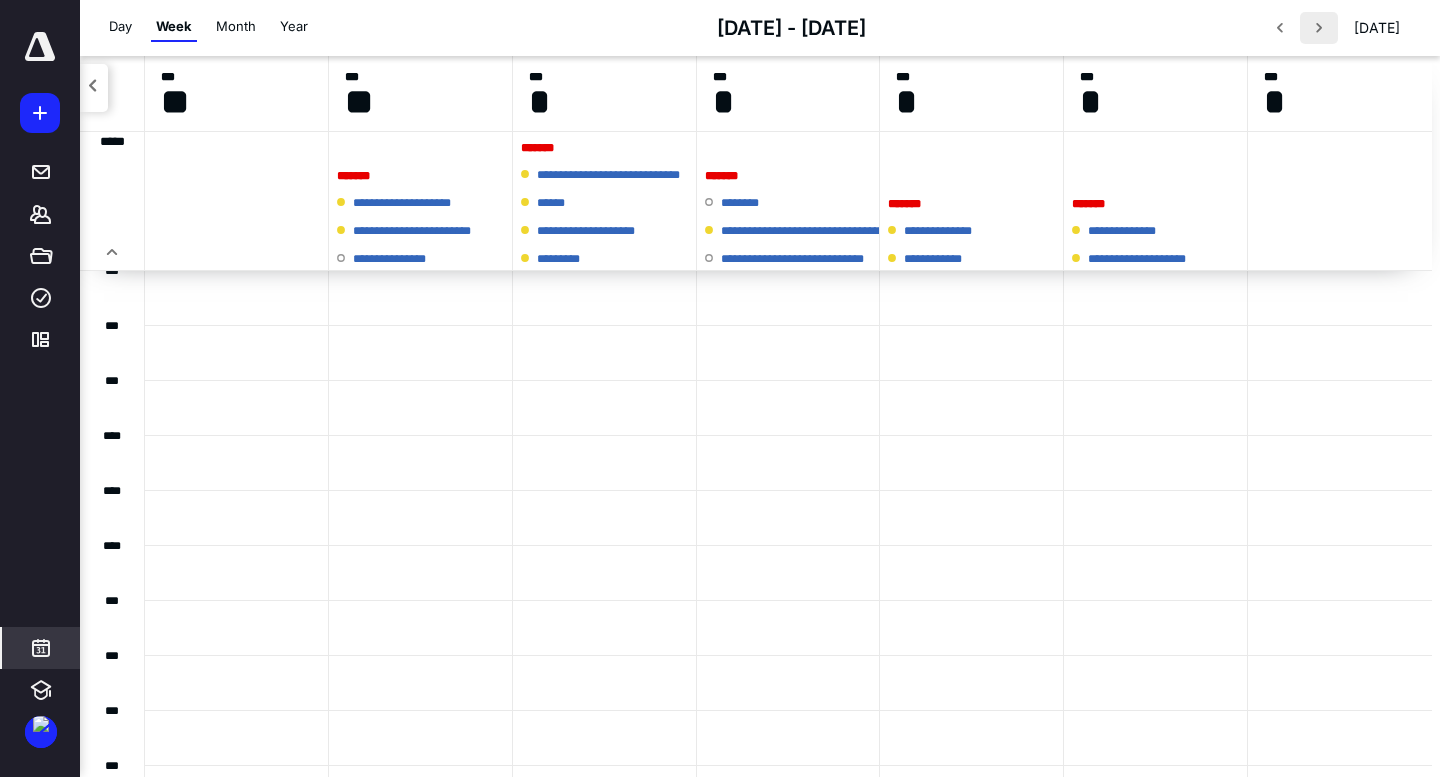 click at bounding box center [1319, 28] 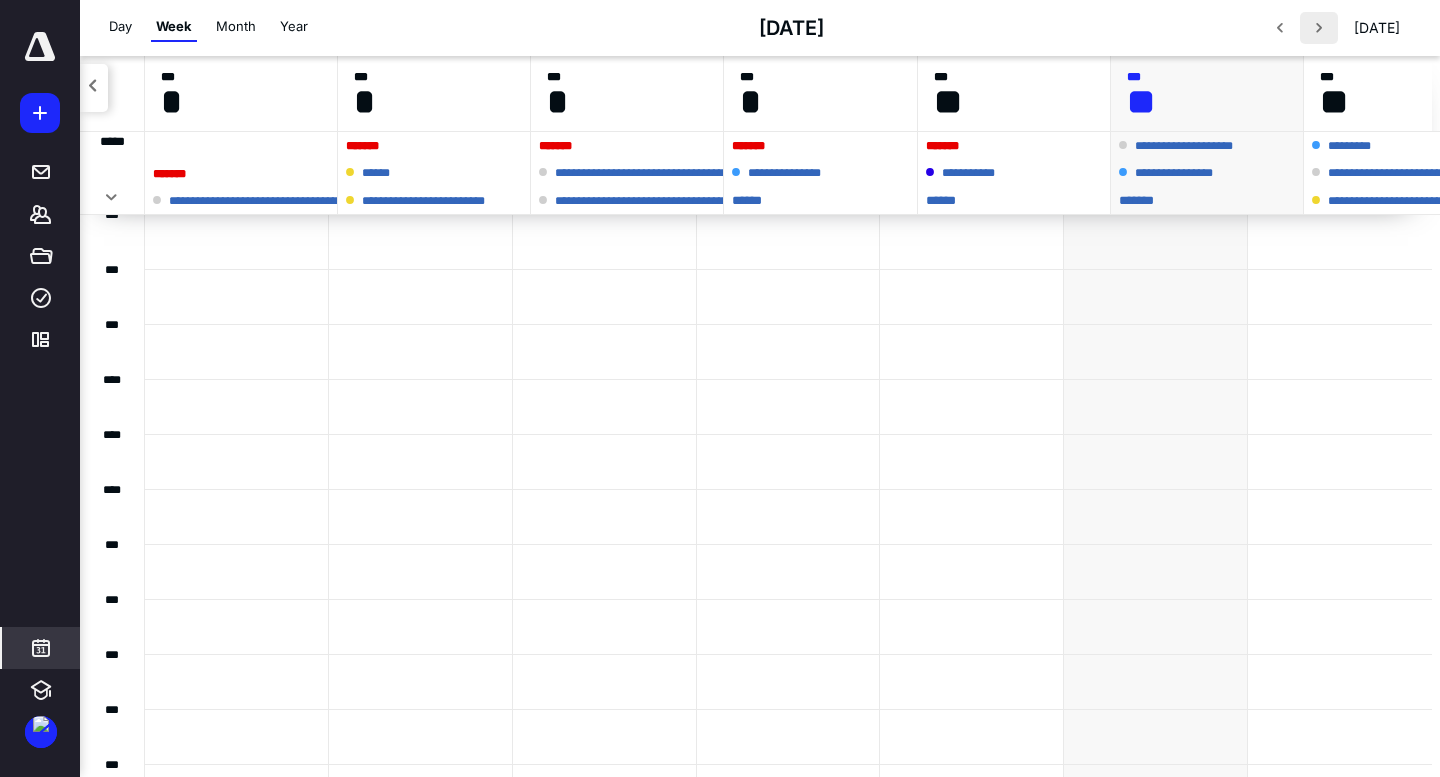 click at bounding box center [1319, 28] 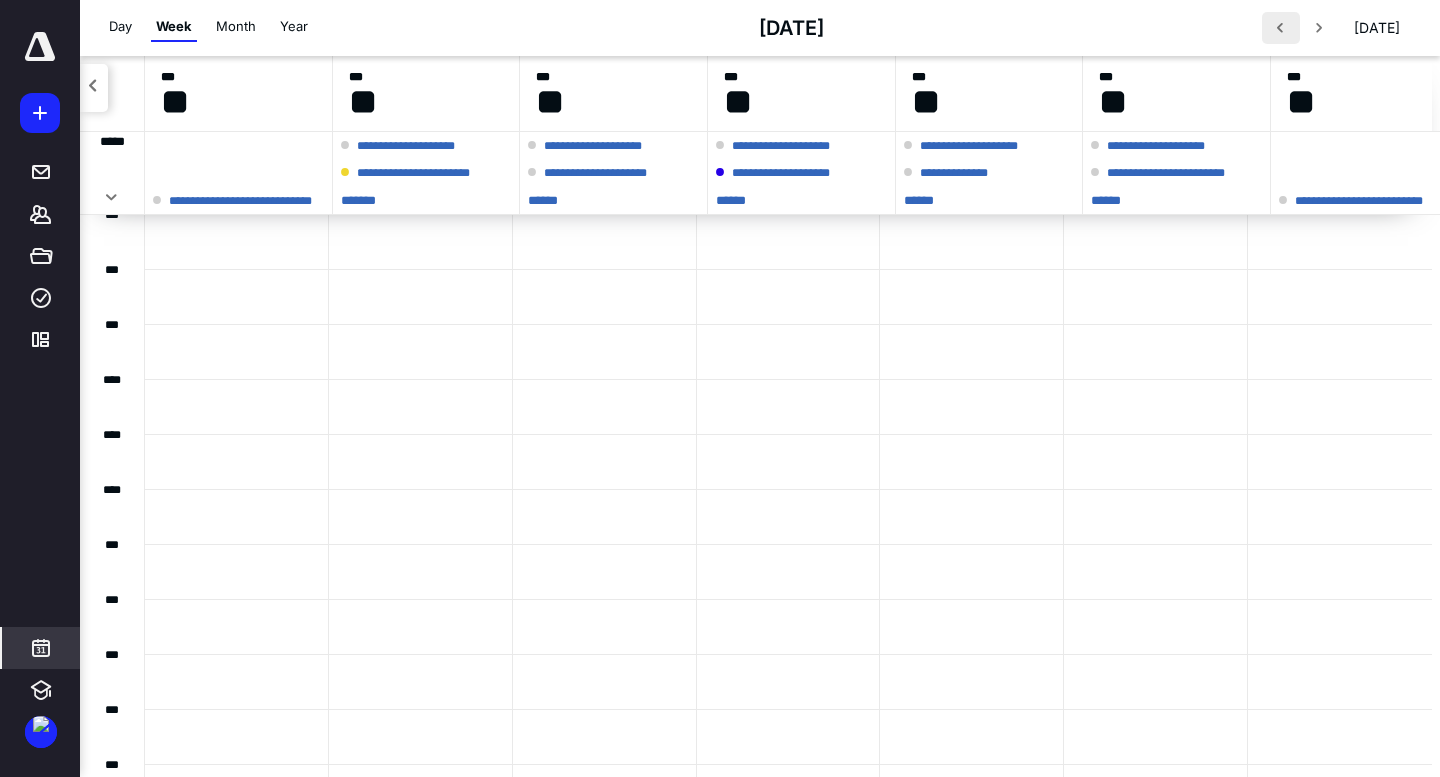click at bounding box center [1281, 28] 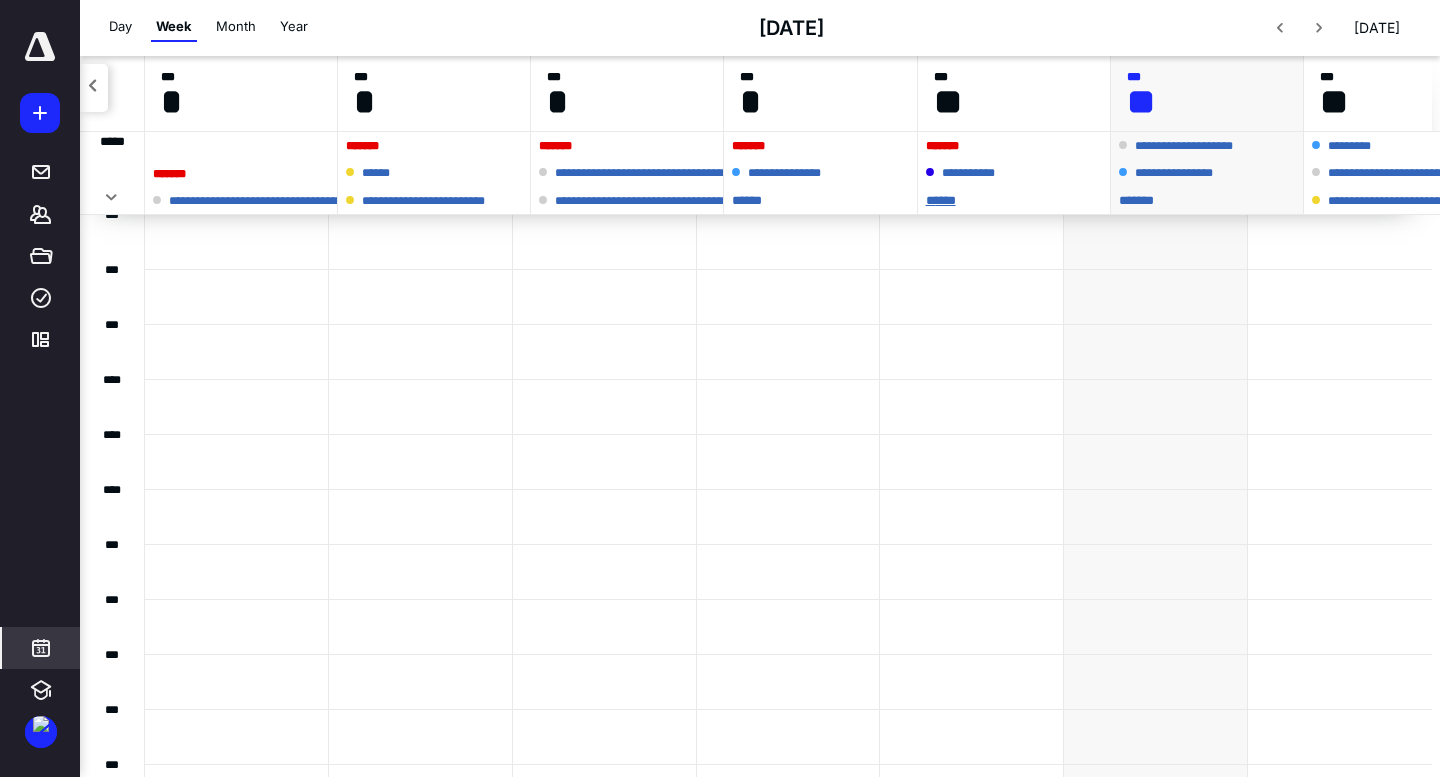 click on "* ****" at bounding box center [1014, 200] 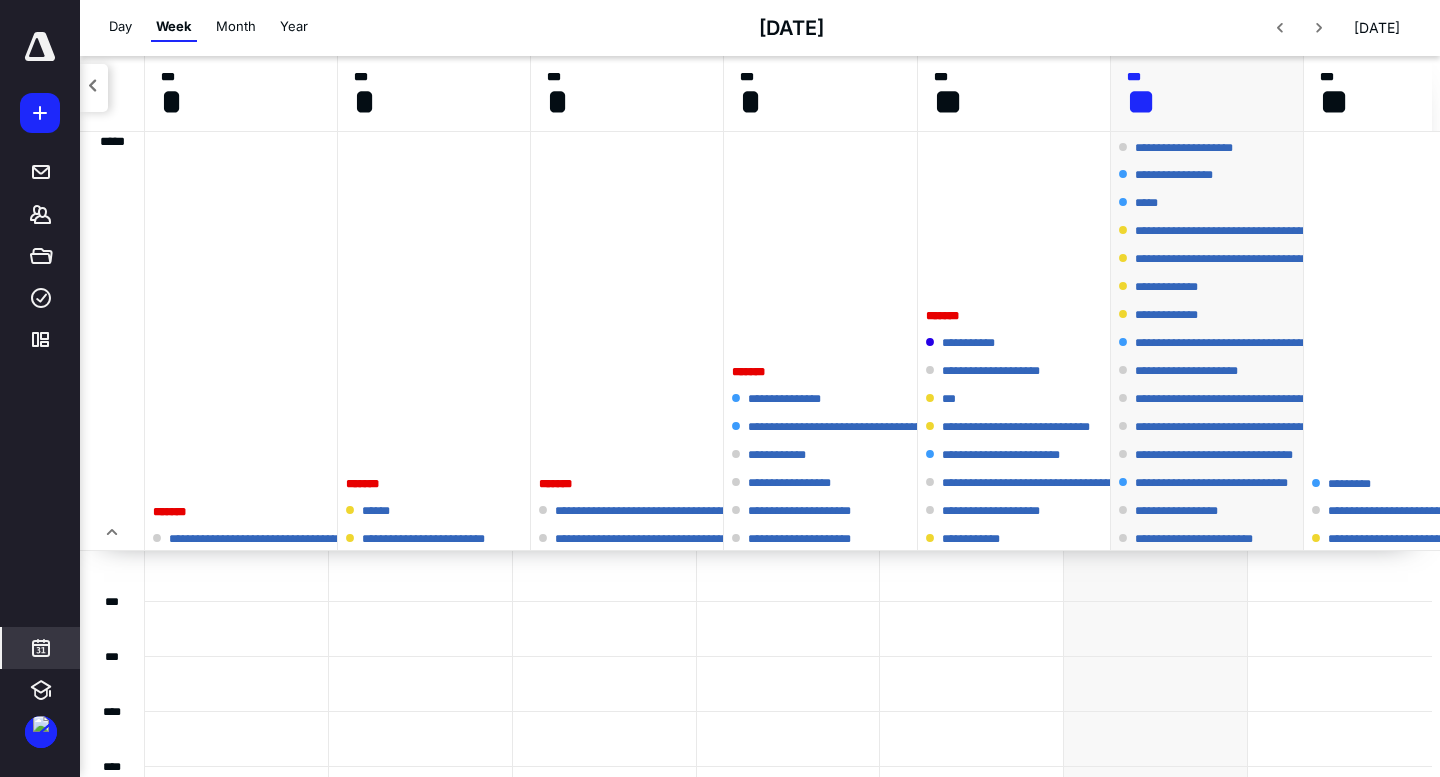 scroll, scrollTop: 396, scrollLeft: 0, axis: vertical 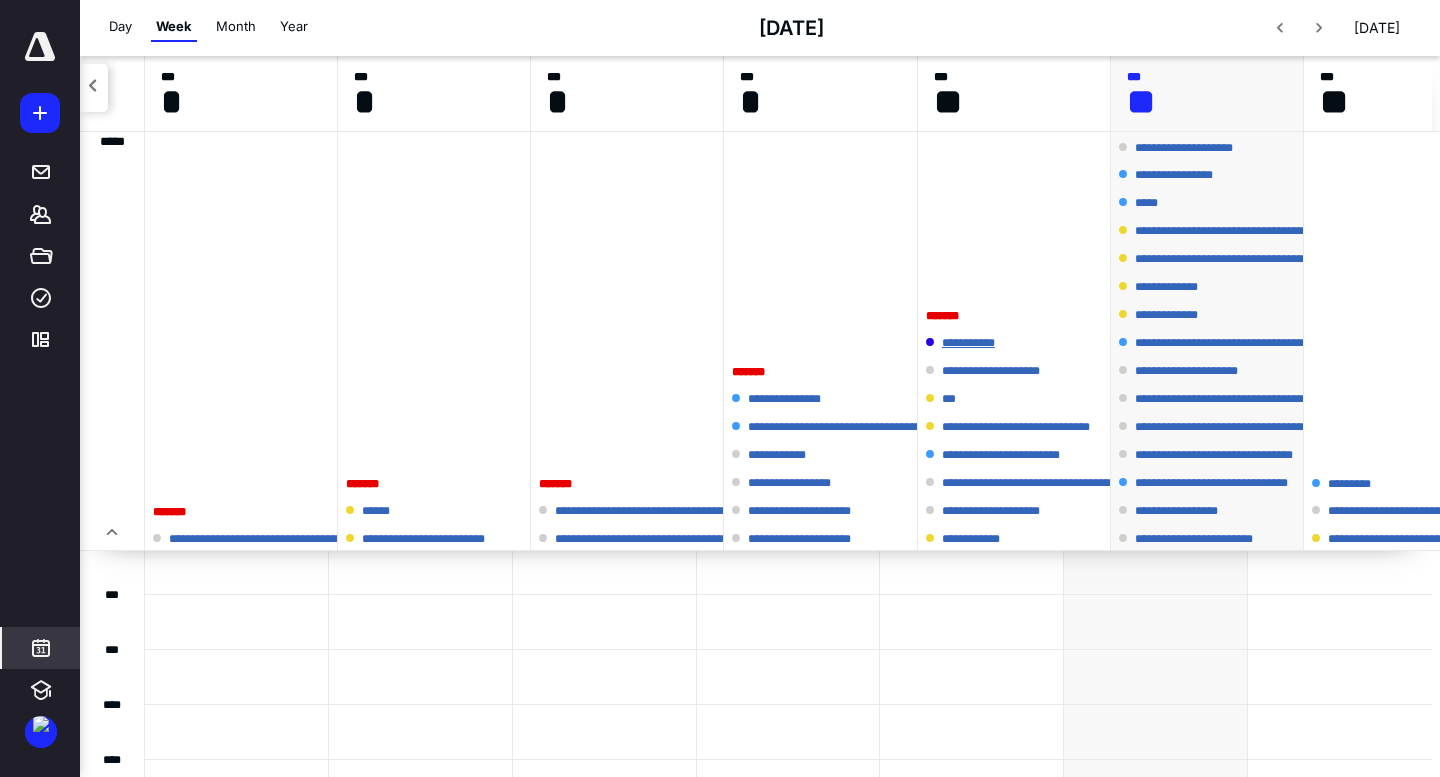click on "**********" at bounding box center (978, 343) 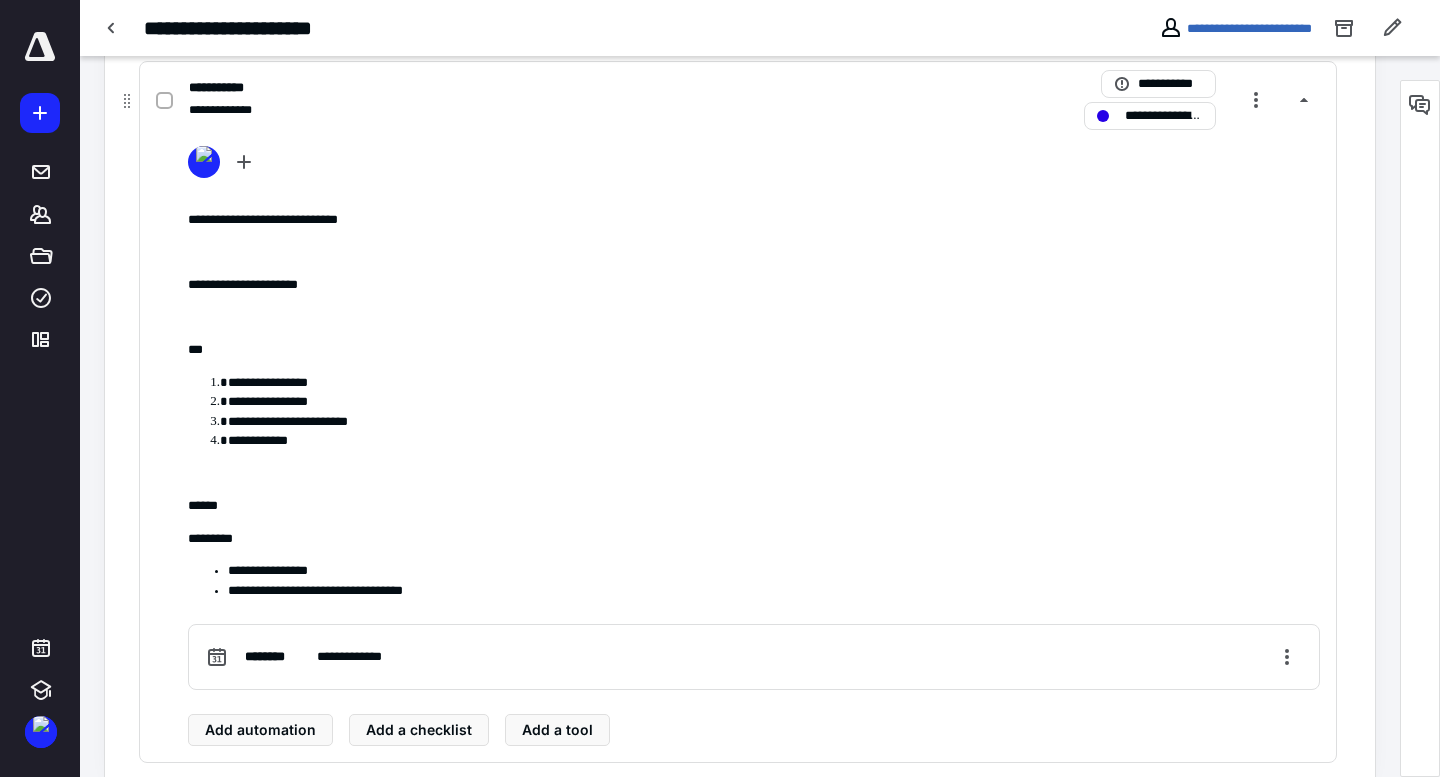 scroll, scrollTop: 895, scrollLeft: 0, axis: vertical 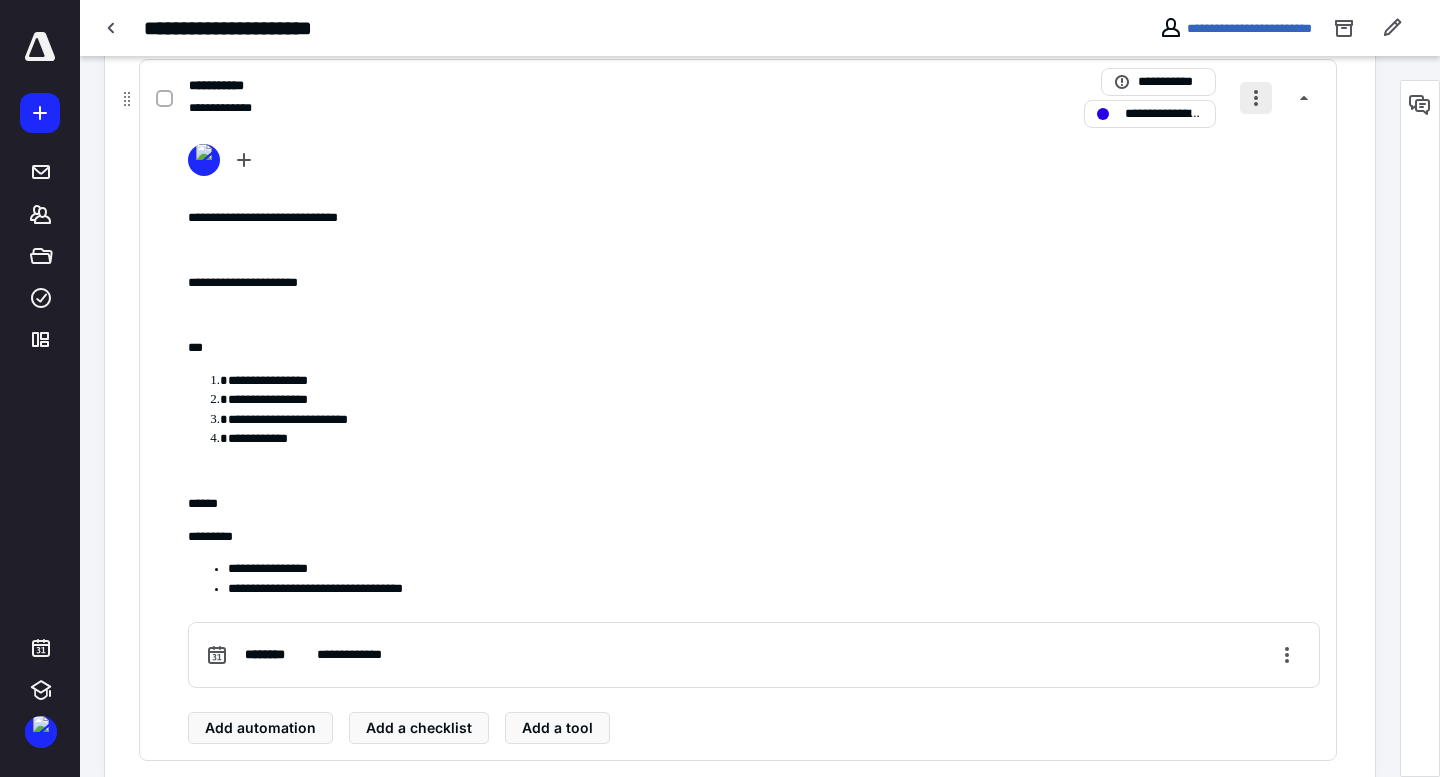 click at bounding box center [1256, 98] 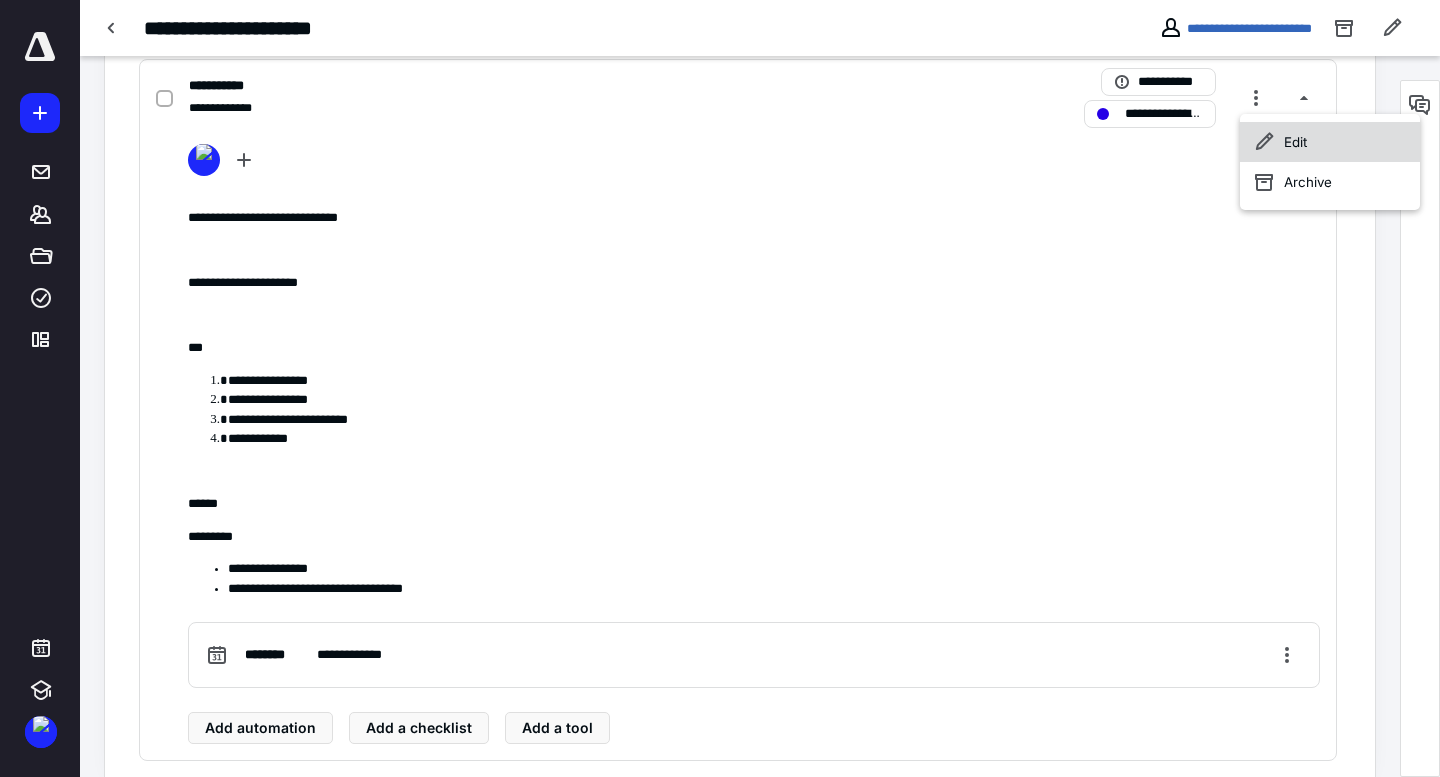 click on "Edit" at bounding box center (1330, 142) 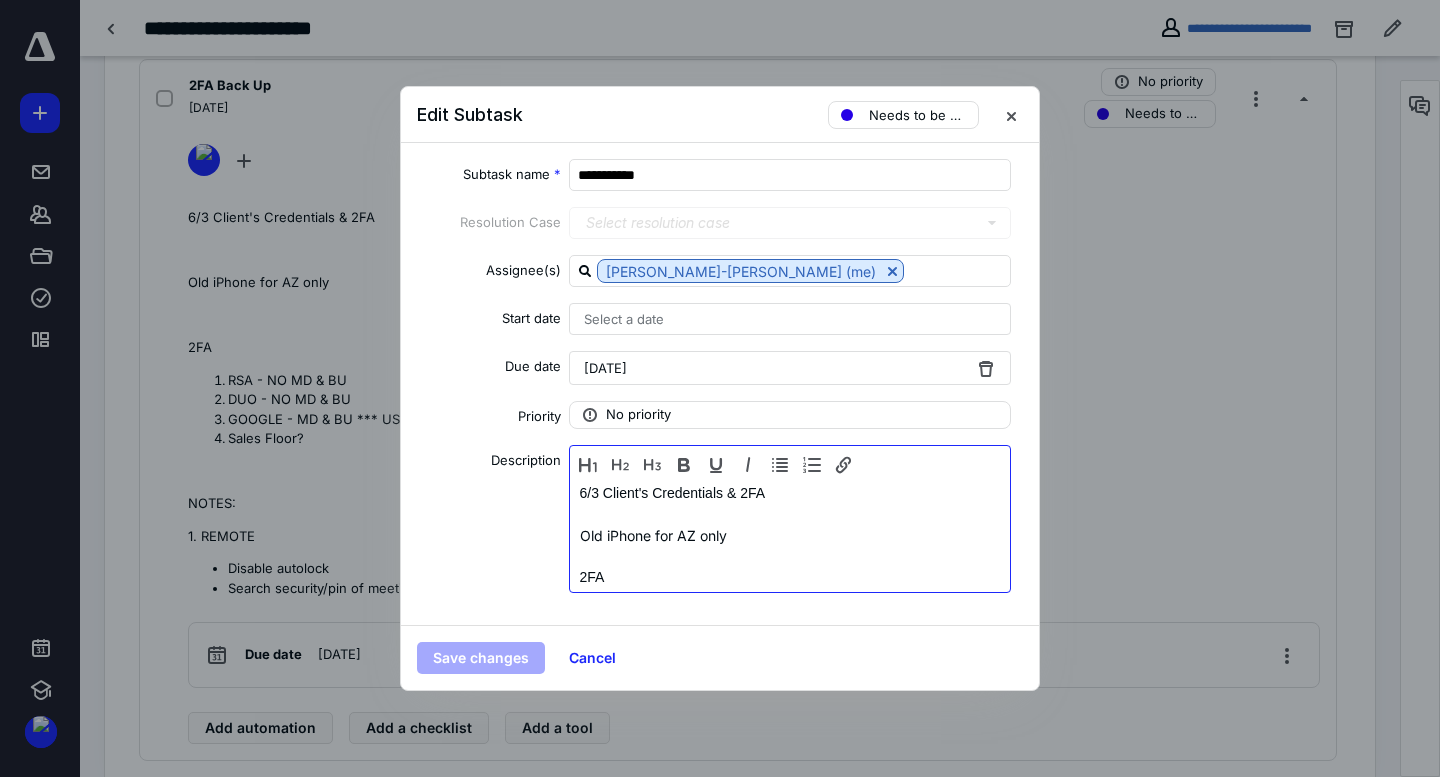 click at bounding box center (790, 514) 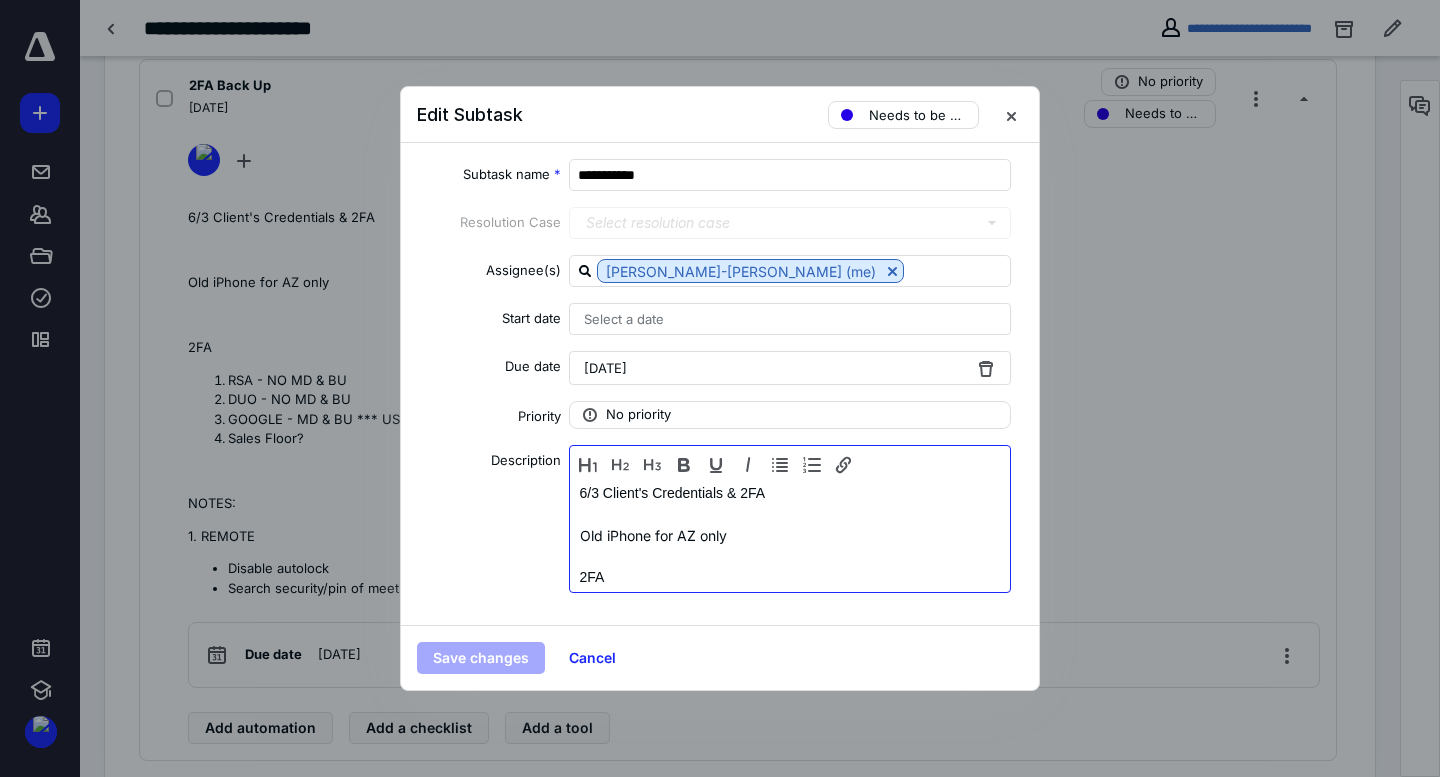 click on "Old iPhone for AZ only" at bounding box center (790, 535) 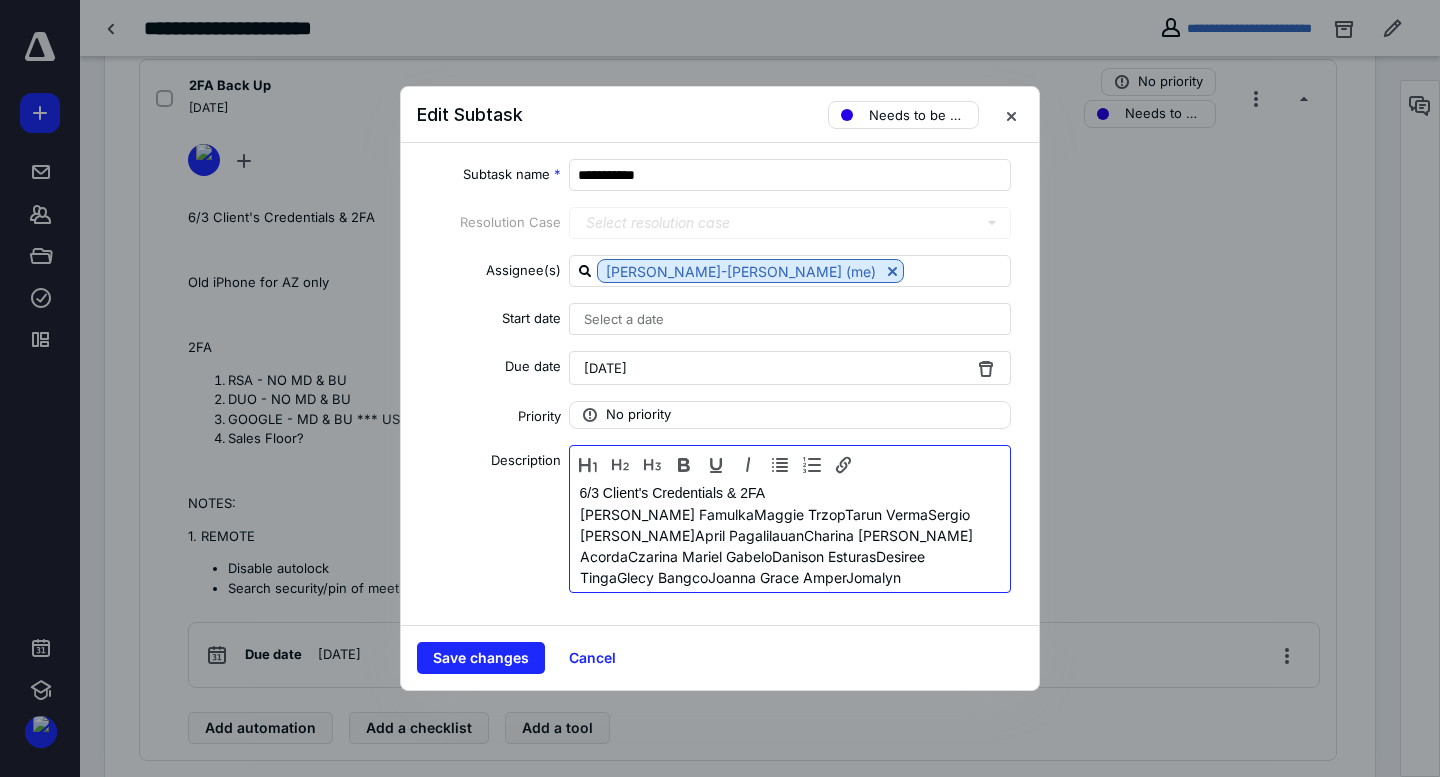 scroll, scrollTop: 147, scrollLeft: 0, axis: vertical 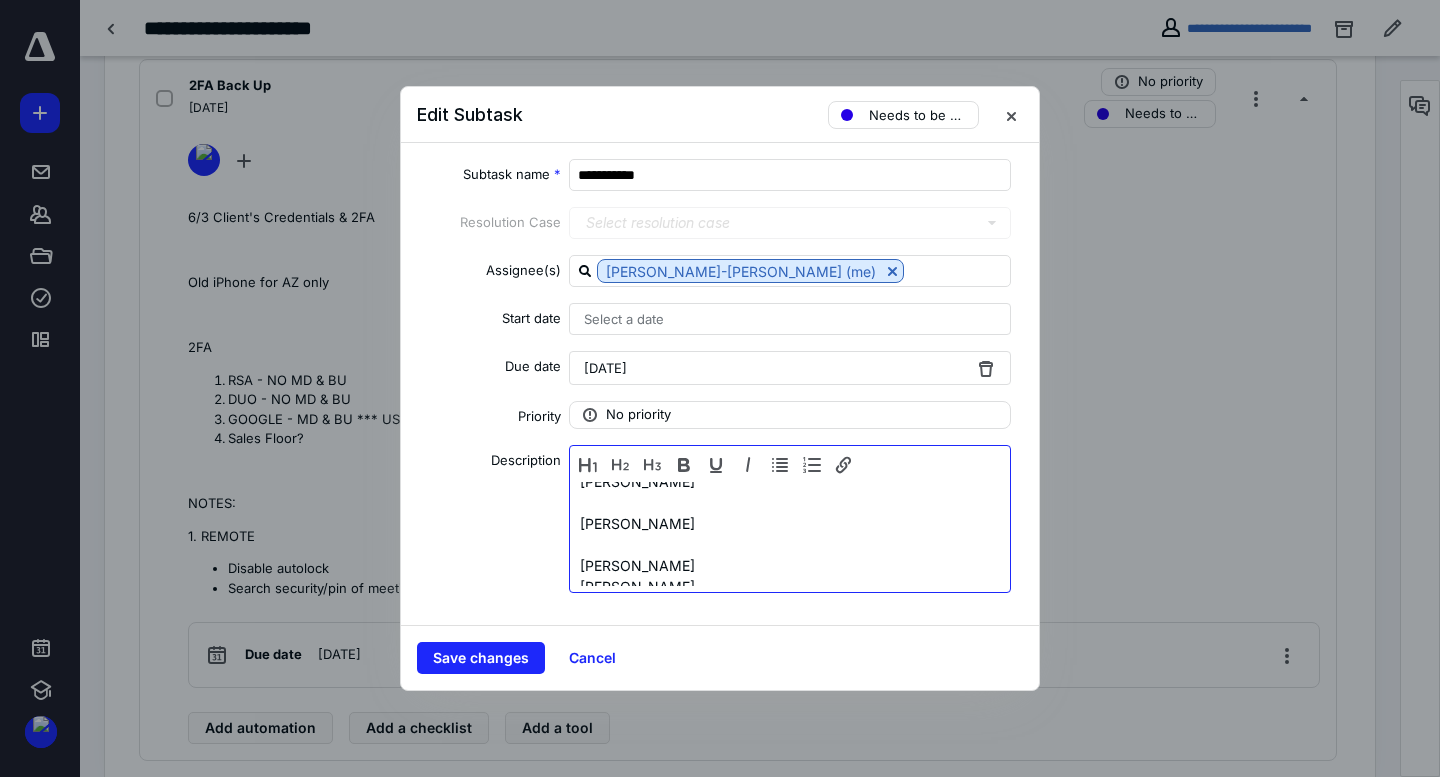click at bounding box center (790, 544) 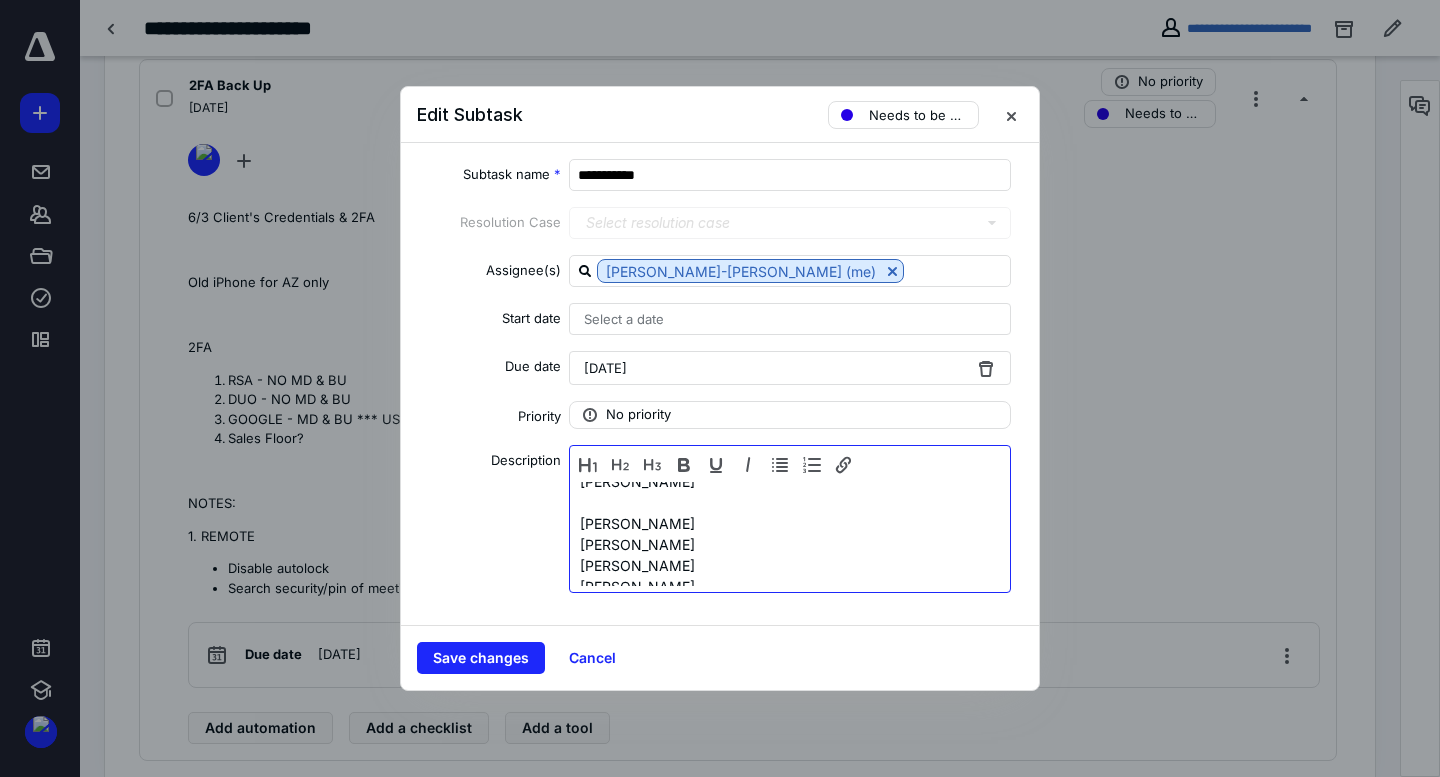 click on "[PERSON_NAME]" at bounding box center (790, 544) 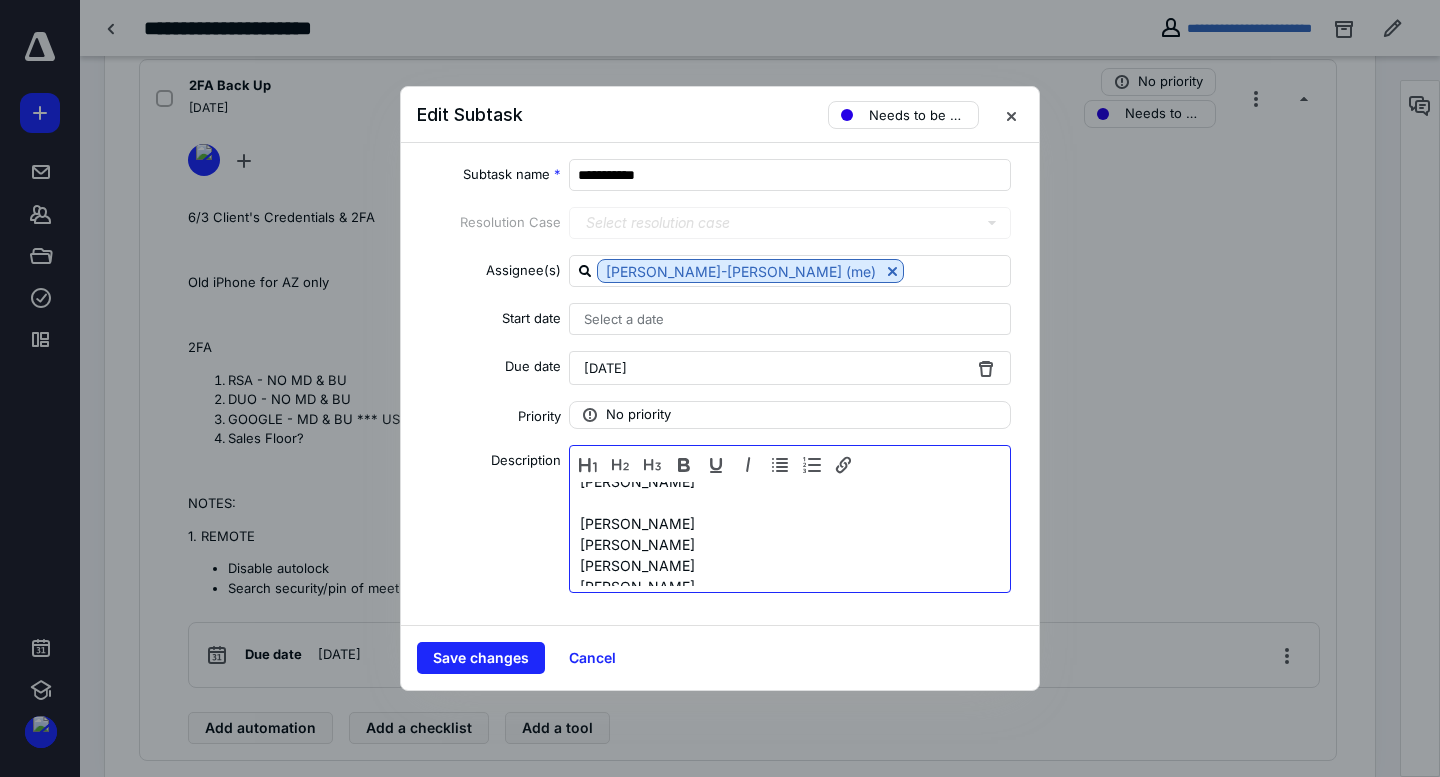 scroll, scrollTop: 83, scrollLeft: 0, axis: vertical 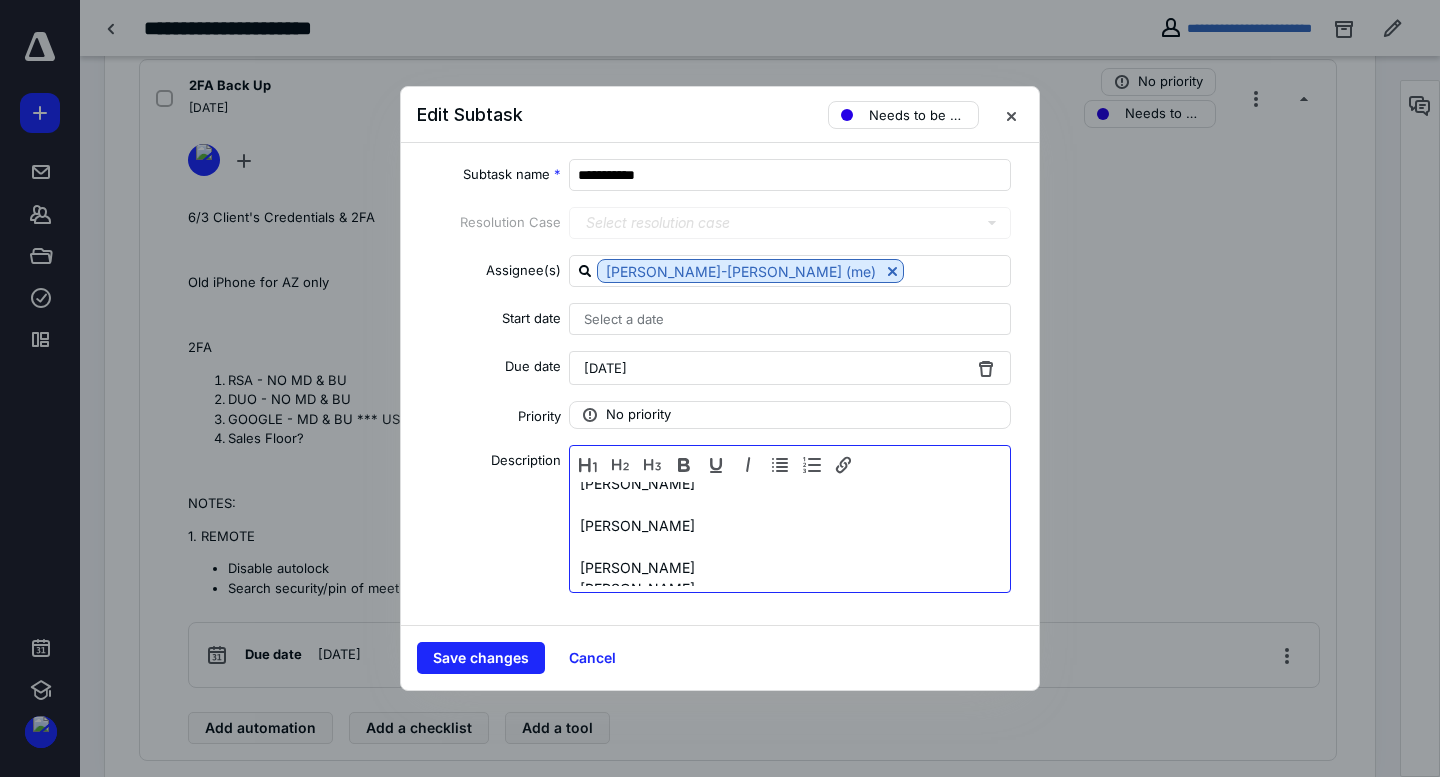 click at bounding box center (790, 546) 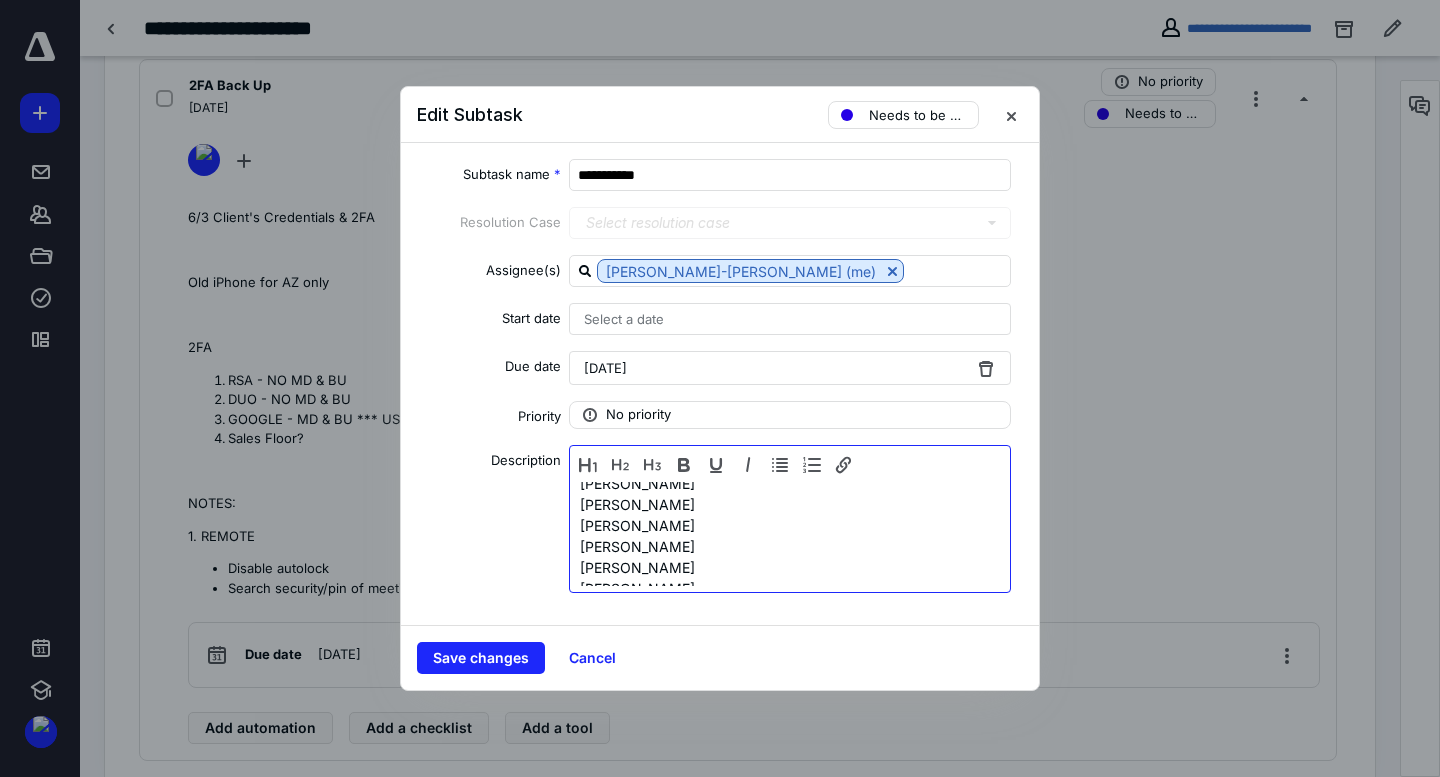 scroll, scrollTop: 0, scrollLeft: 0, axis: both 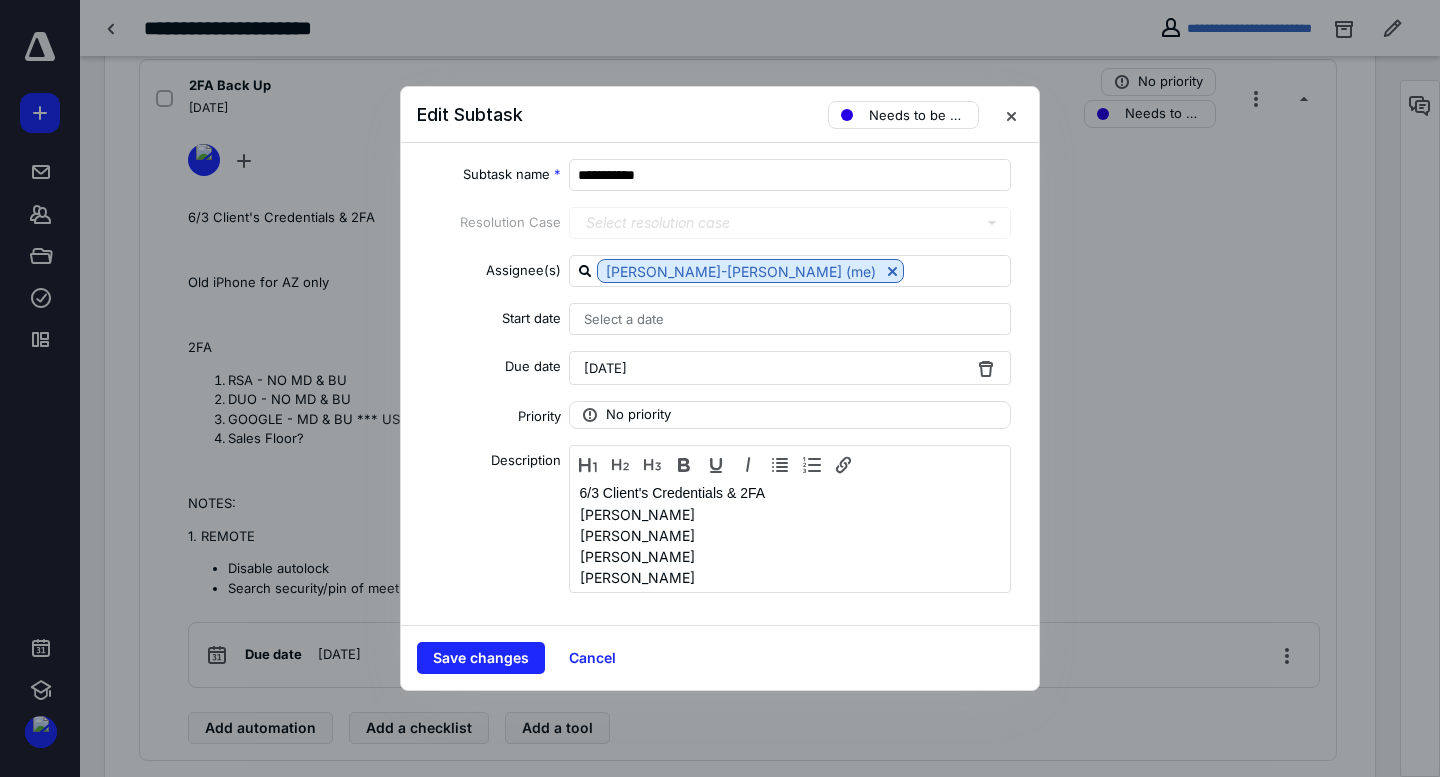 click on "[DATE]" at bounding box center [605, 368] 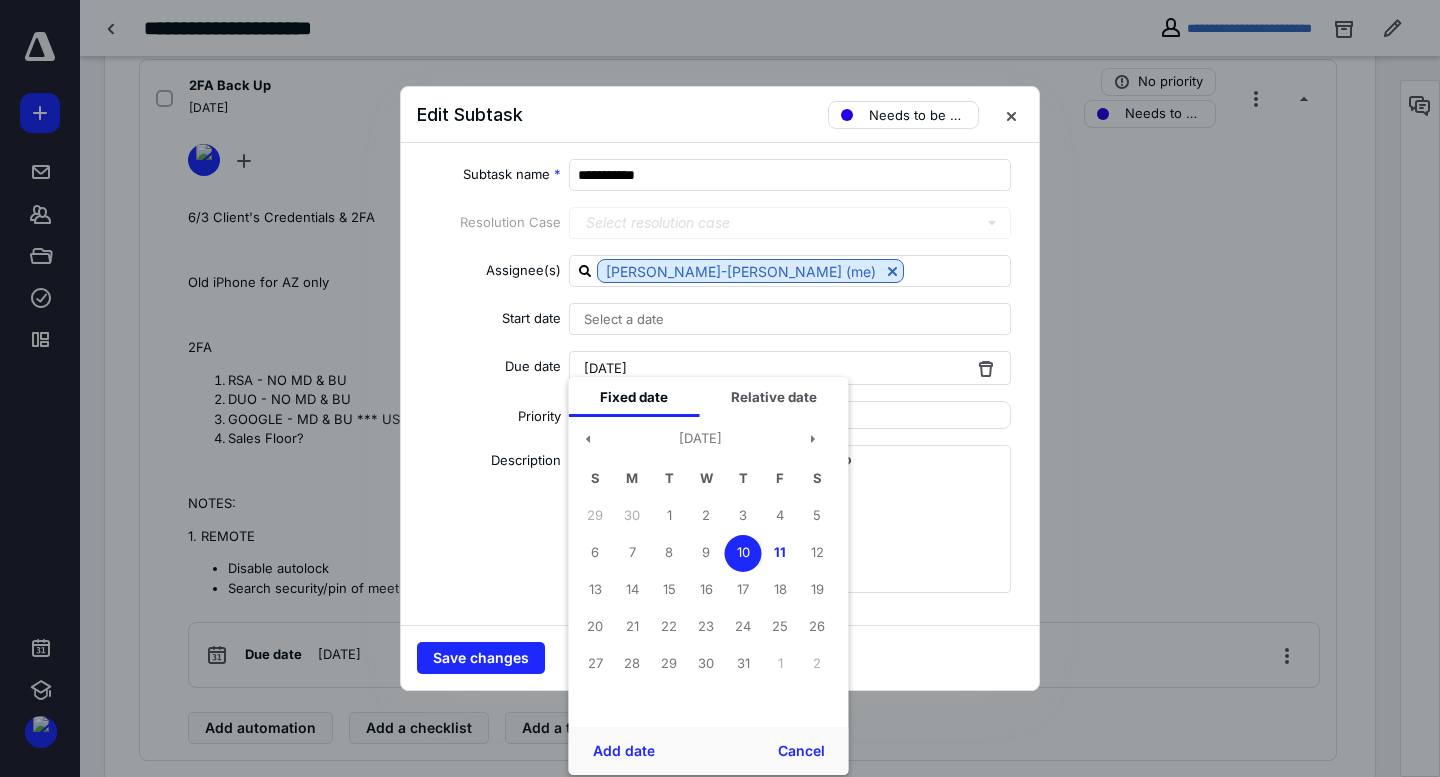 click on "10" at bounding box center [743, 553] 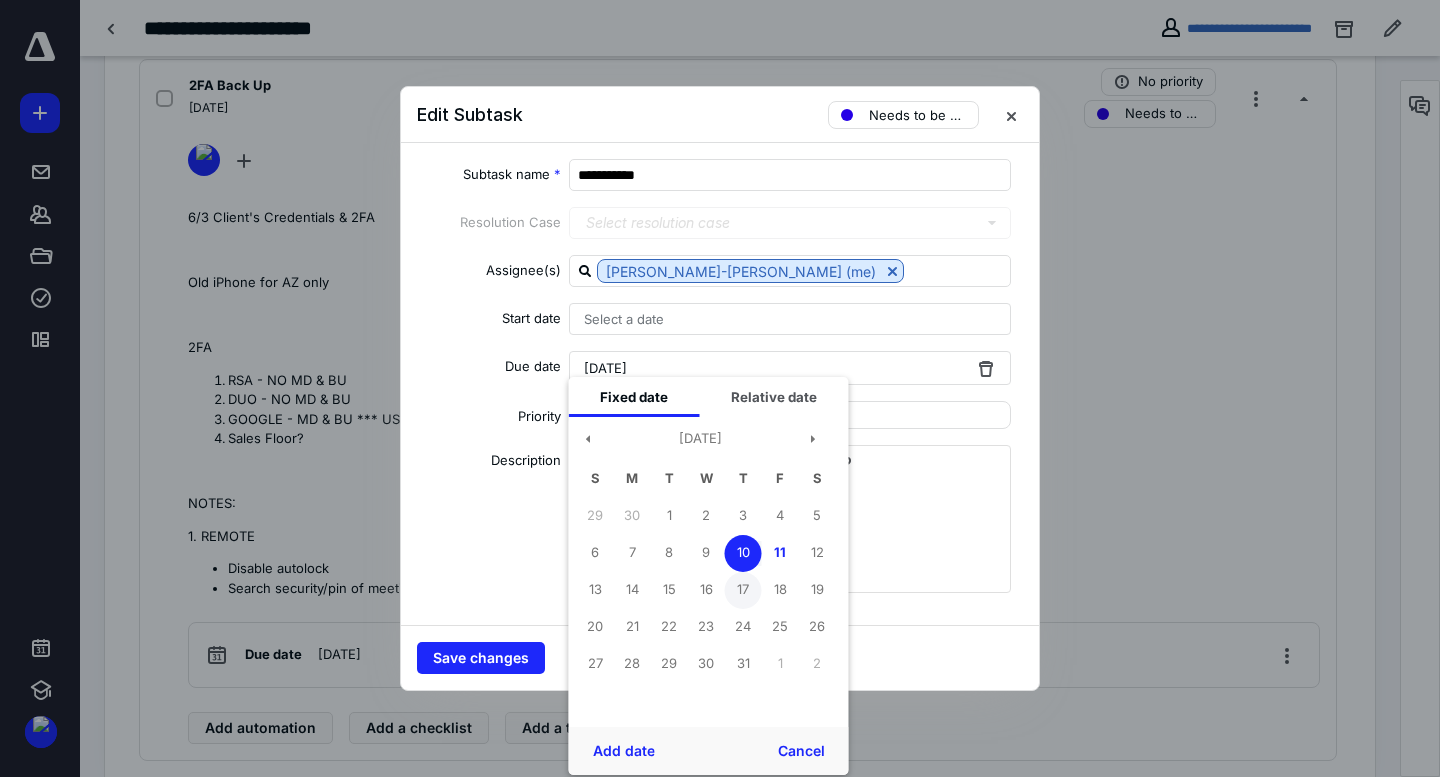 click on "17" at bounding box center [743, 590] 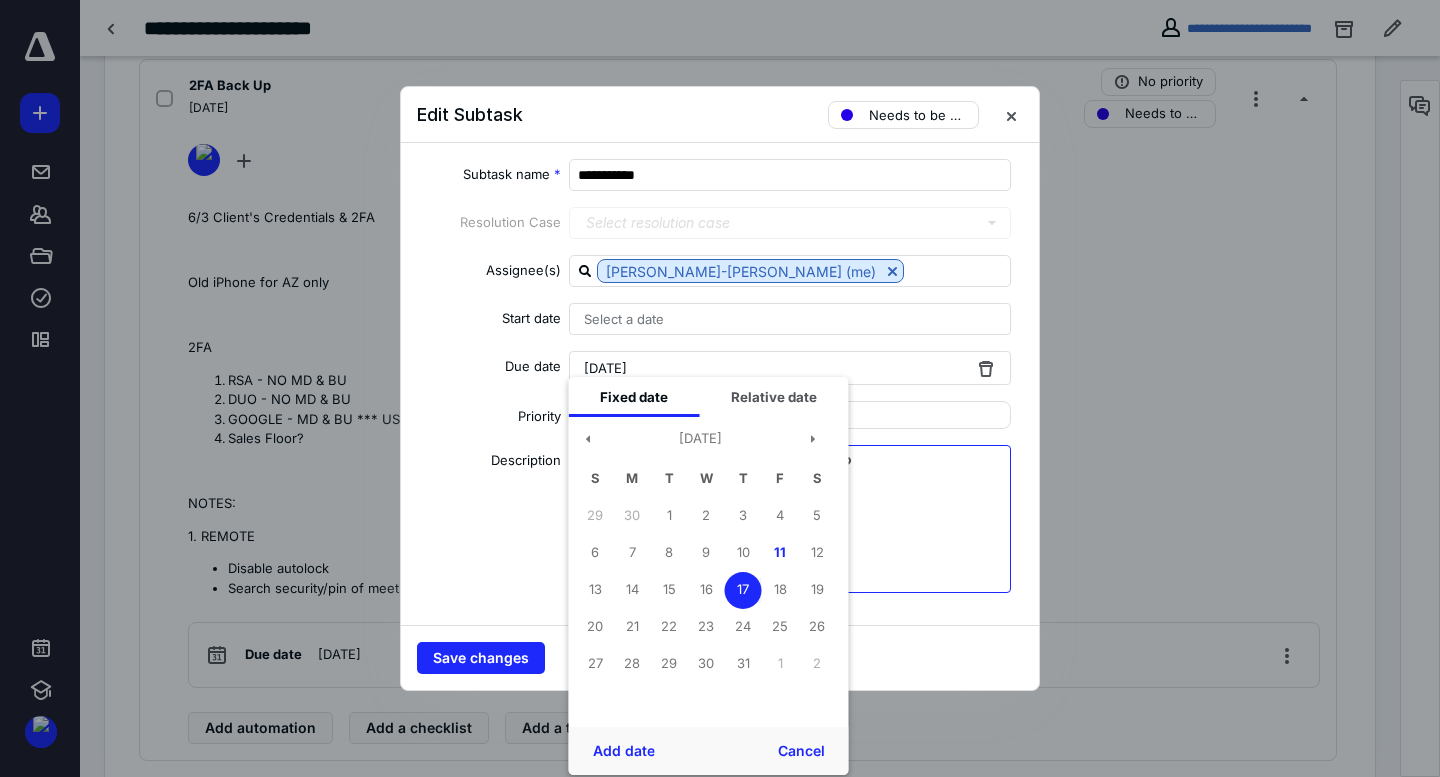 click on "[PERSON_NAME]" at bounding box center [790, 556] 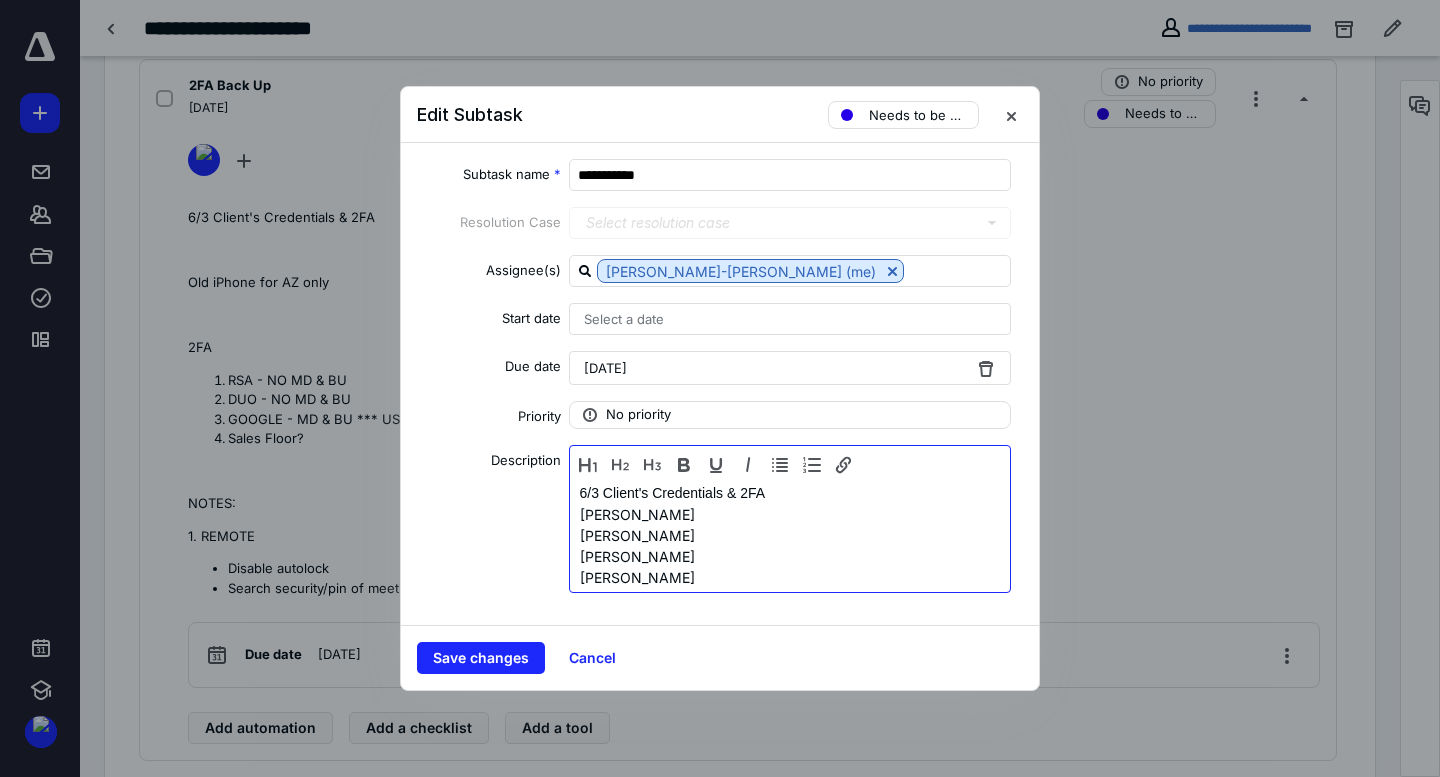 drag, startPoint x: 602, startPoint y: 491, endPoint x: 614, endPoint y: 495, distance: 12.649111 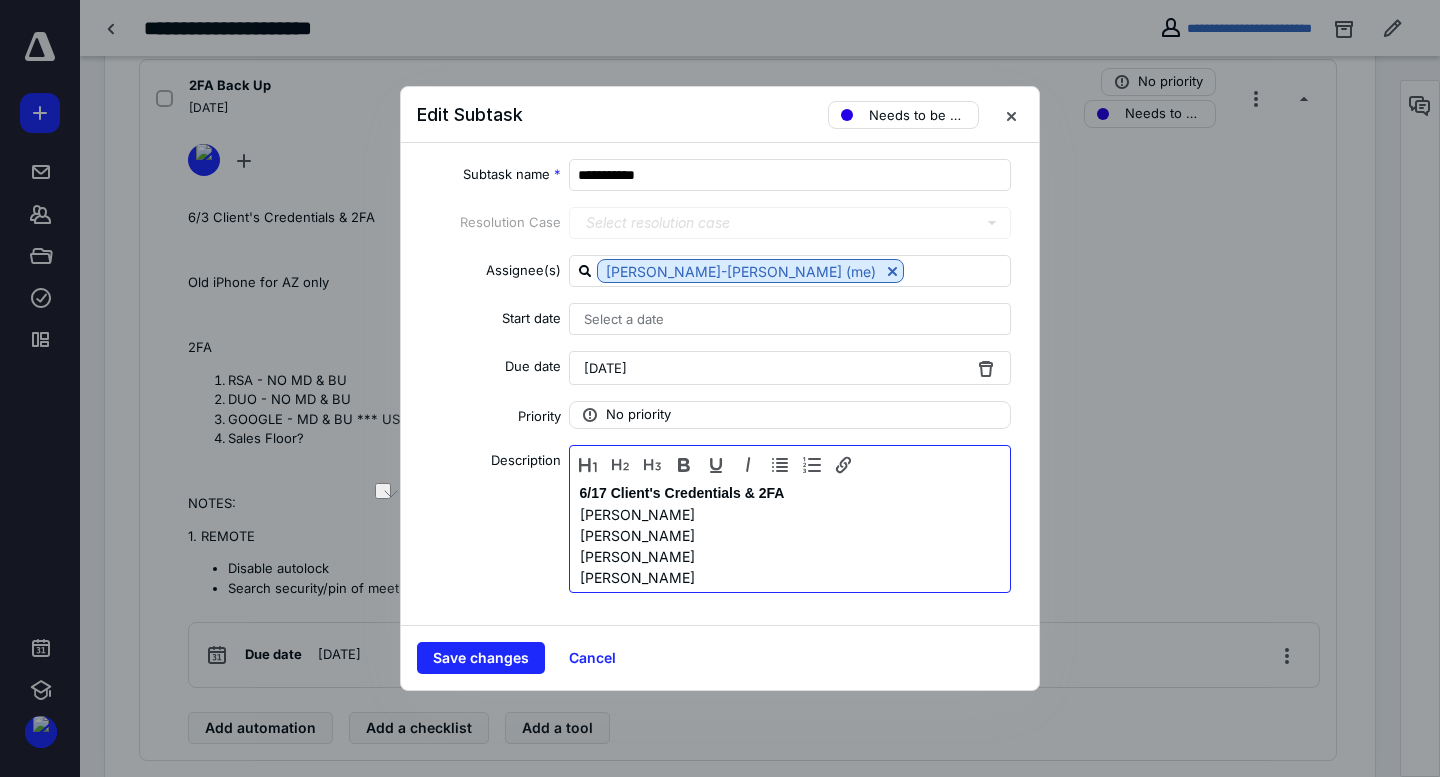 scroll, scrollTop: 736, scrollLeft: 0, axis: vertical 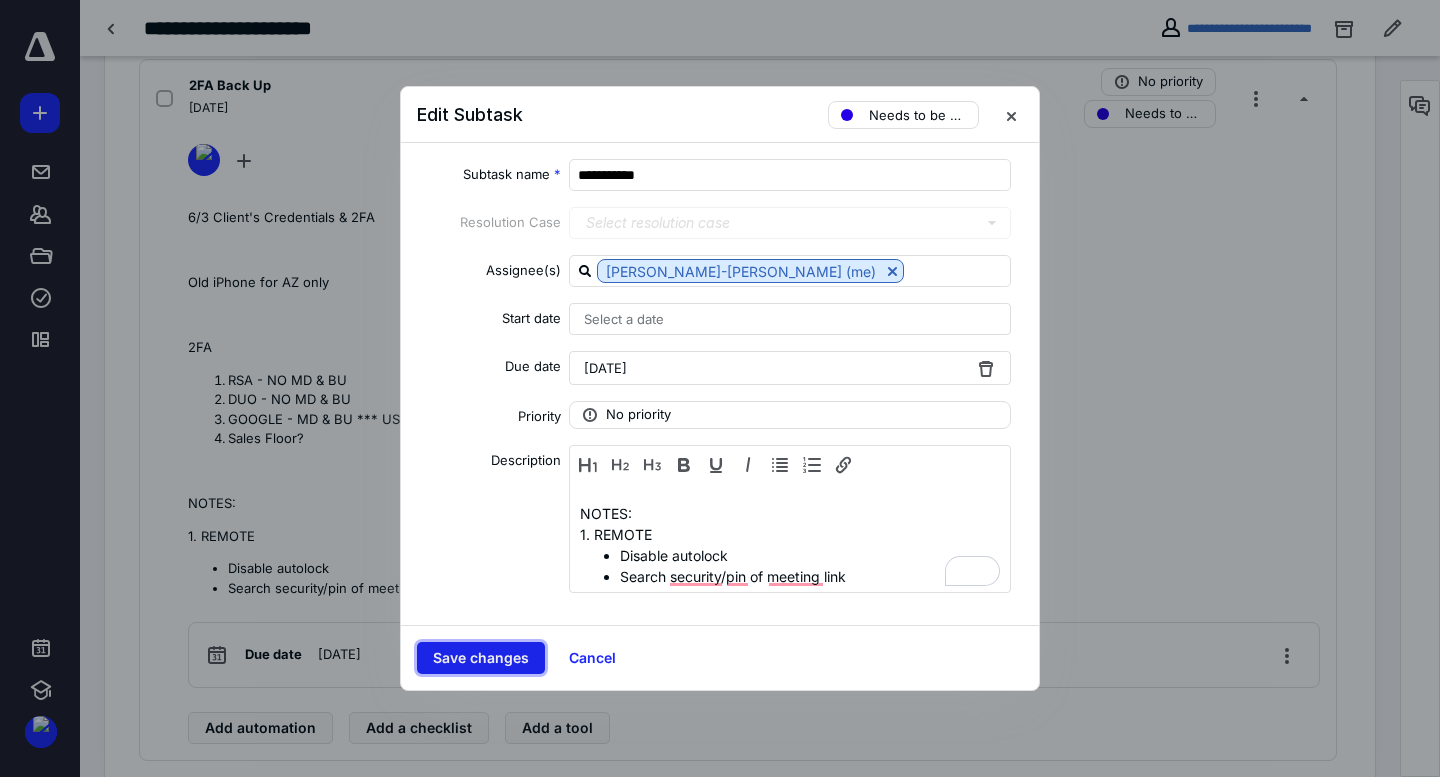click on "Save changes" at bounding box center [481, 658] 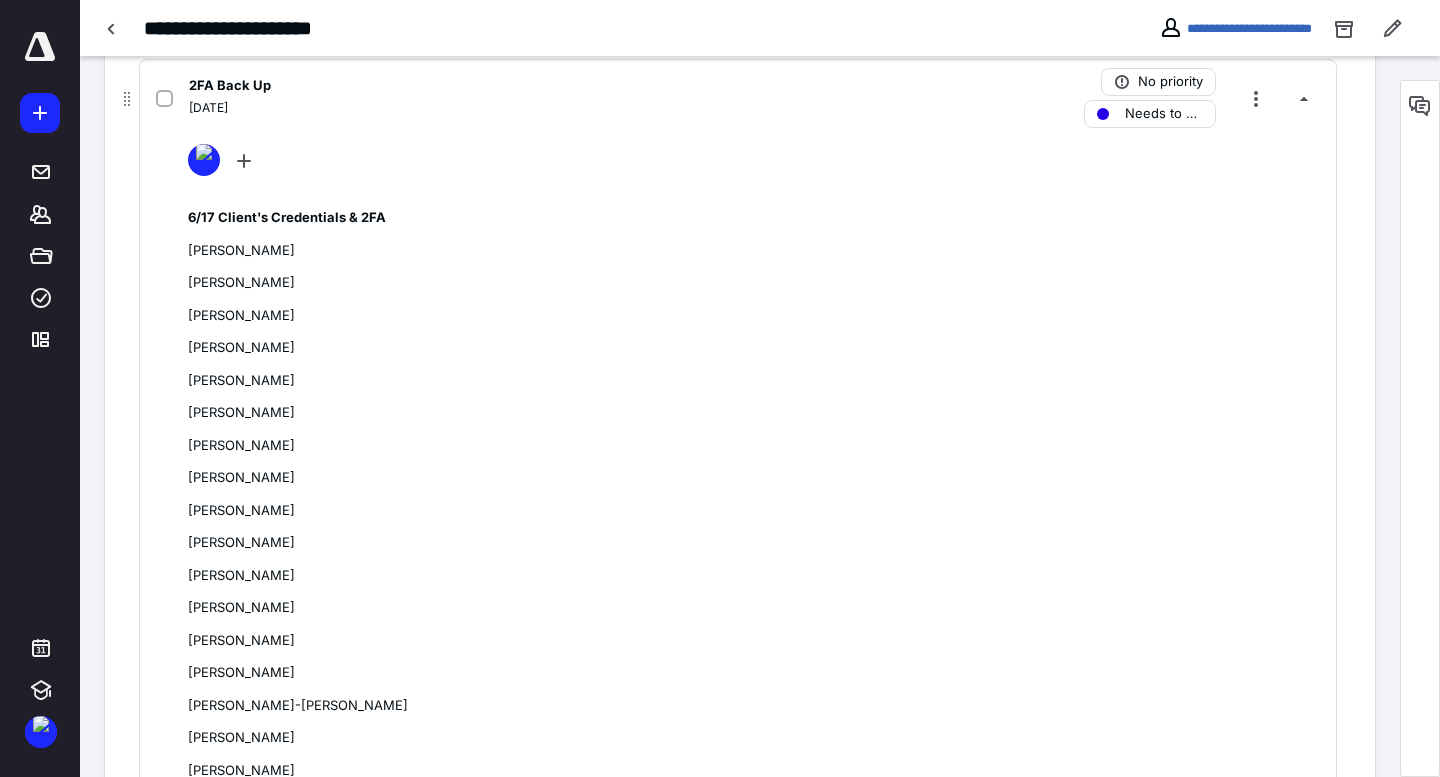 click on "[DATE]" at bounding box center (475, 108) 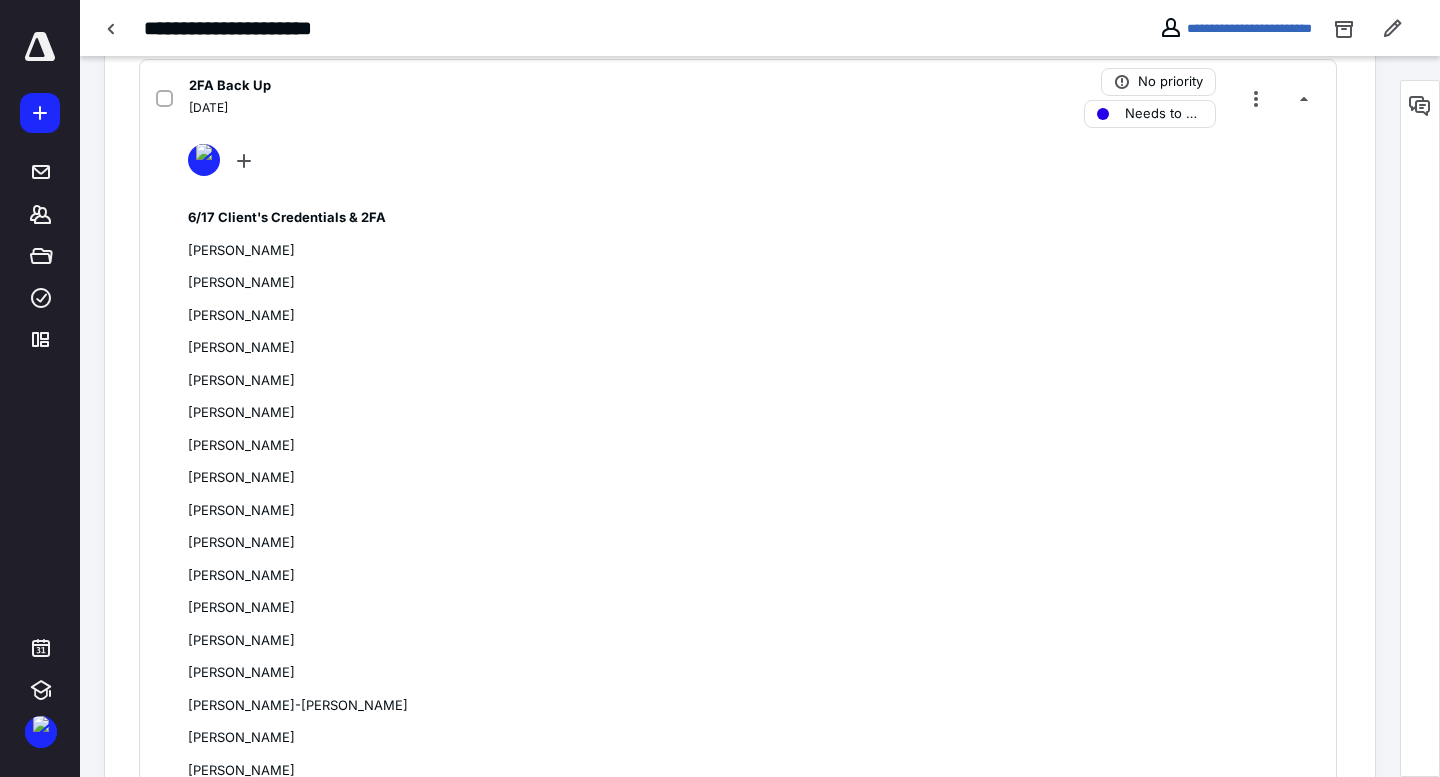 scroll, scrollTop: 304, scrollLeft: 0, axis: vertical 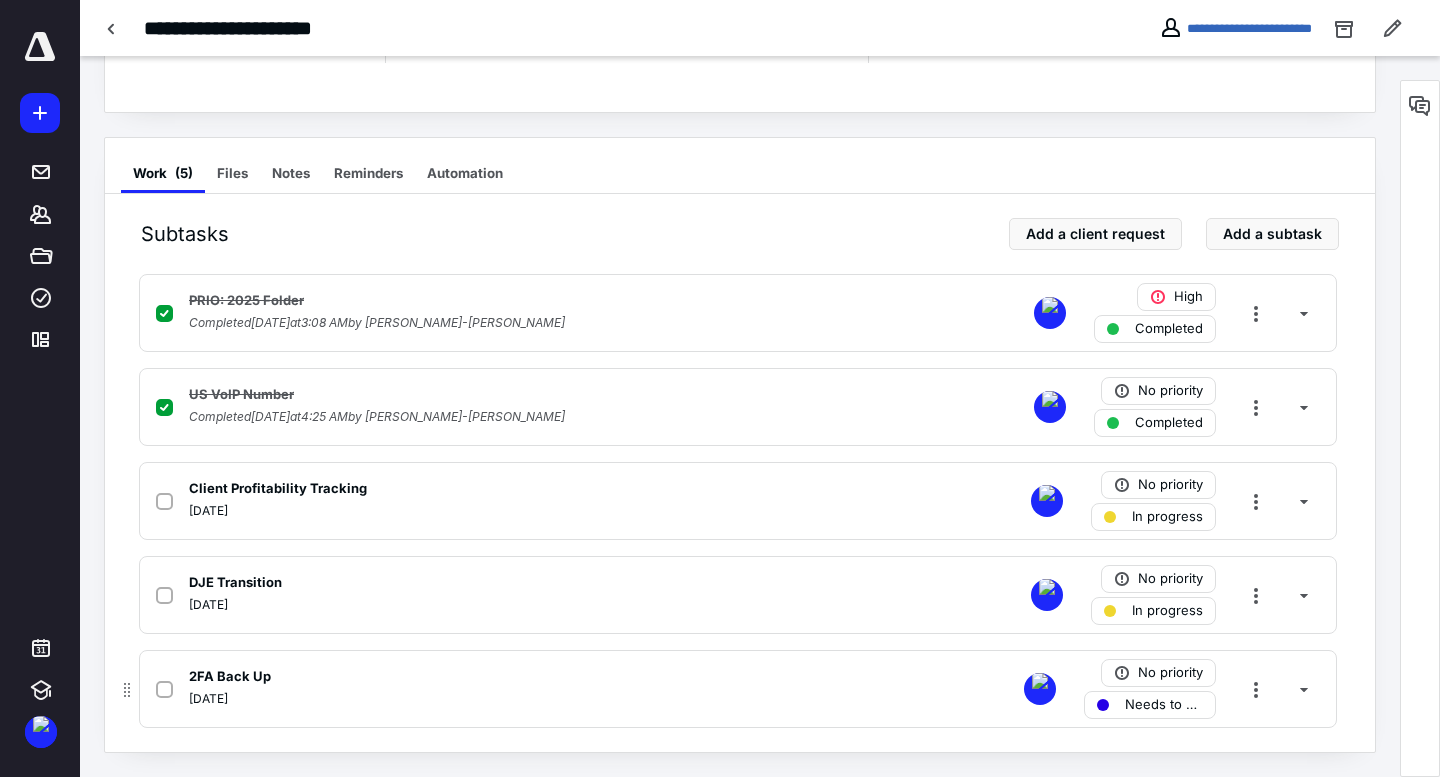 click on "2FA Back Up [DATE] No priority Needs to be updated" at bounding box center (738, 689) 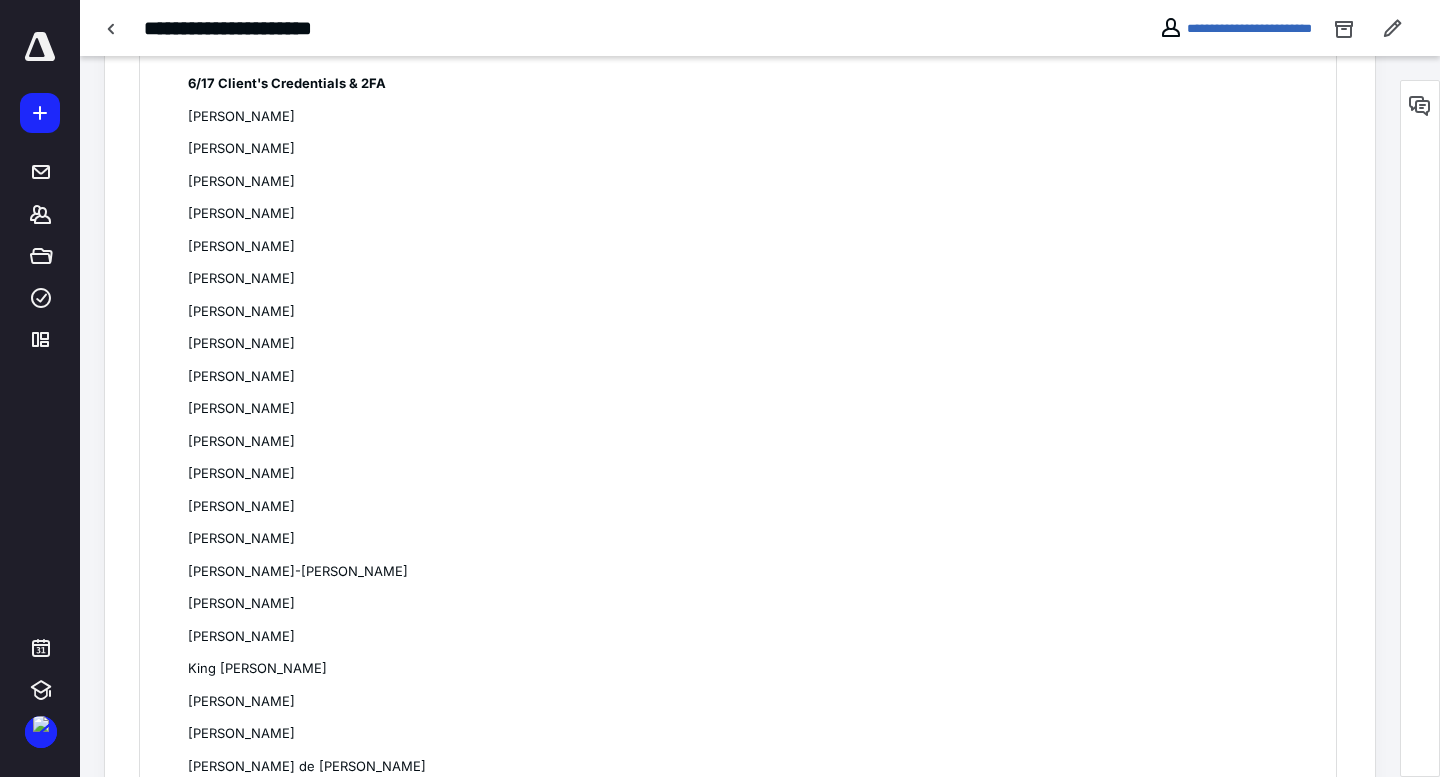 scroll, scrollTop: 711, scrollLeft: 0, axis: vertical 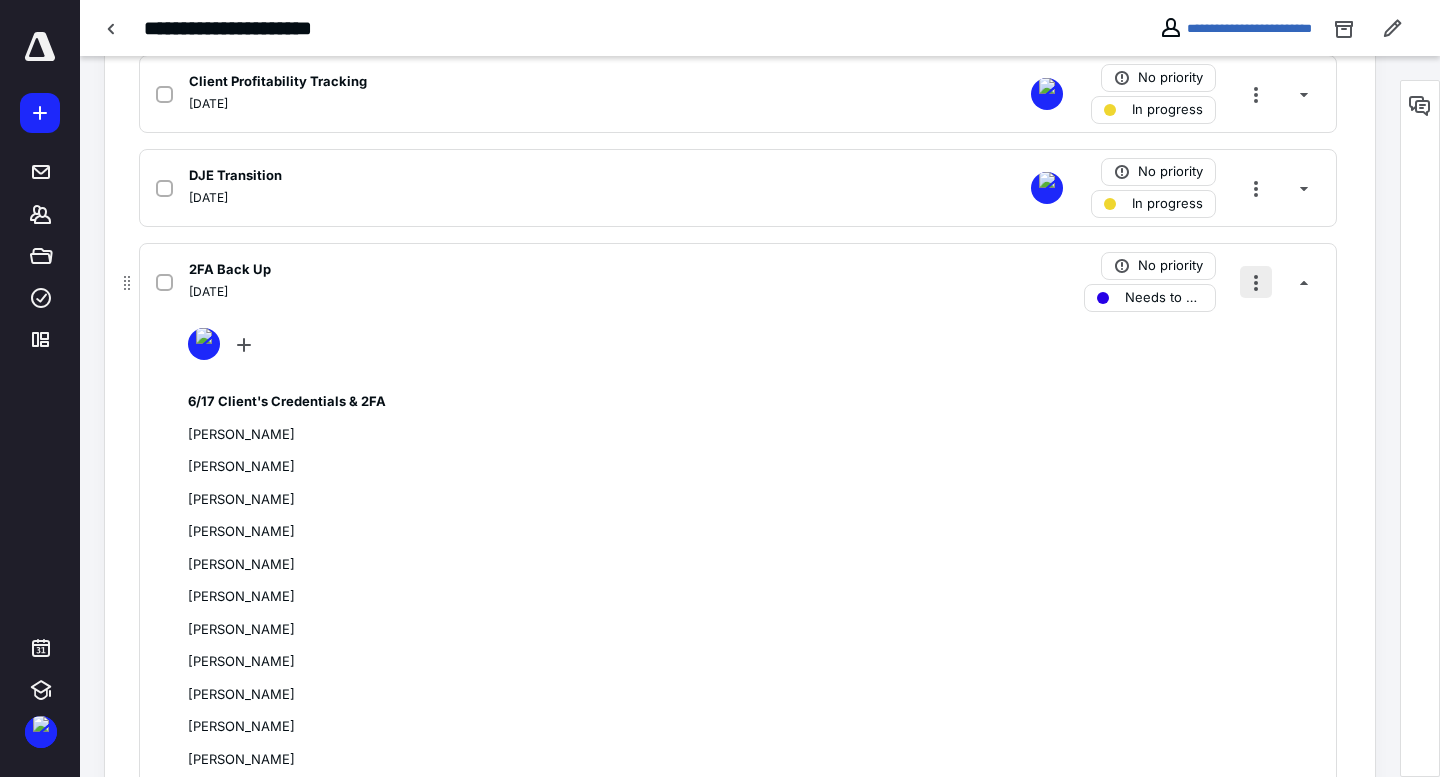 click at bounding box center [1256, 282] 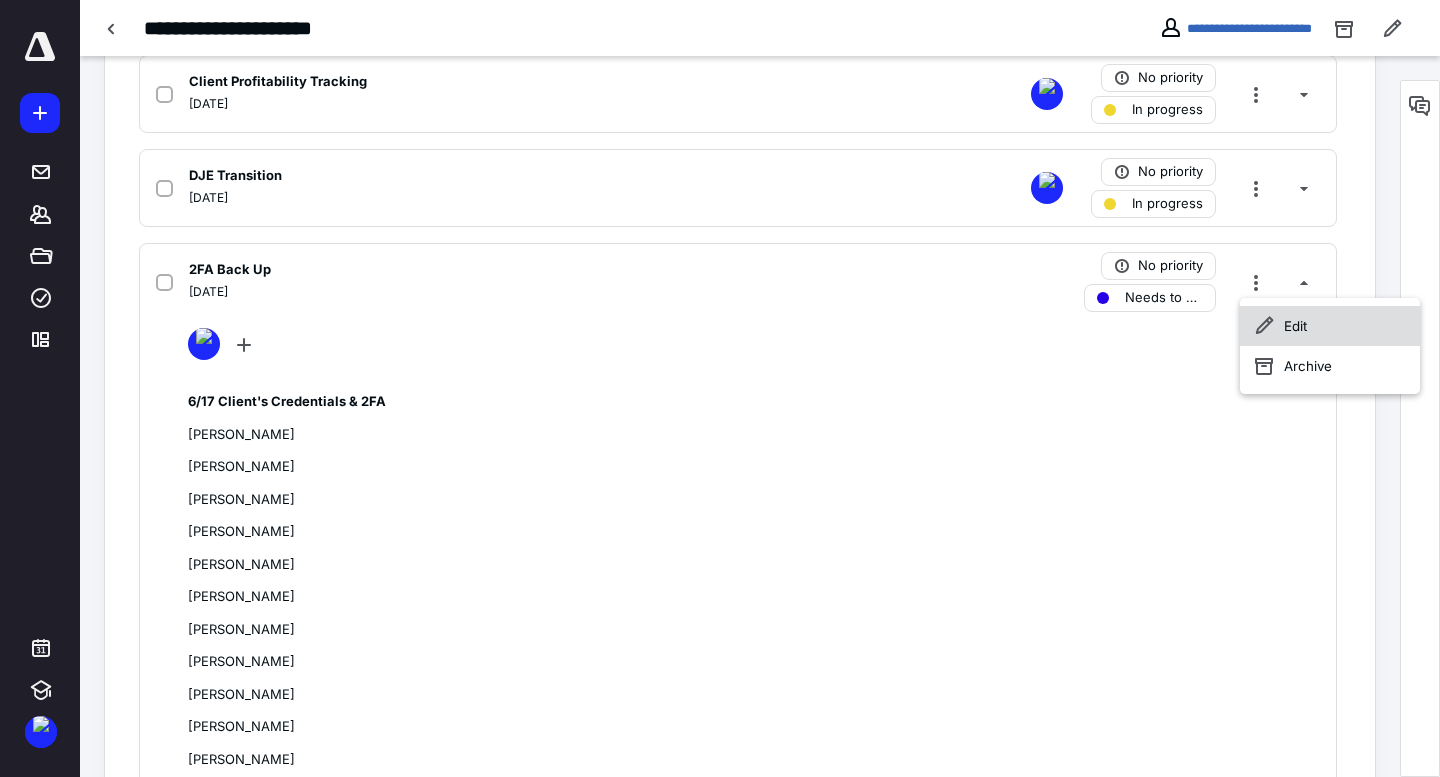 click on "Edit" at bounding box center (1330, 326) 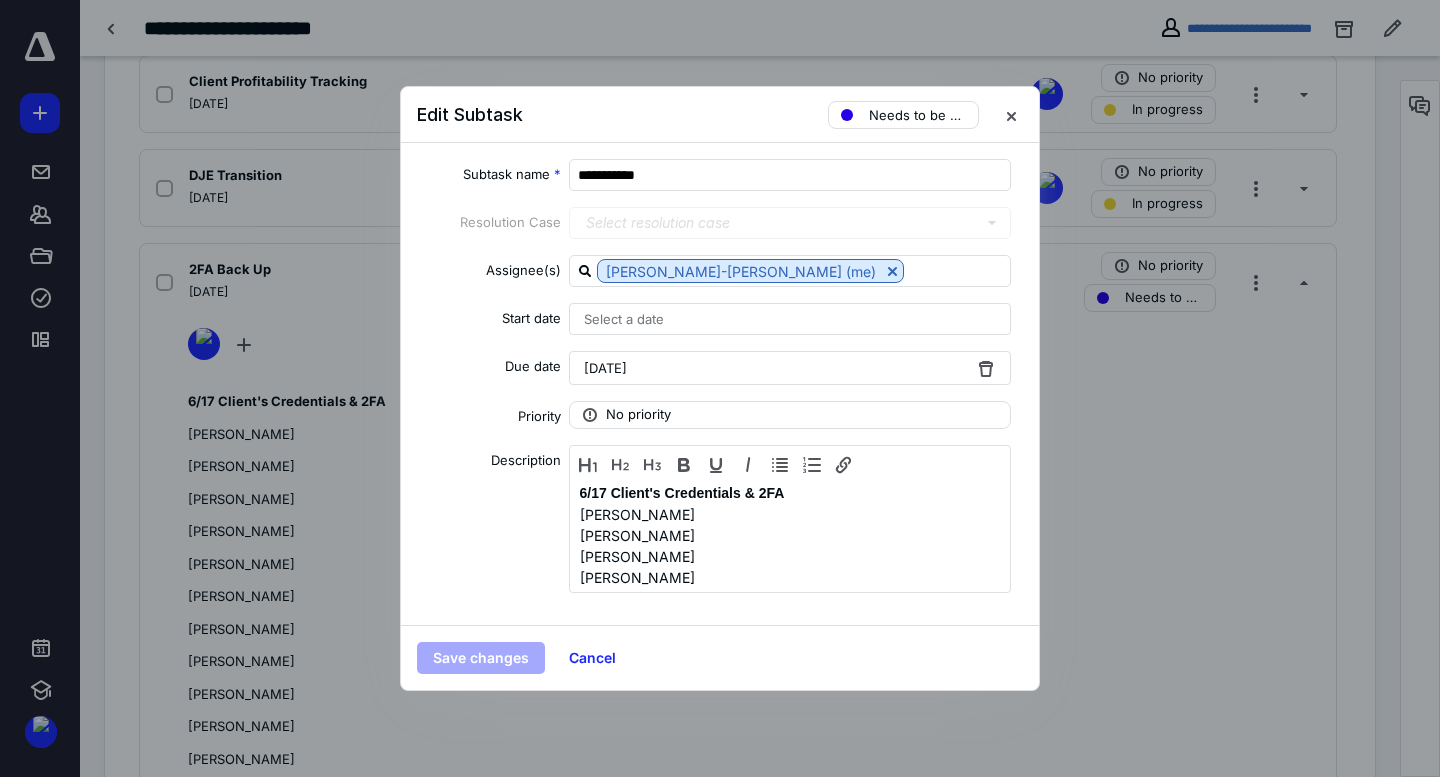 click on "[DATE]" at bounding box center (605, 368) 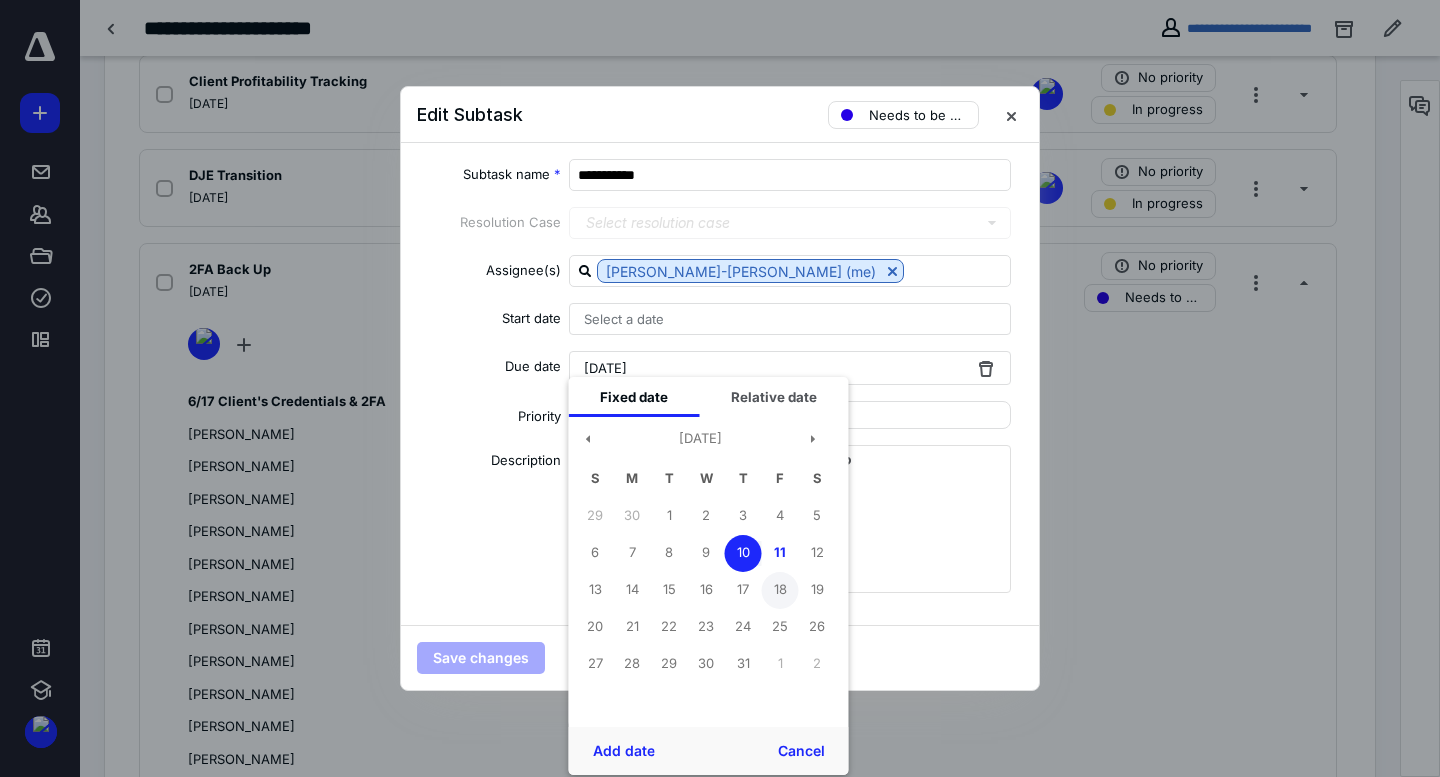 click on "18" at bounding box center (780, 590) 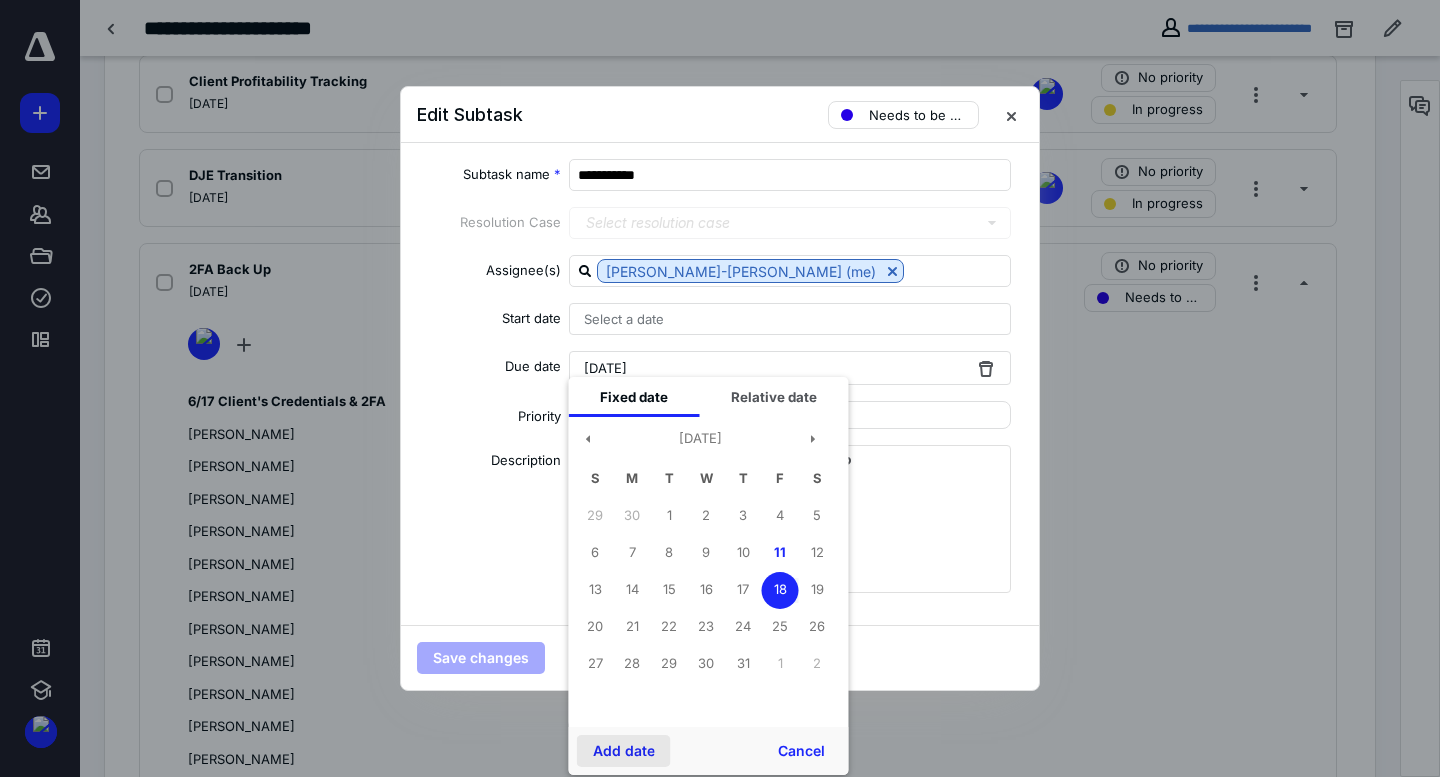 drag, startPoint x: 744, startPoint y: 592, endPoint x: 606, endPoint y: 759, distance: 216.64026 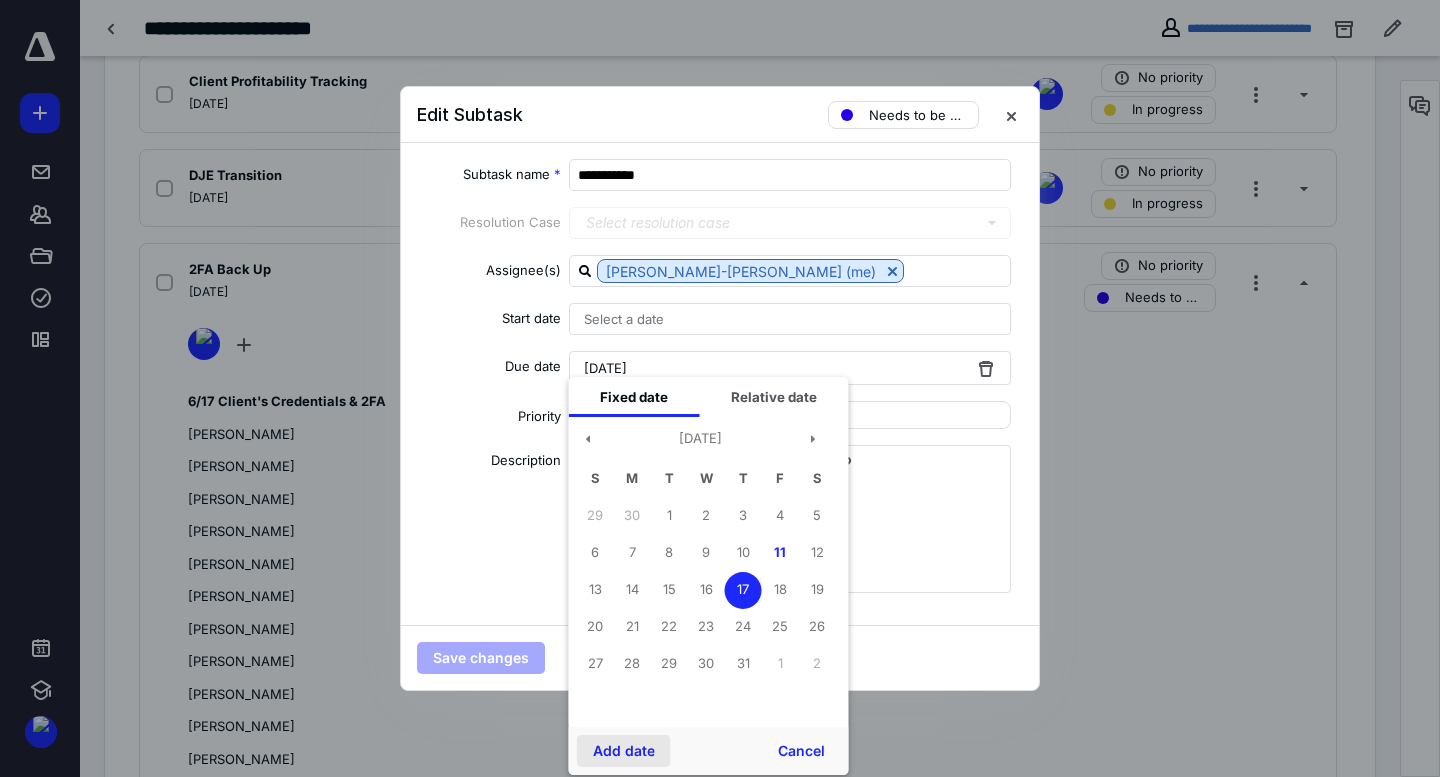 click on "Add date" at bounding box center [624, 751] 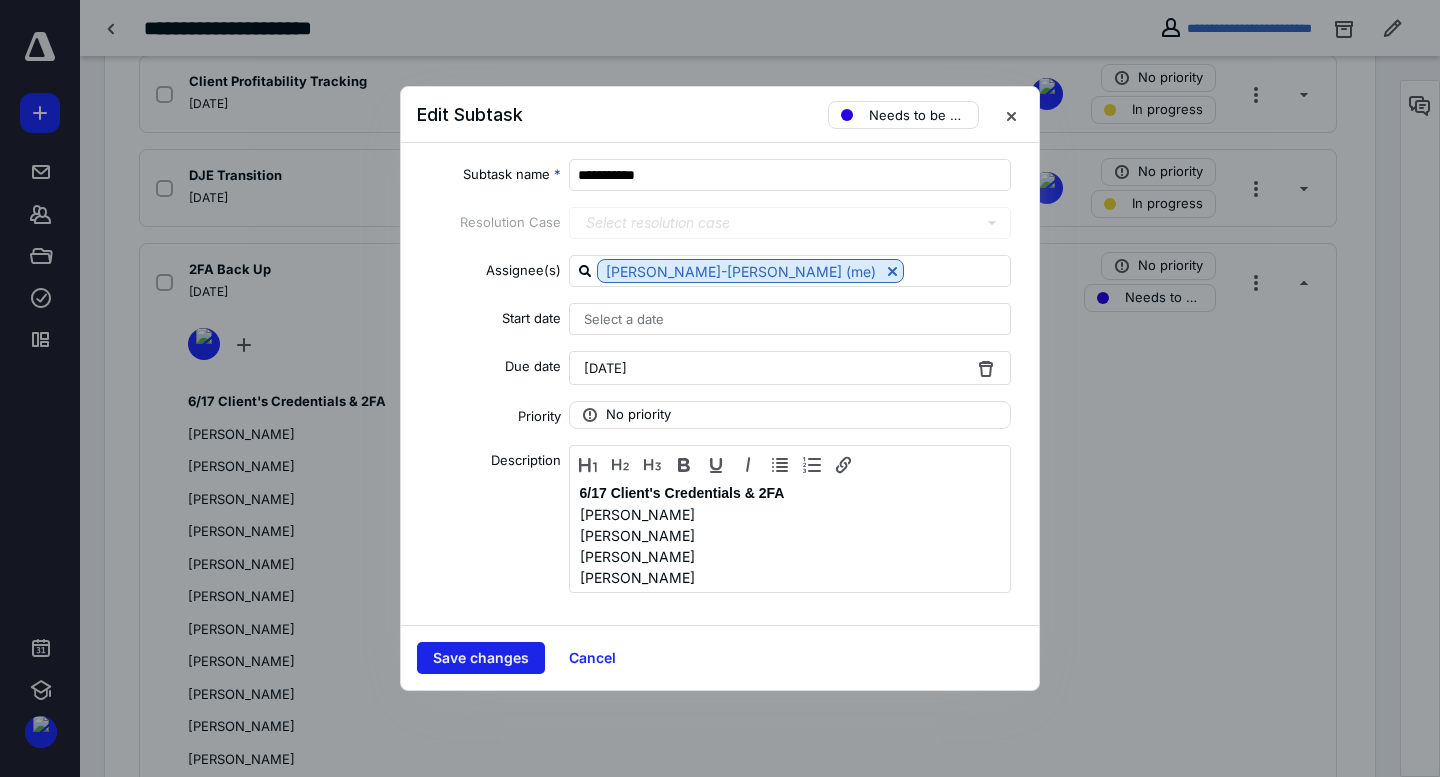 click on "Save changes" at bounding box center [481, 658] 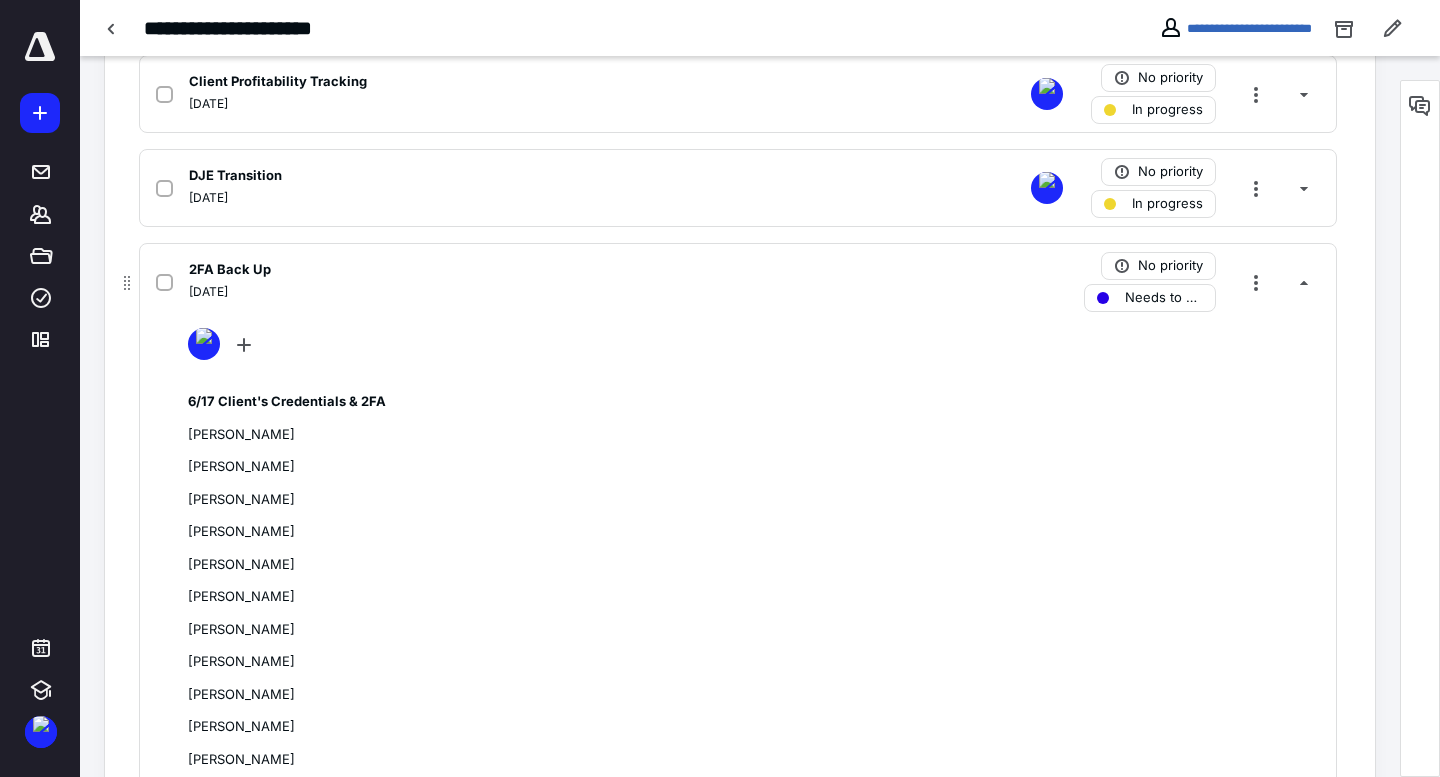 click on "[DATE]" at bounding box center (475, 292) 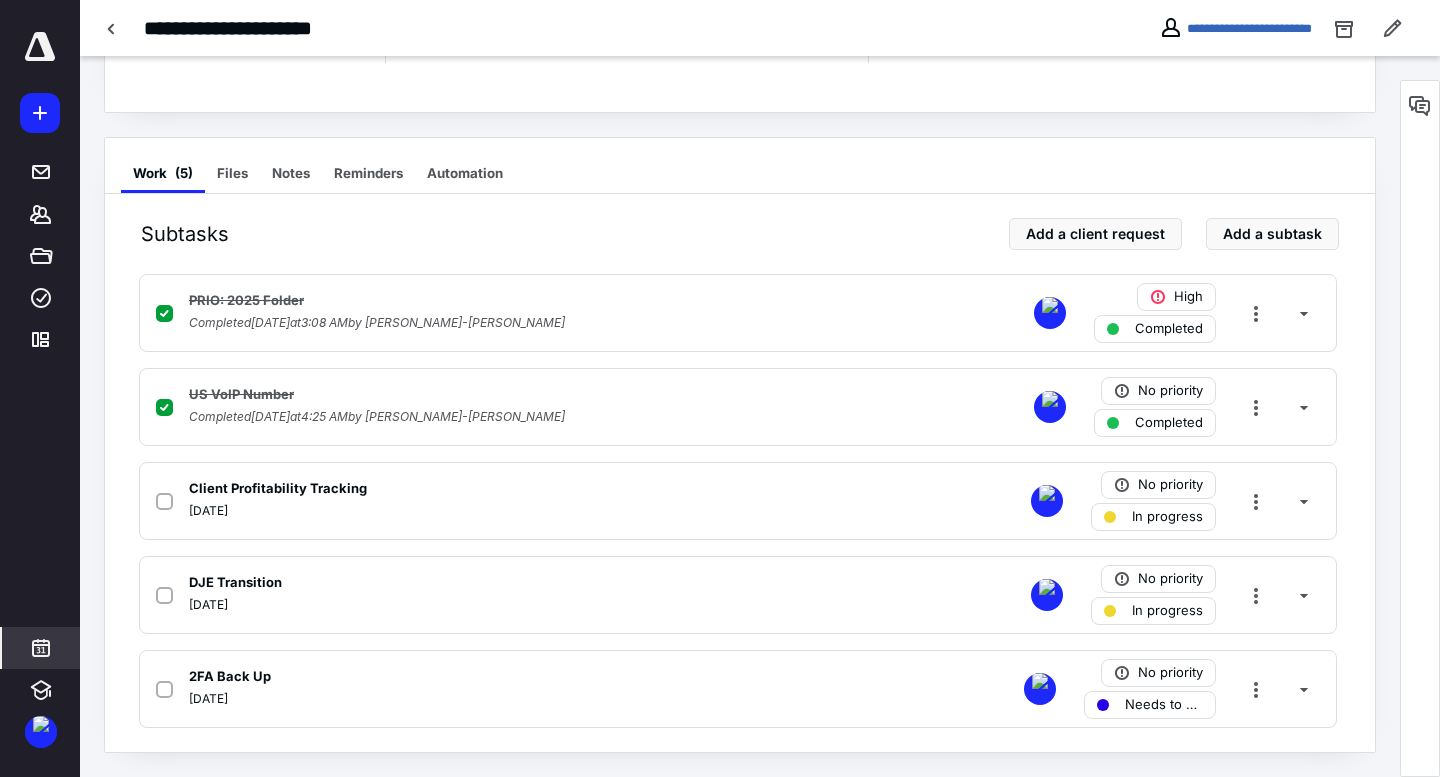 click 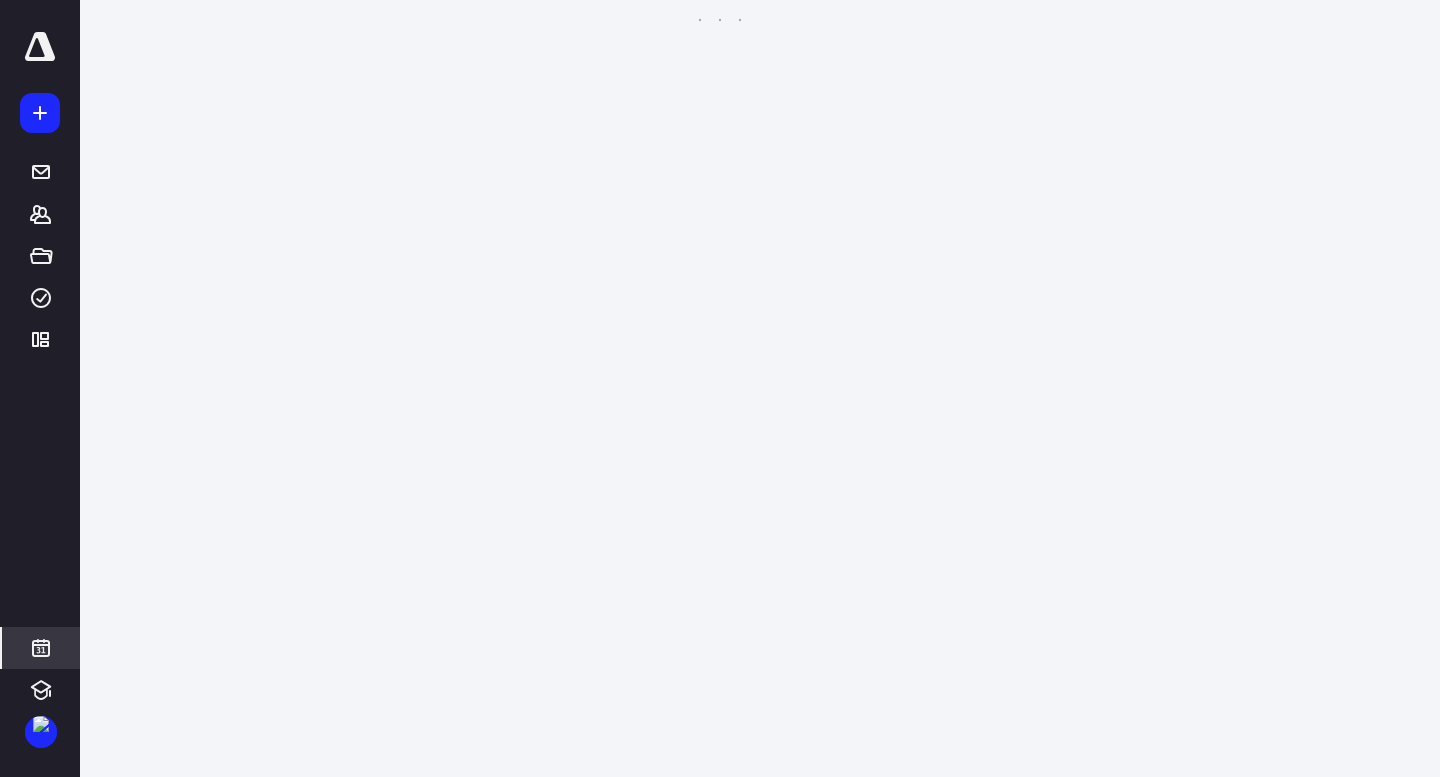 scroll, scrollTop: 0, scrollLeft: 0, axis: both 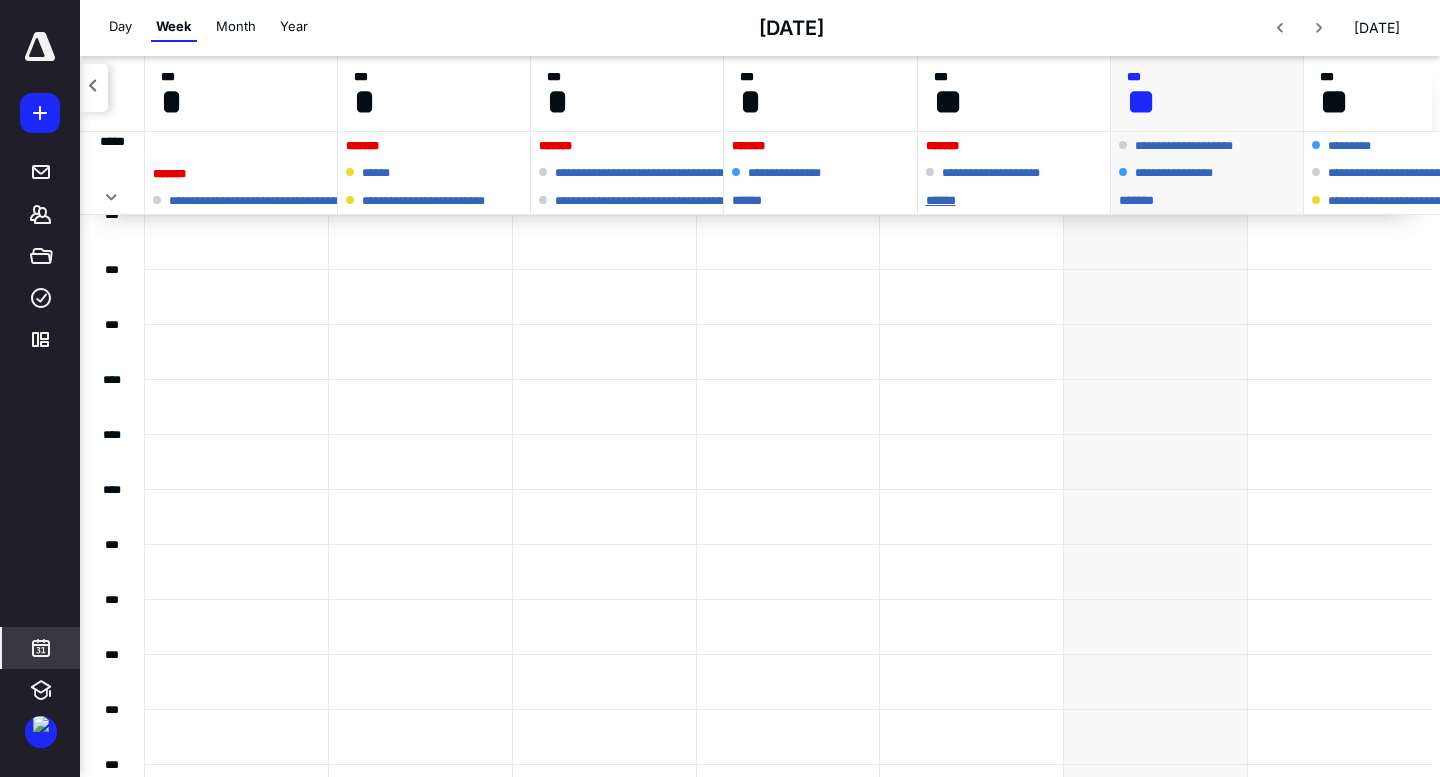 click on "* ****" at bounding box center (1014, 200) 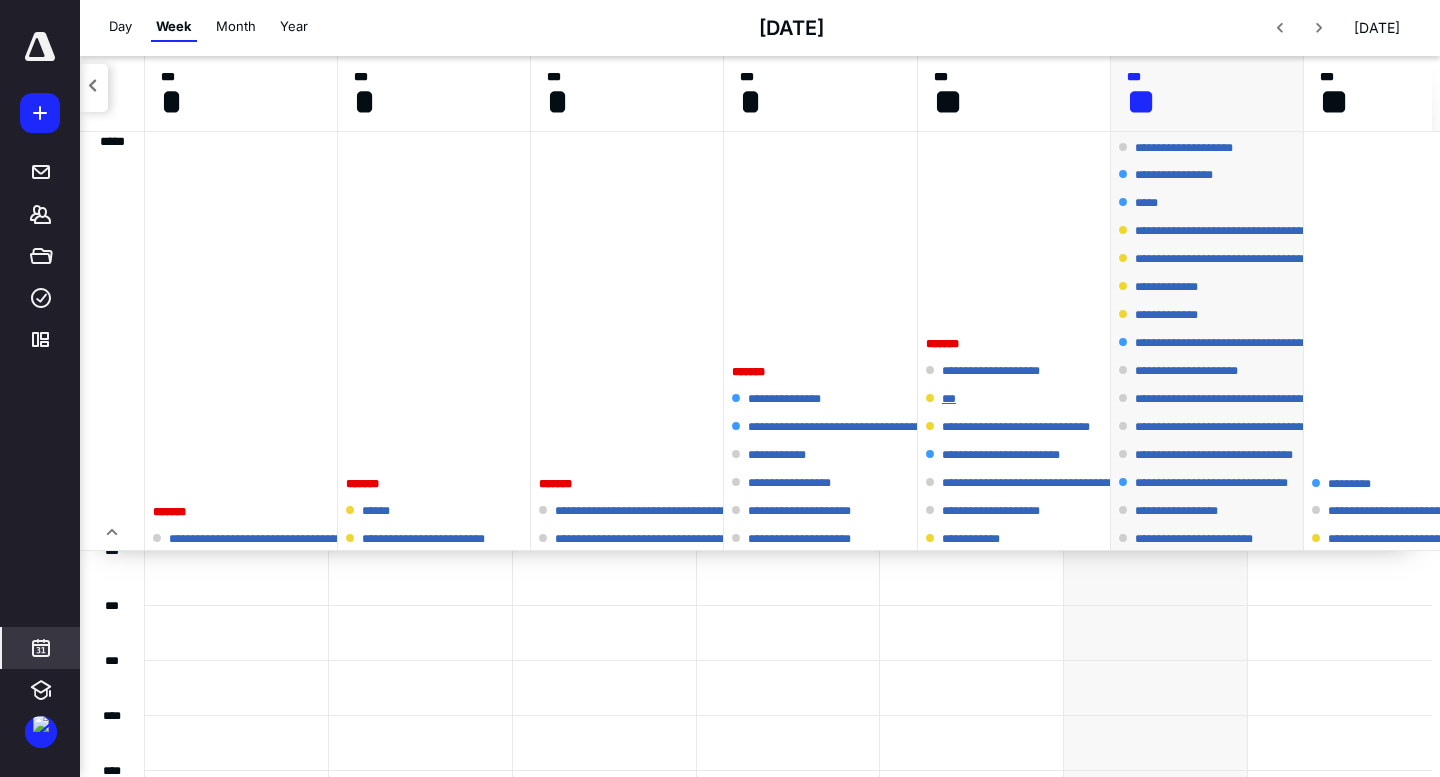 click on "***" at bounding box center [956, 399] 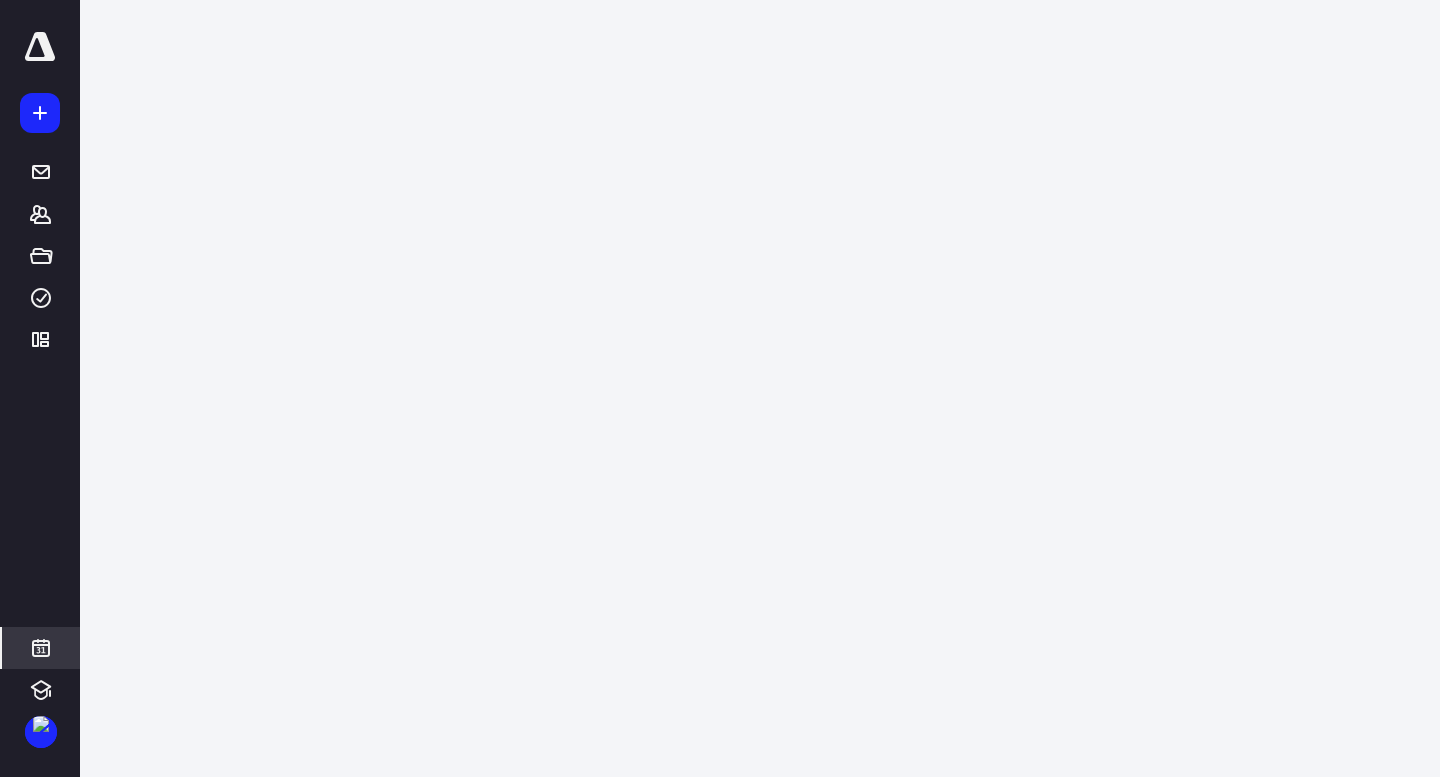 scroll, scrollTop: 0, scrollLeft: 0, axis: both 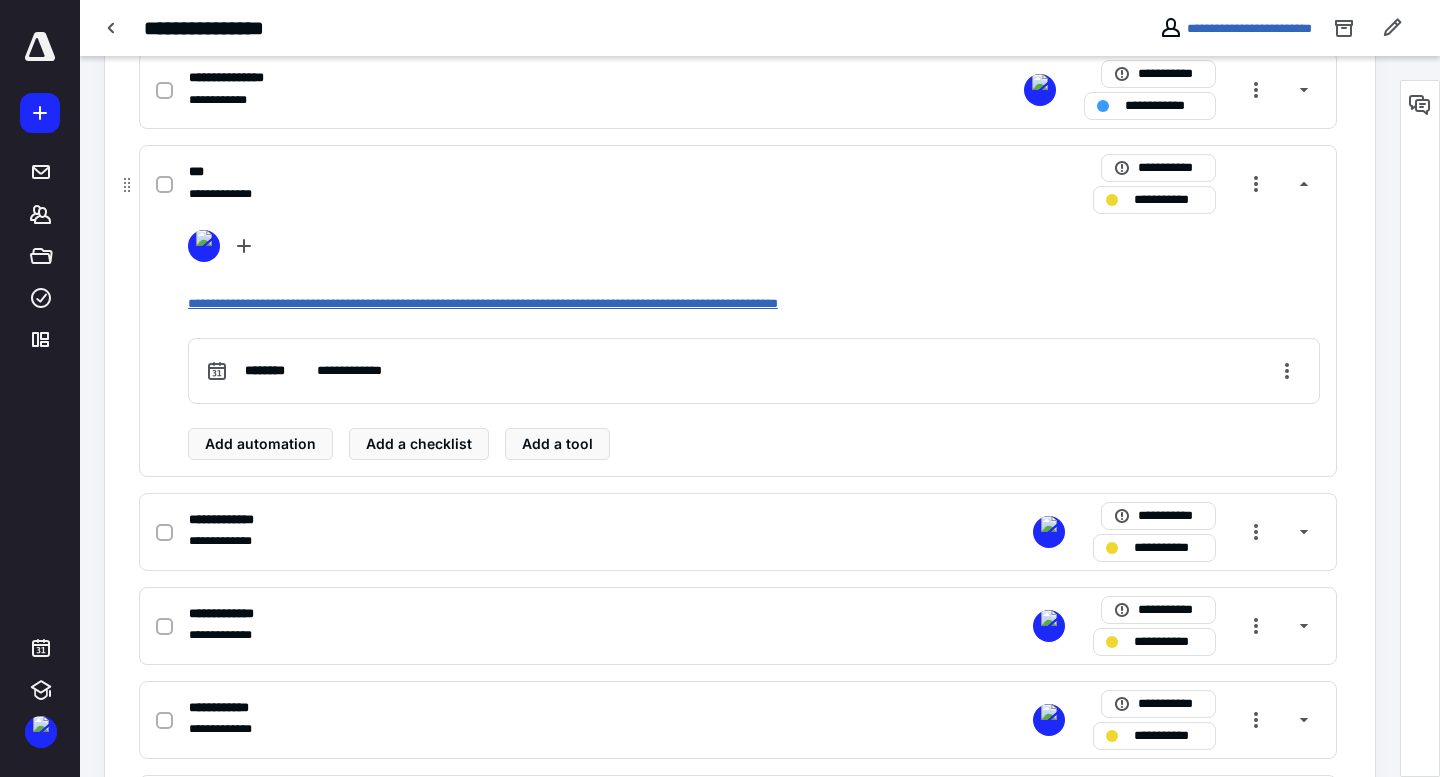 click on "**********" at bounding box center [483, 303] 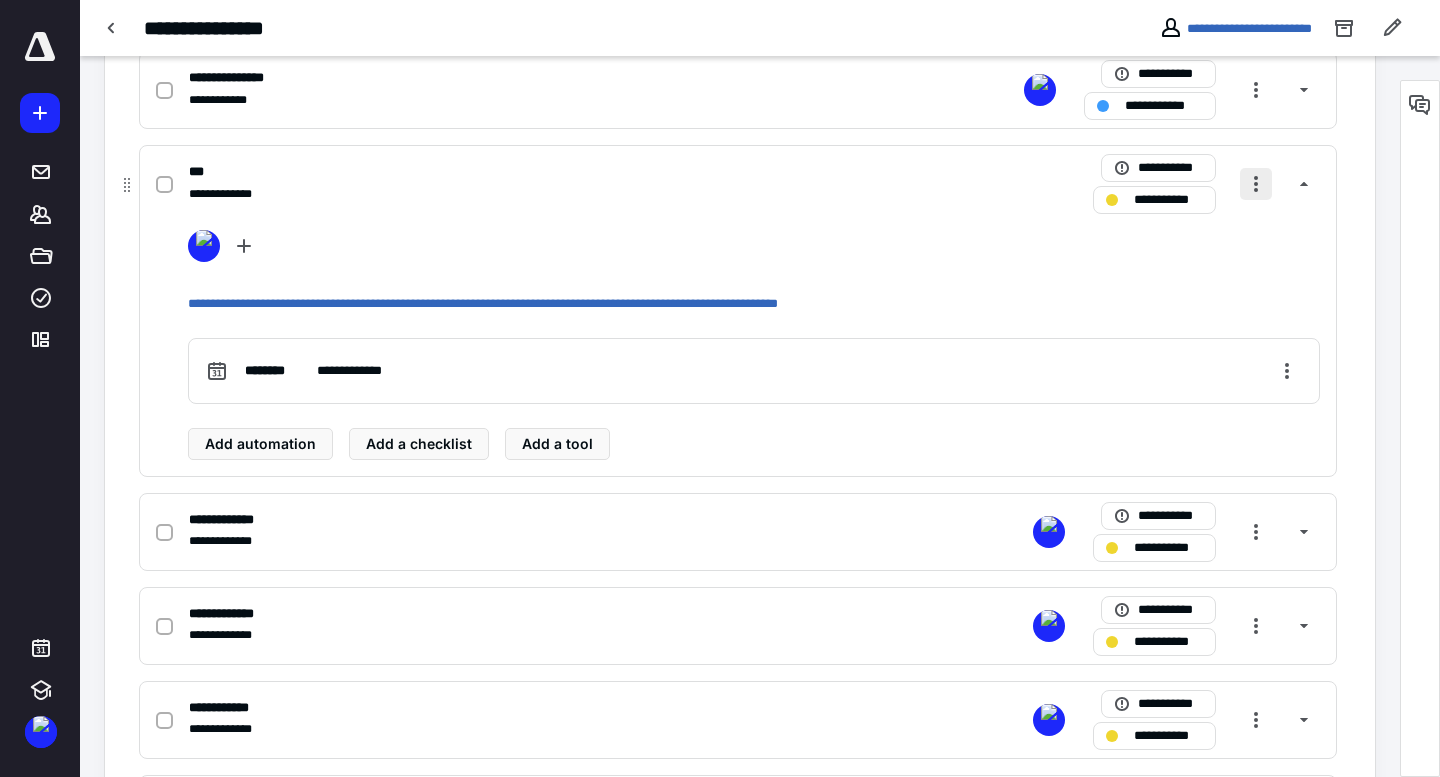 drag, startPoint x: 1249, startPoint y: 183, endPoint x: 1261, endPoint y: 198, distance: 19.209373 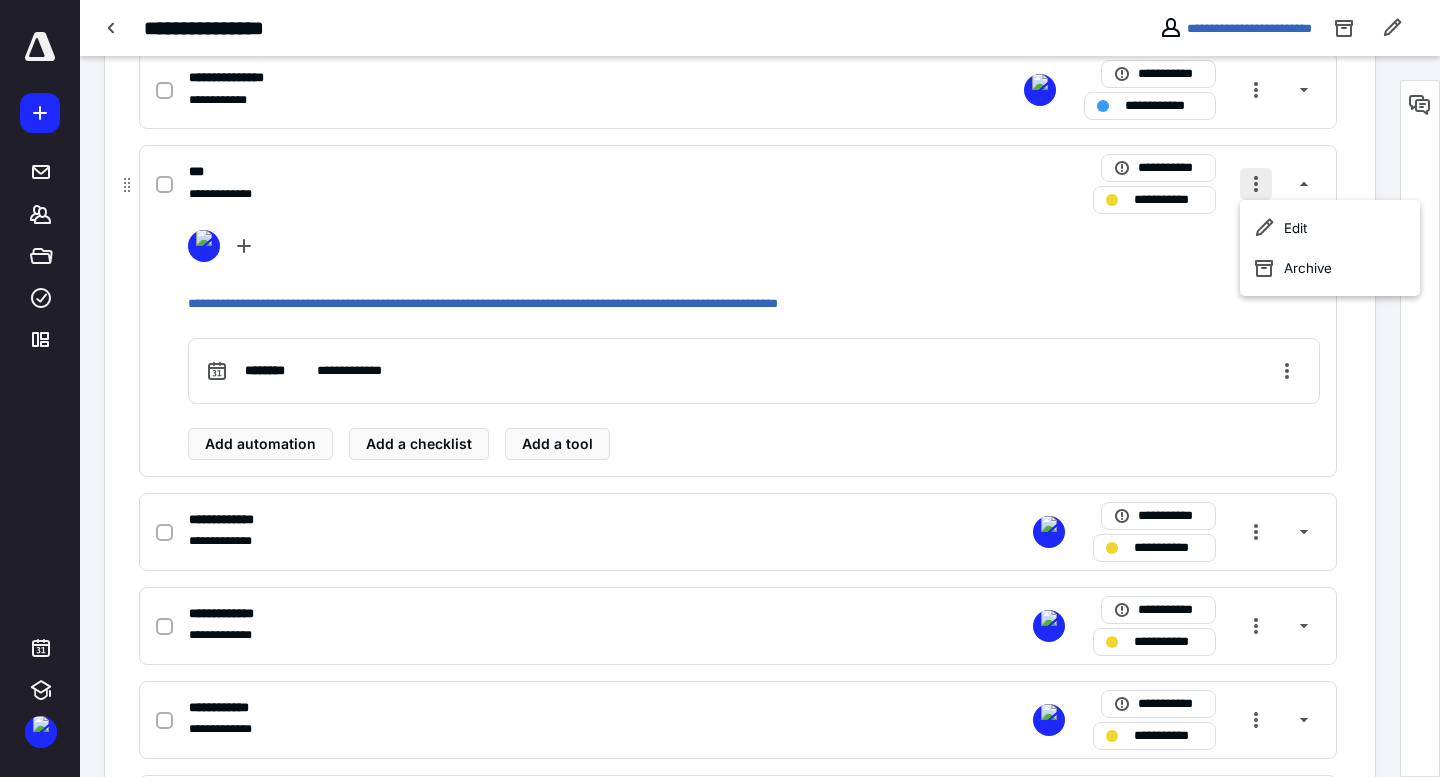 click 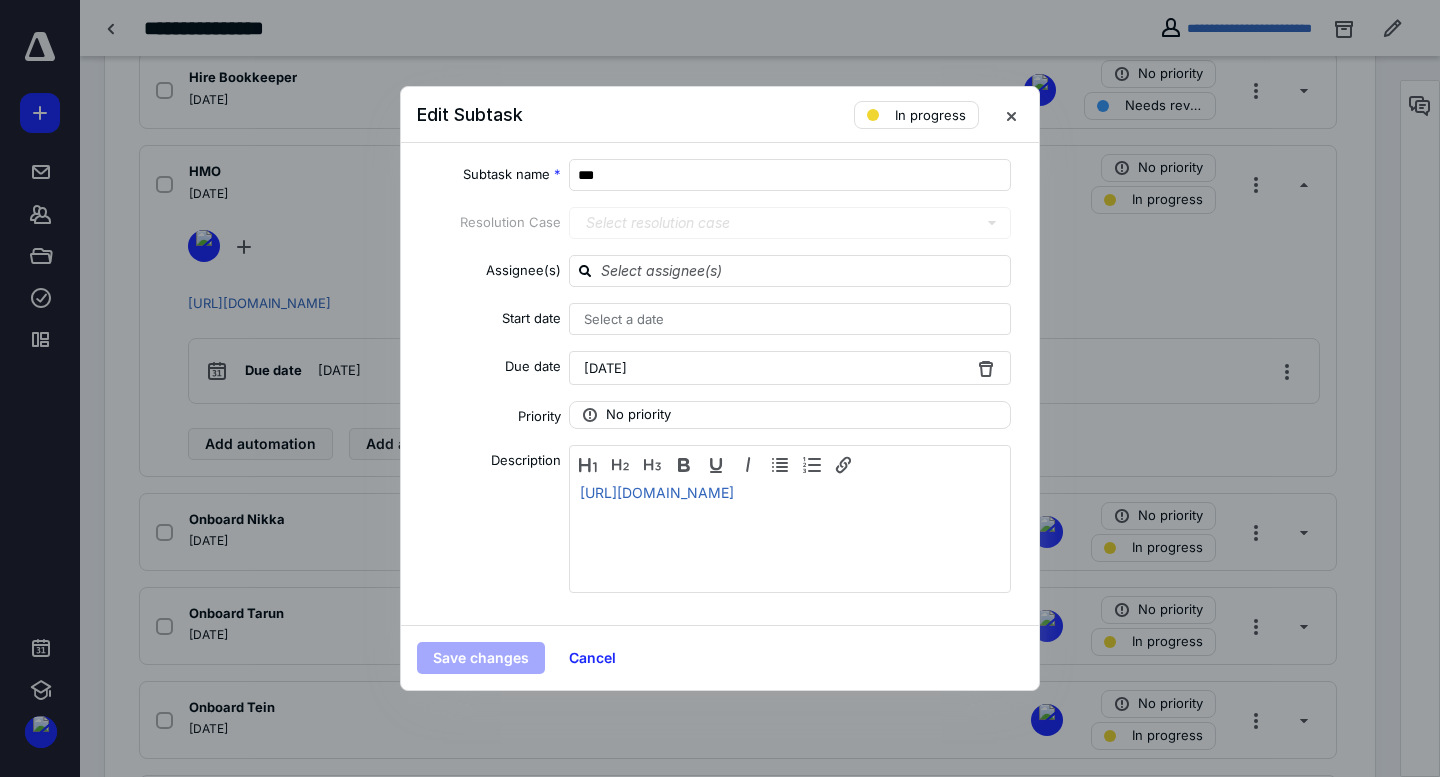 click on "[DATE]" at bounding box center [790, 368] 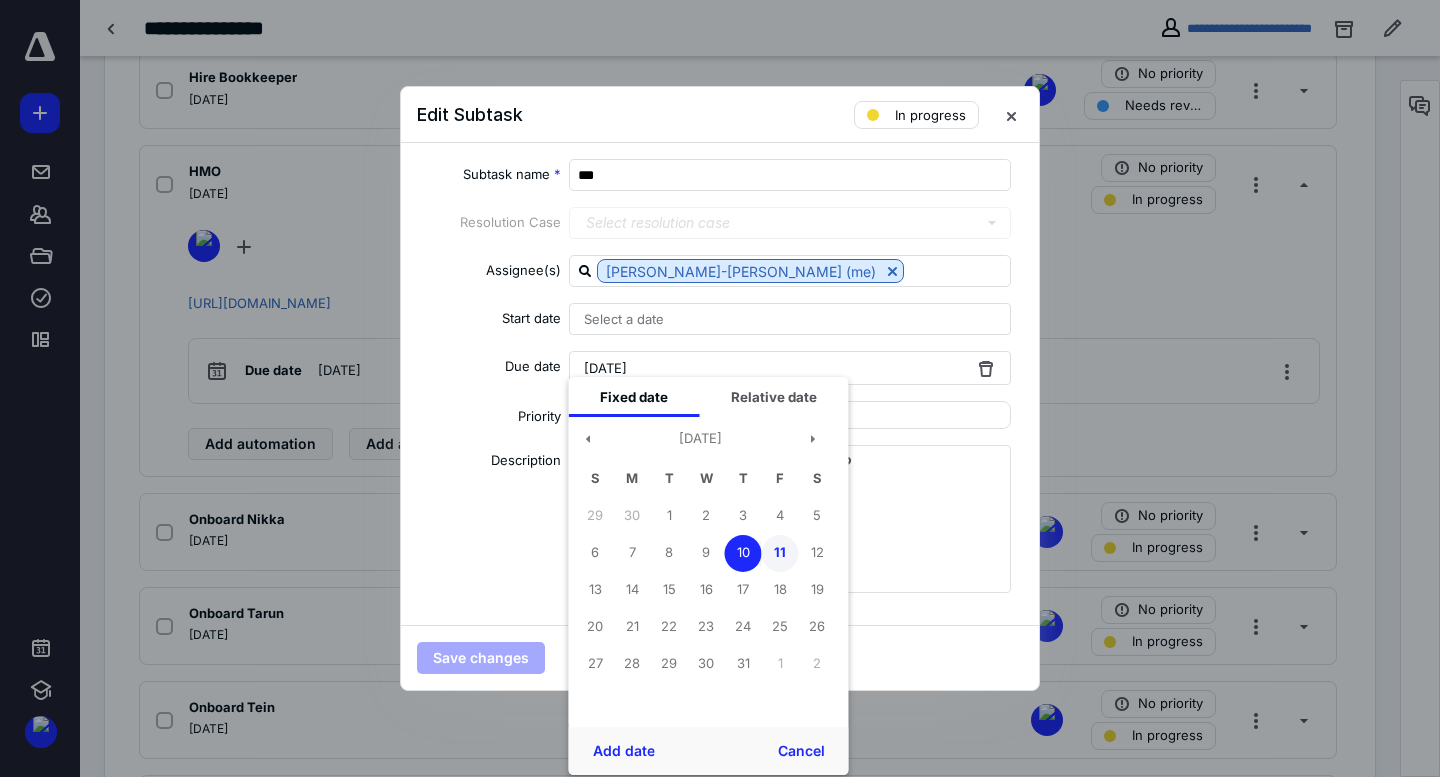 click on "11" at bounding box center (780, 553) 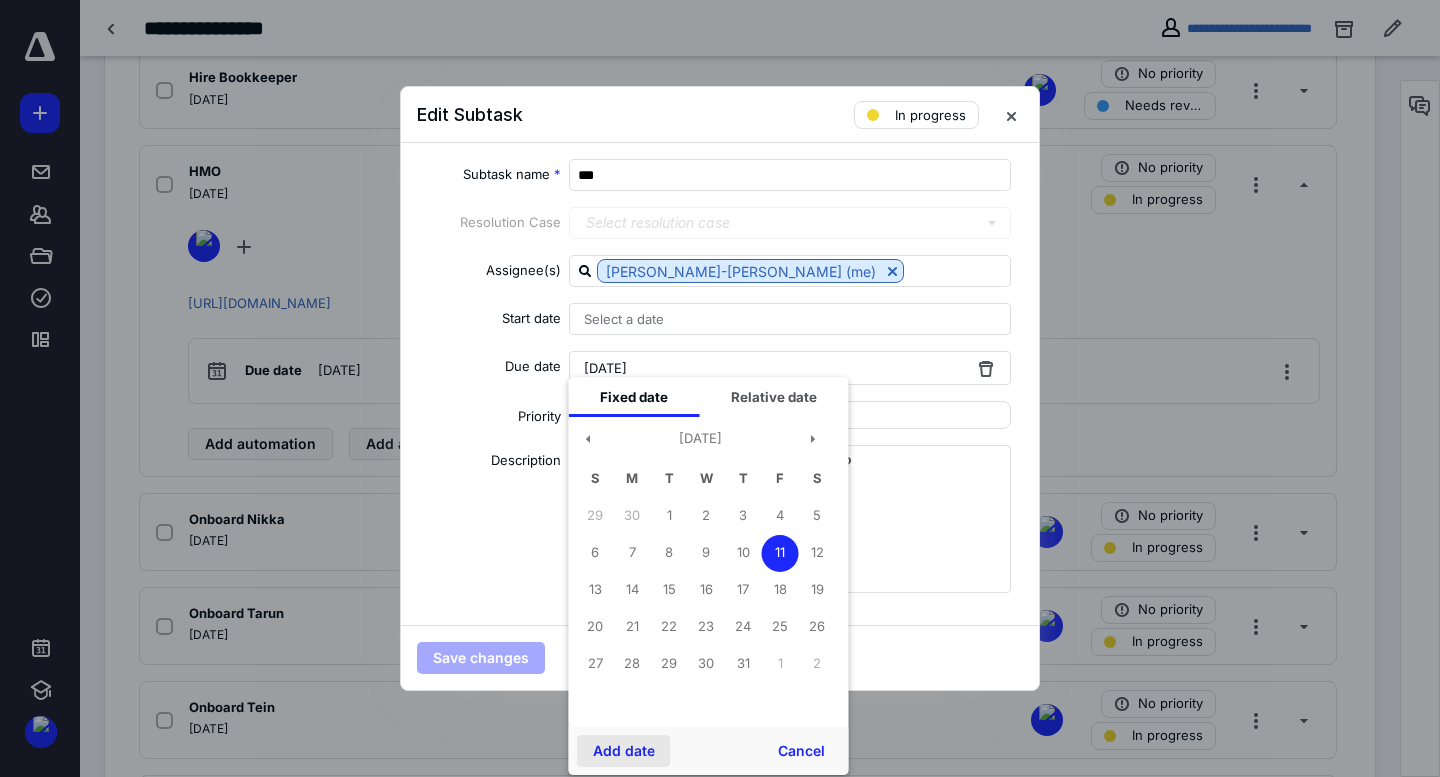 click on "Add date" at bounding box center (624, 751) 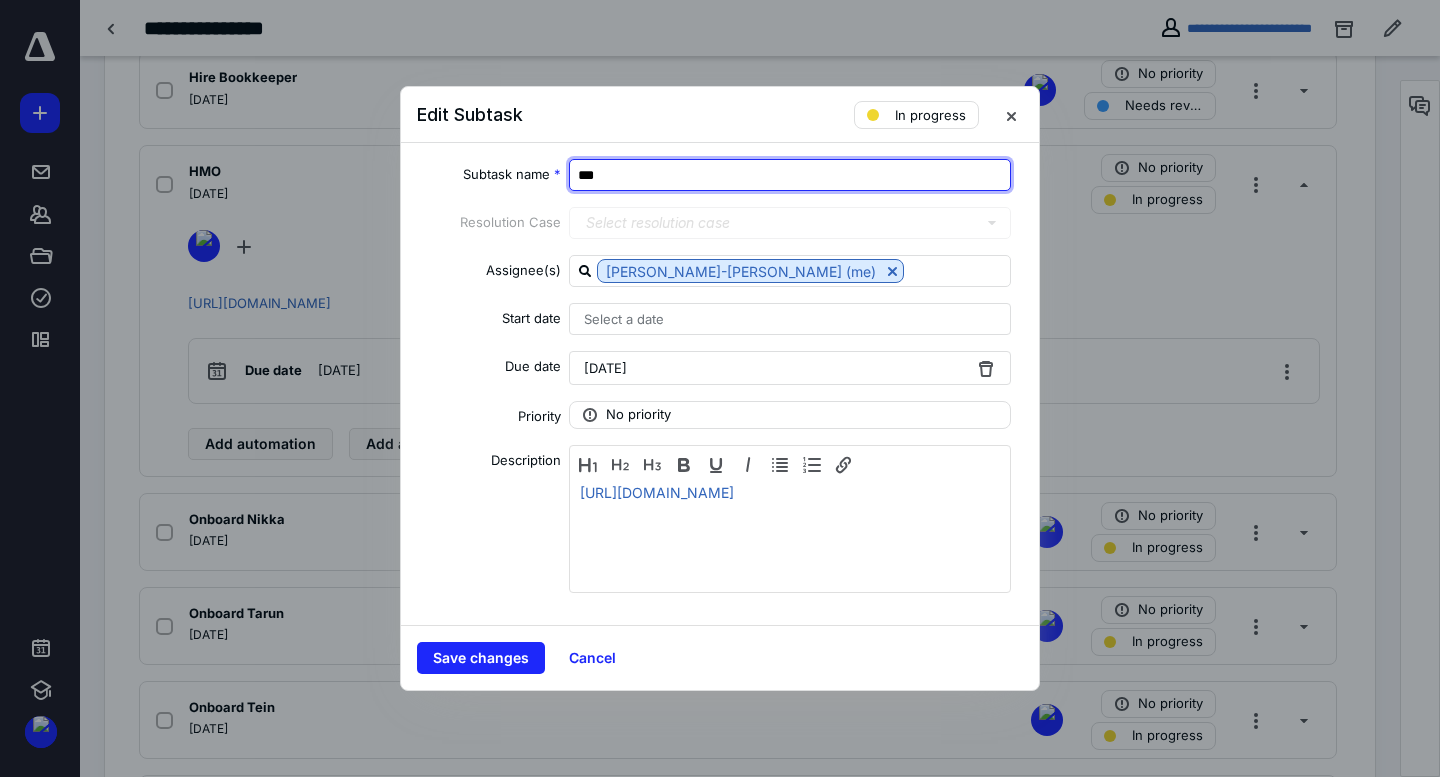 click on "***" at bounding box center [790, 175] 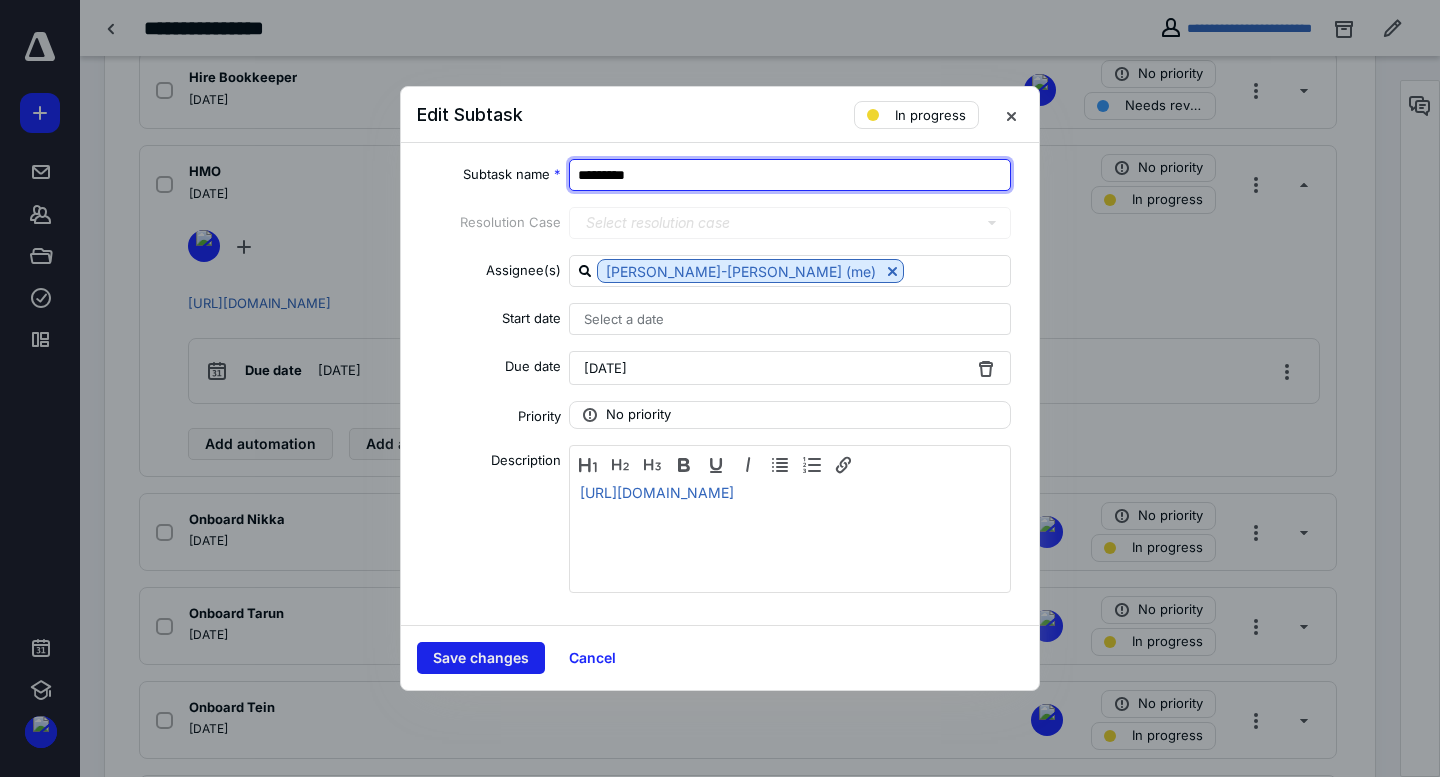 type on "*********" 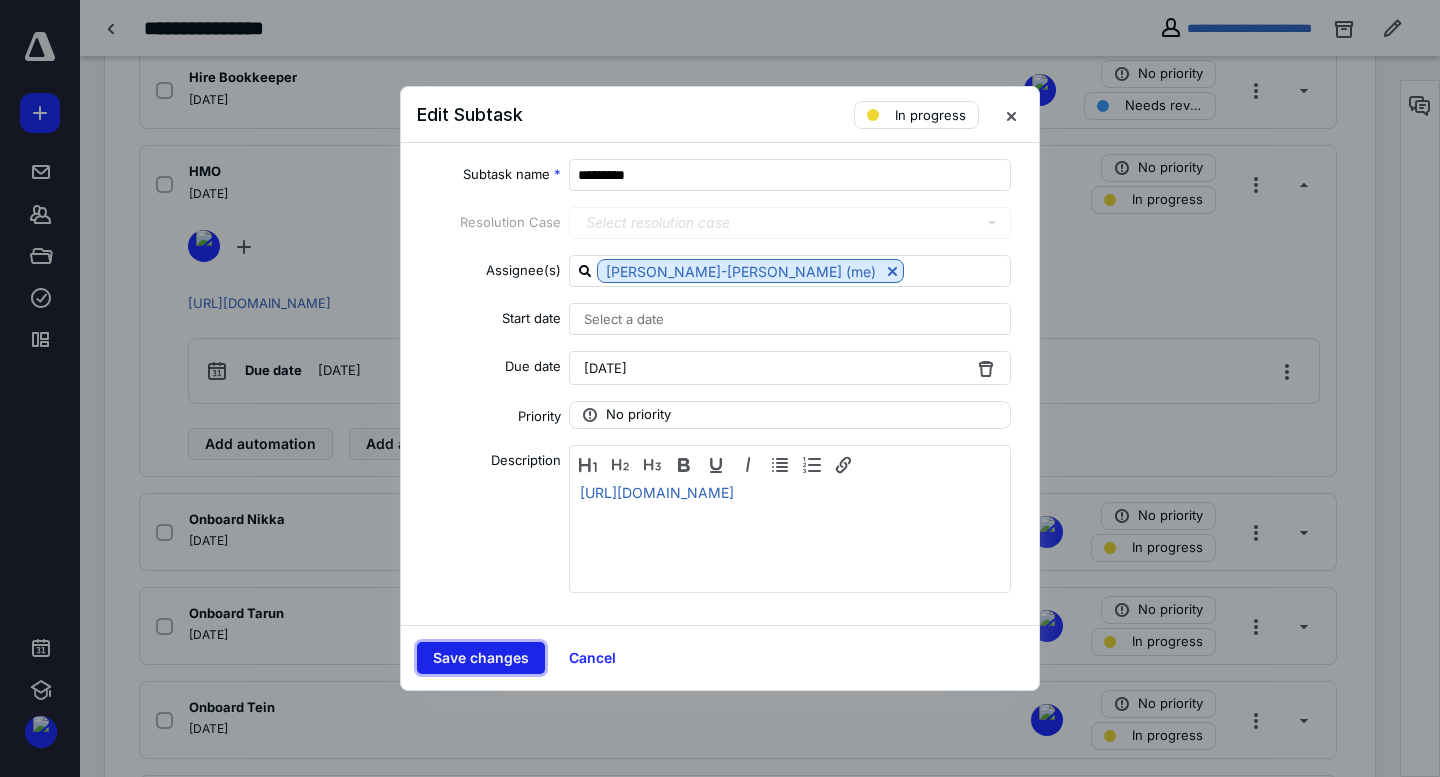 click on "Save changes" at bounding box center [481, 658] 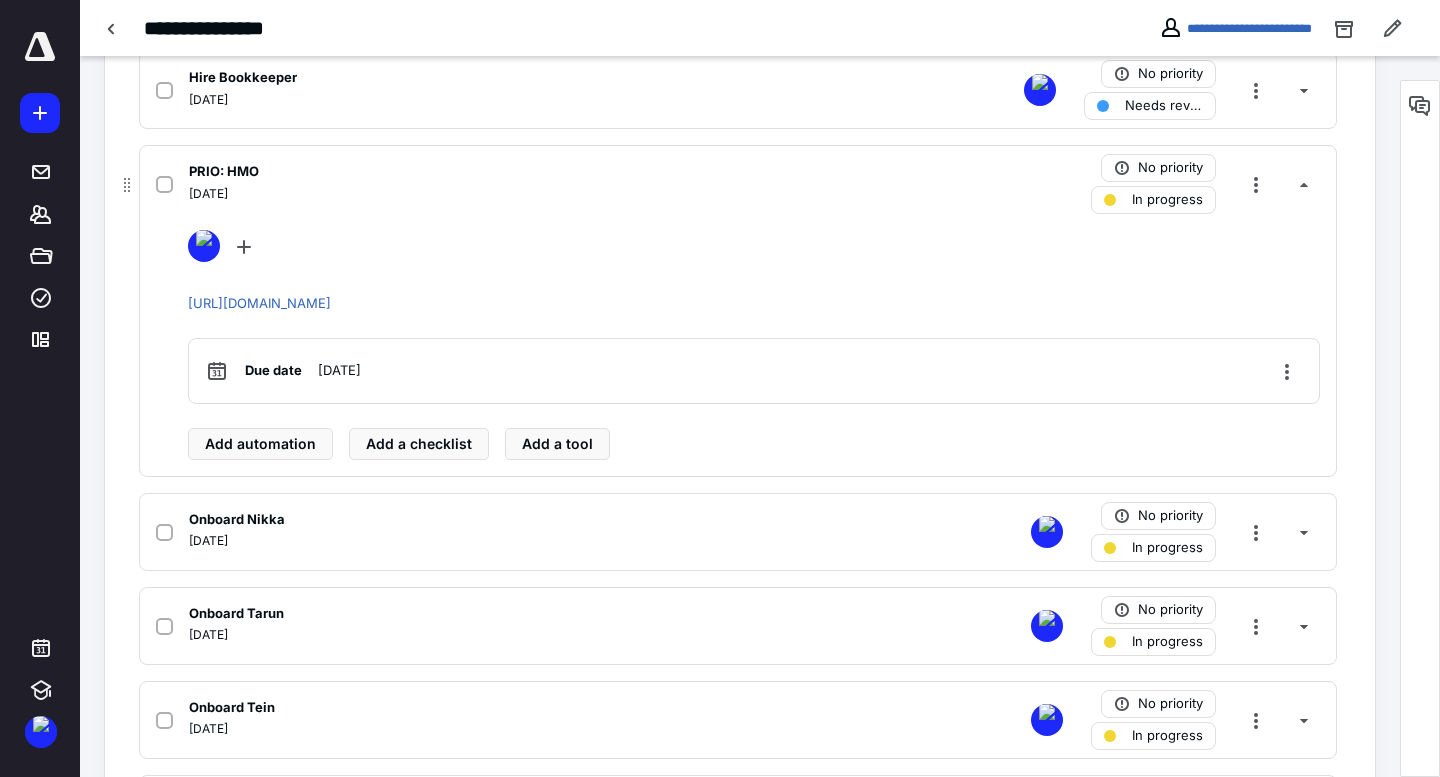 click on "[DATE]" at bounding box center [475, 194] 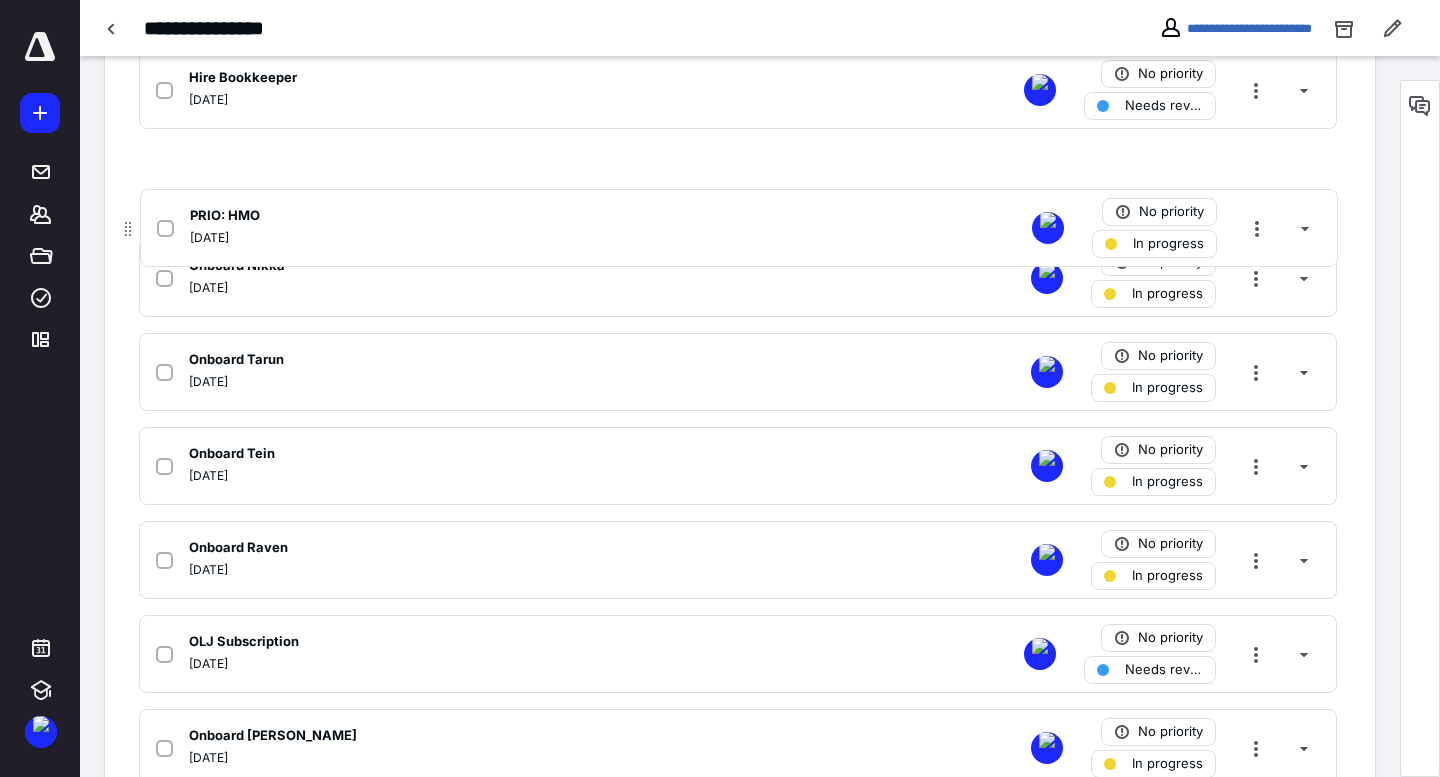scroll, scrollTop: 1466, scrollLeft: 0, axis: vertical 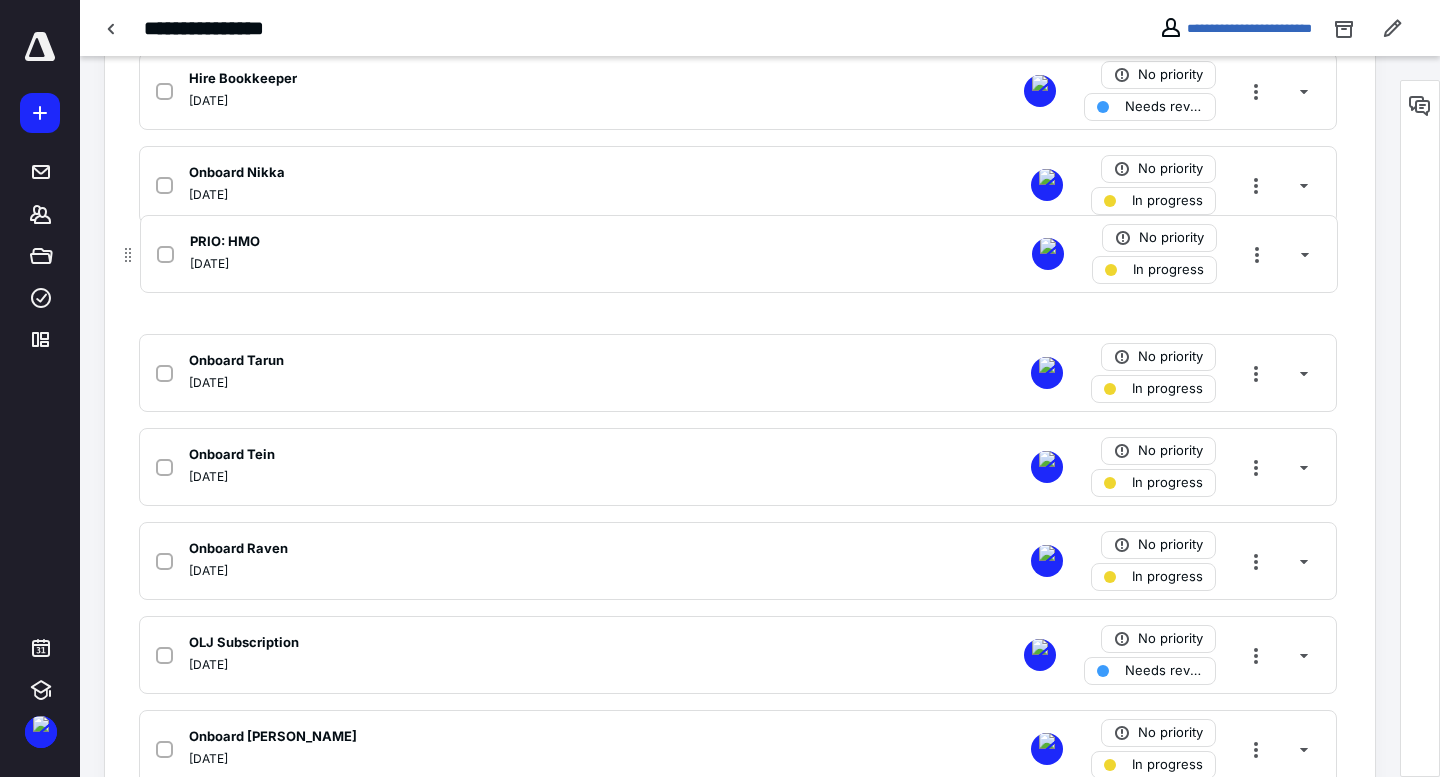 drag, startPoint x: 127, startPoint y: 182, endPoint x: 128, endPoint y: 260, distance: 78.00641 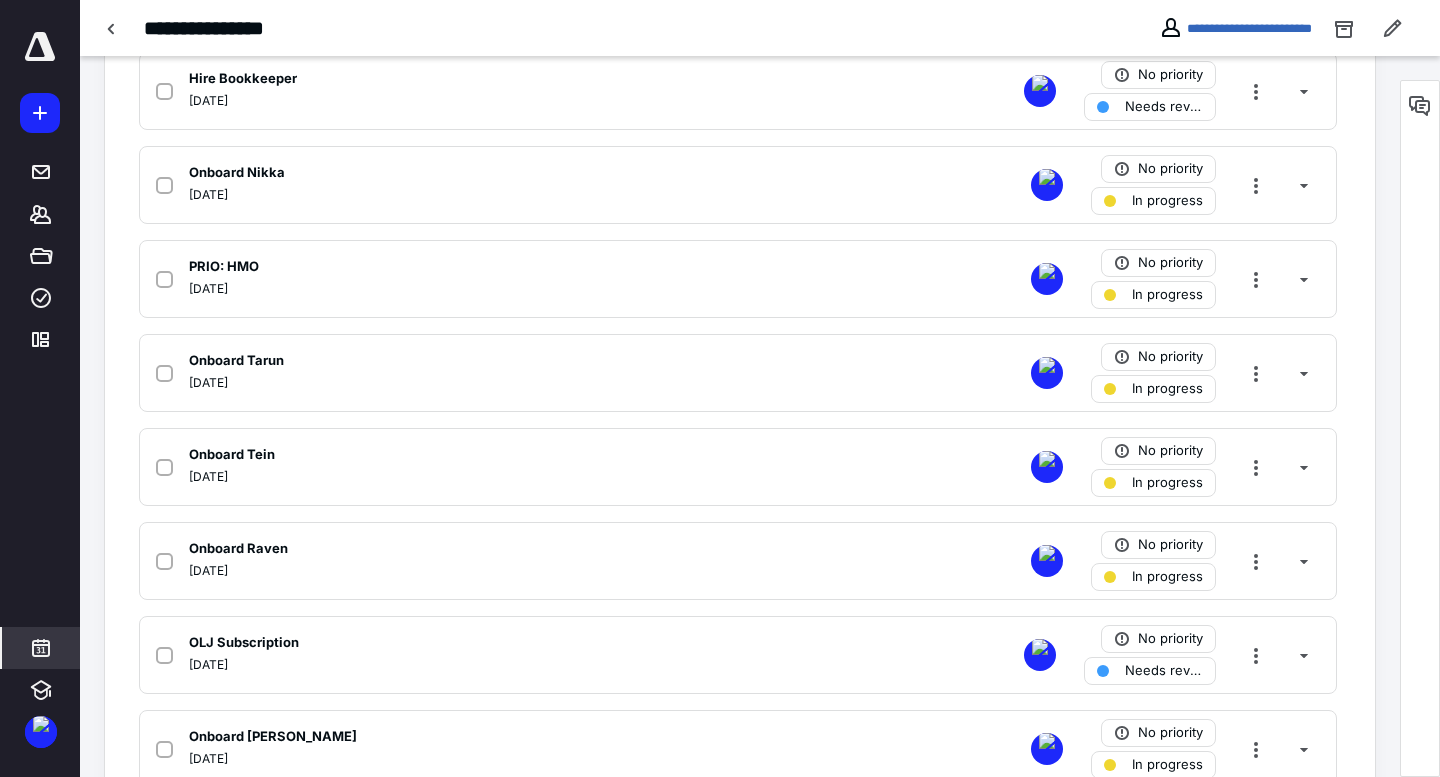 click at bounding box center [41, 648] 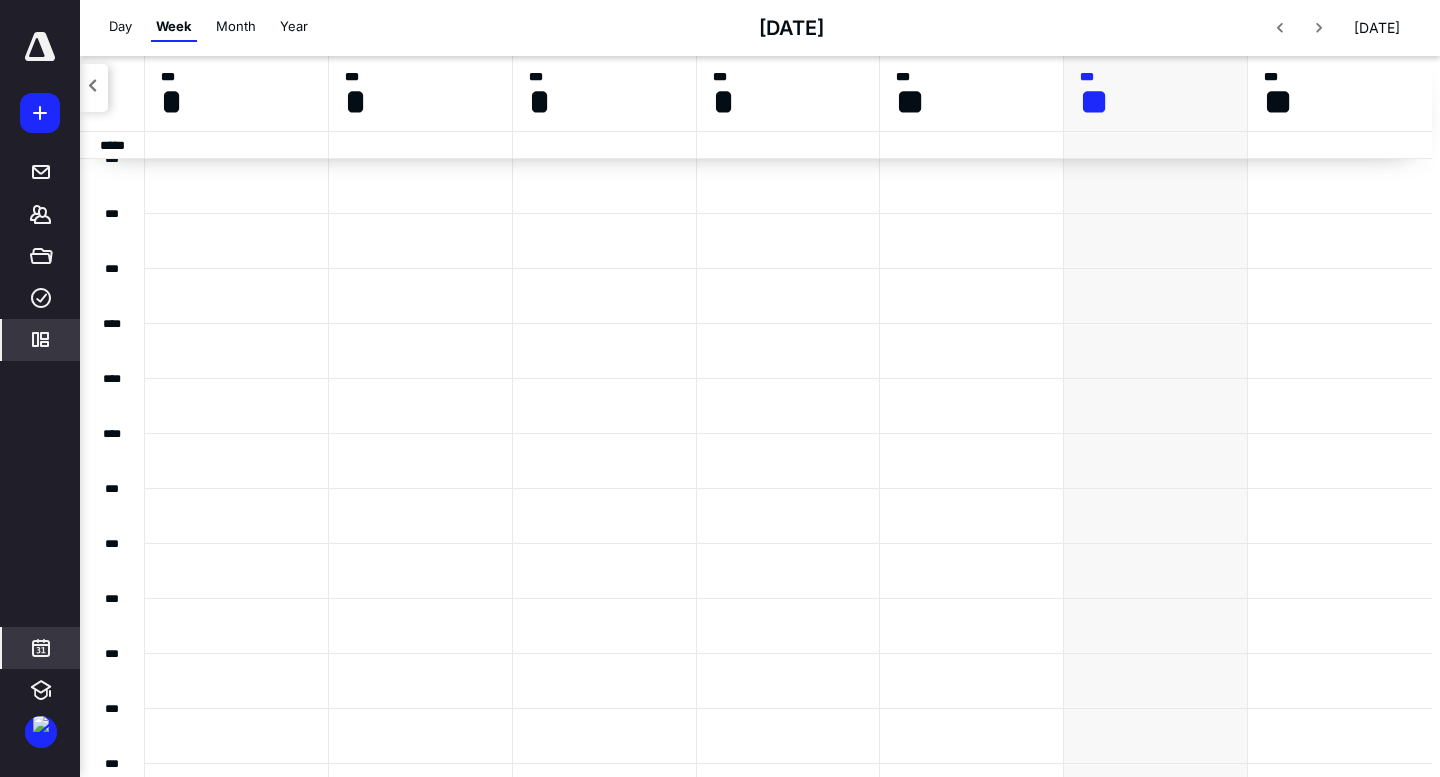 scroll, scrollTop: 386, scrollLeft: 0, axis: vertical 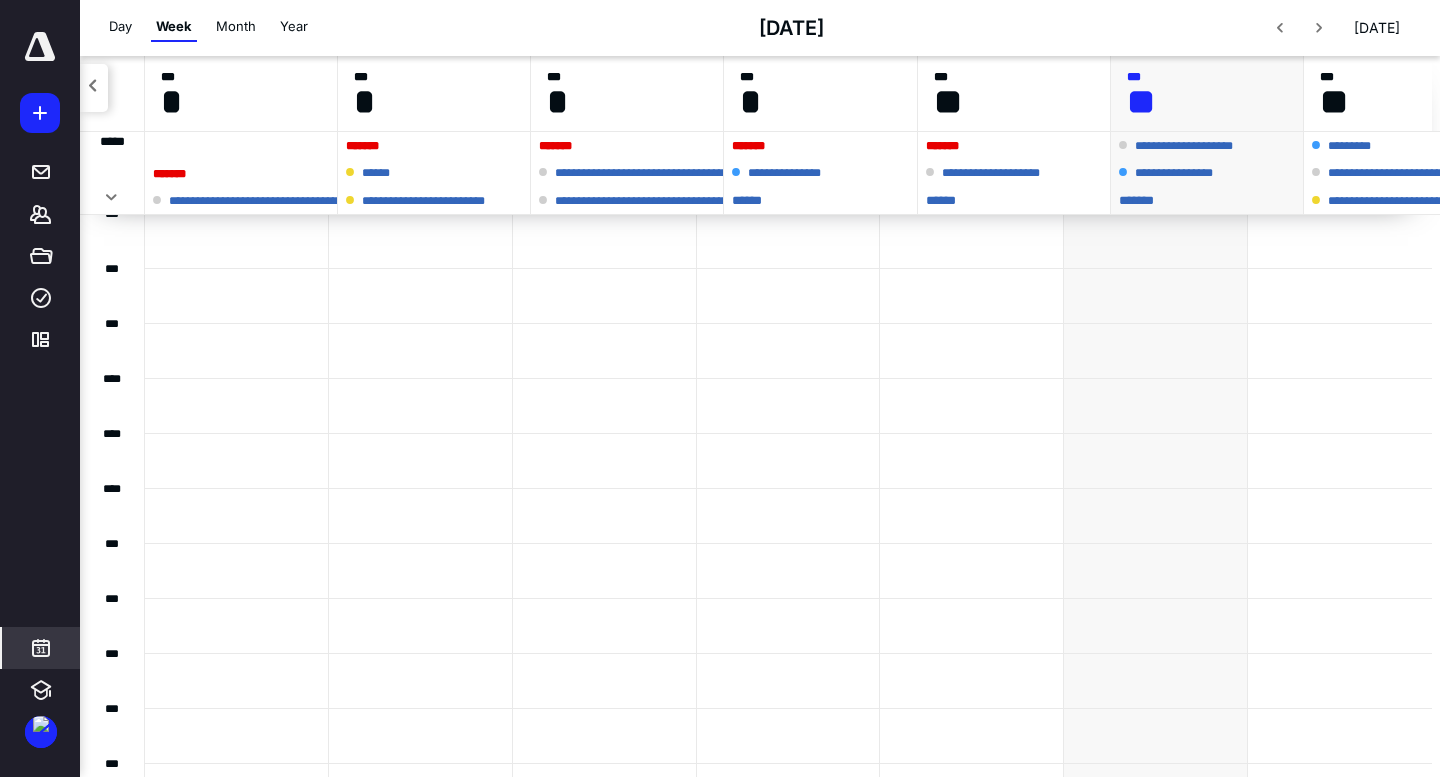 click on "* ****" at bounding box center [1014, 200] 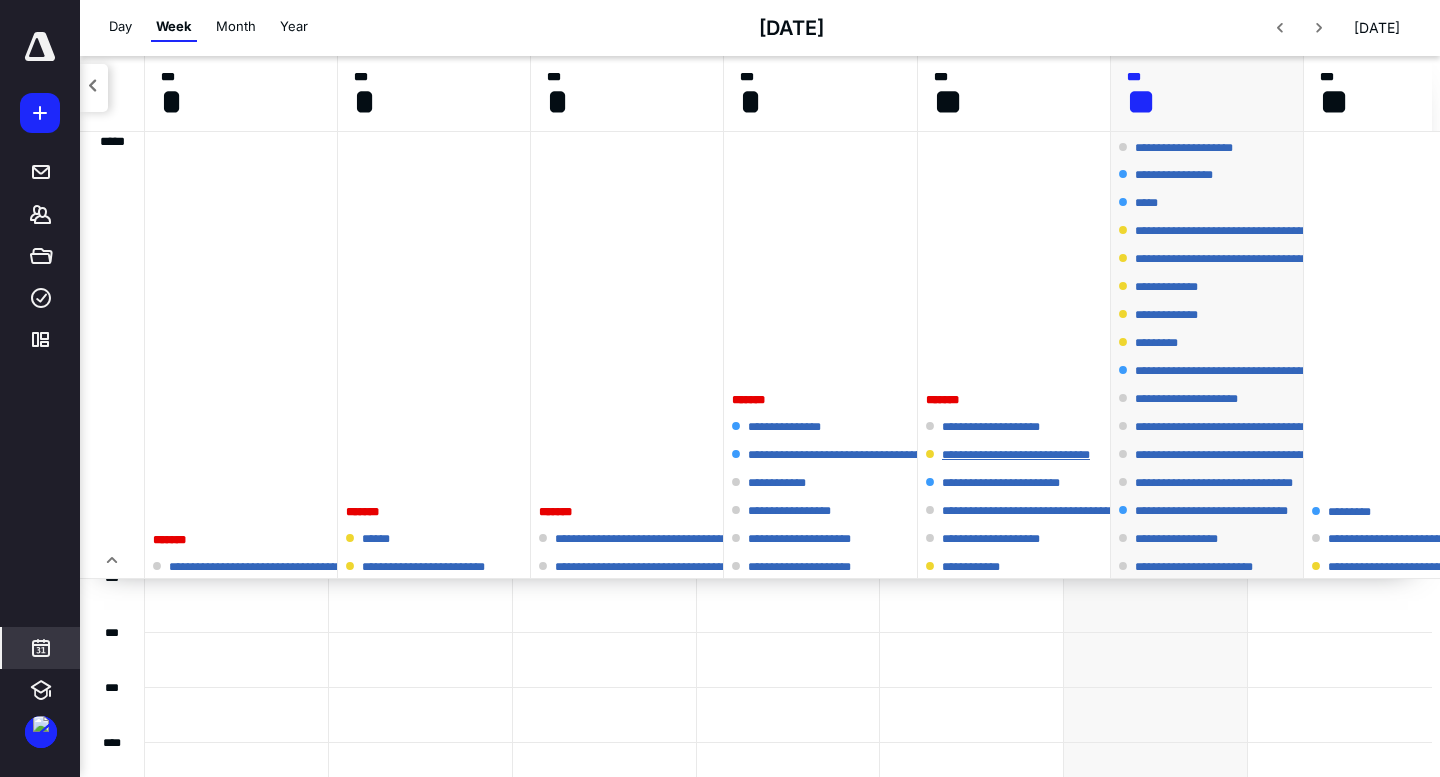 click on "**********" at bounding box center (1036, 455) 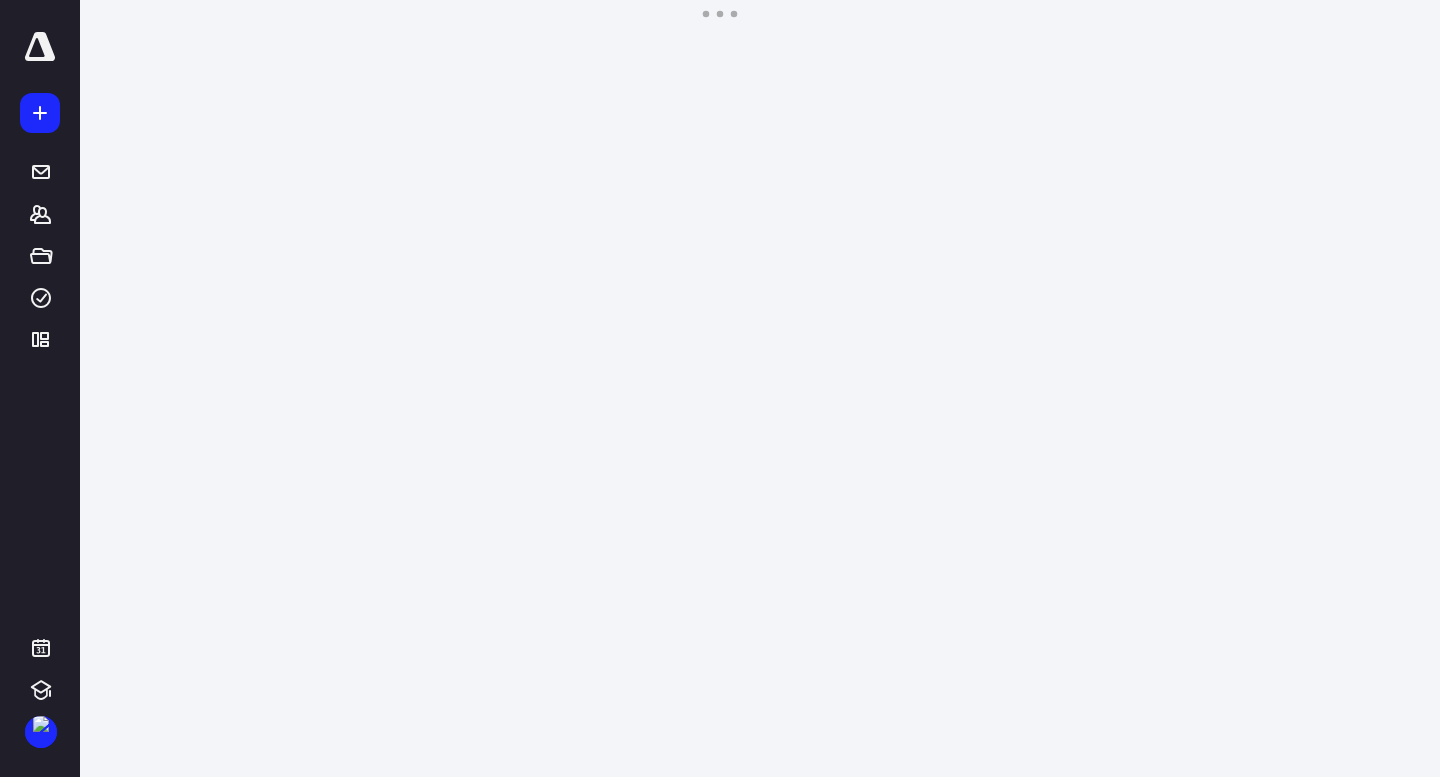 scroll, scrollTop: 0, scrollLeft: 0, axis: both 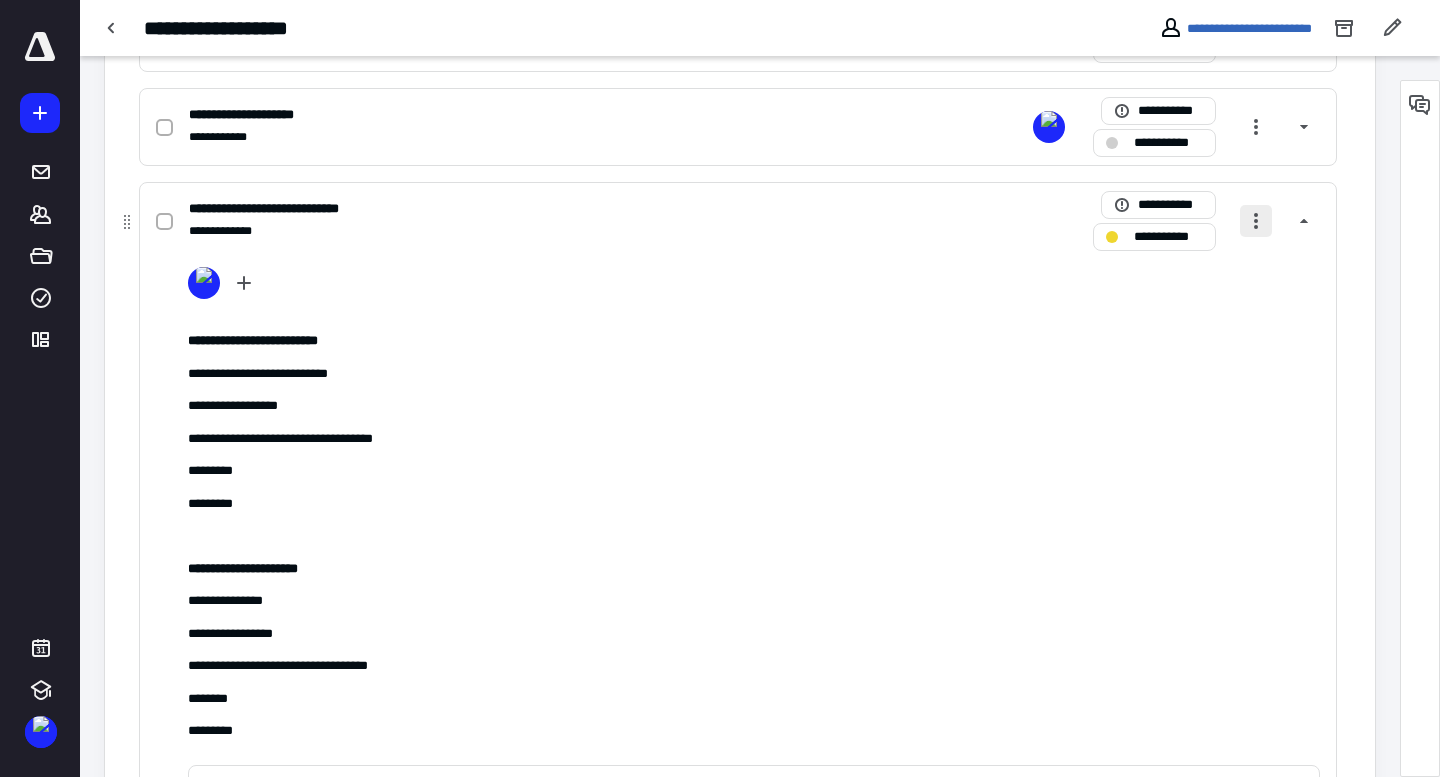 click at bounding box center (1256, 221) 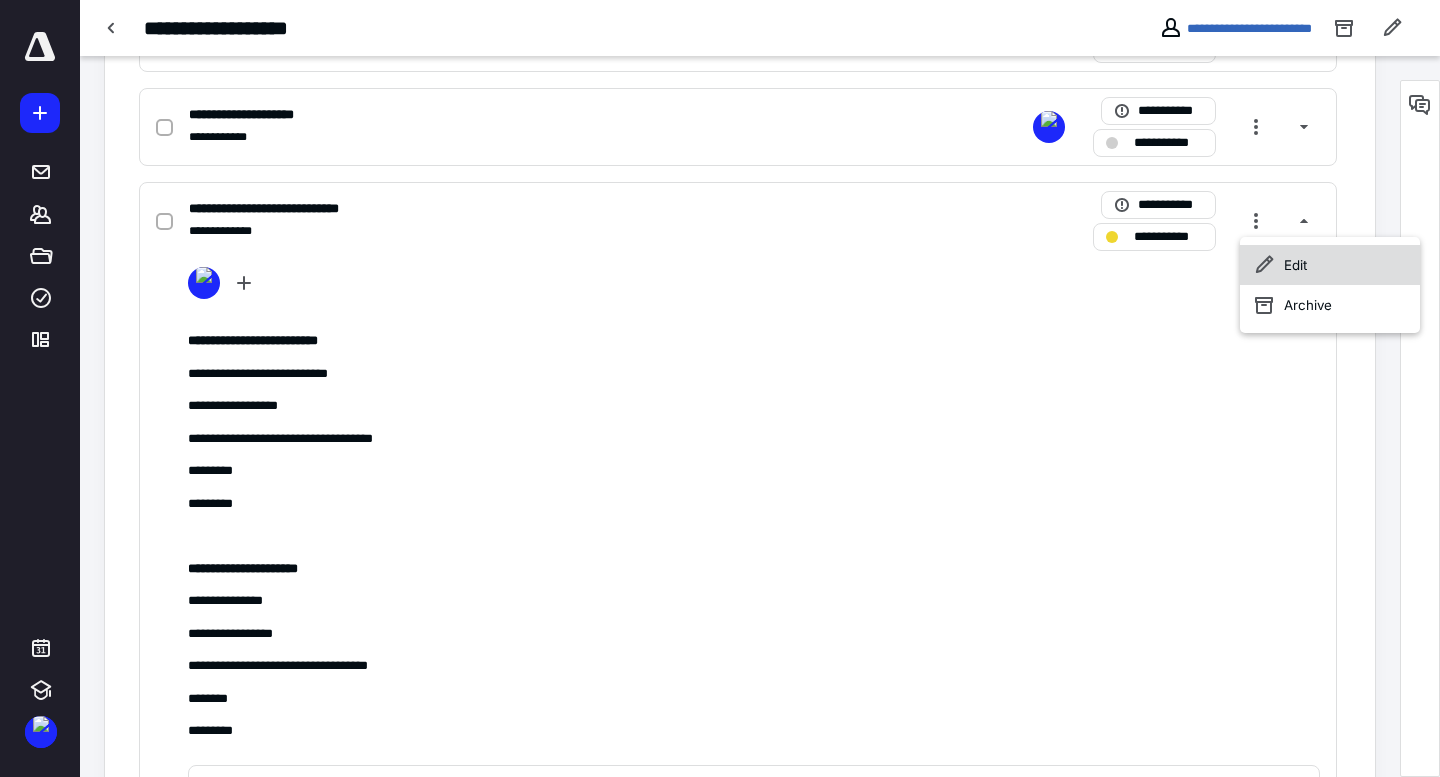 click on "Edit" at bounding box center (1330, 265) 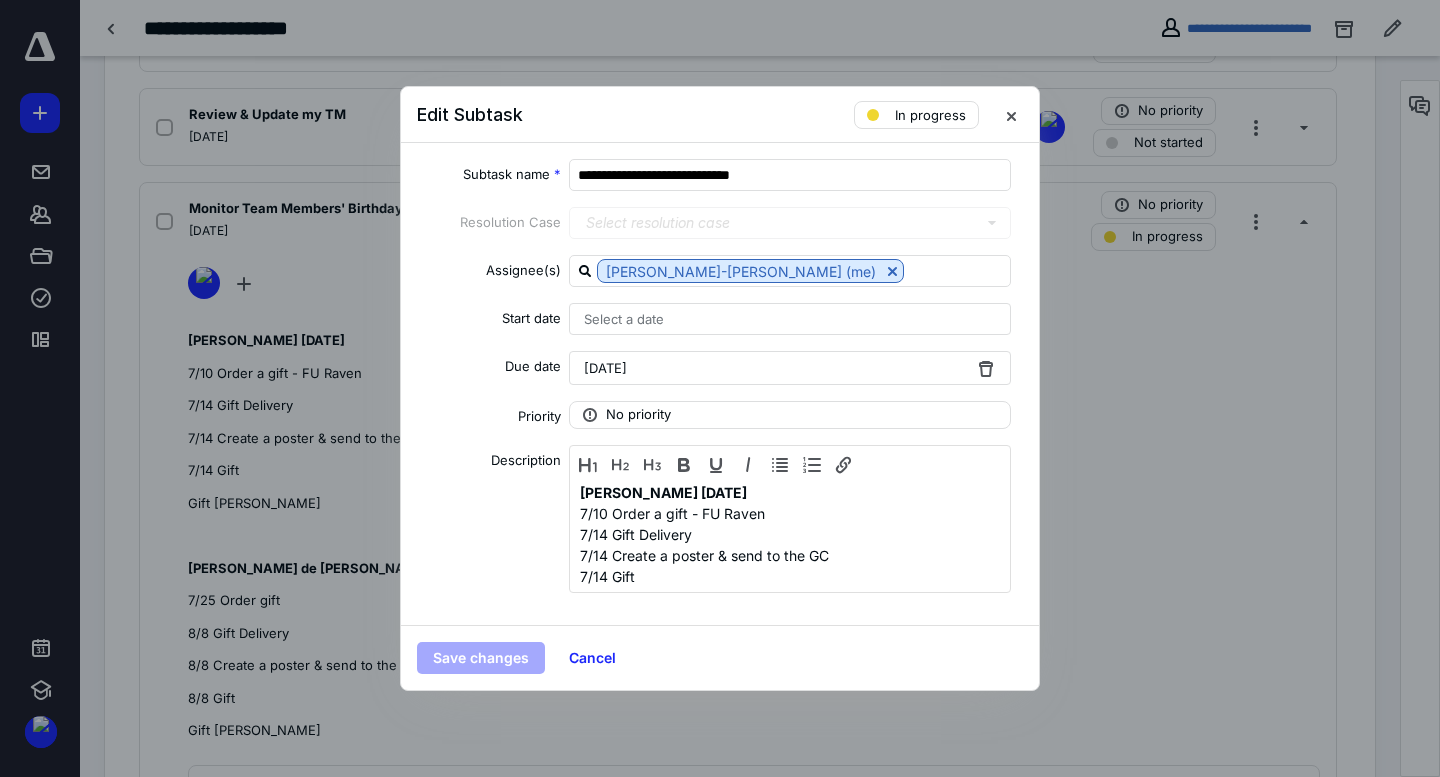 click on "[DATE]" at bounding box center [790, 368] 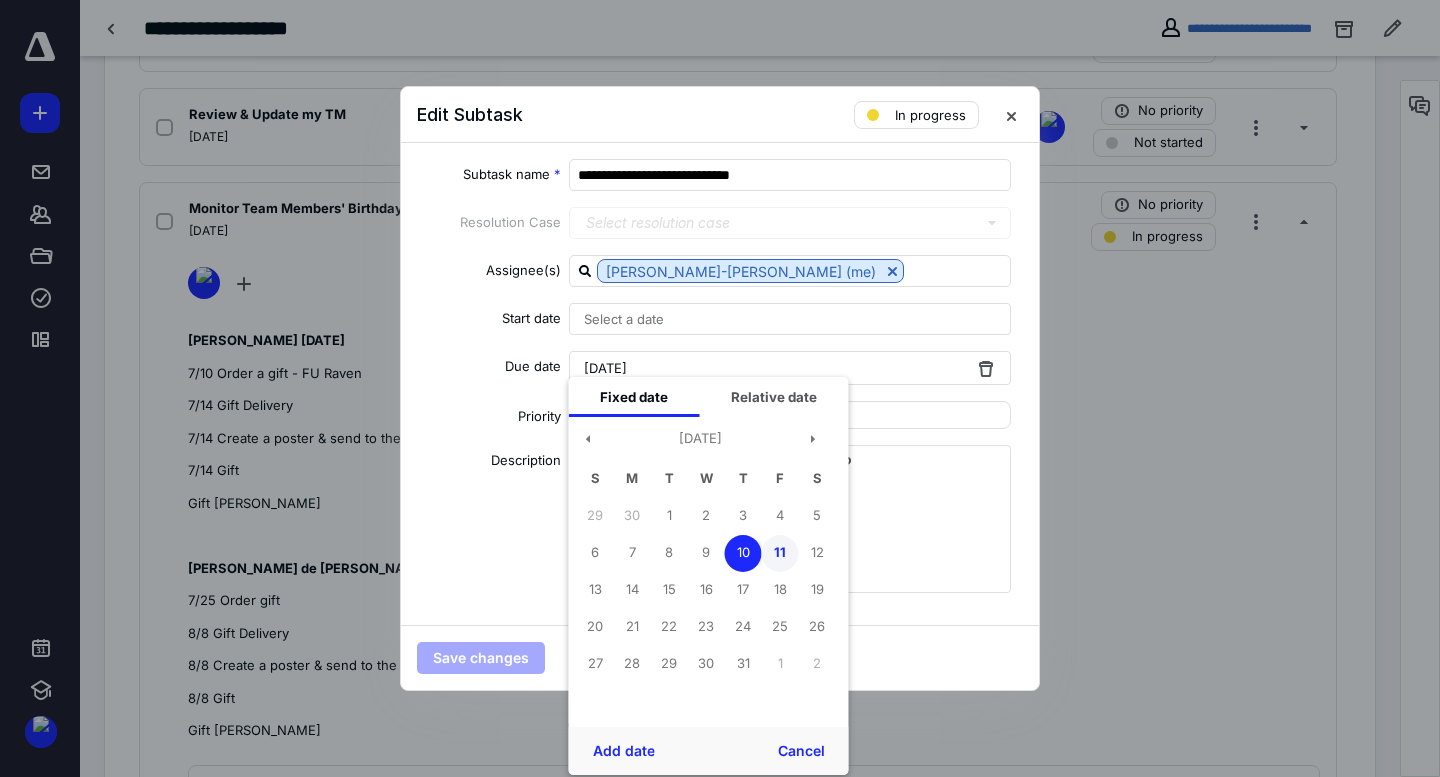 click on "11" at bounding box center [780, 553] 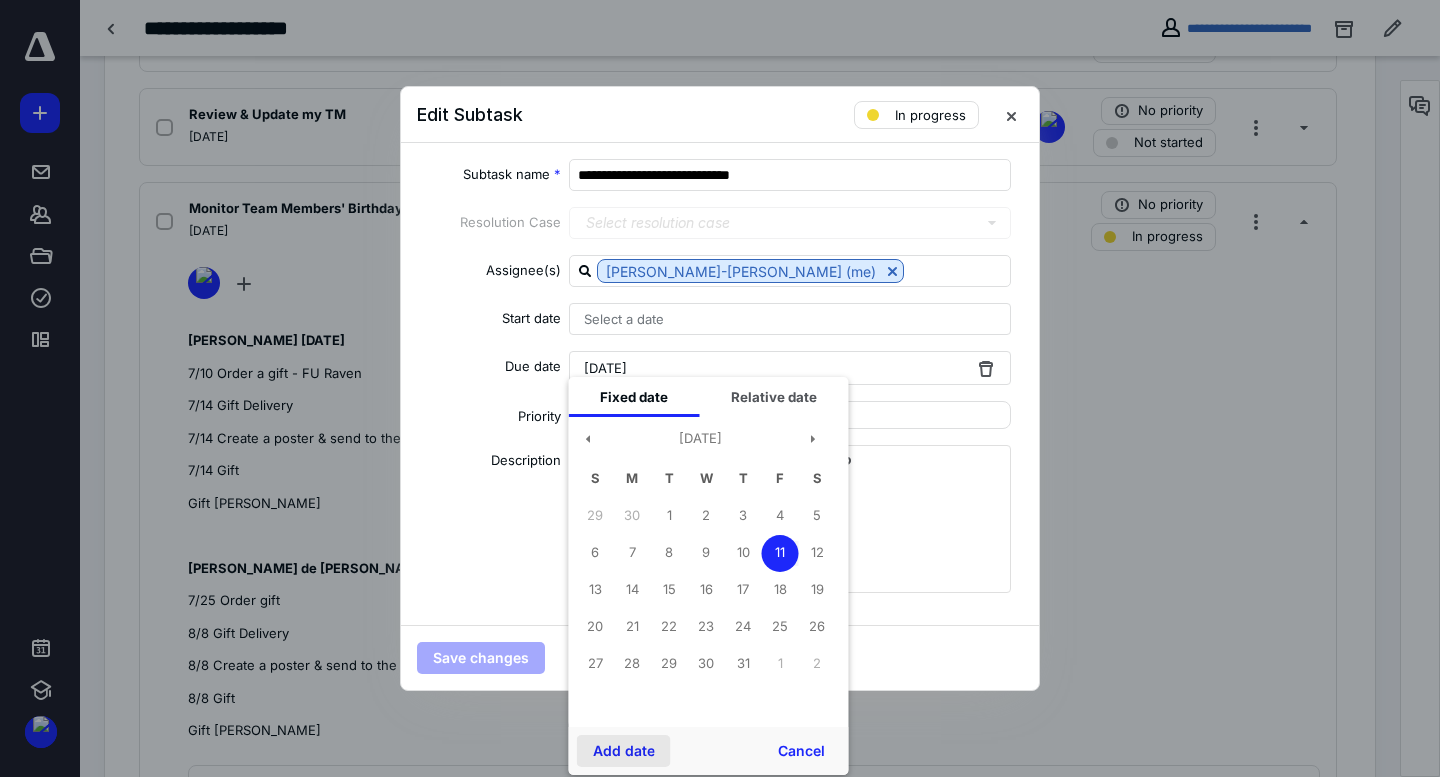 click on "Add date" at bounding box center (624, 751) 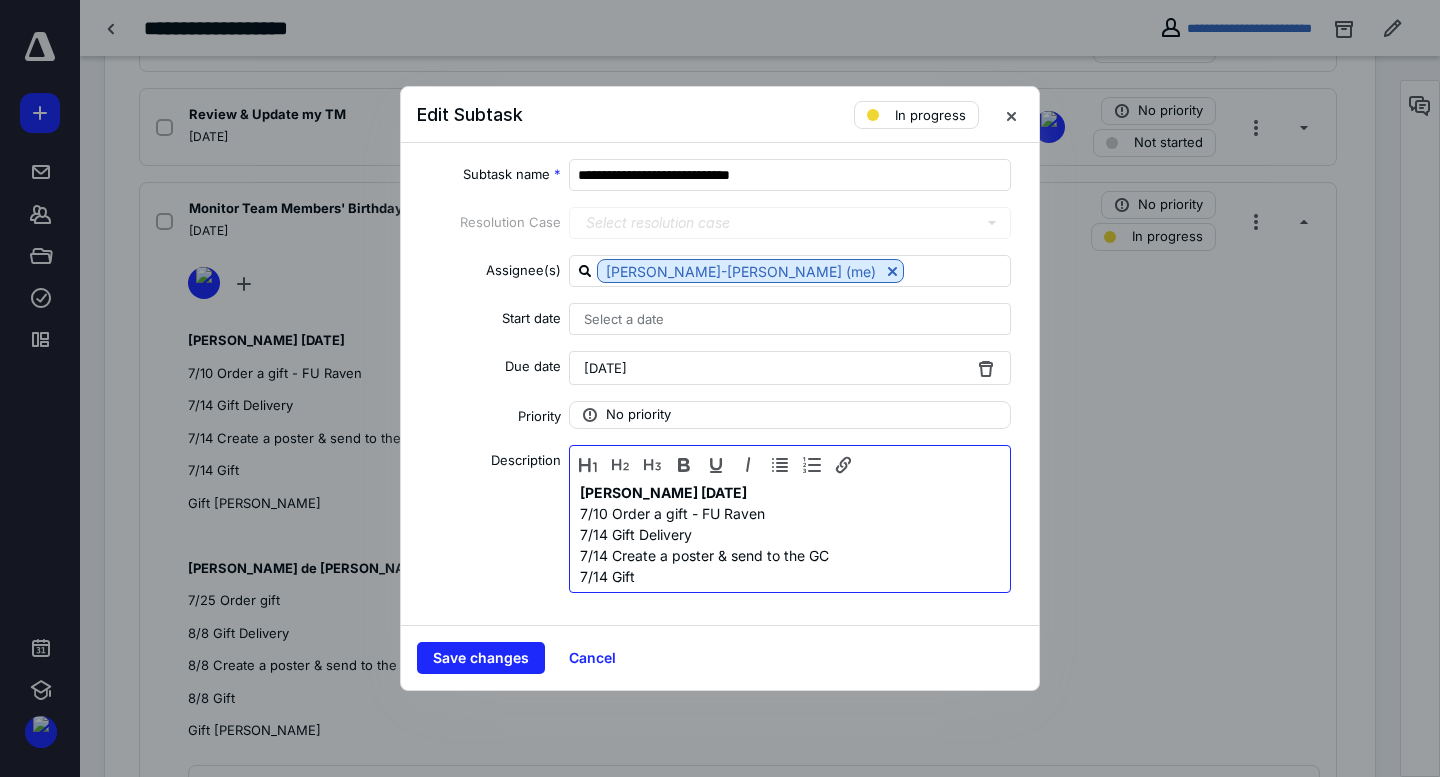 click on "7/10 Order a gift - FU Raven" at bounding box center (790, 513) 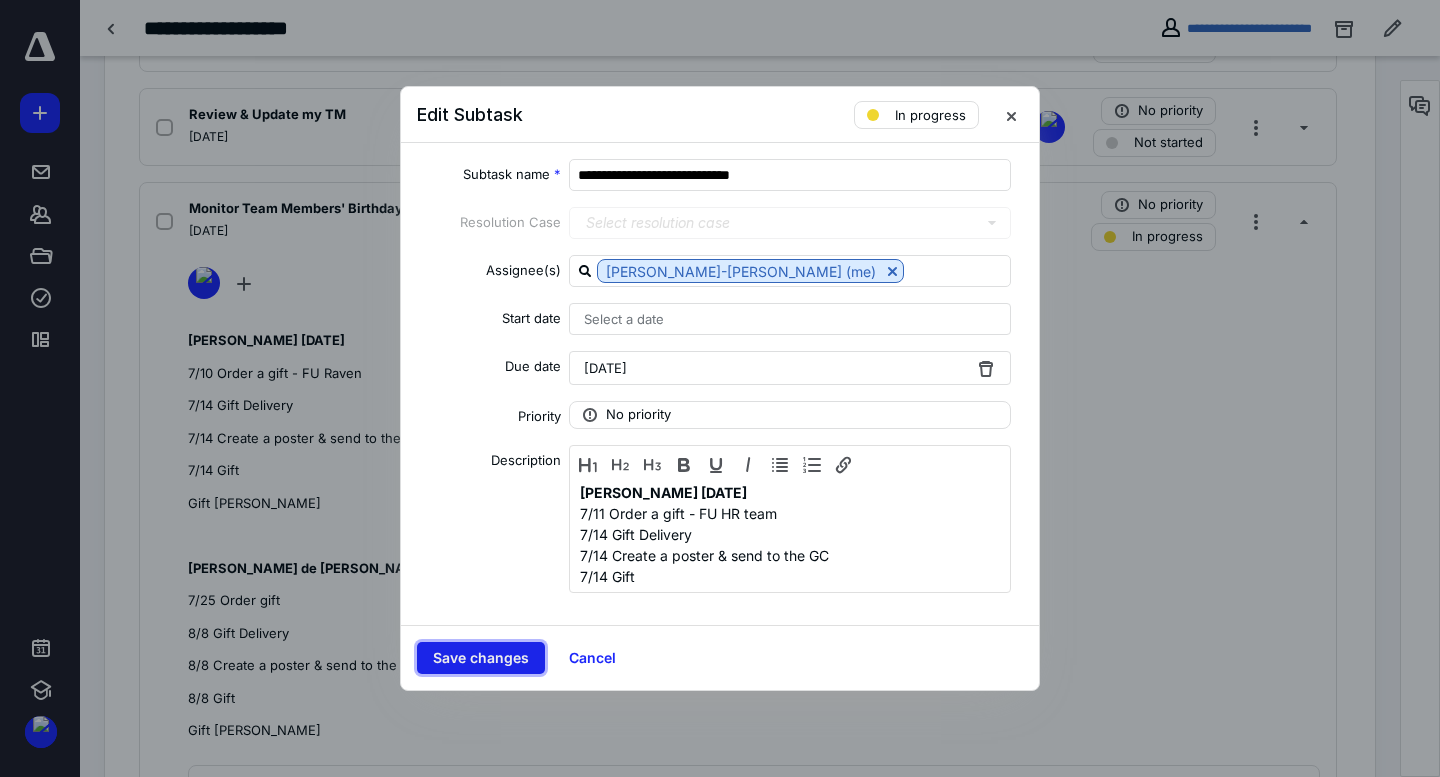 click on "Save changes" at bounding box center (481, 658) 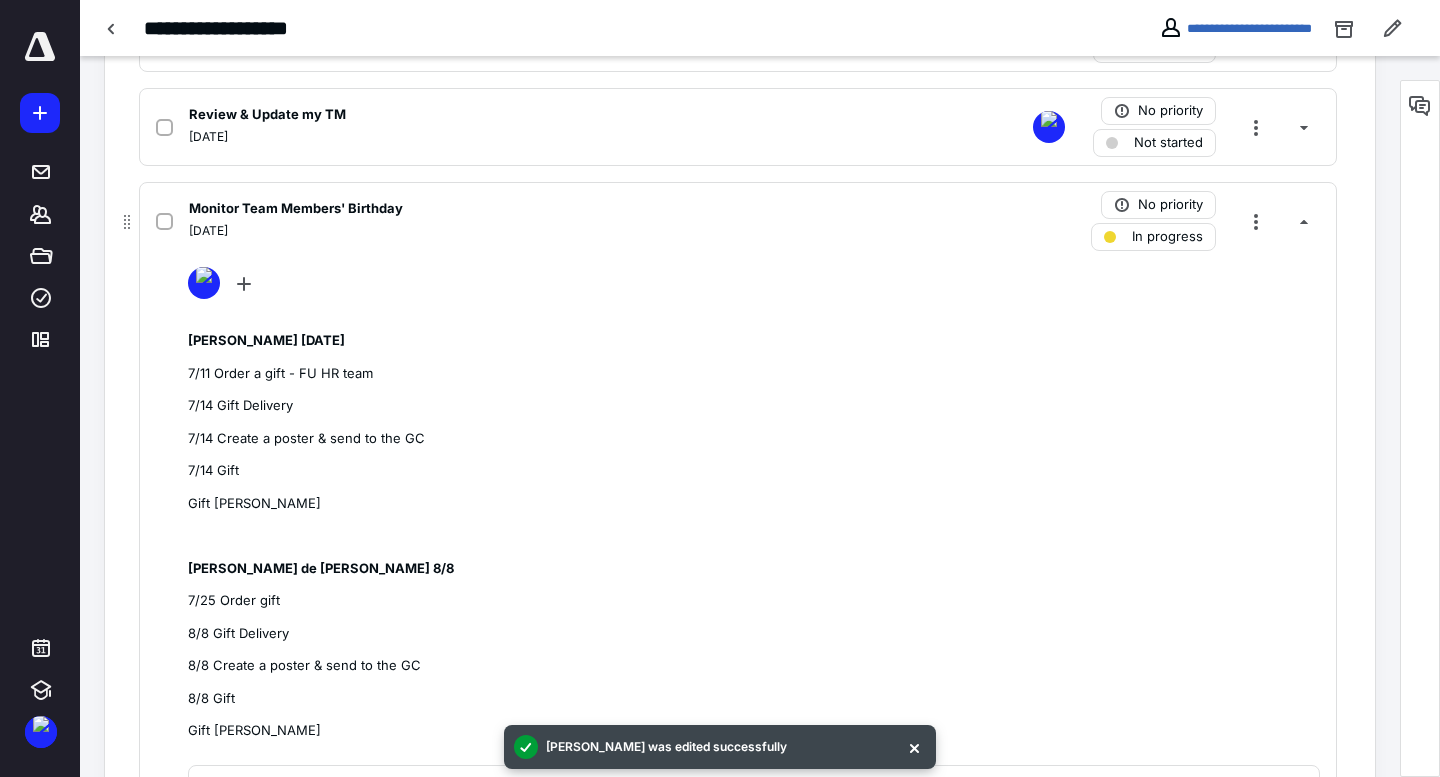 click on "Monitor Team Members' Birthday" at bounding box center [296, 209] 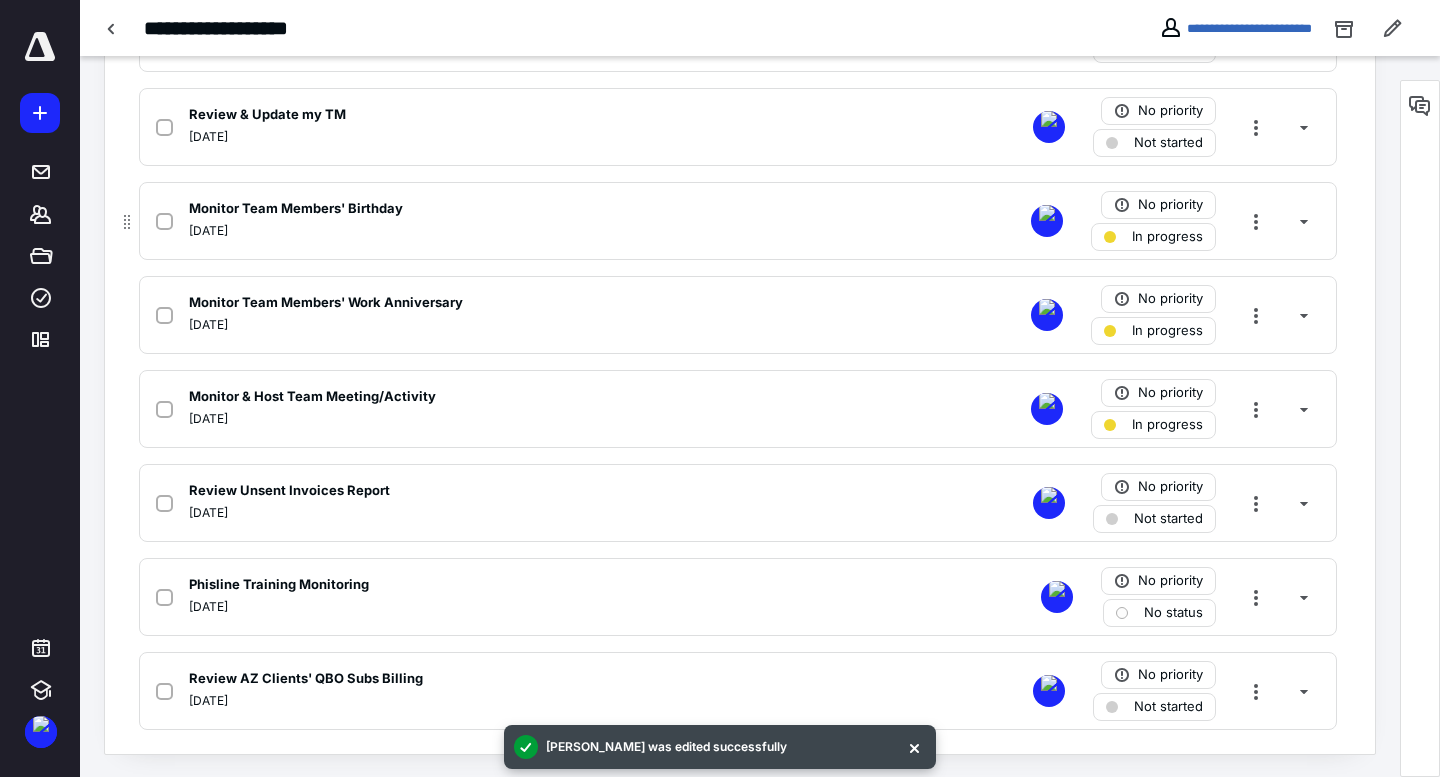 click 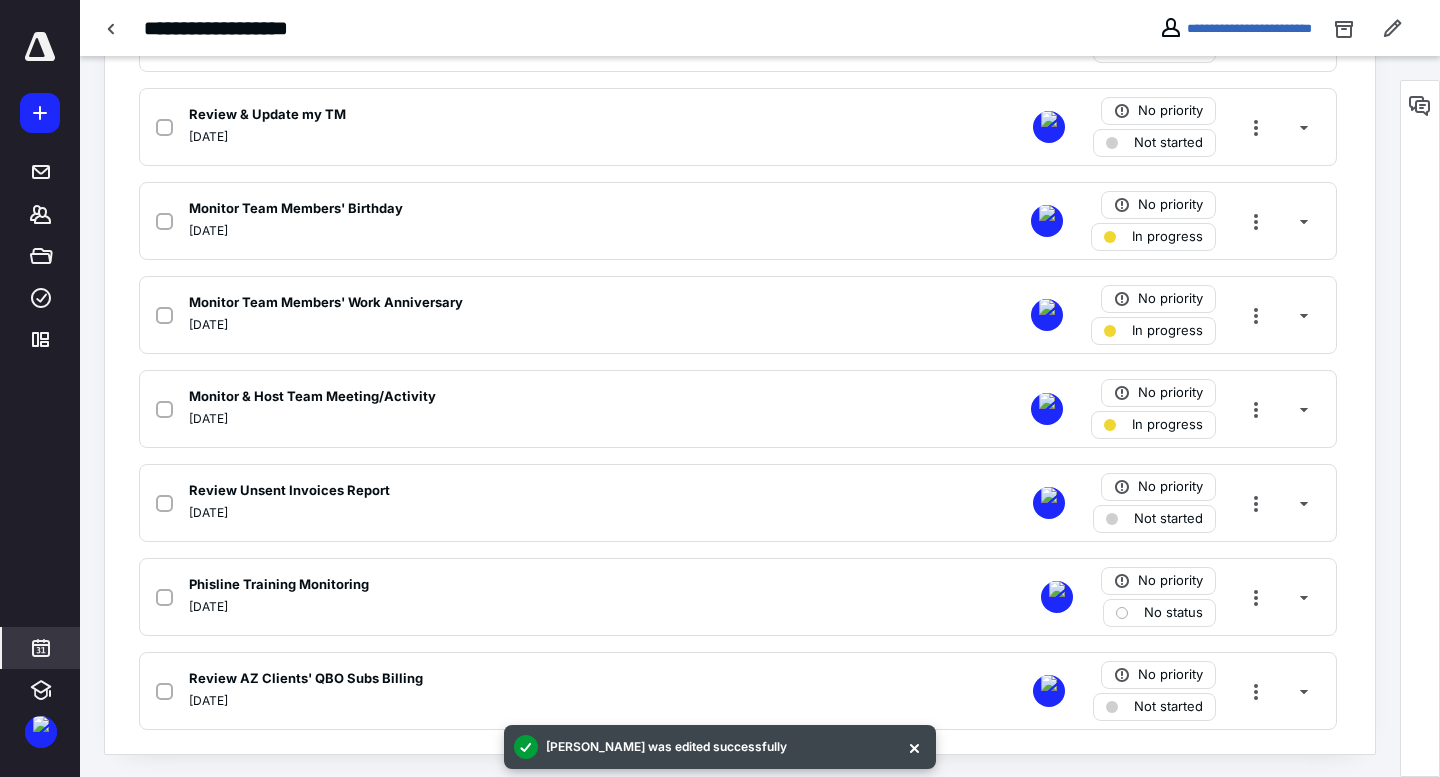 click at bounding box center (41, 648) 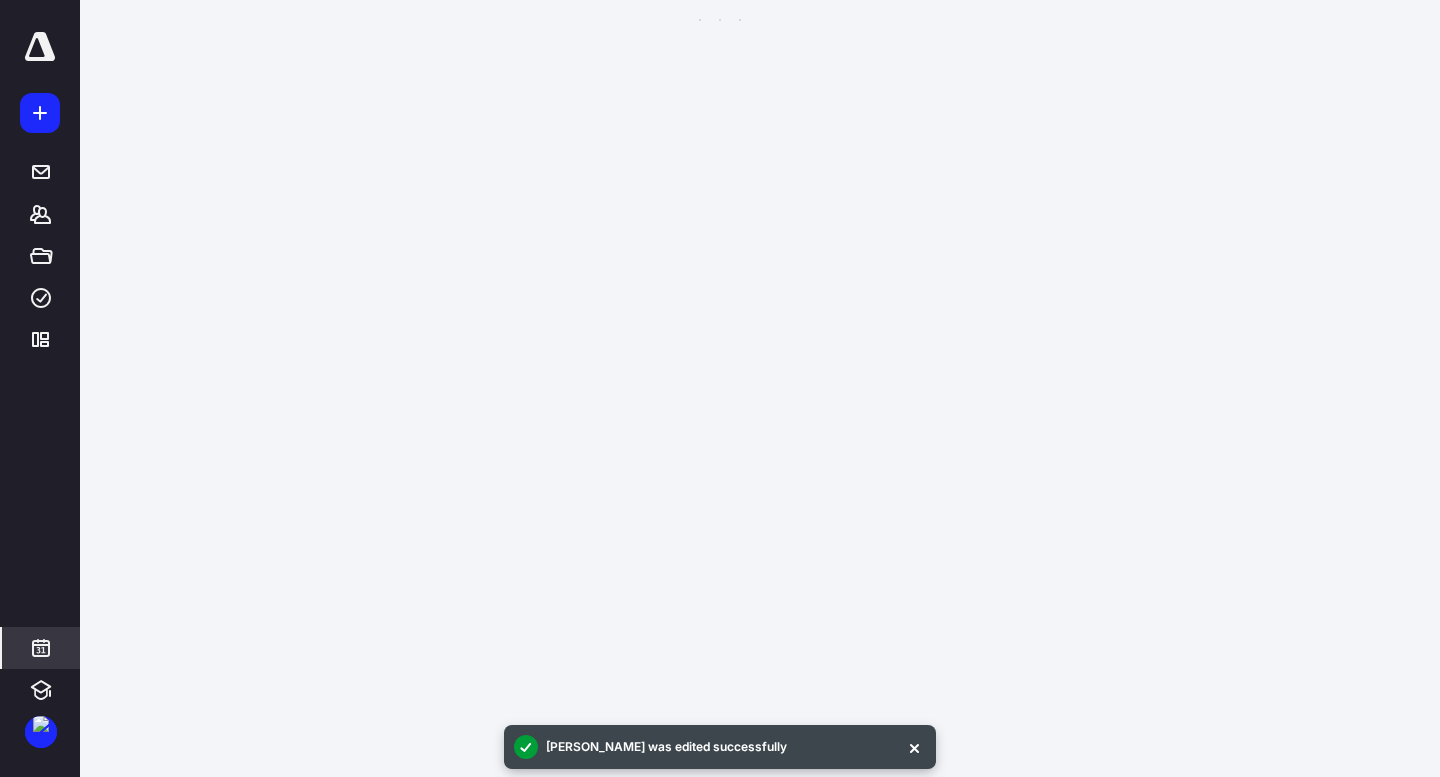 scroll, scrollTop: 385, scrollLeft: 0, axis: vertical 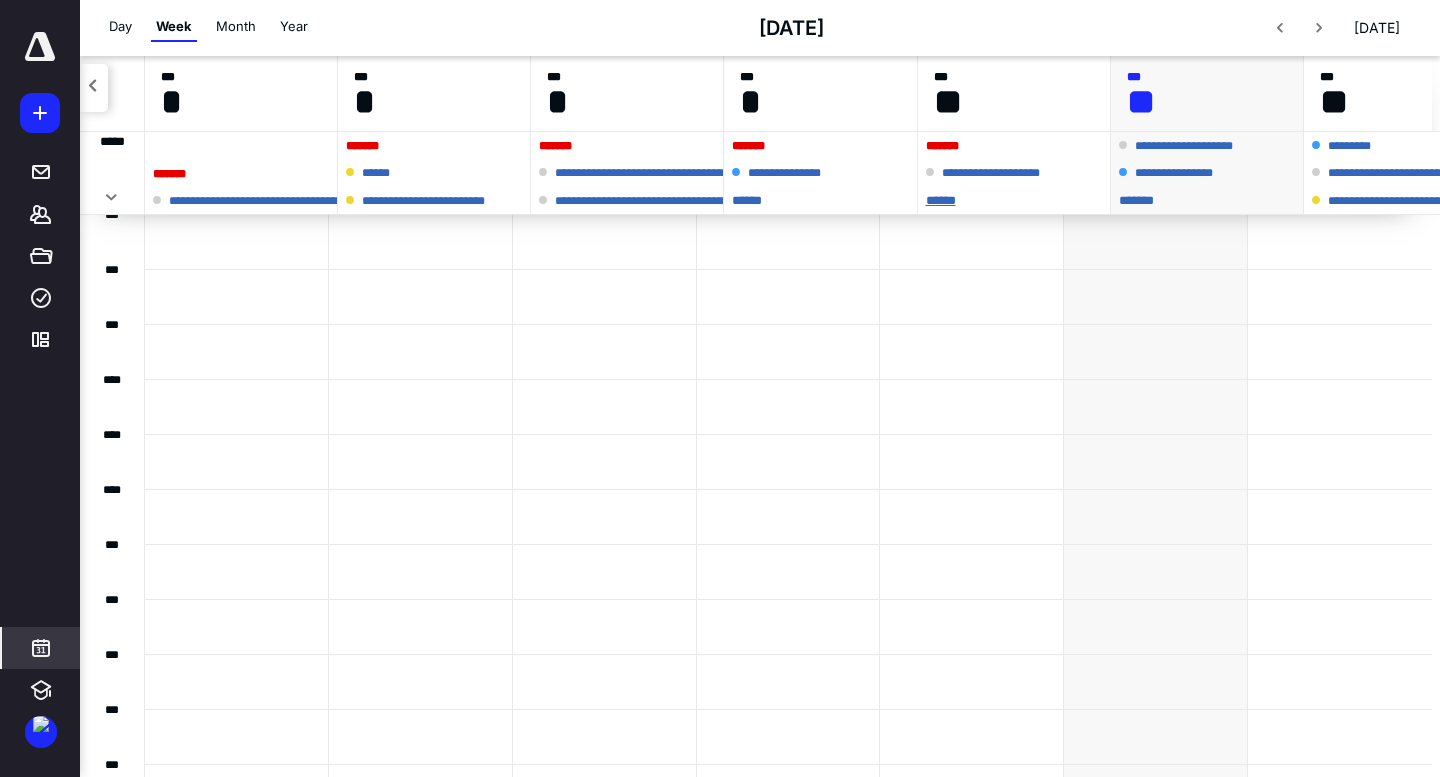click on "* ****" at bounding box center [1014, 200] 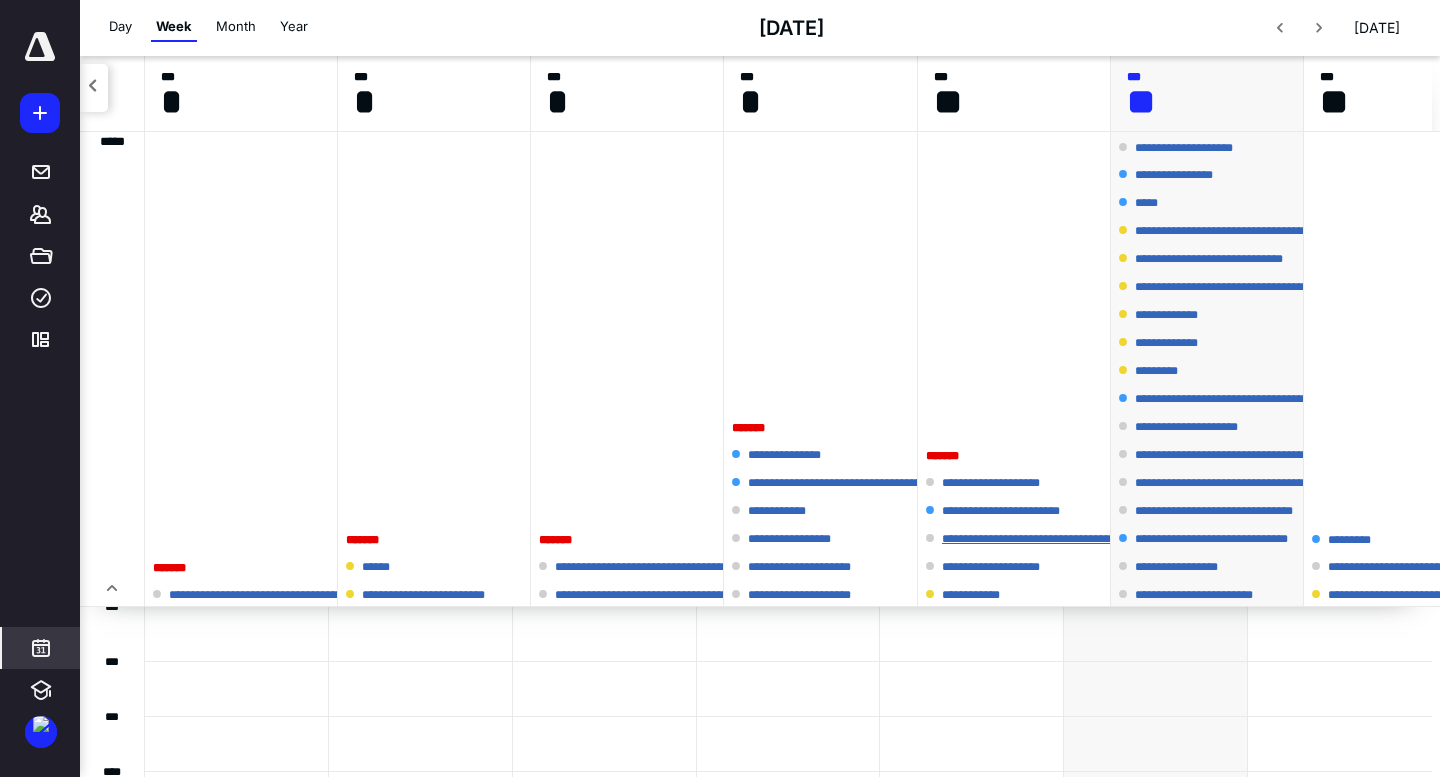 click on "**********" at bounding box center [1107, 539] 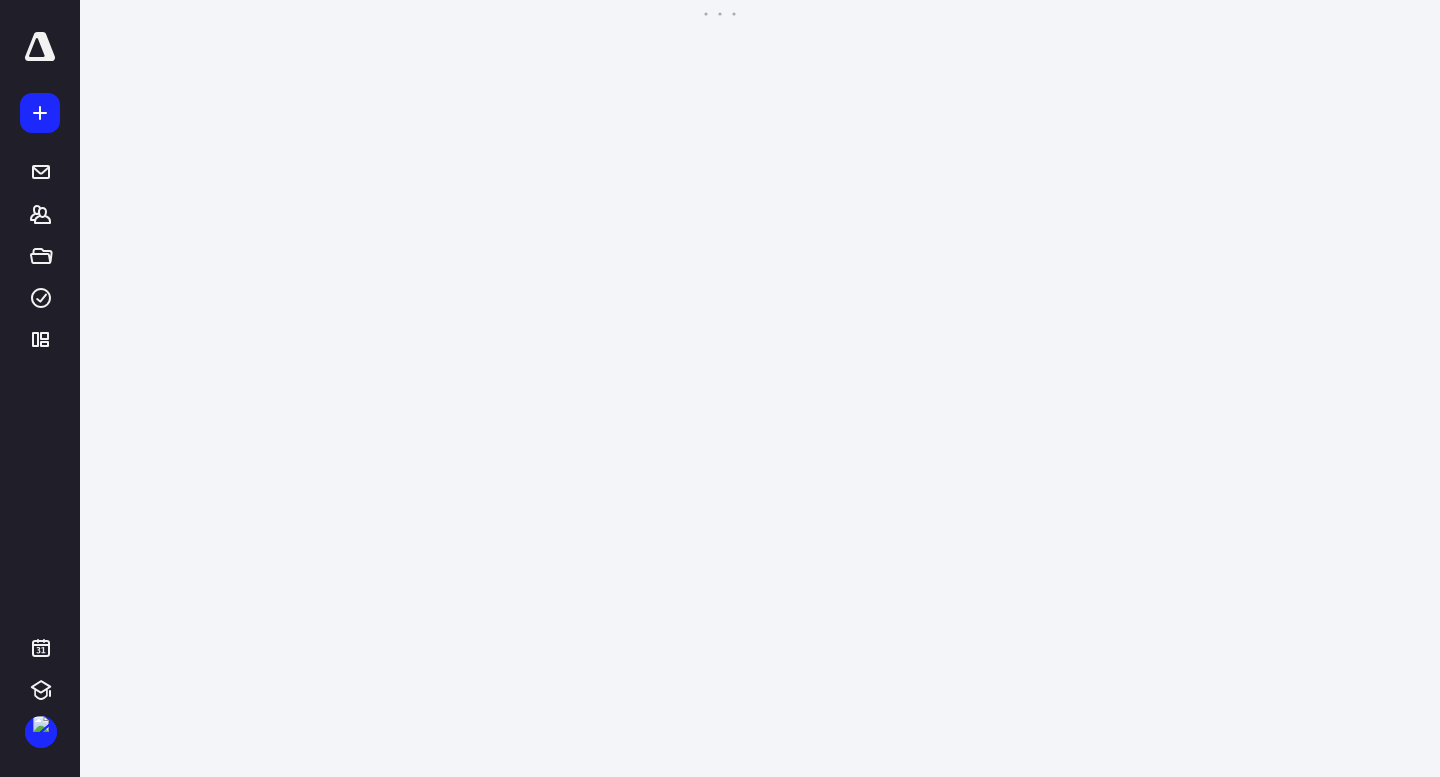 scroll, scrollTop: 0, scrollLeft: 0, axis: both 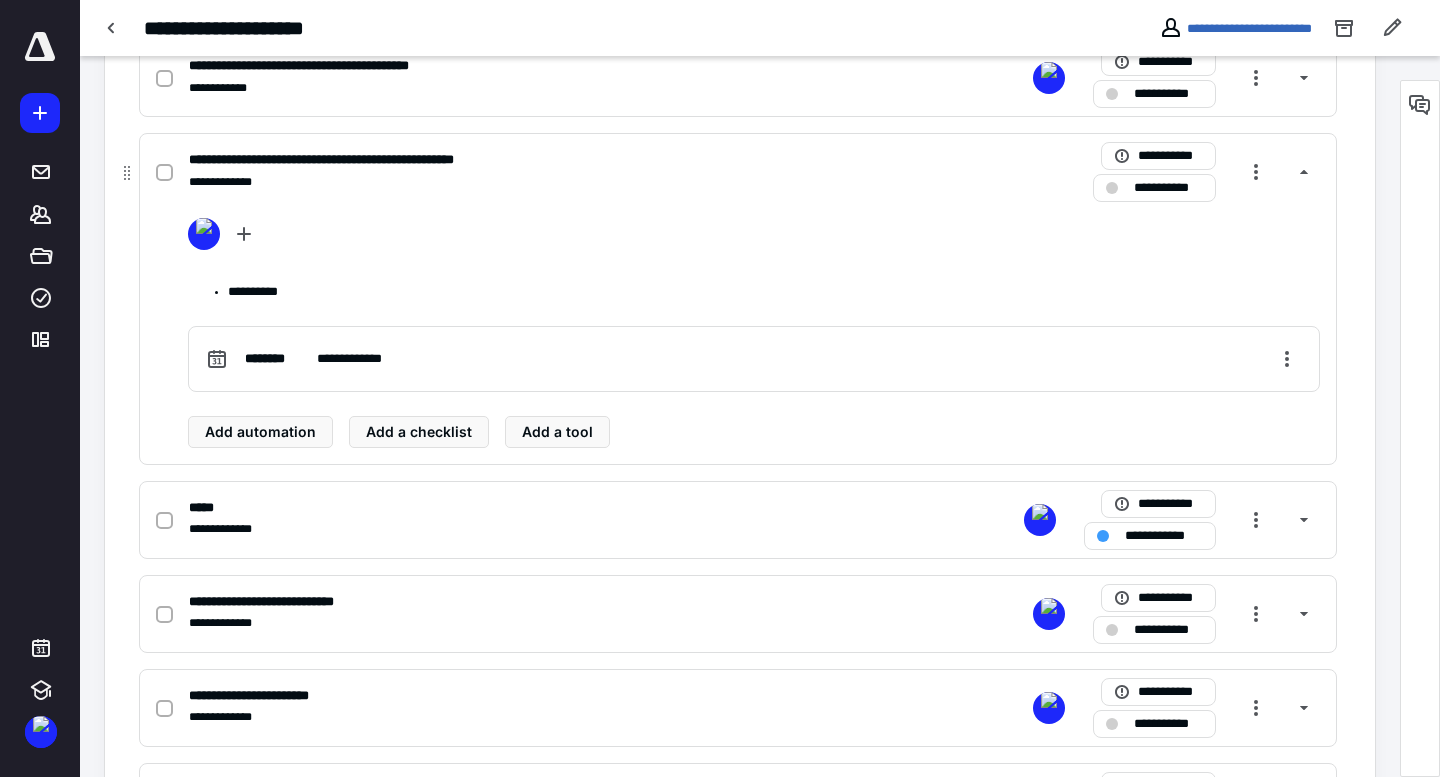 click 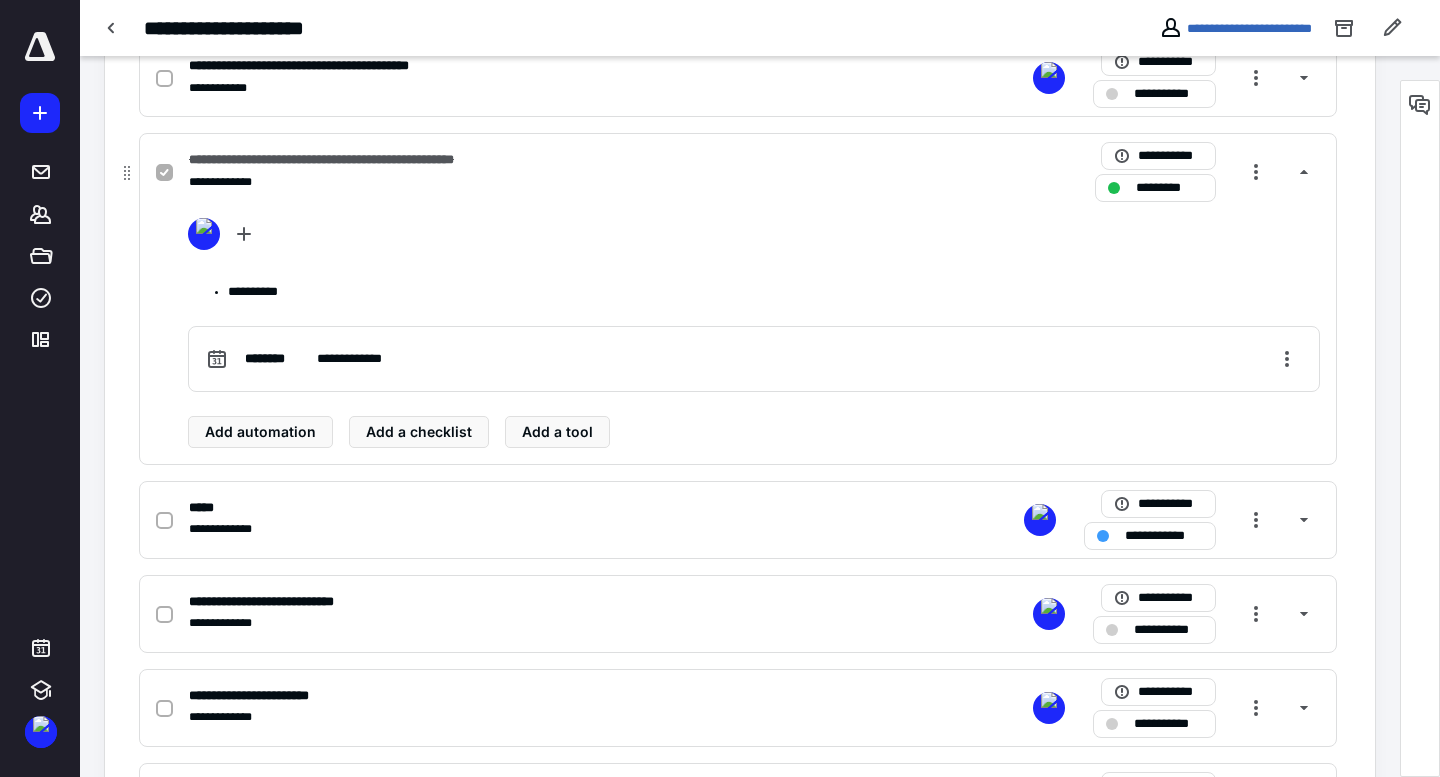 click on "**********" at bounding box center [738, 172] 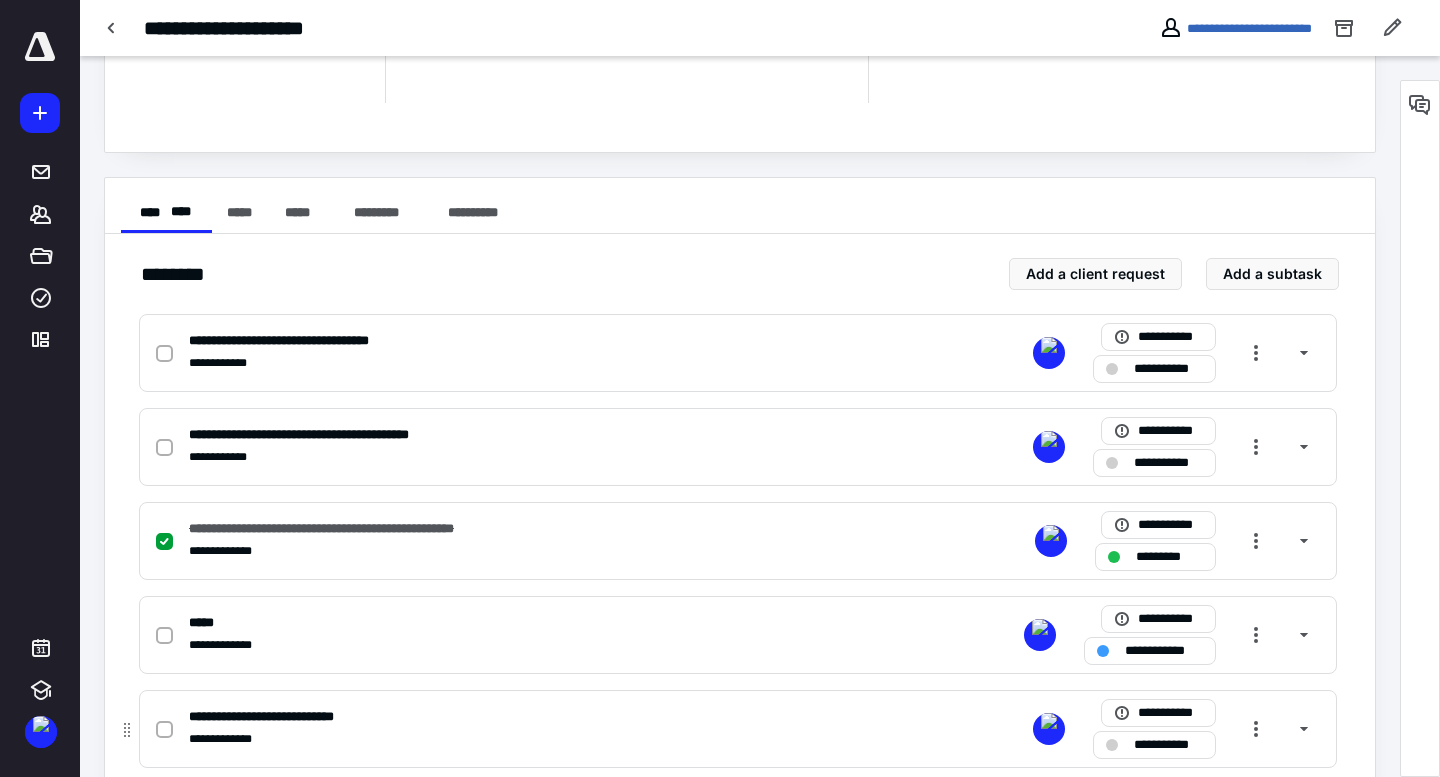 scroll, scrollTop: 232, scrollLeft: 0, axis: vertical 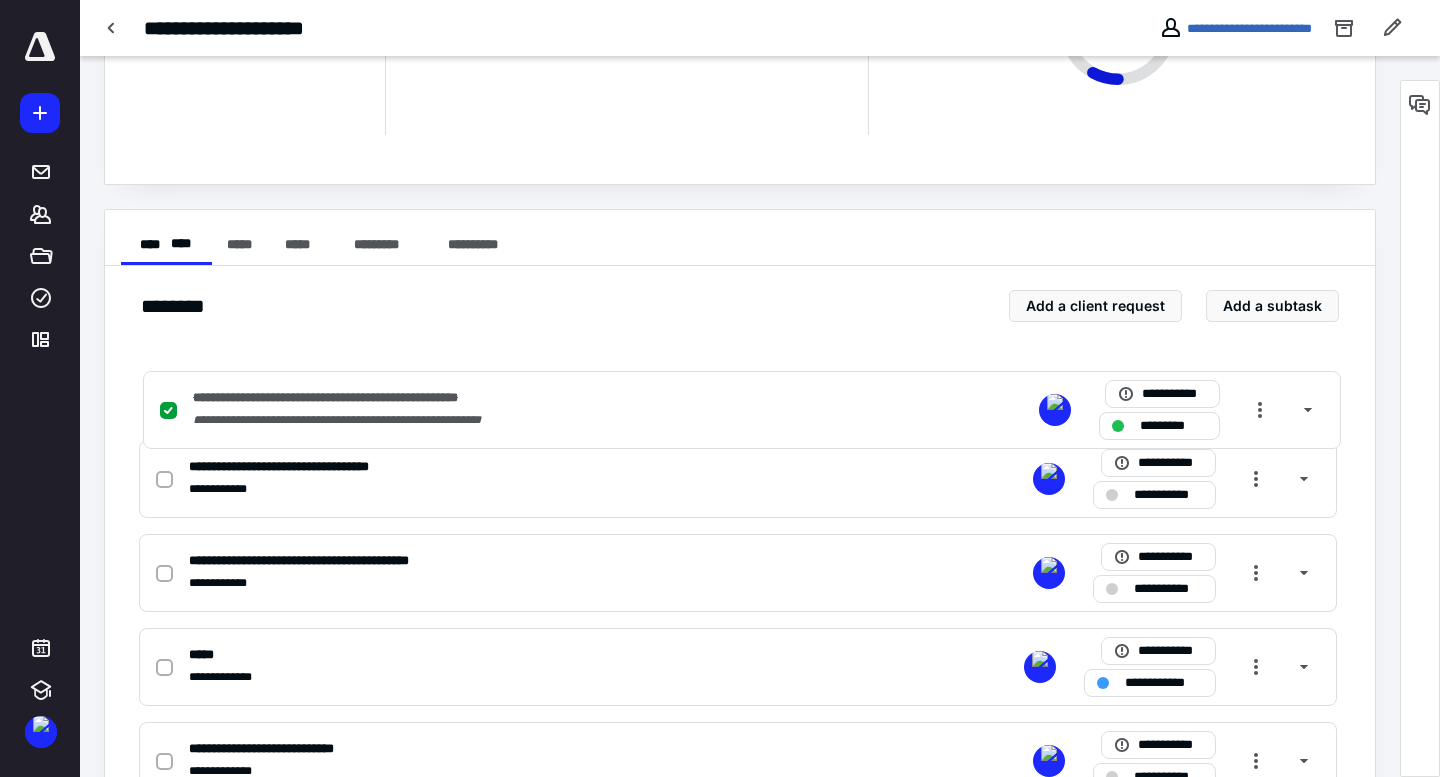 drag, startPoint x: 129, startPoint y: 431, endPoint x: 342, endPoint y: 28, distance: 455.82672 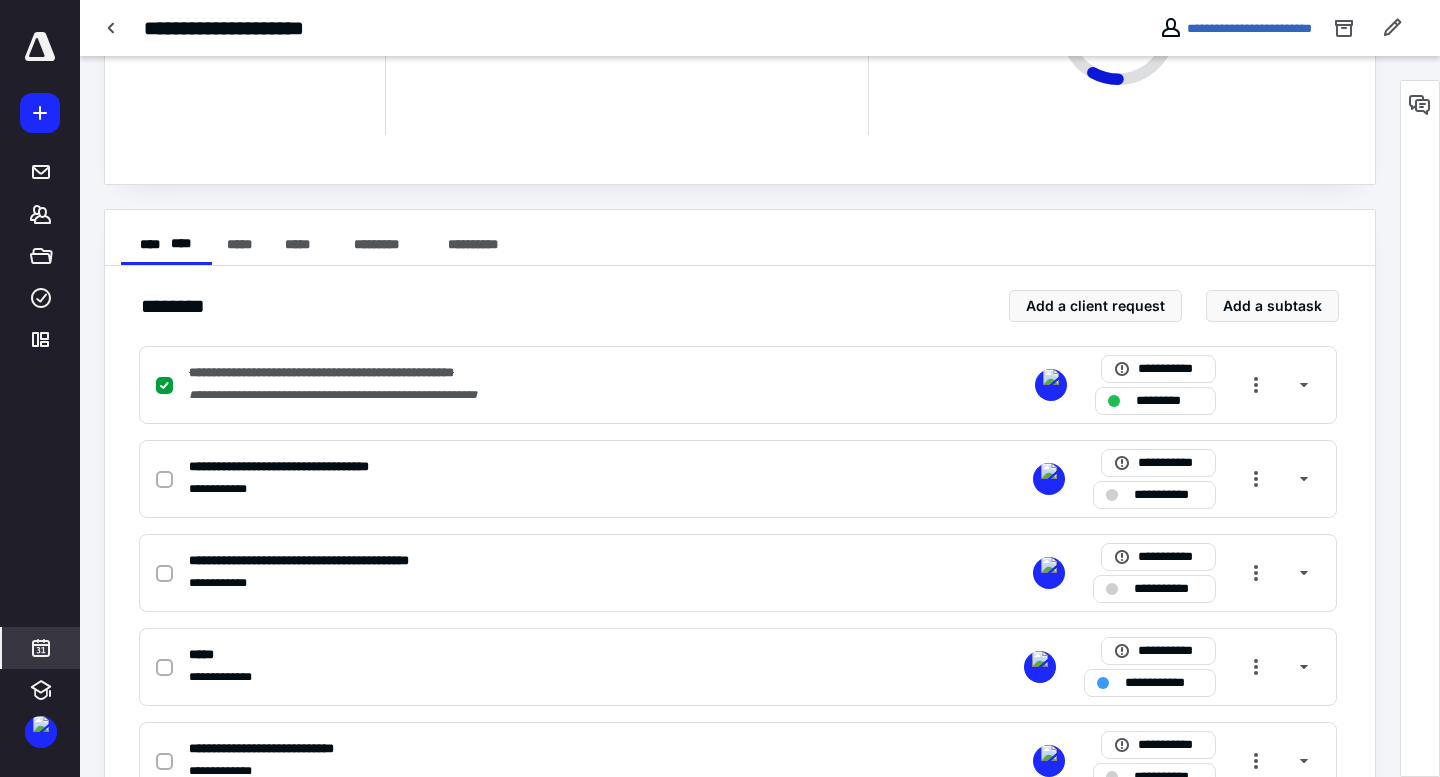 click 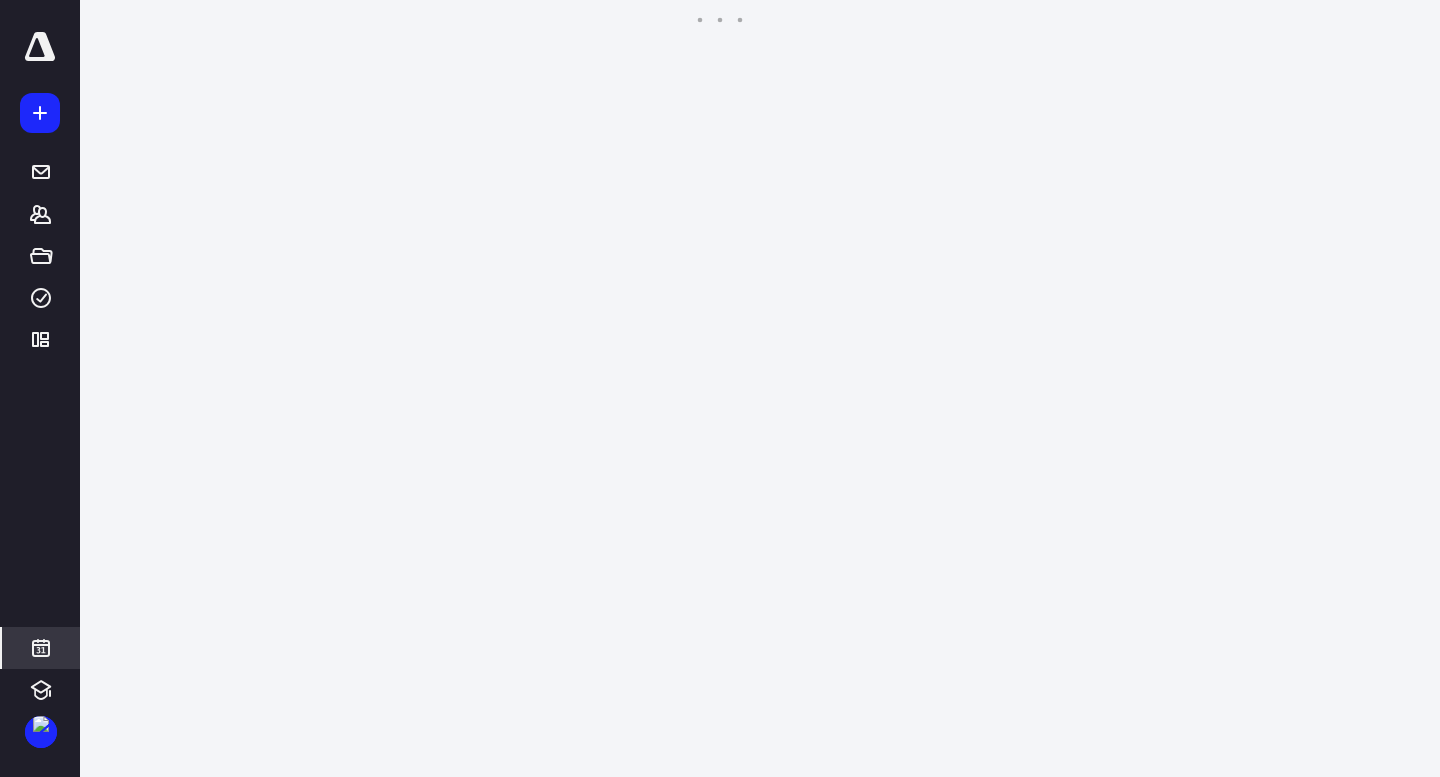 scroll, scrollTop: 385, scrollLeft: 0, axis: vertical 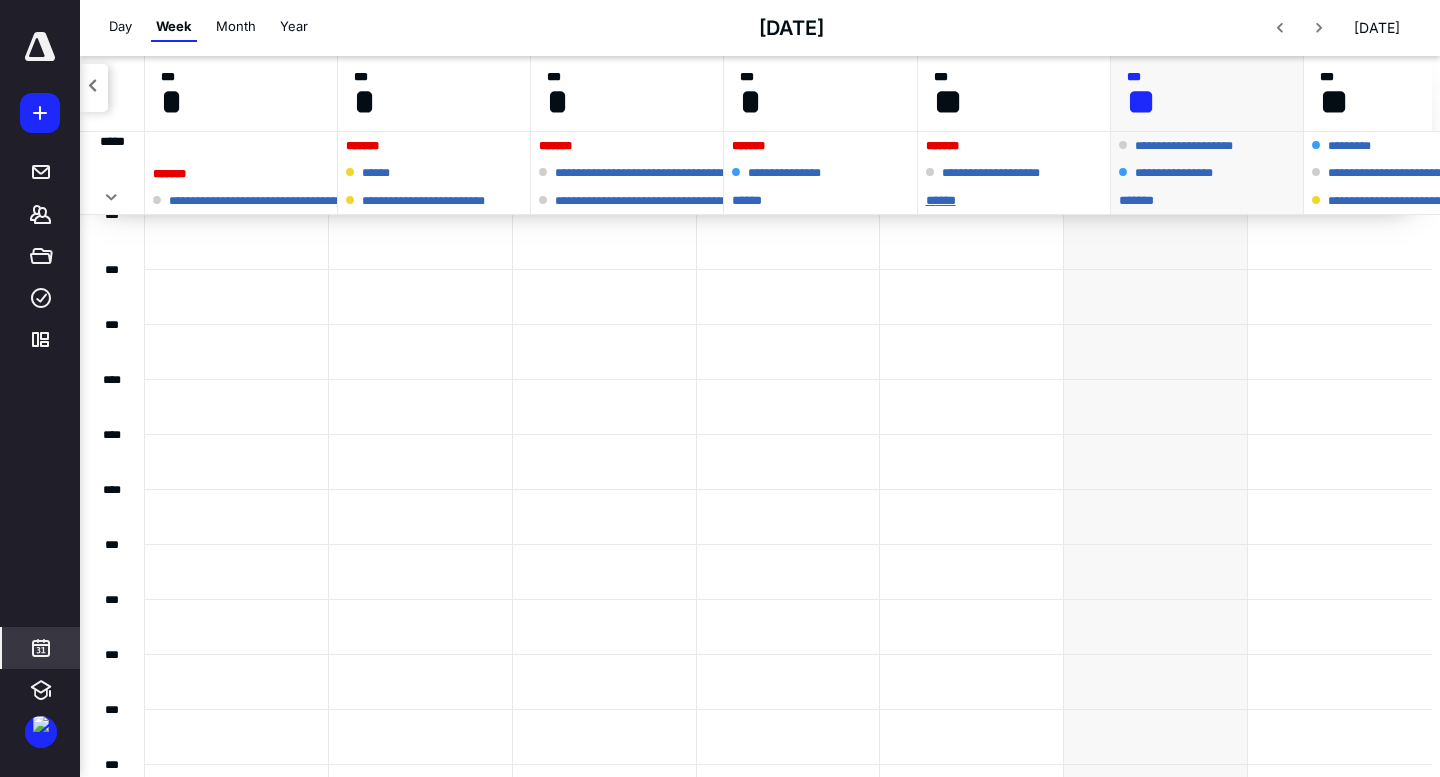 click on "* ****" at bounding box center [1014, 200] 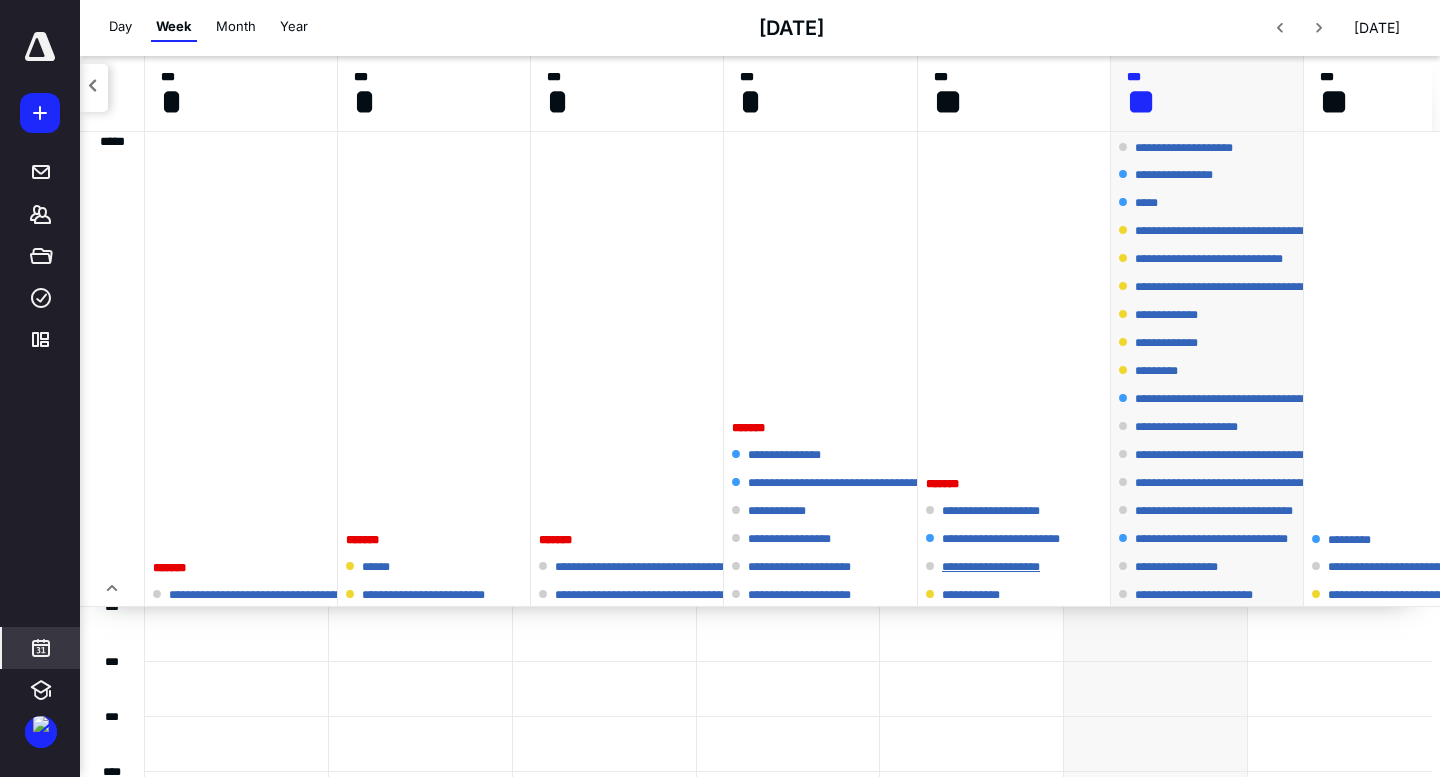 click on "**********" at bounding box center [1003, 567] 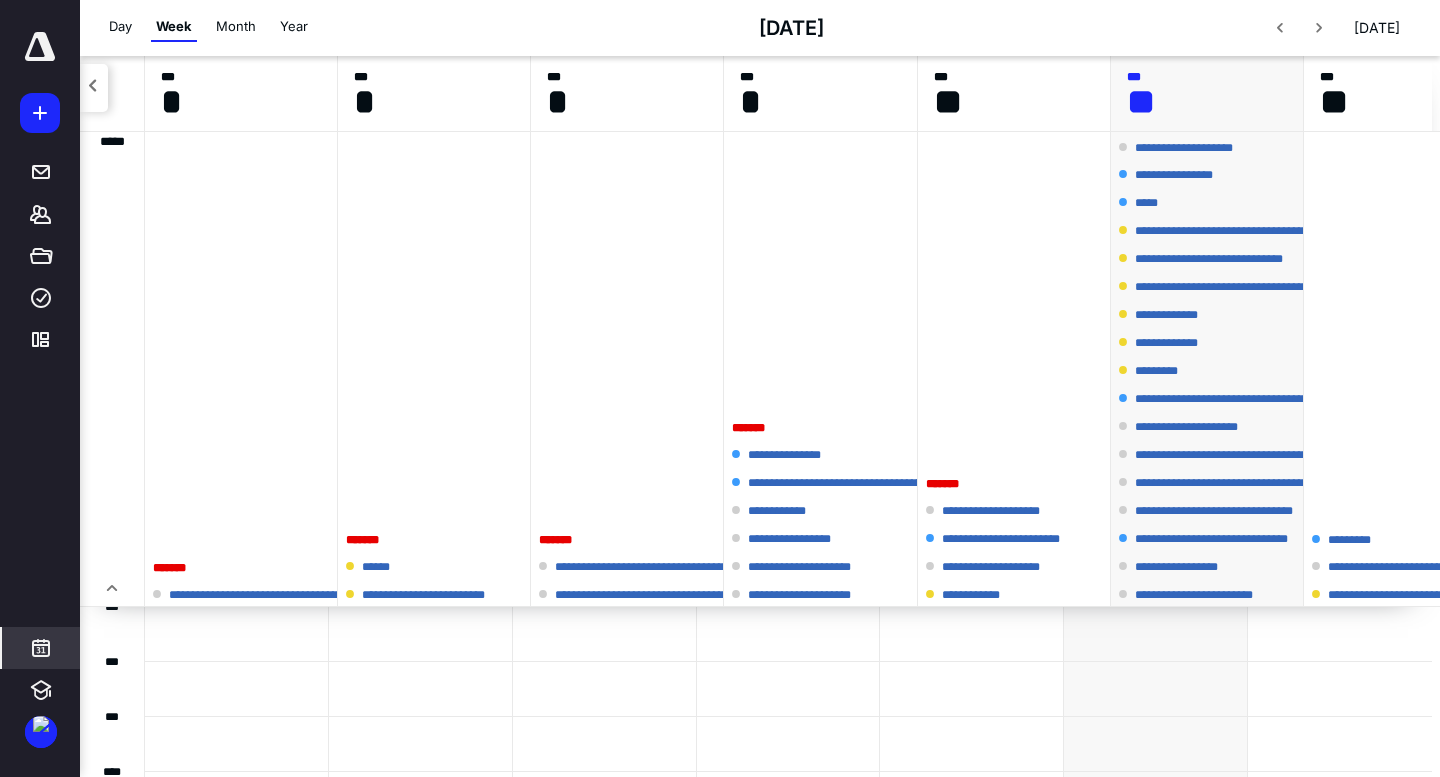 scroll, scrollTop: 0, scrollLeft: 0, axis: both 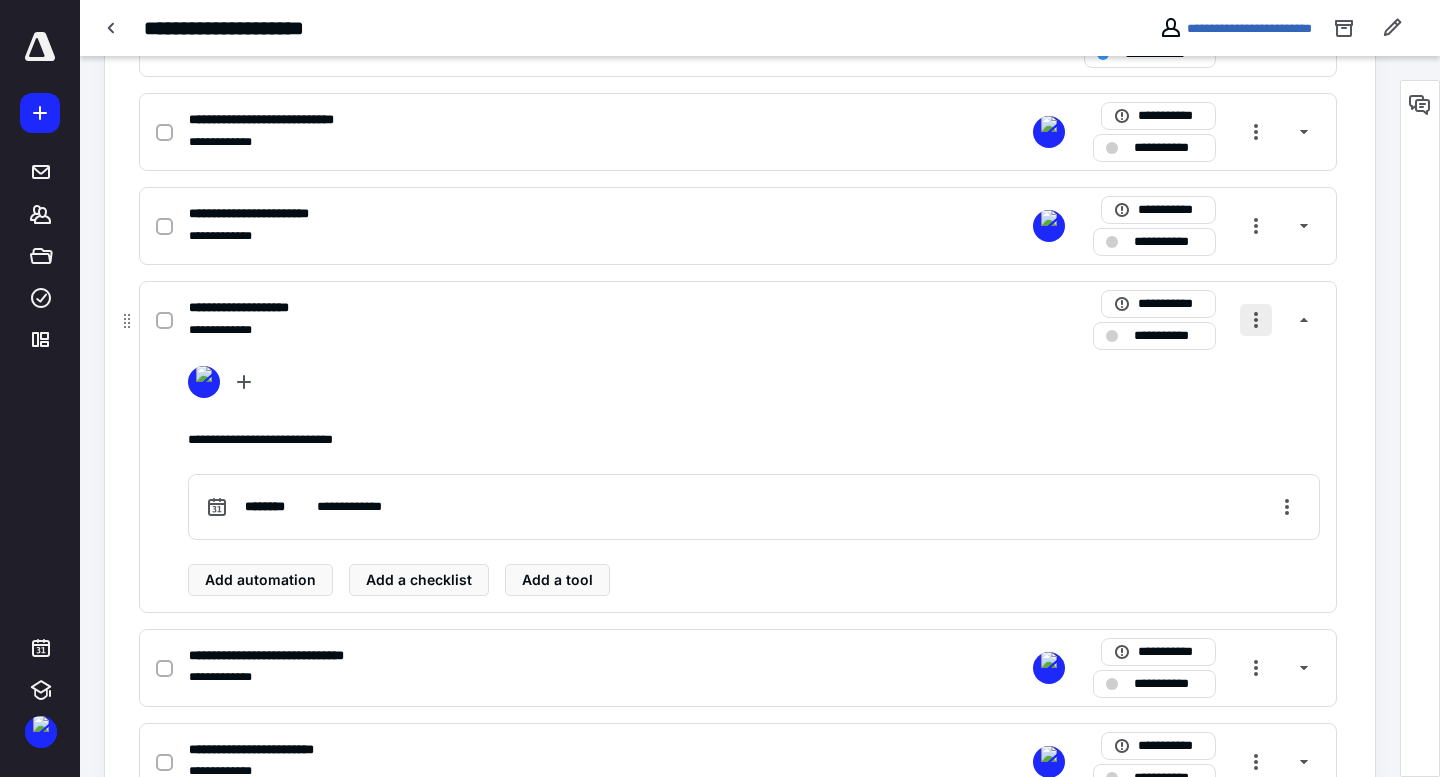 click at bounding box center (1256, 320) 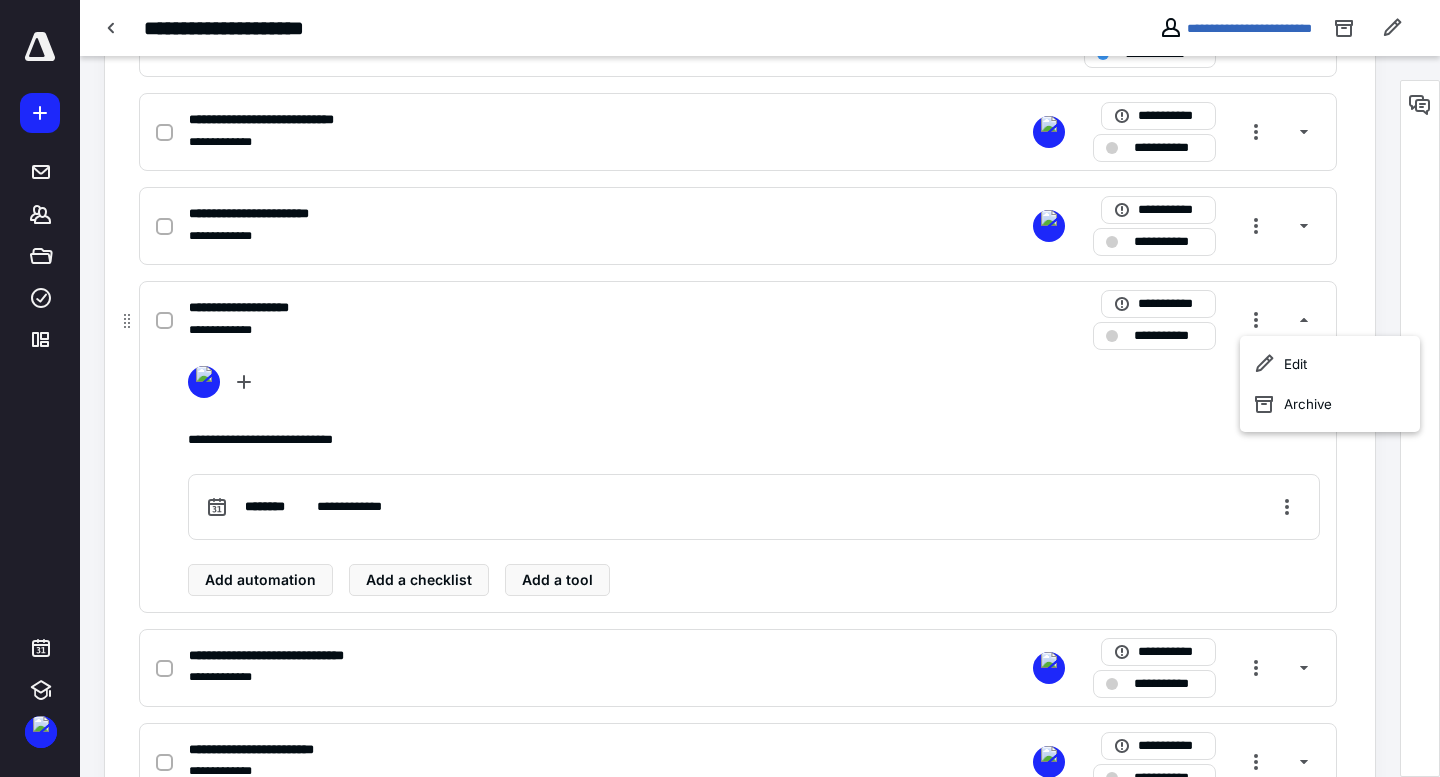 click on "**********" at bounding box center [475, 308] 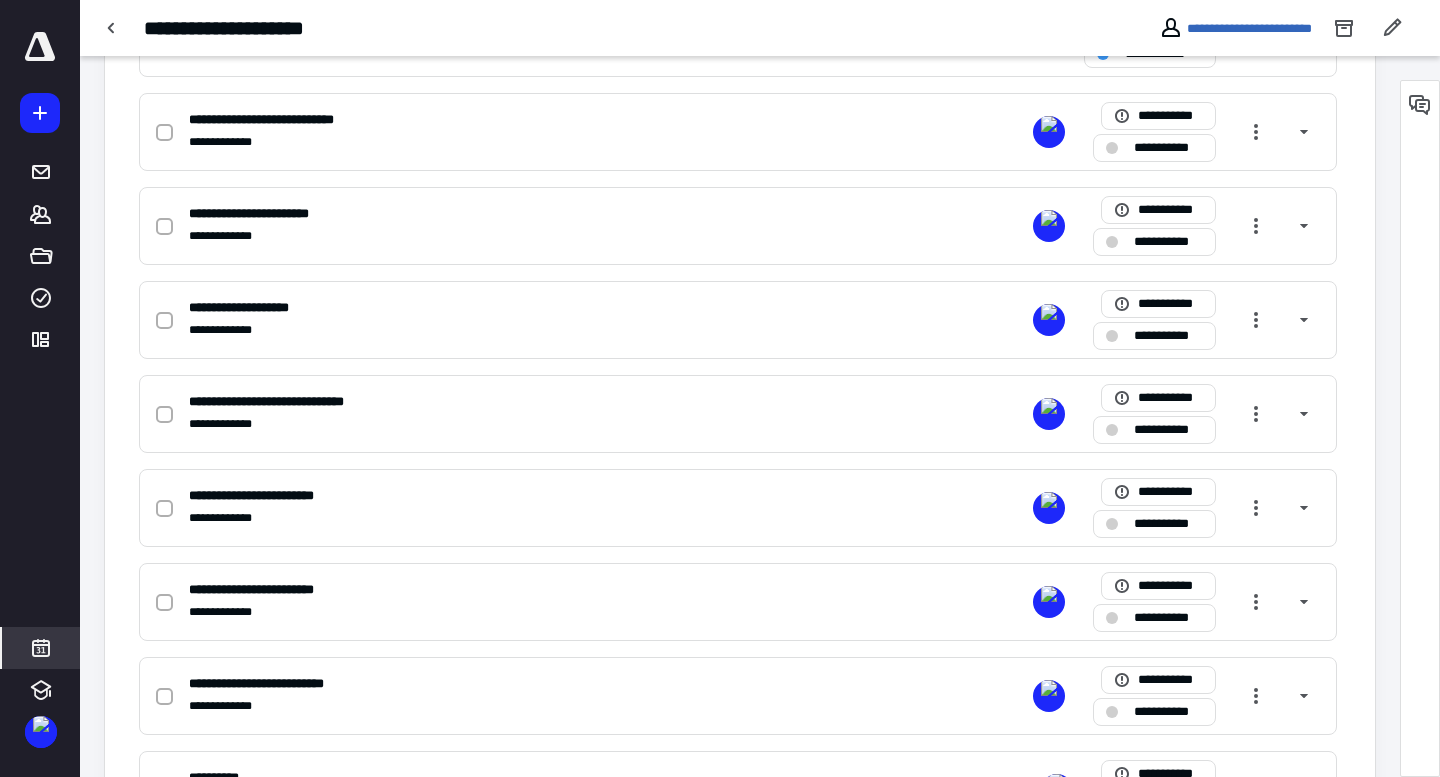 click at bounding box center (41, 648) 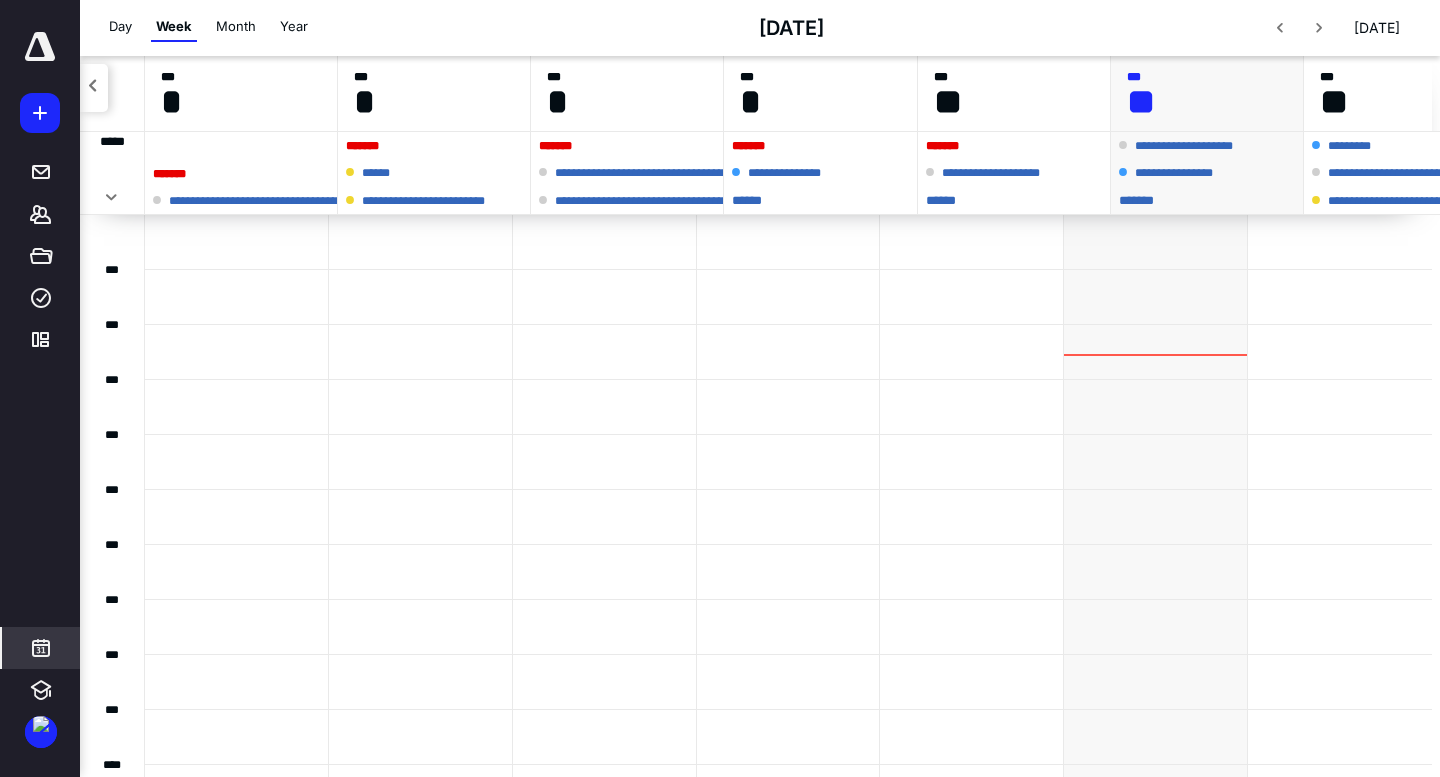 scroll, scrollTop: 385, scrollLeft: 0, axis: vertical 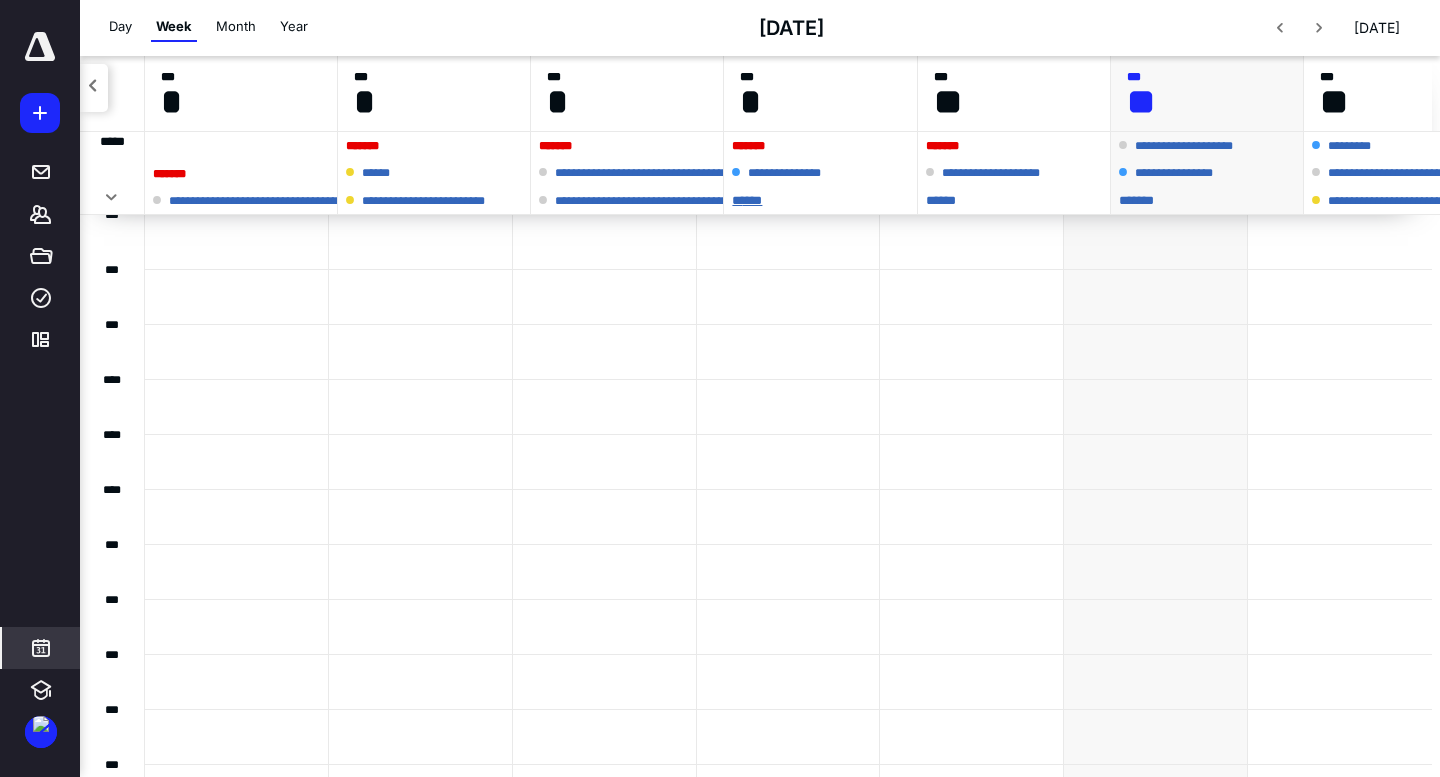 click on "* ****" at bounding box center [820, 200] 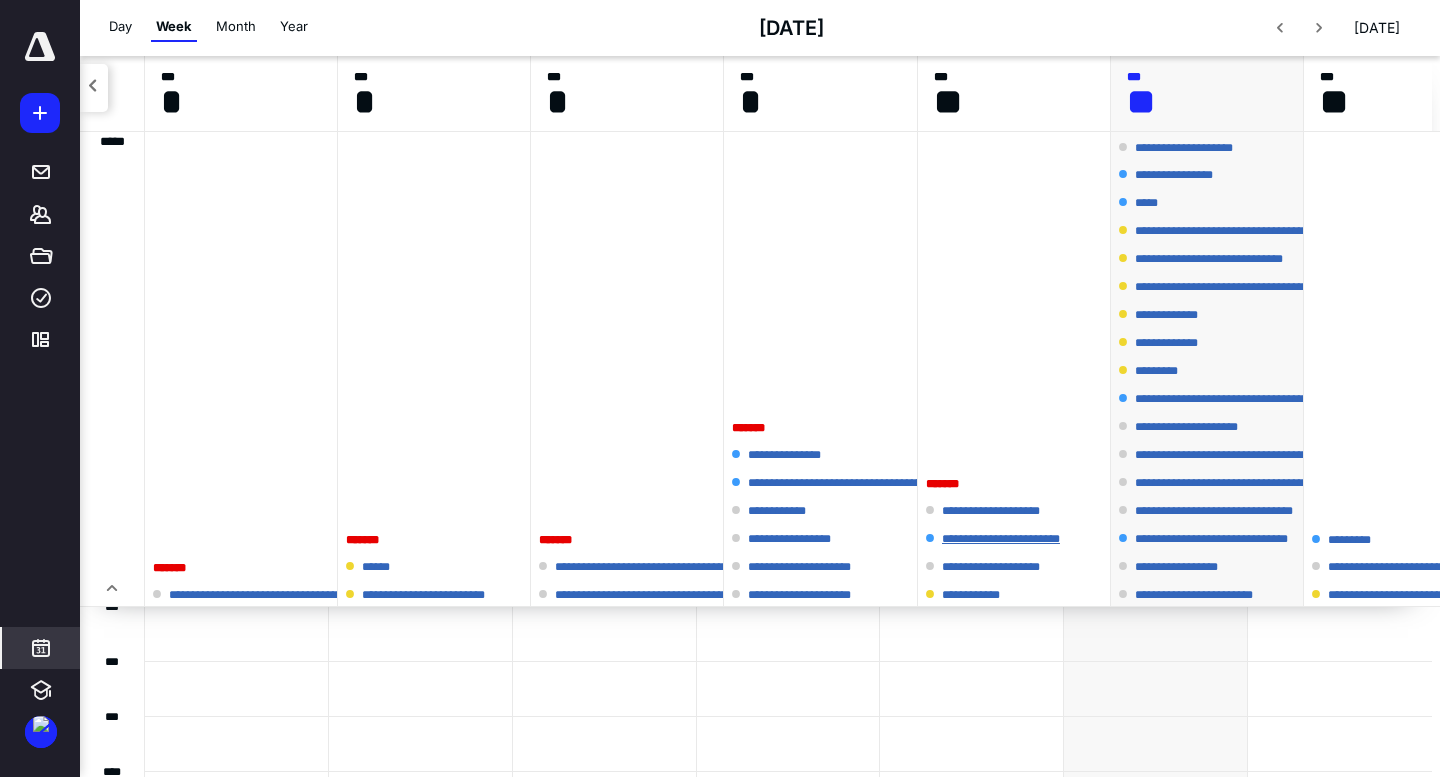 click on "**********" at bounding box center [1014, 539] 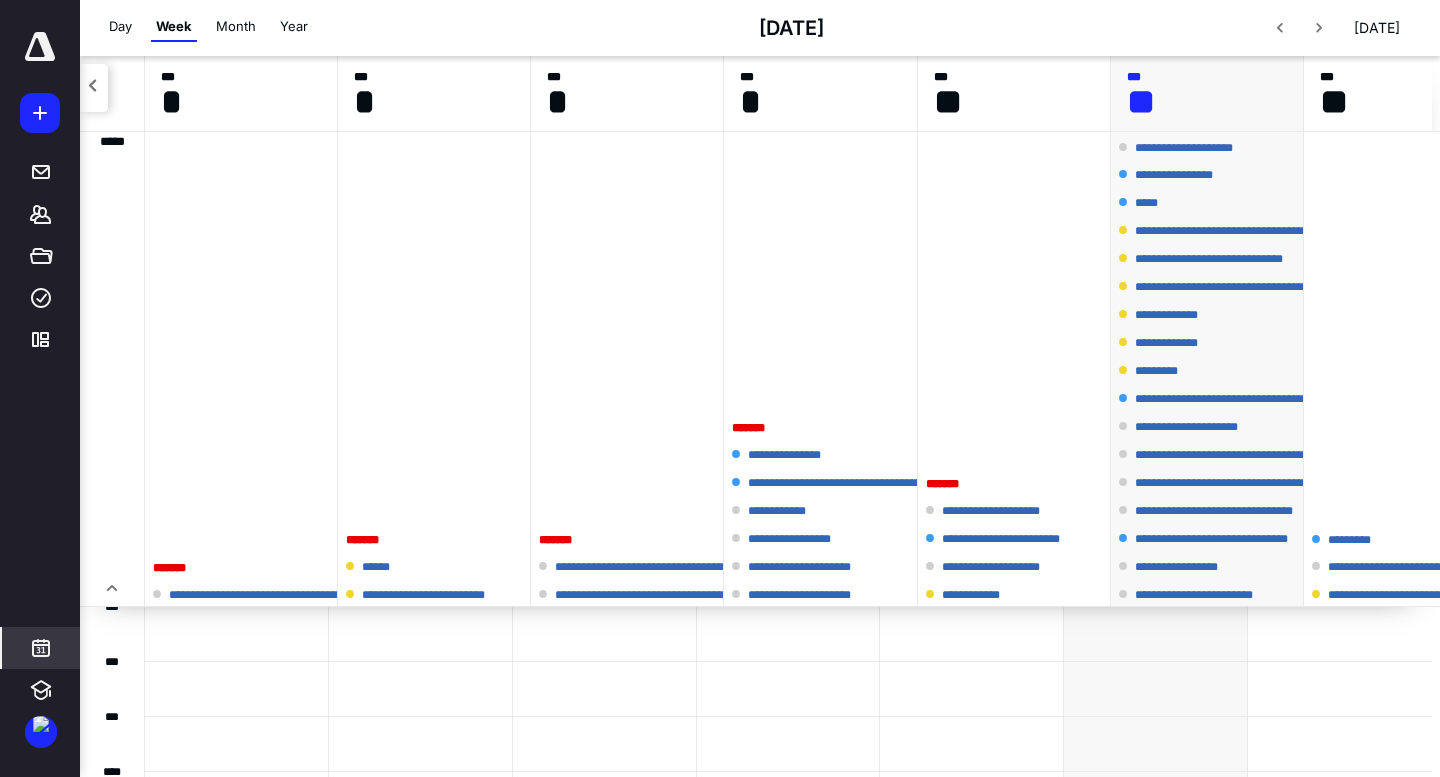 scroll, scrollTop: 0, scrollLeft: 0, axis: both 